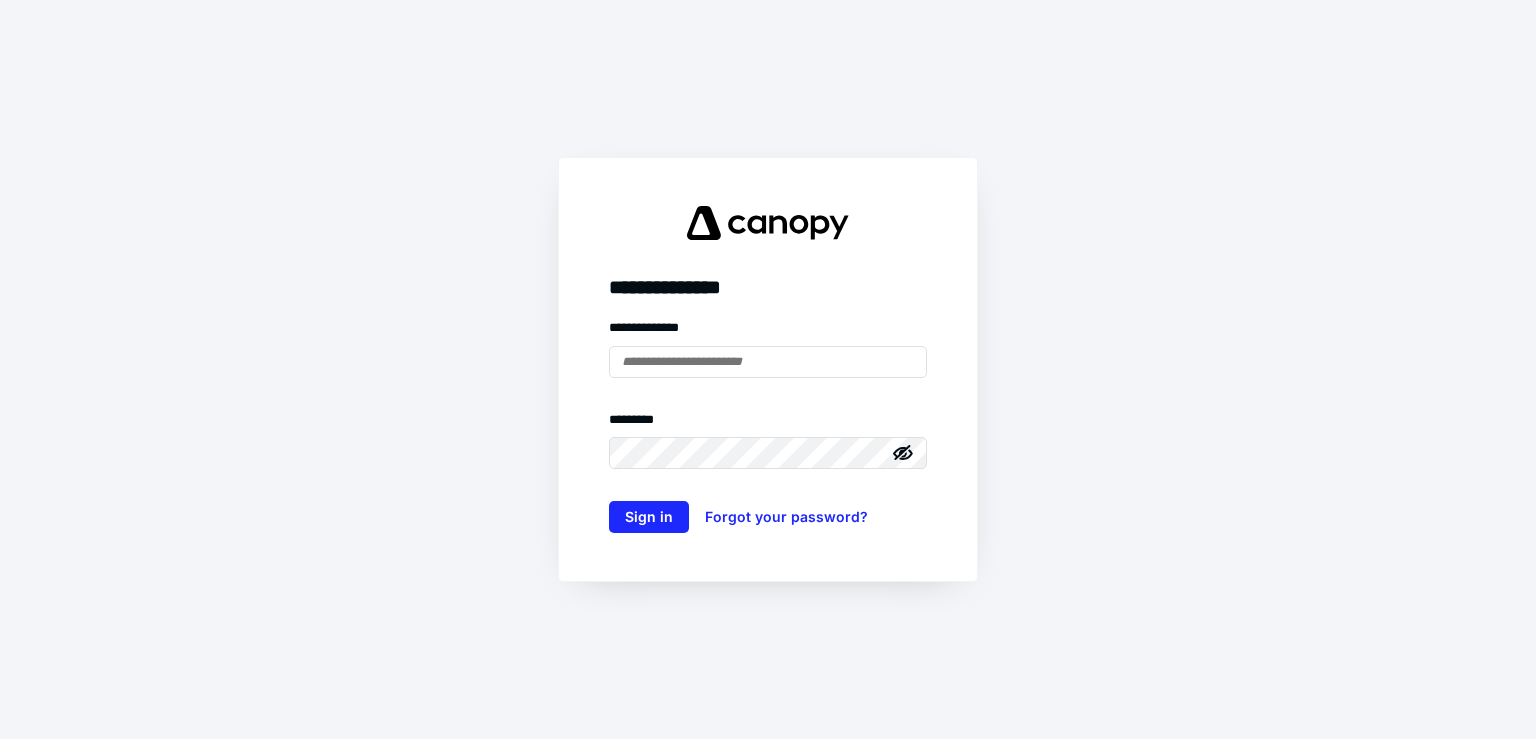 scroll, scrollTop: 0, scrollLeft: 0, axis: both 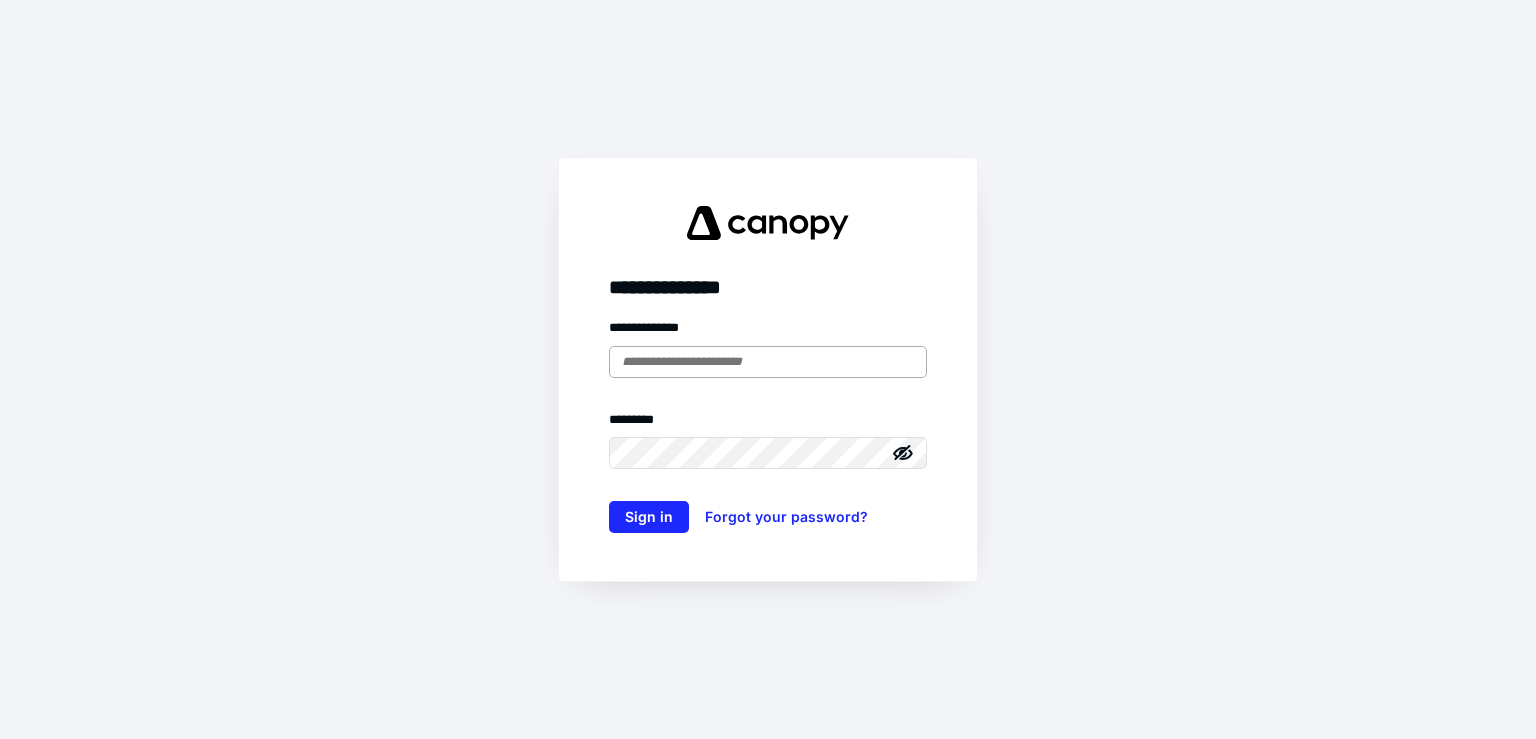 click at bounding box center (768, 362) 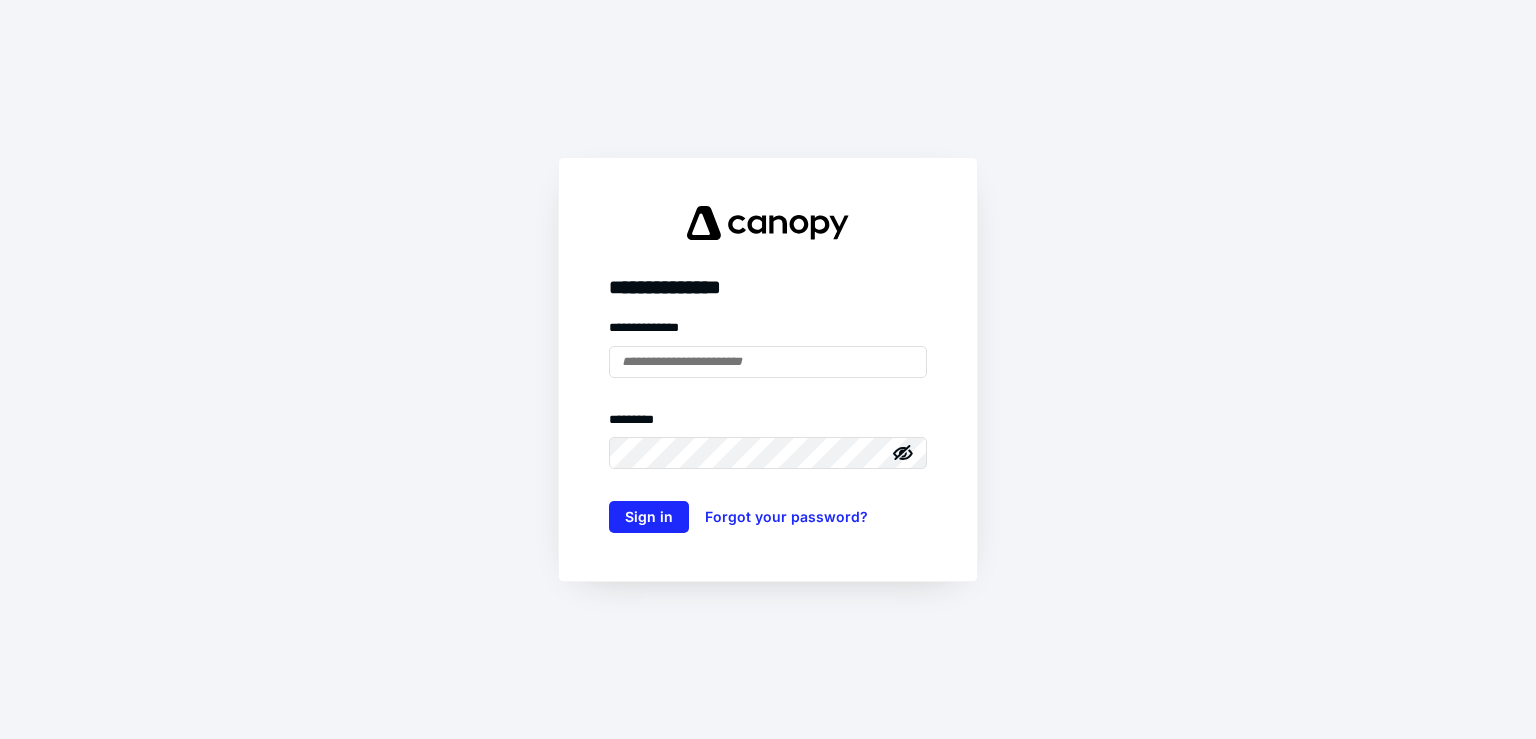 type on "**********" 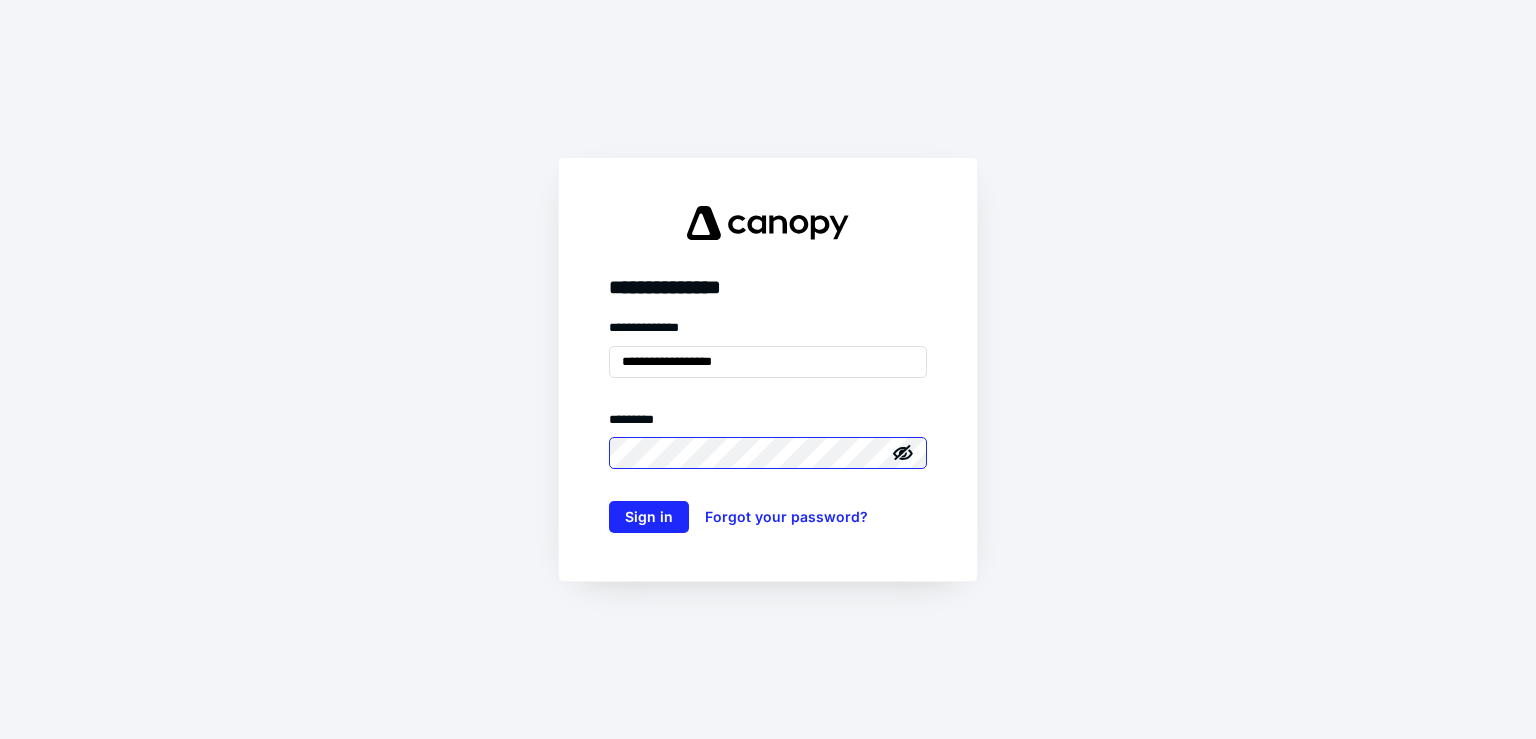 click on "Sign in" at bounding box center [649, 517] 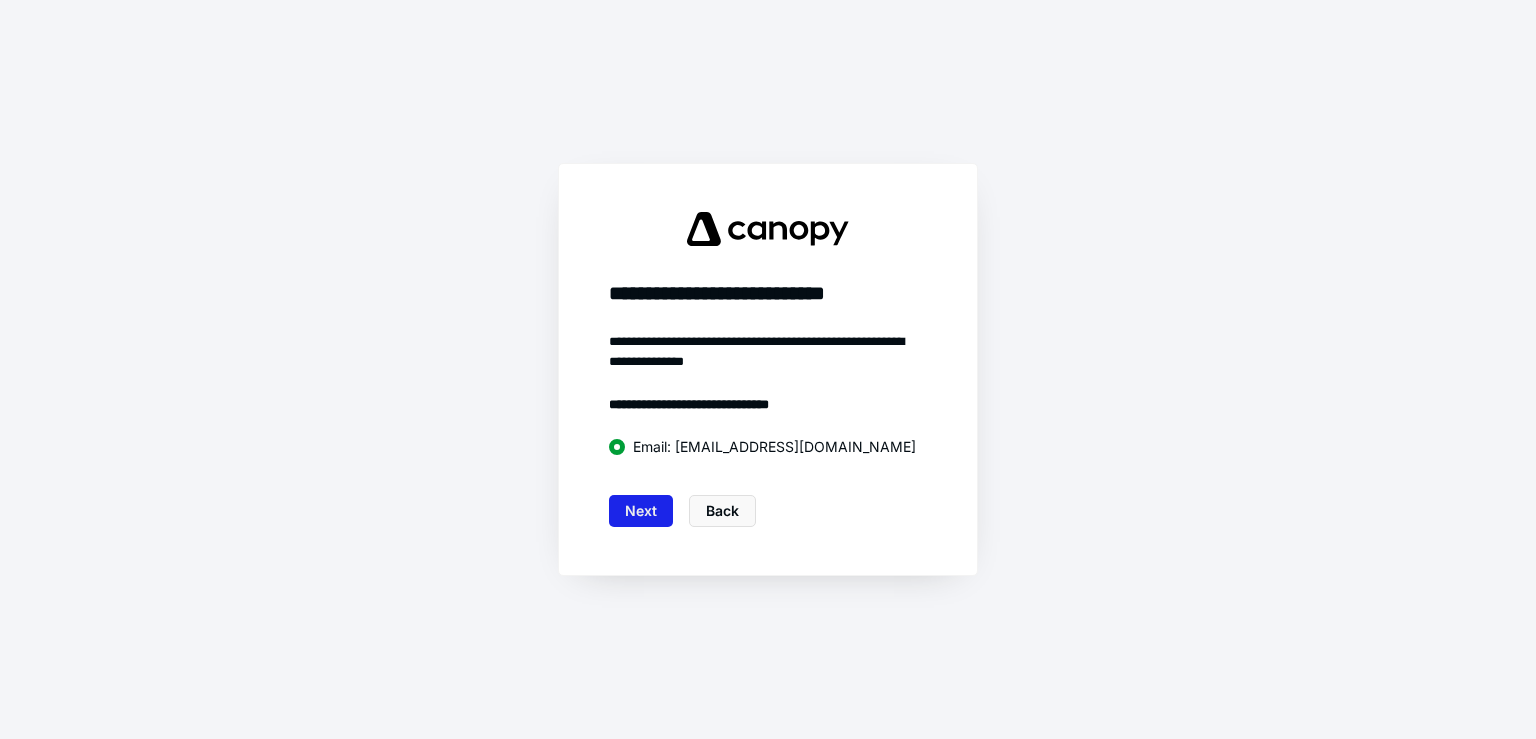 click on "Next" at bounding box center [641, 511] 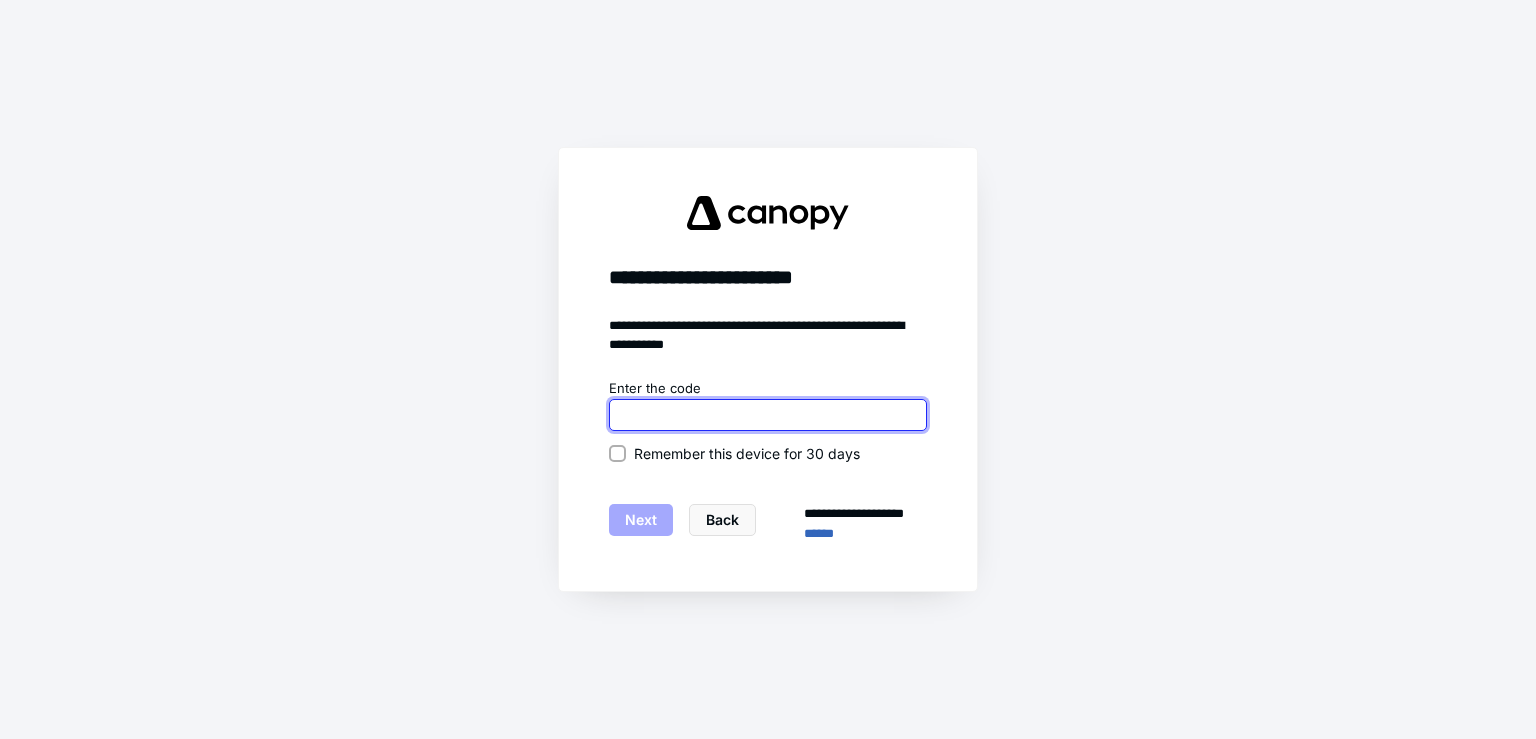 click at bounding box center (768, 415) 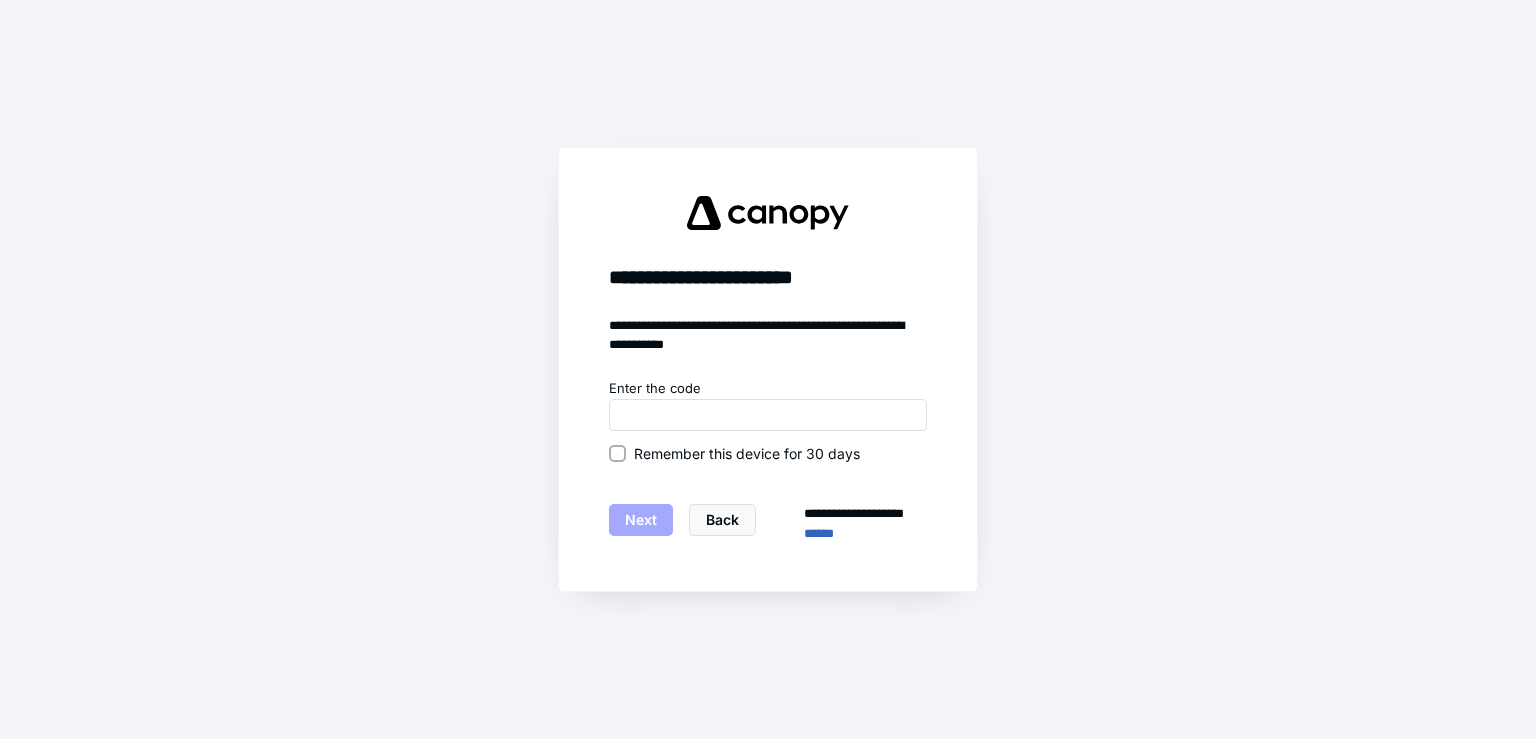 click on "Remember this device for 30 days" at bounding box center (617, 453) 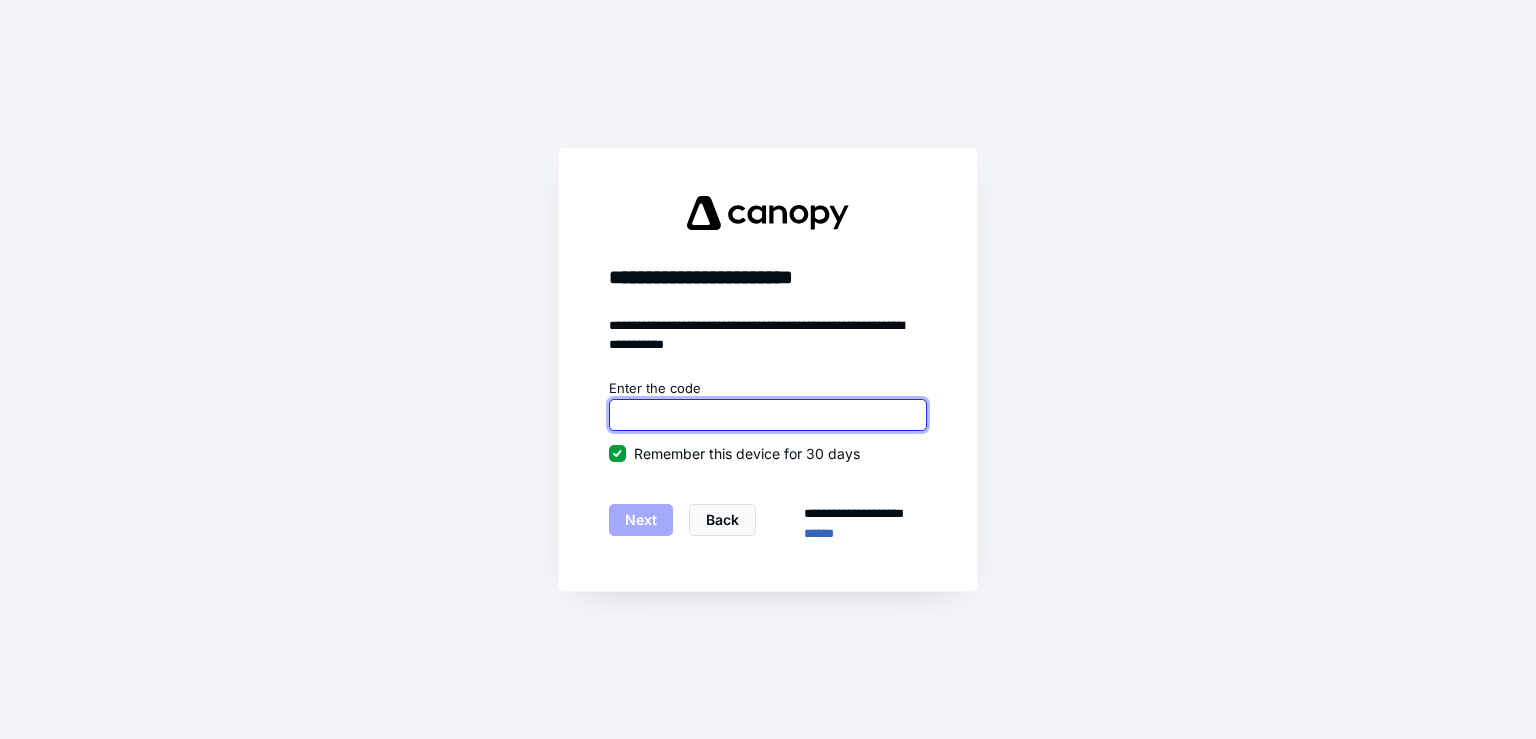click at bounding box center [768, 415] 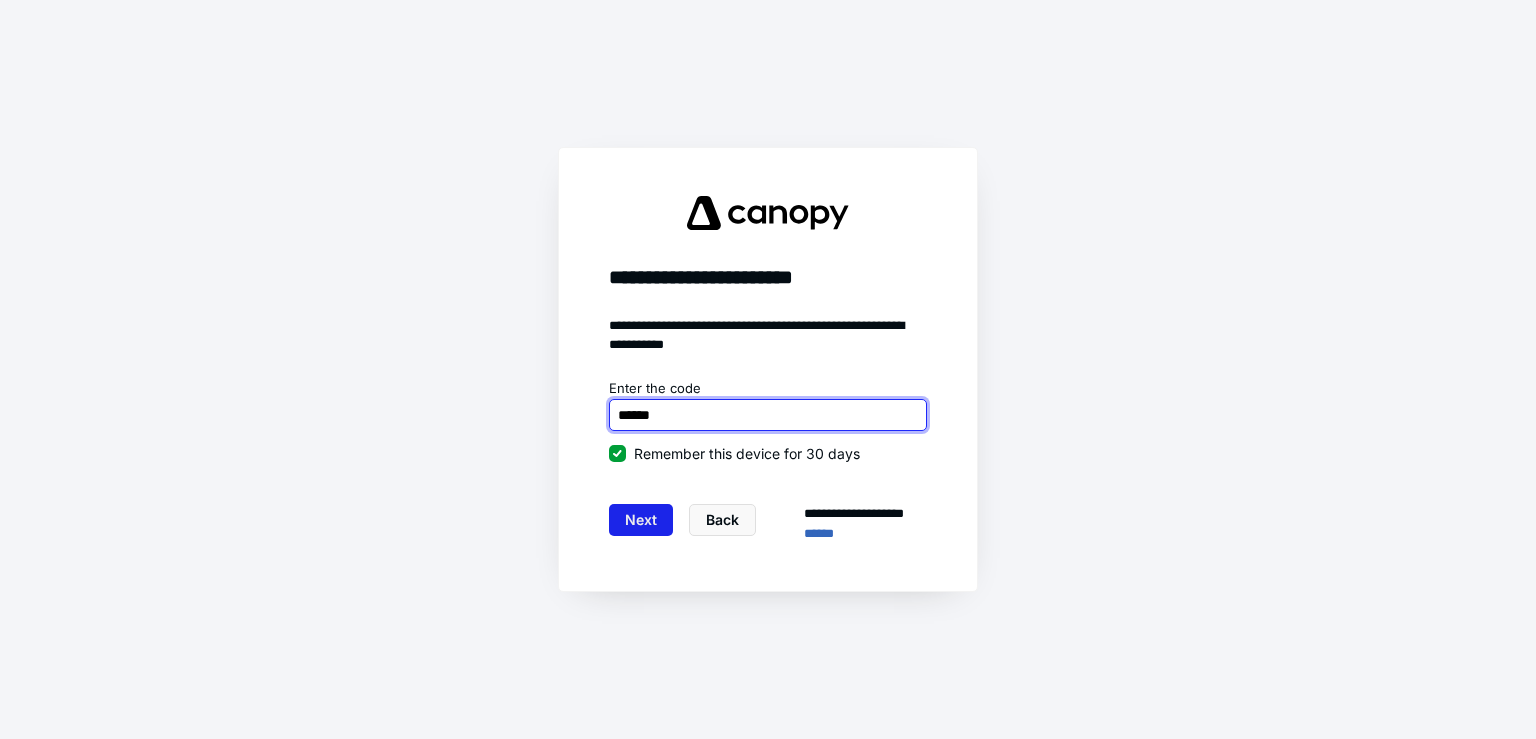 type on "******" 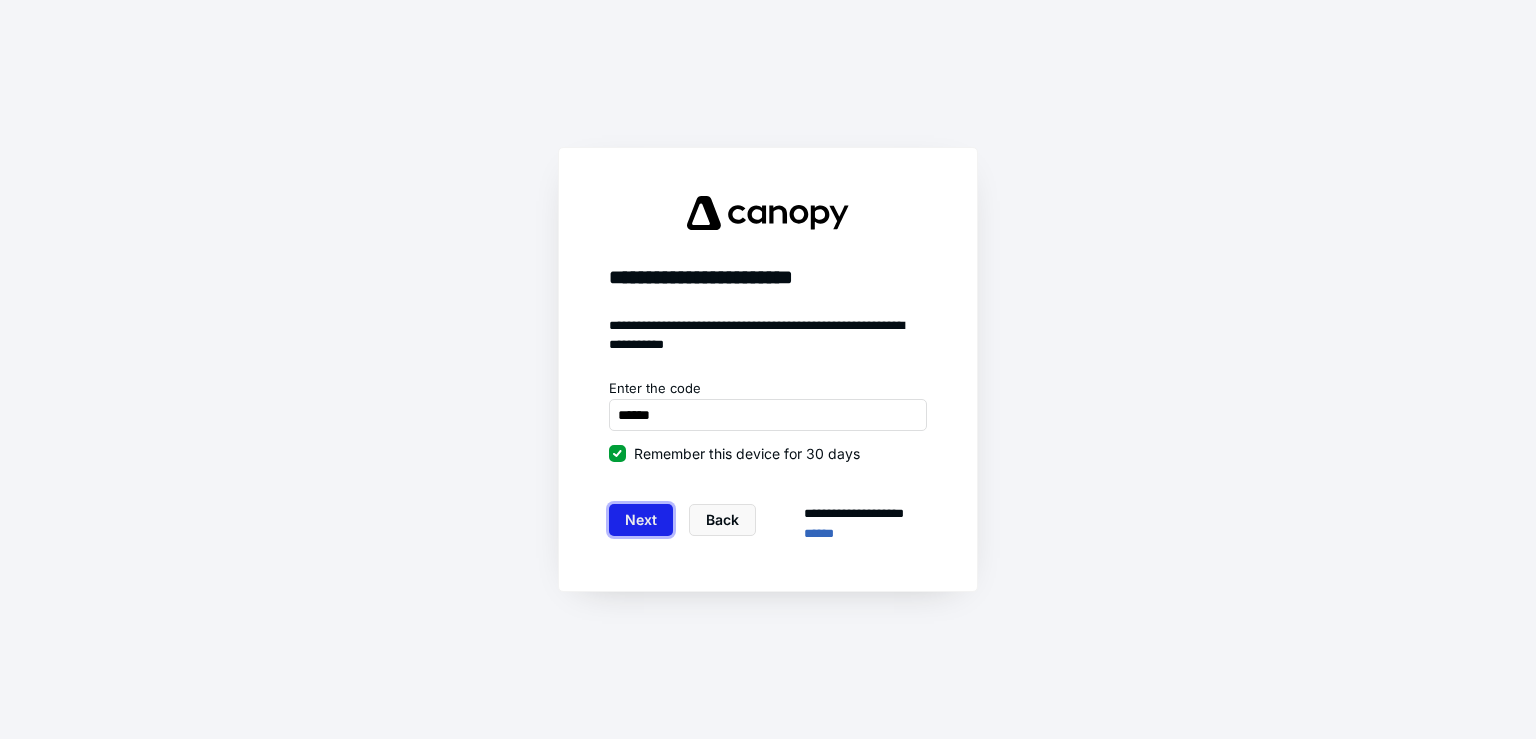 click on "Next" at bounding box center (641, 520) 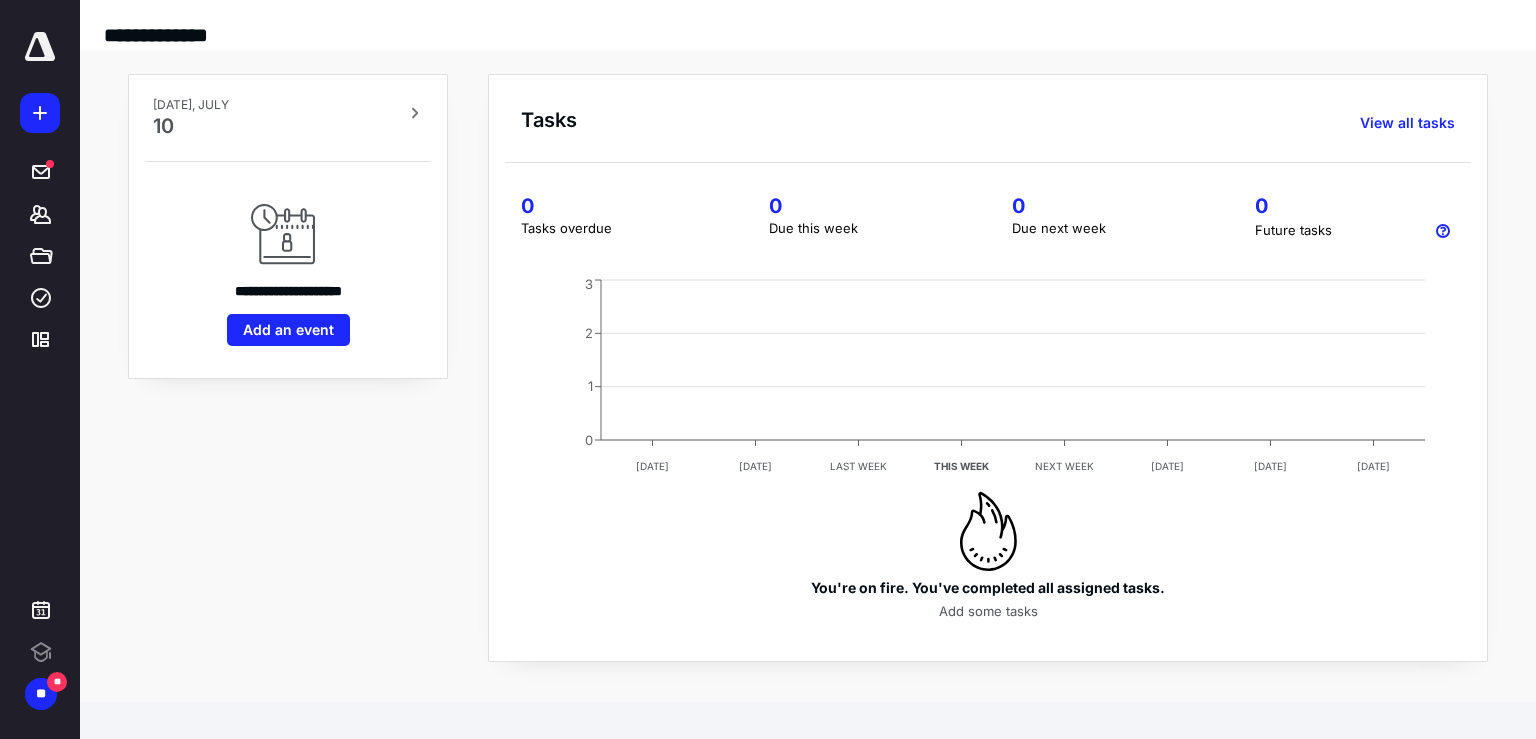 scroll, scrollTop: 0, scrollLeft: 0, axis: both 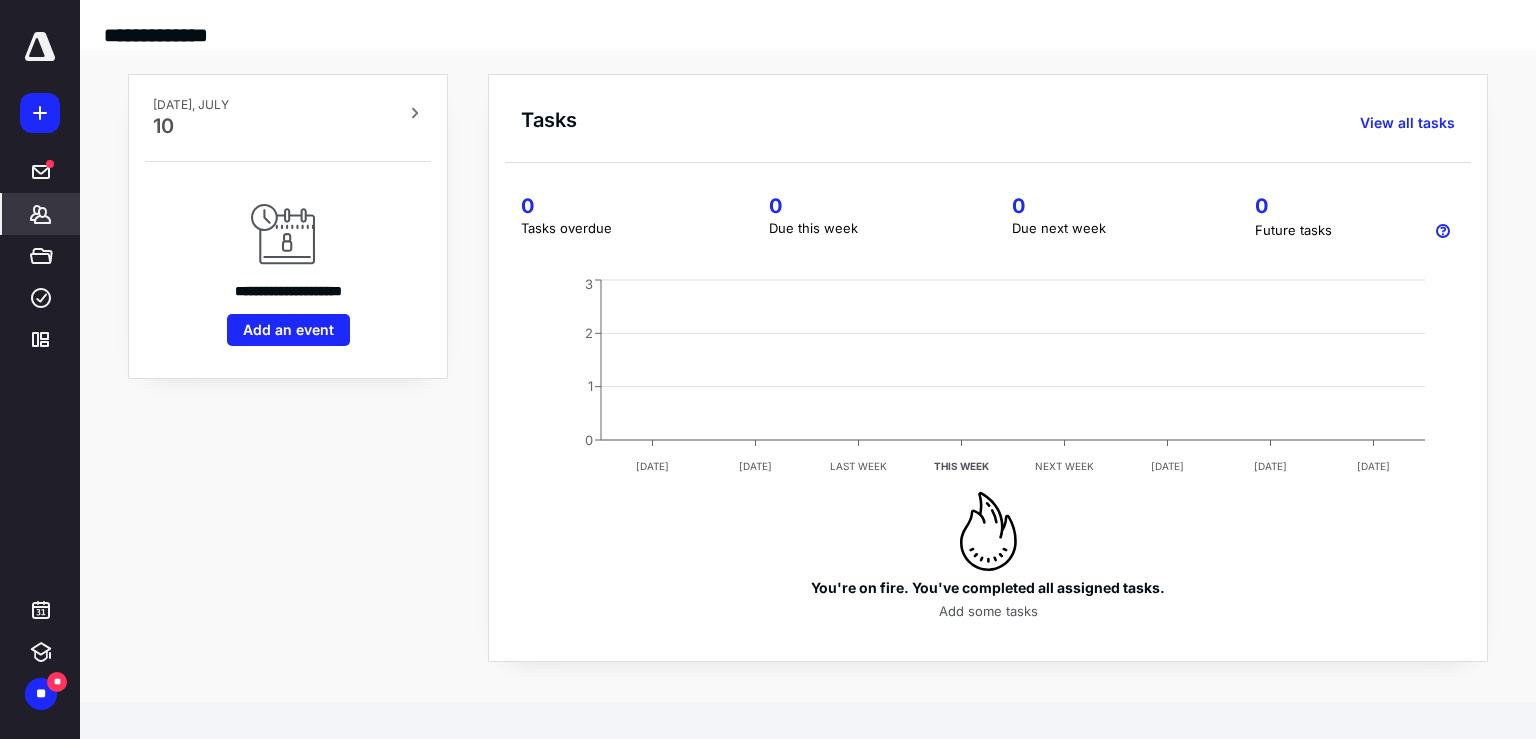 click on "*******" at bounding box center [41, 214] 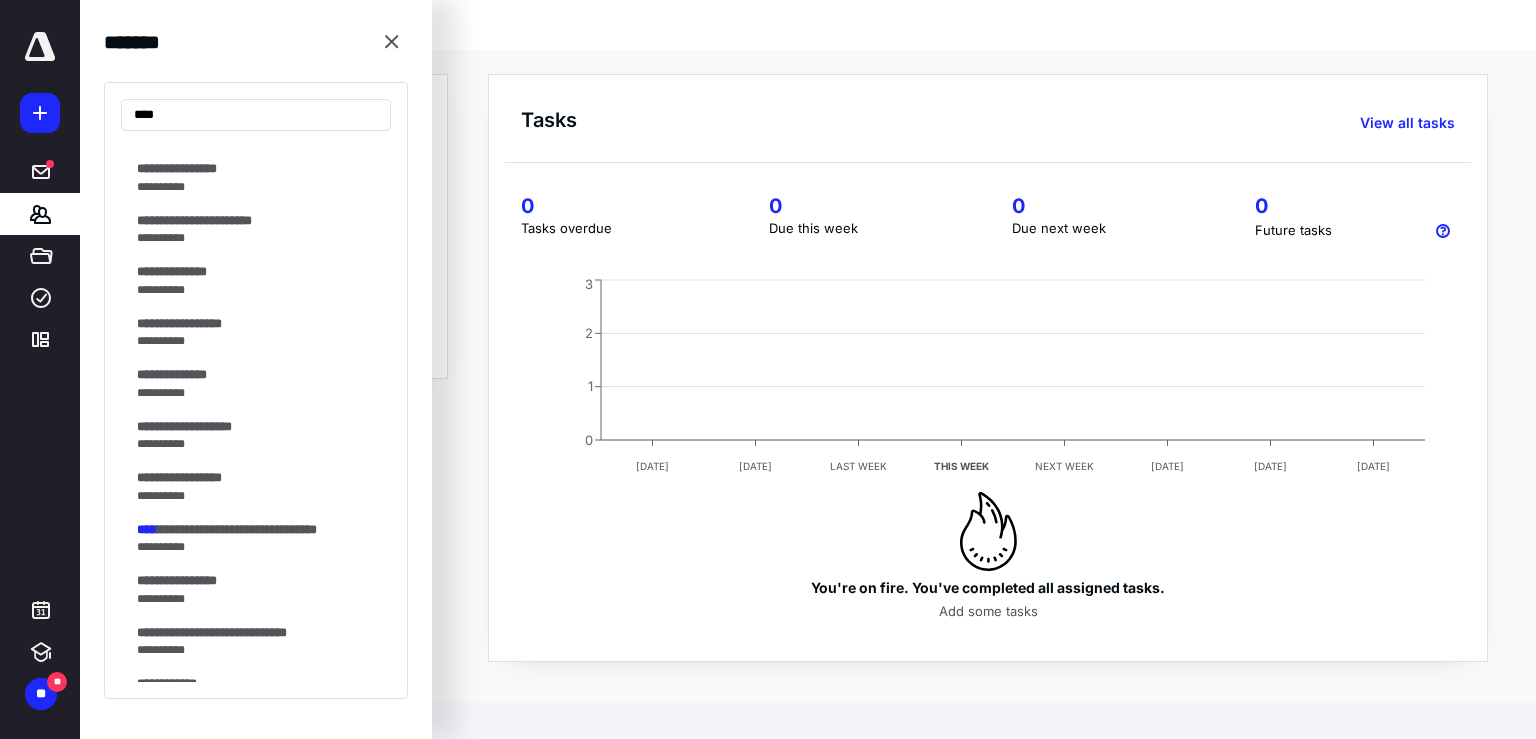 scroll, scrollTop: 500, scrollLeft: 0, axis: vertical 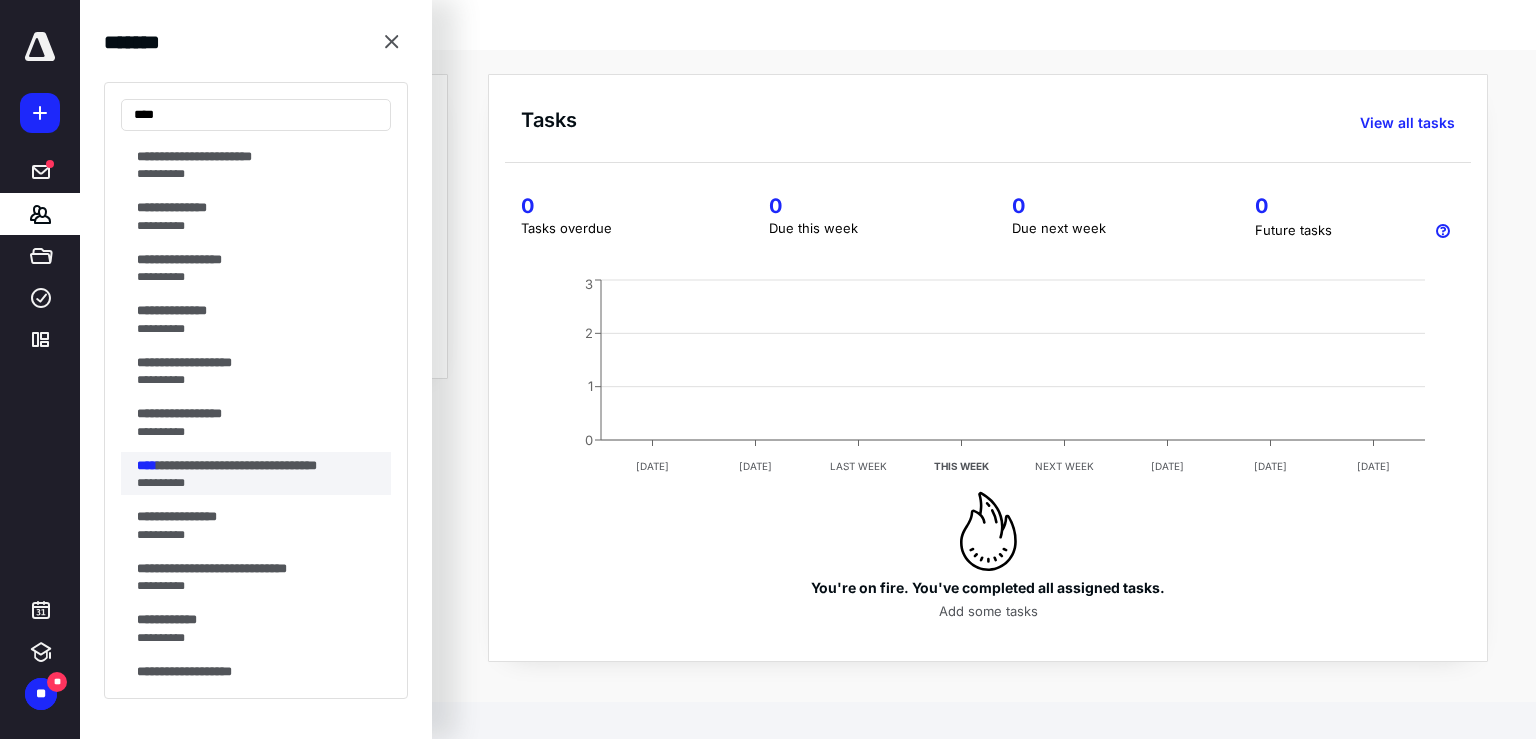 type on "****" 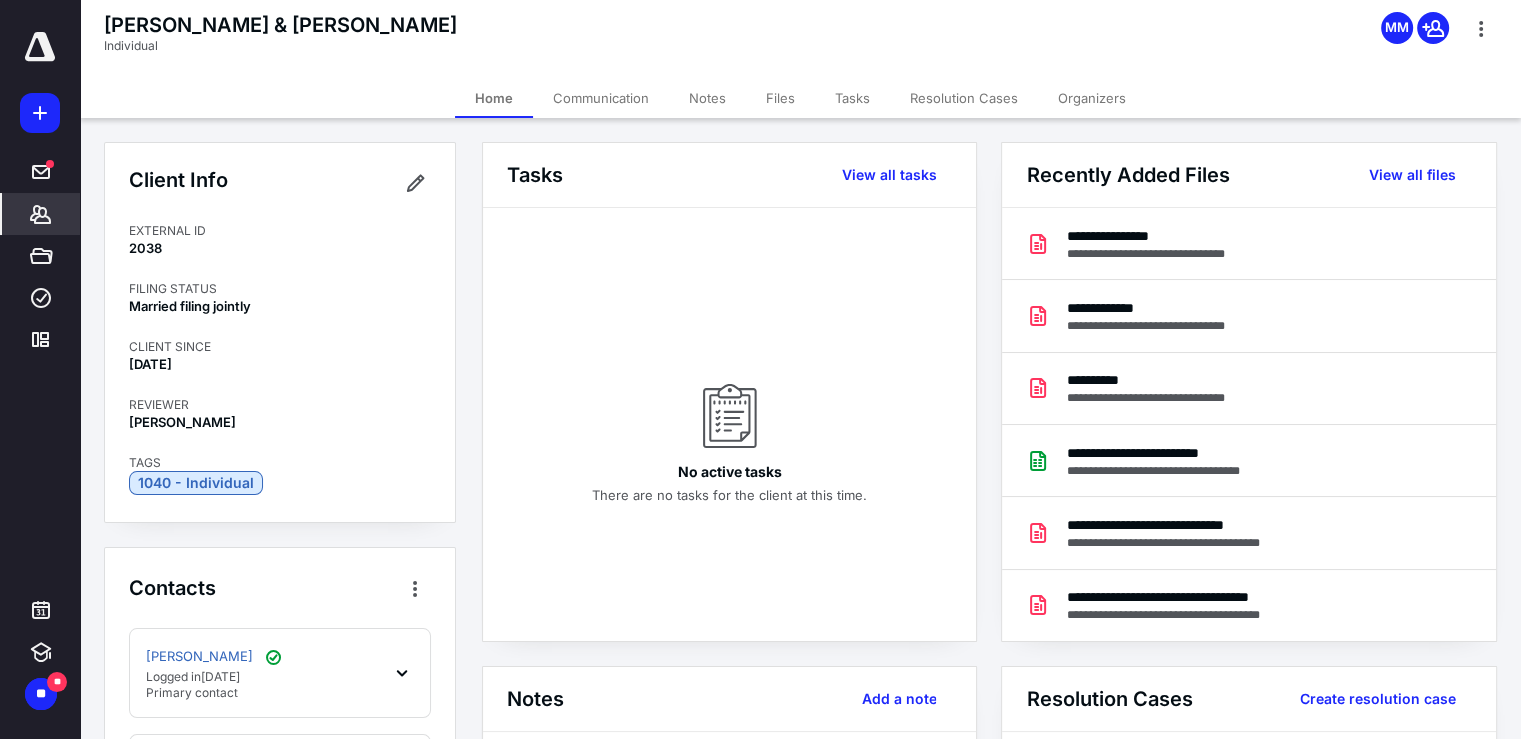click on "Notes" at bounding box center [707, 98] 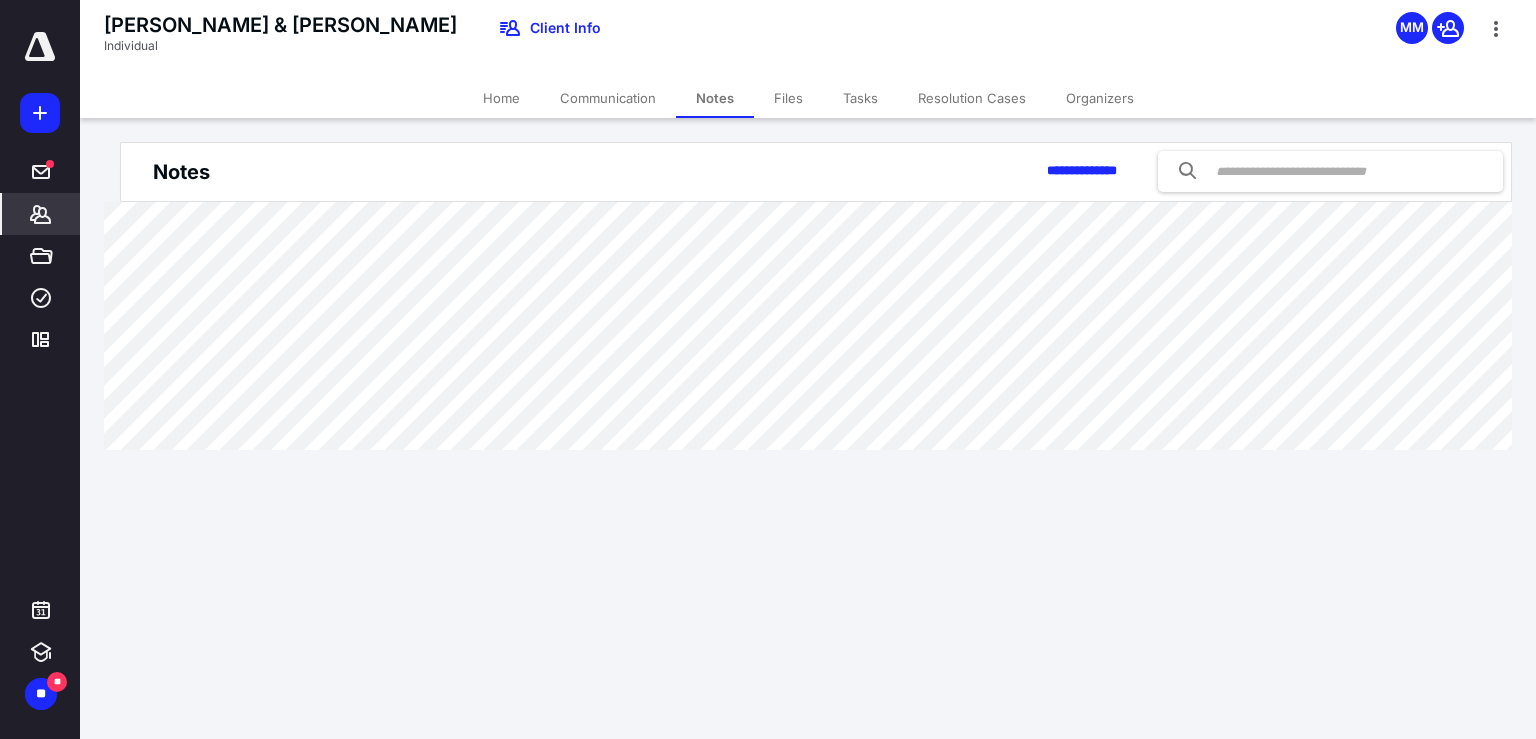 click on "Files" at bounding box center [788, 98] 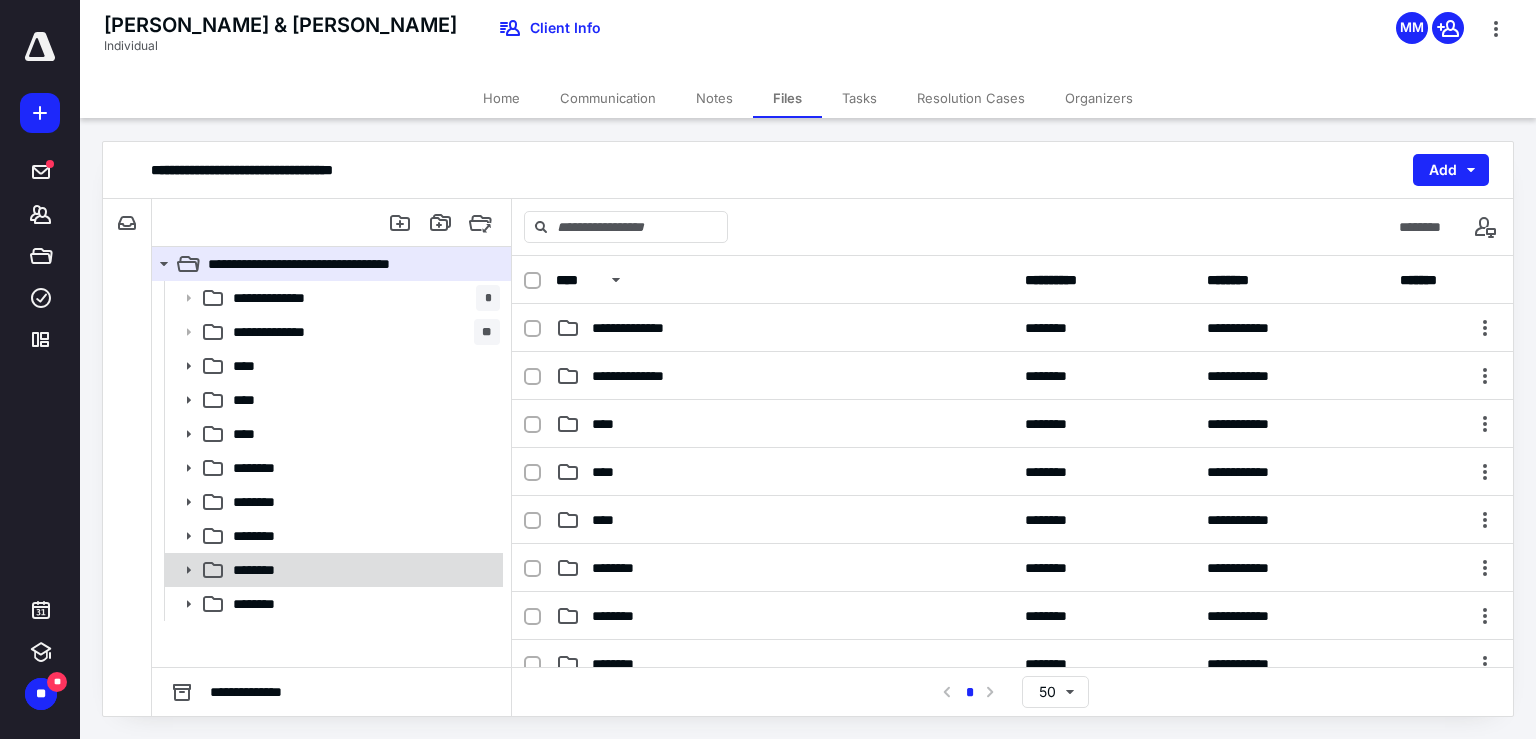 click 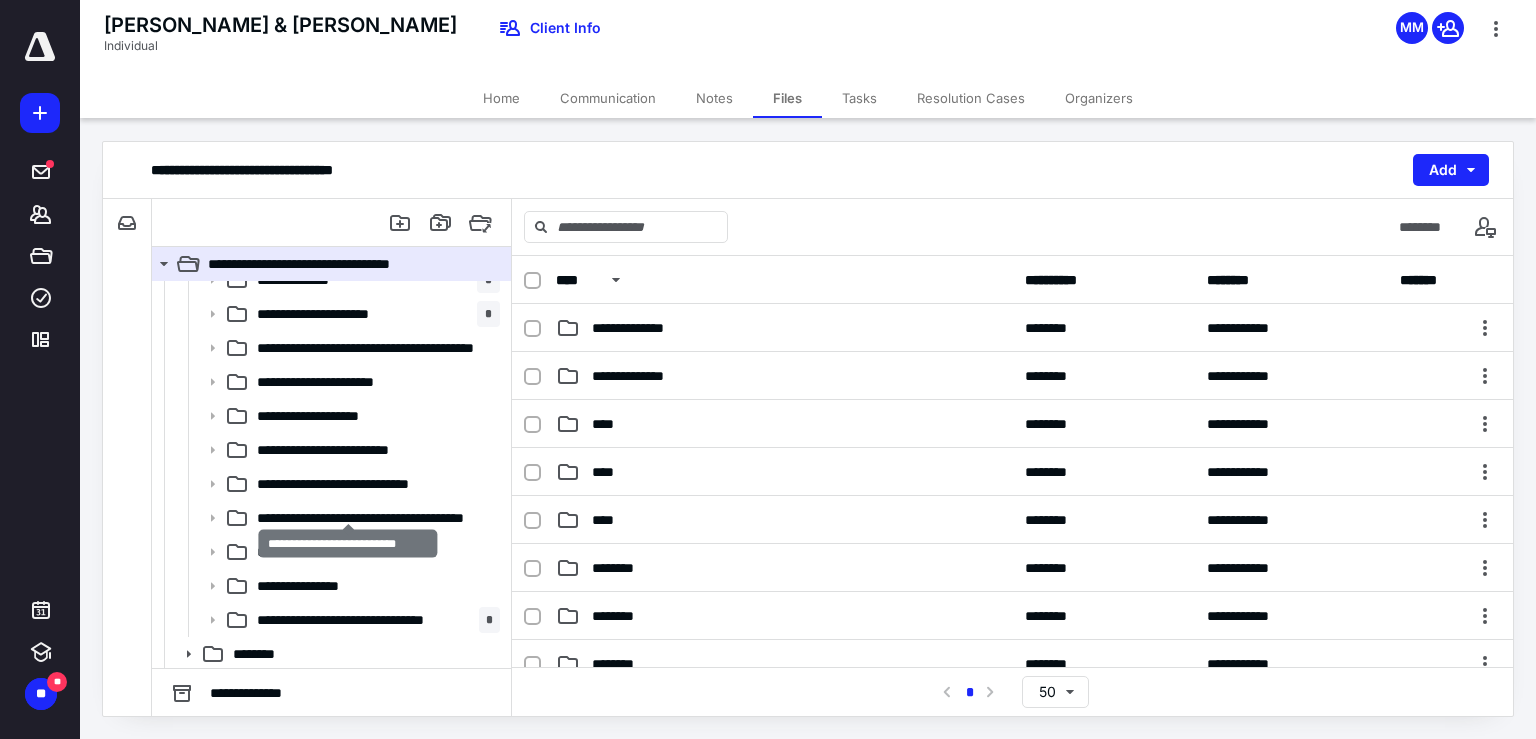 scroll, scrollTop: 700, scrollLeft: 0, axis: vertical 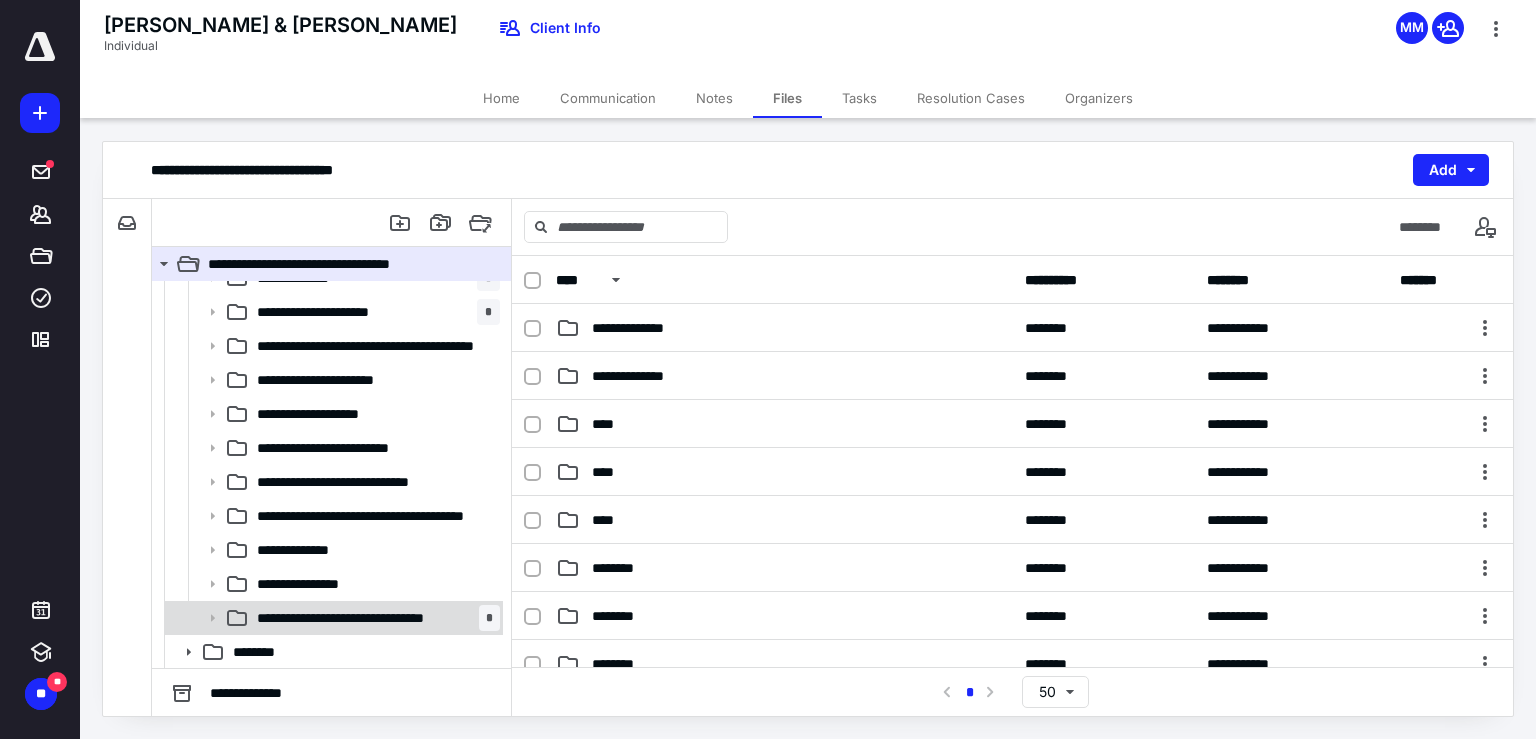 click on "**********" at bounding box center (362, 618) 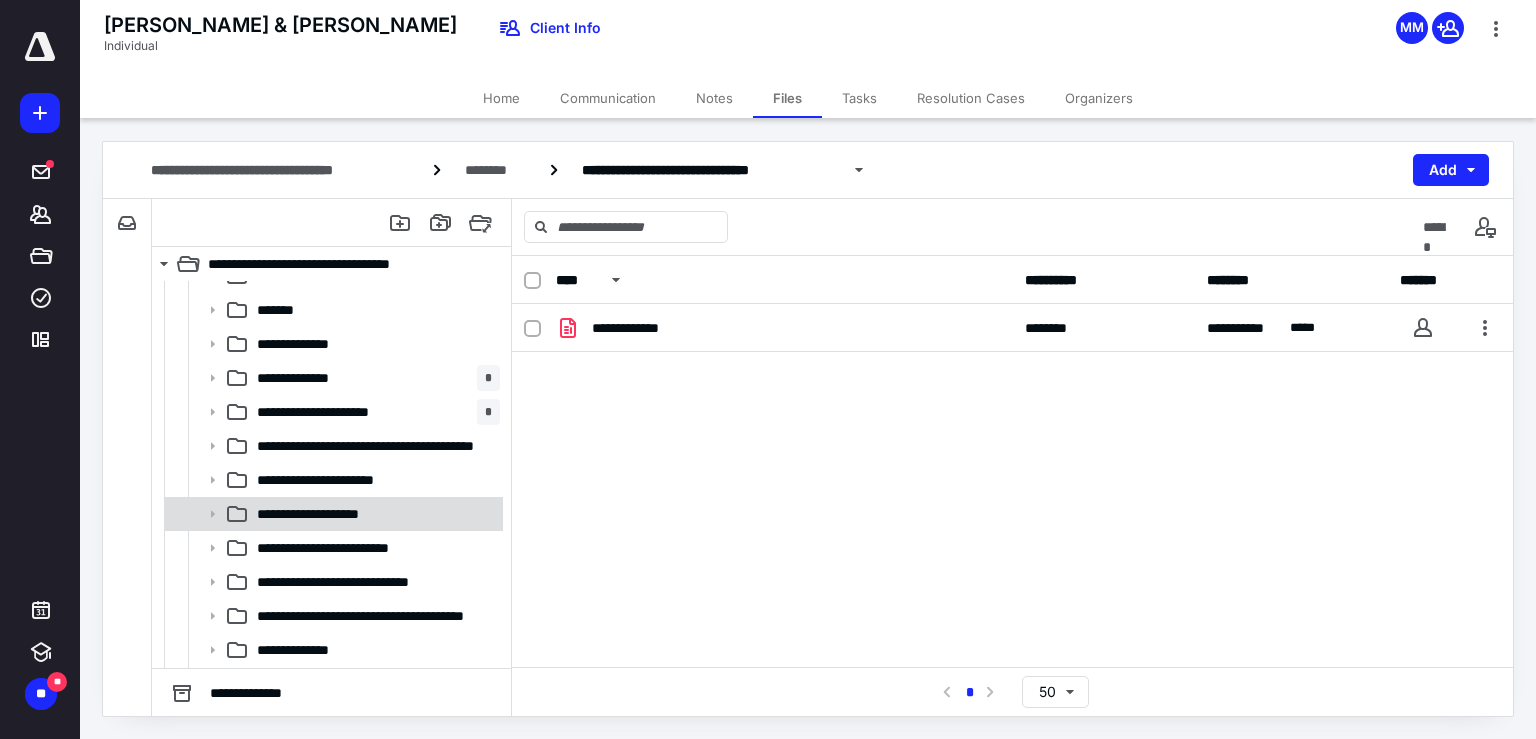 scroll, scrollTop: 700, scrollLeft: 0, axis: vertical 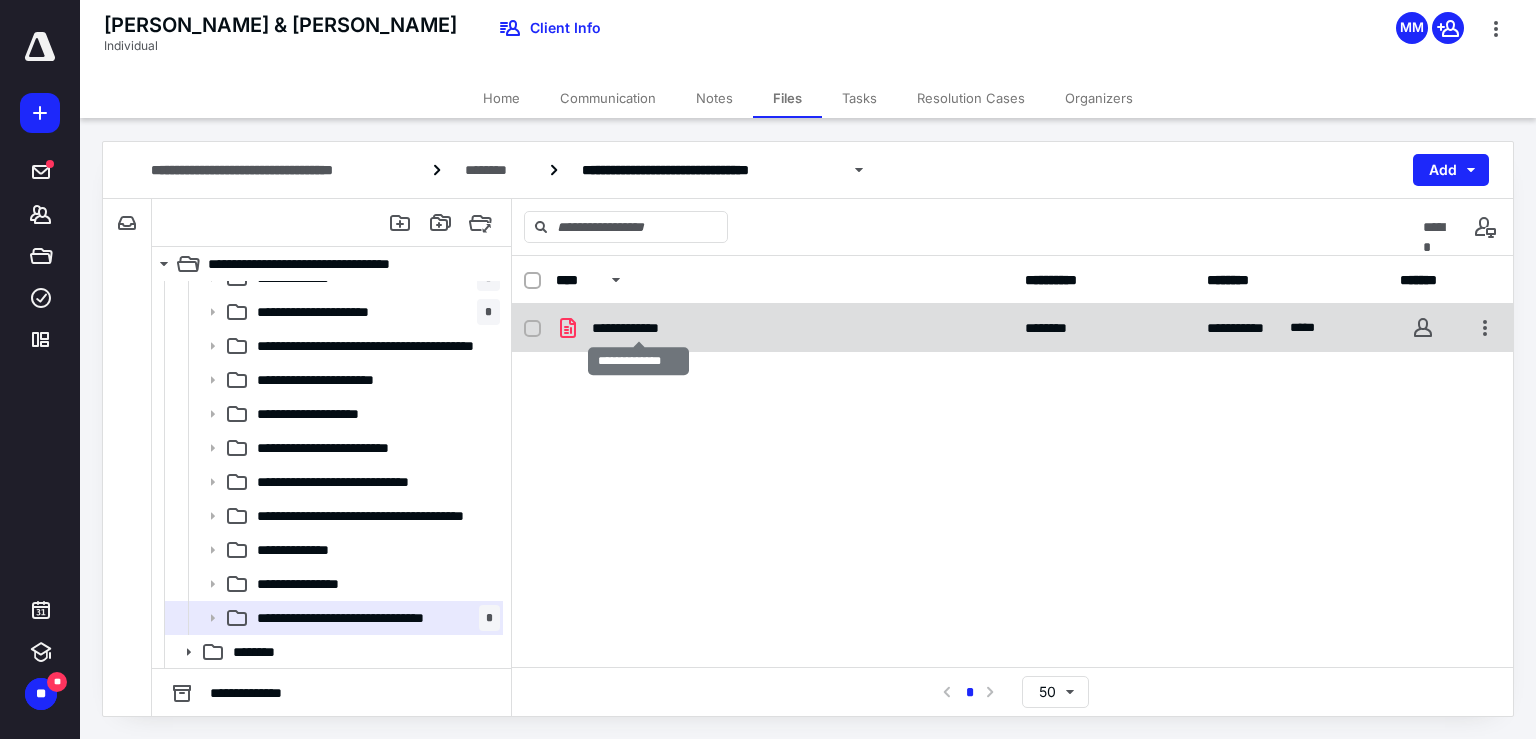 click on "**********" at bounding box center (638, 328) 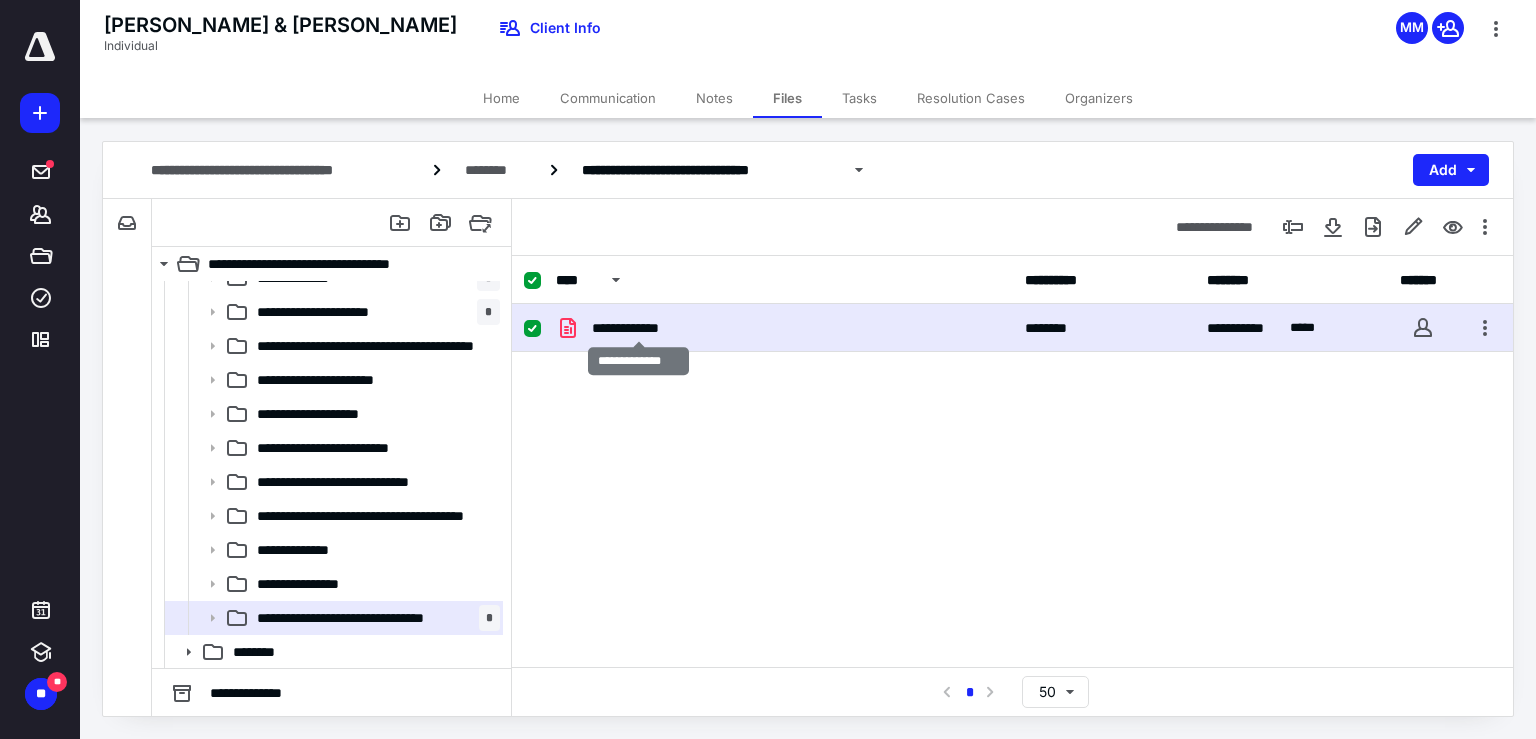 click on "**********" at bounding box center (638, 328) 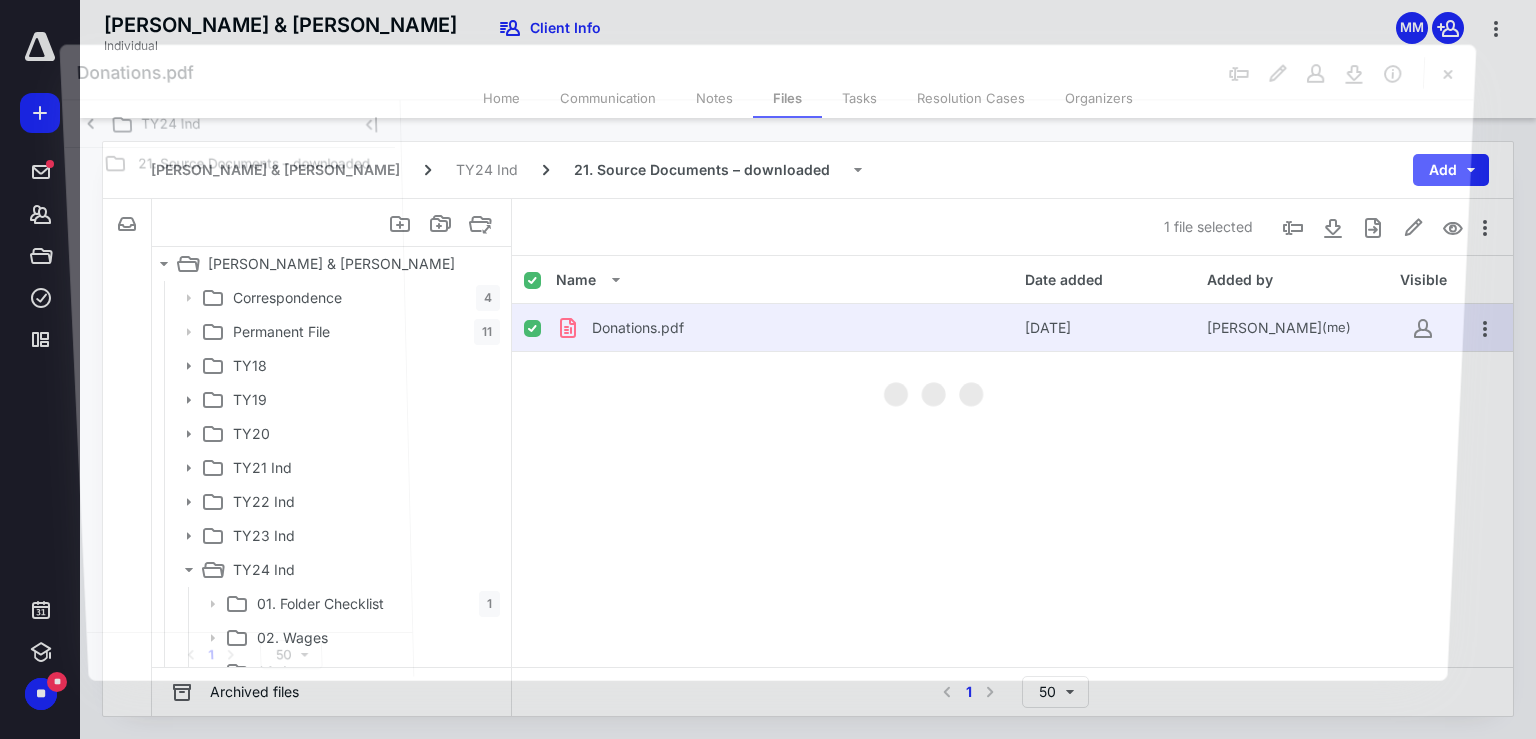 scroll, scrollTop: 700, scrollLeft: 0, axis: vertical 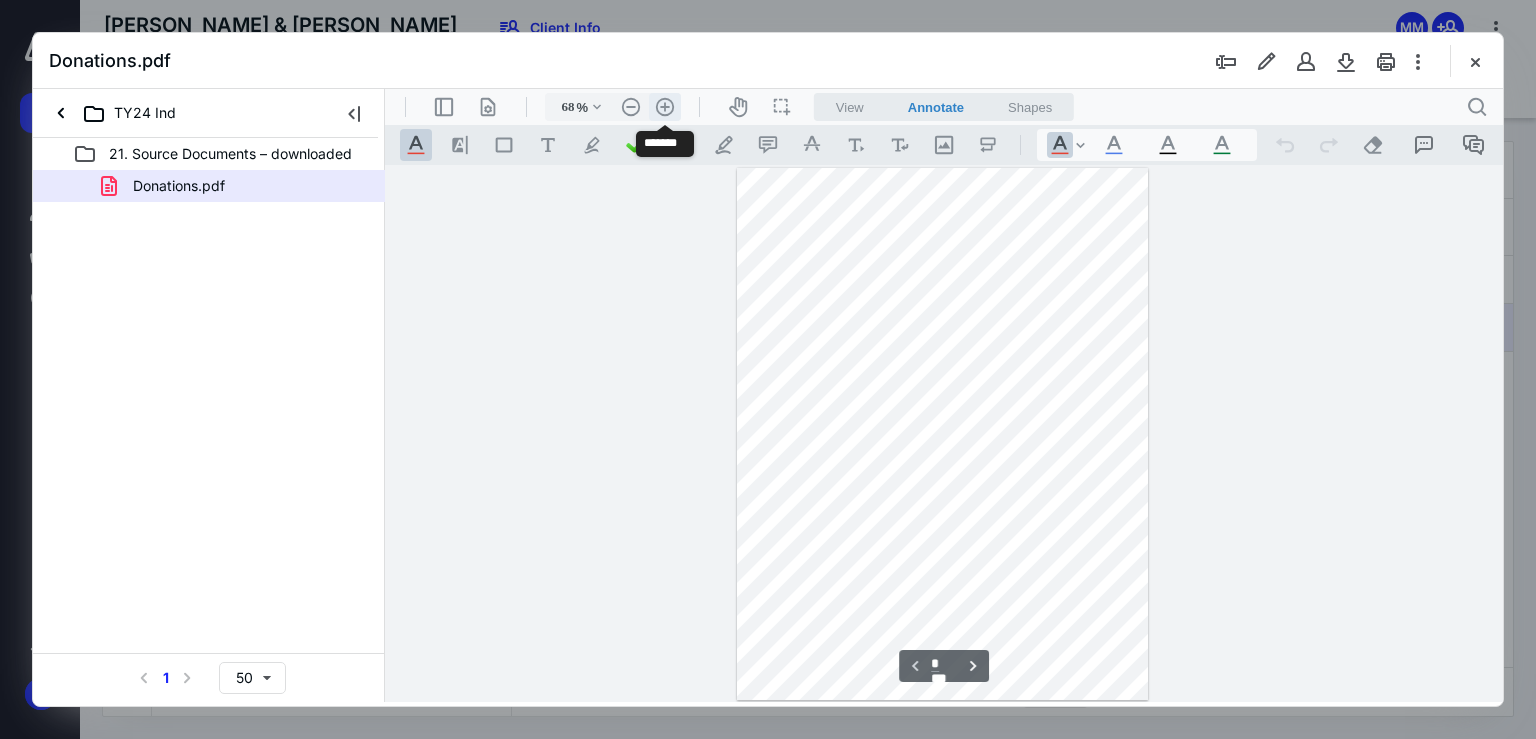 click on ".cls-1{fill:#abb0c4;} icon - header - zoom - in - line" at bounding box center (665, 107) 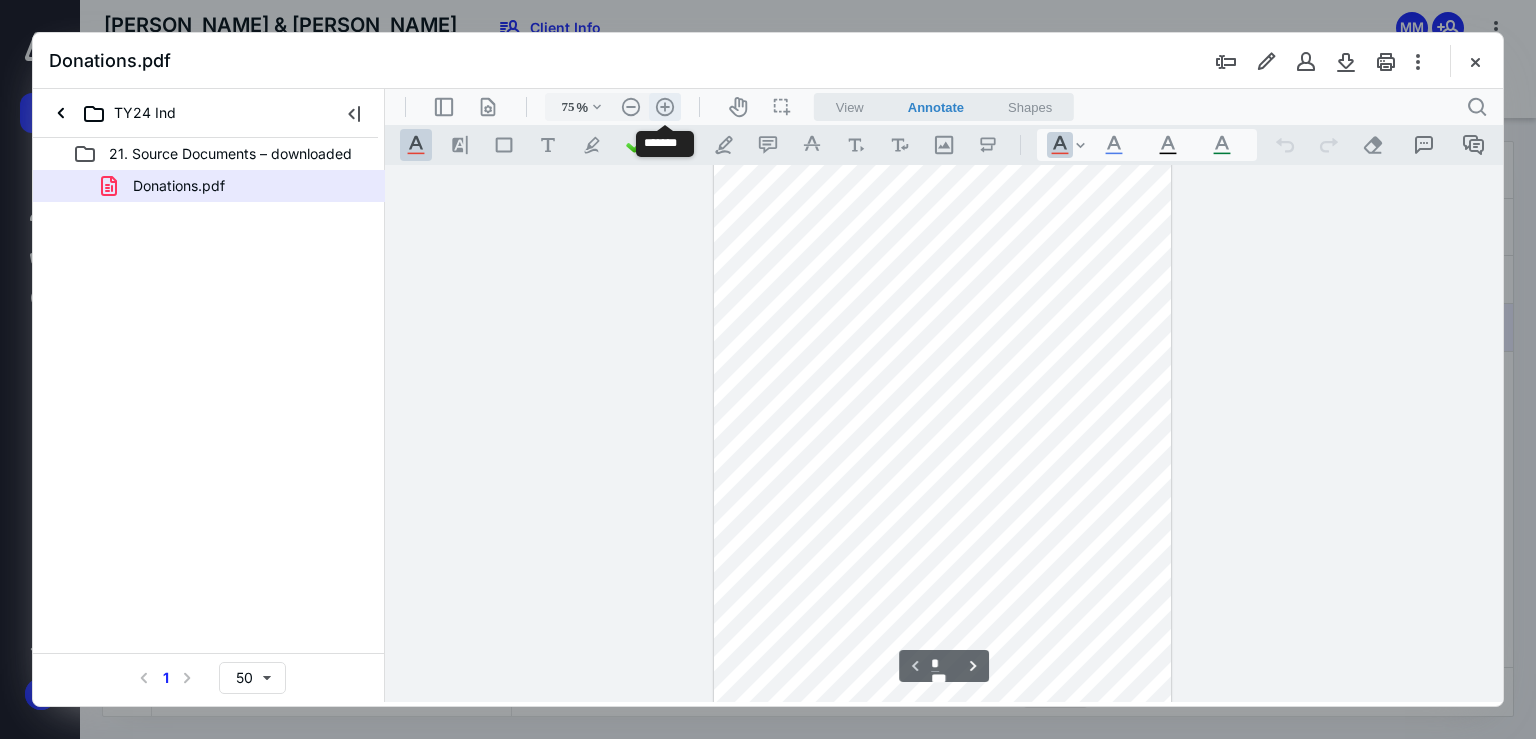 click on ".cls-1{fill:#abb0c4;} icon - header - zoom - in - line" at bounding box center [665, 107] 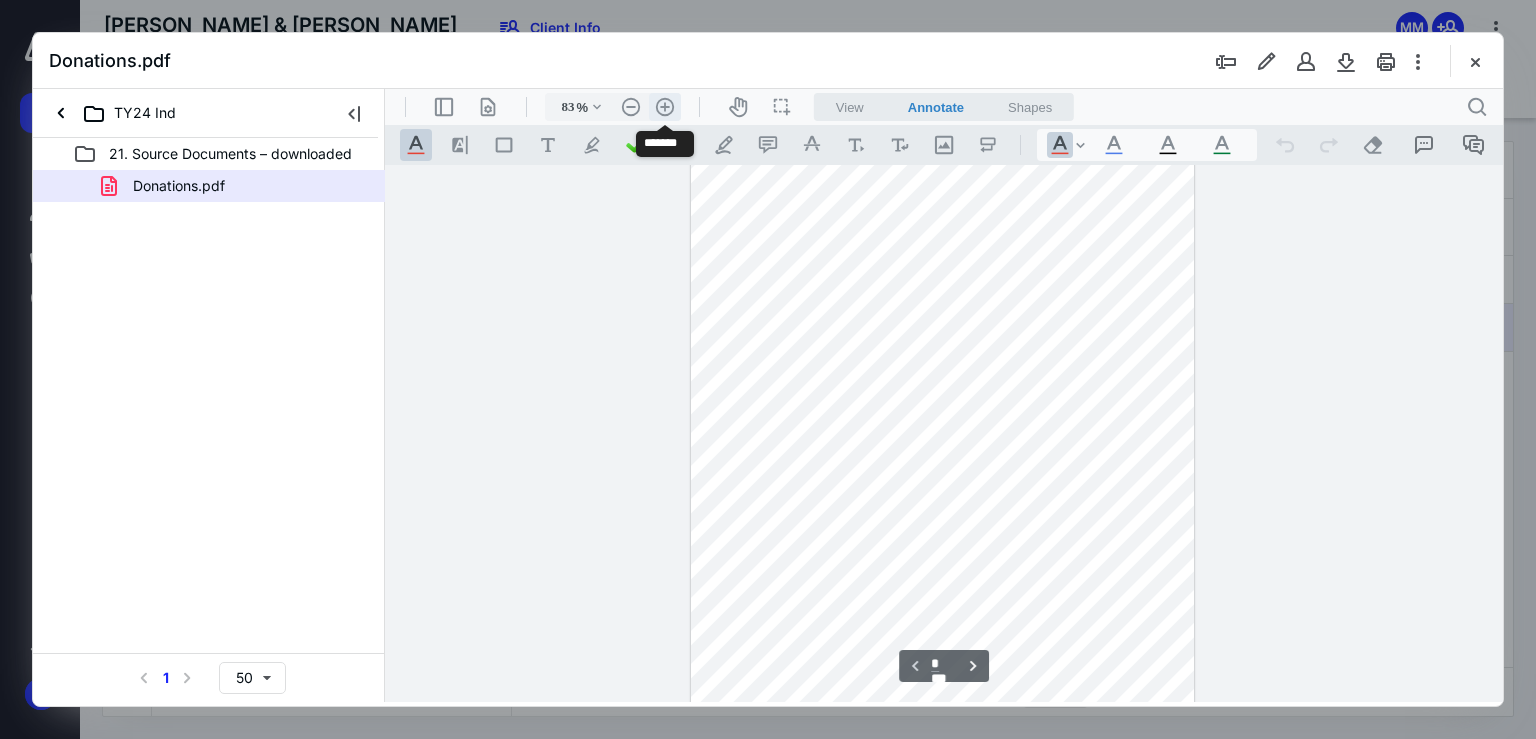 click on ".cls-1{fill:#abb0c4;} icon - header - zoom - in - line" at bounding box center (665, 107) 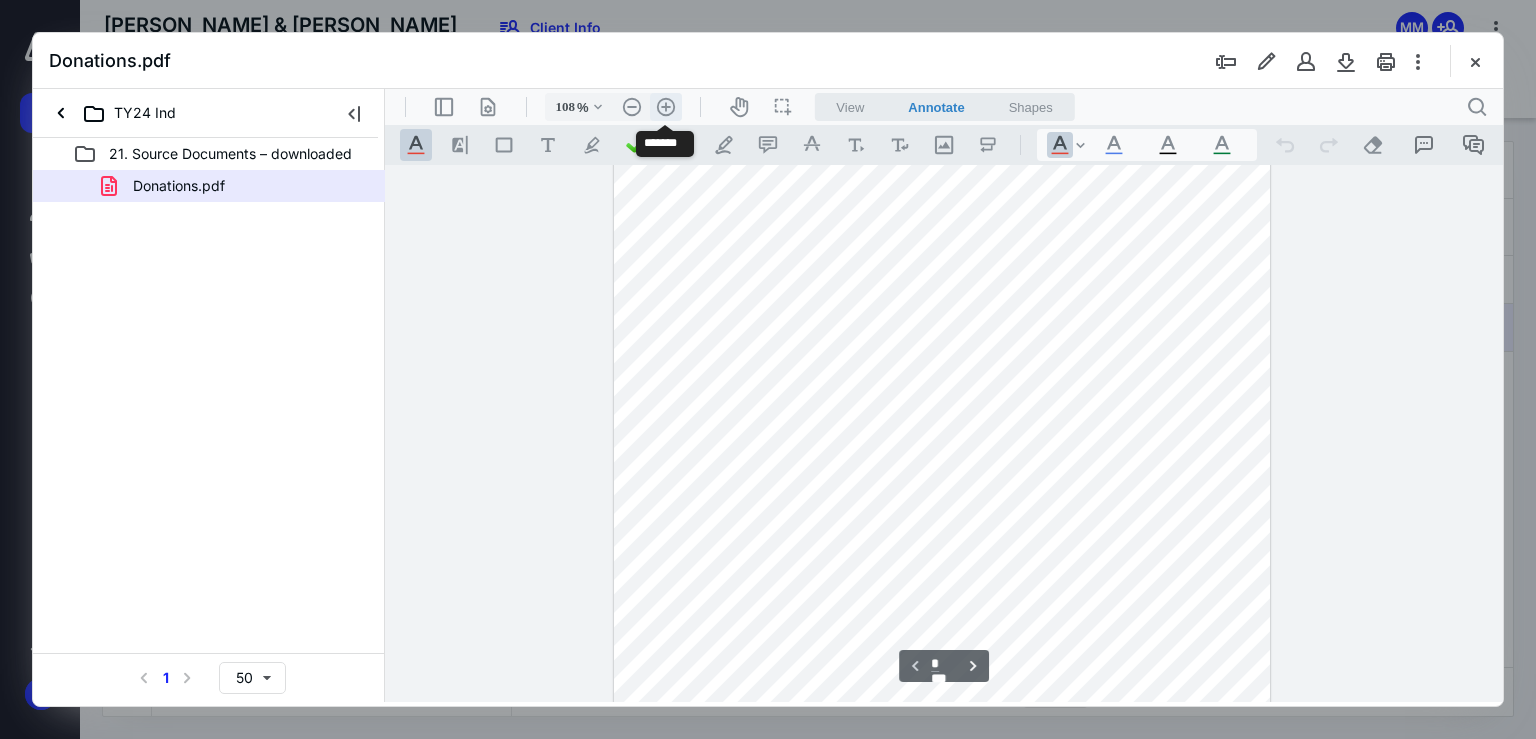 click on ".cls-1{fill:#abb0c4;} icon - header - zoom - in - line" at bounding box center [666, 107] 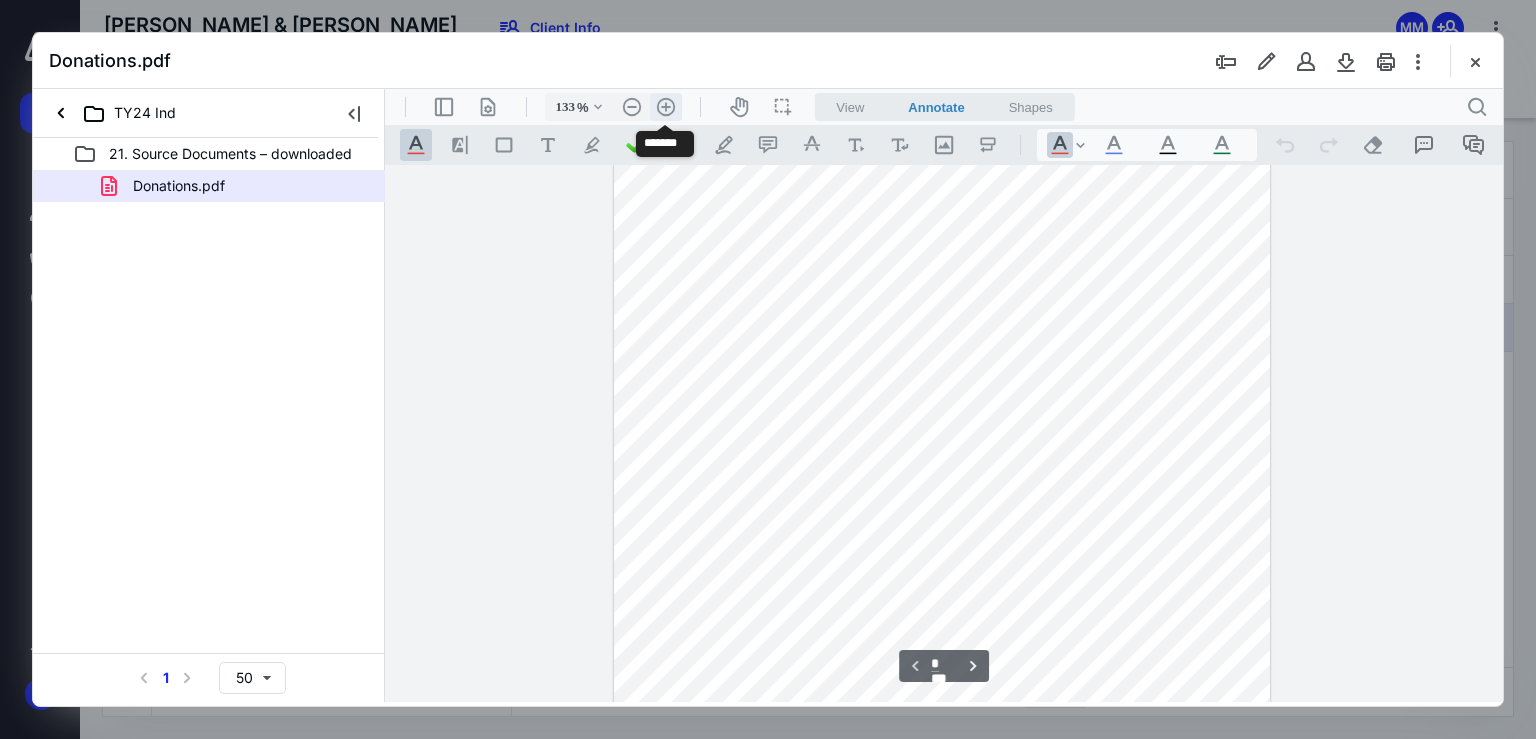 scroll, scrollTop: 222, scrollLeft: 0, axis: vertical 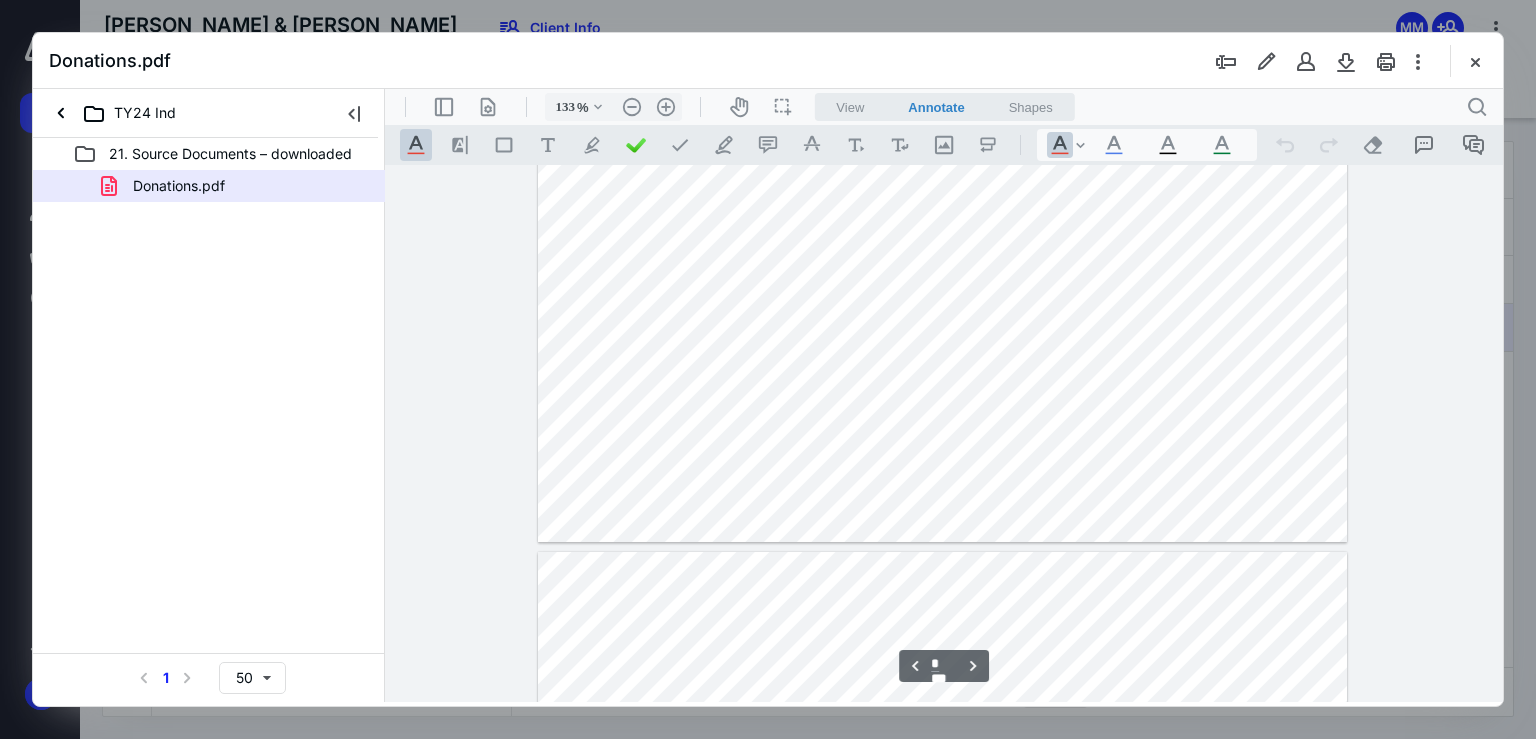 type on "*" 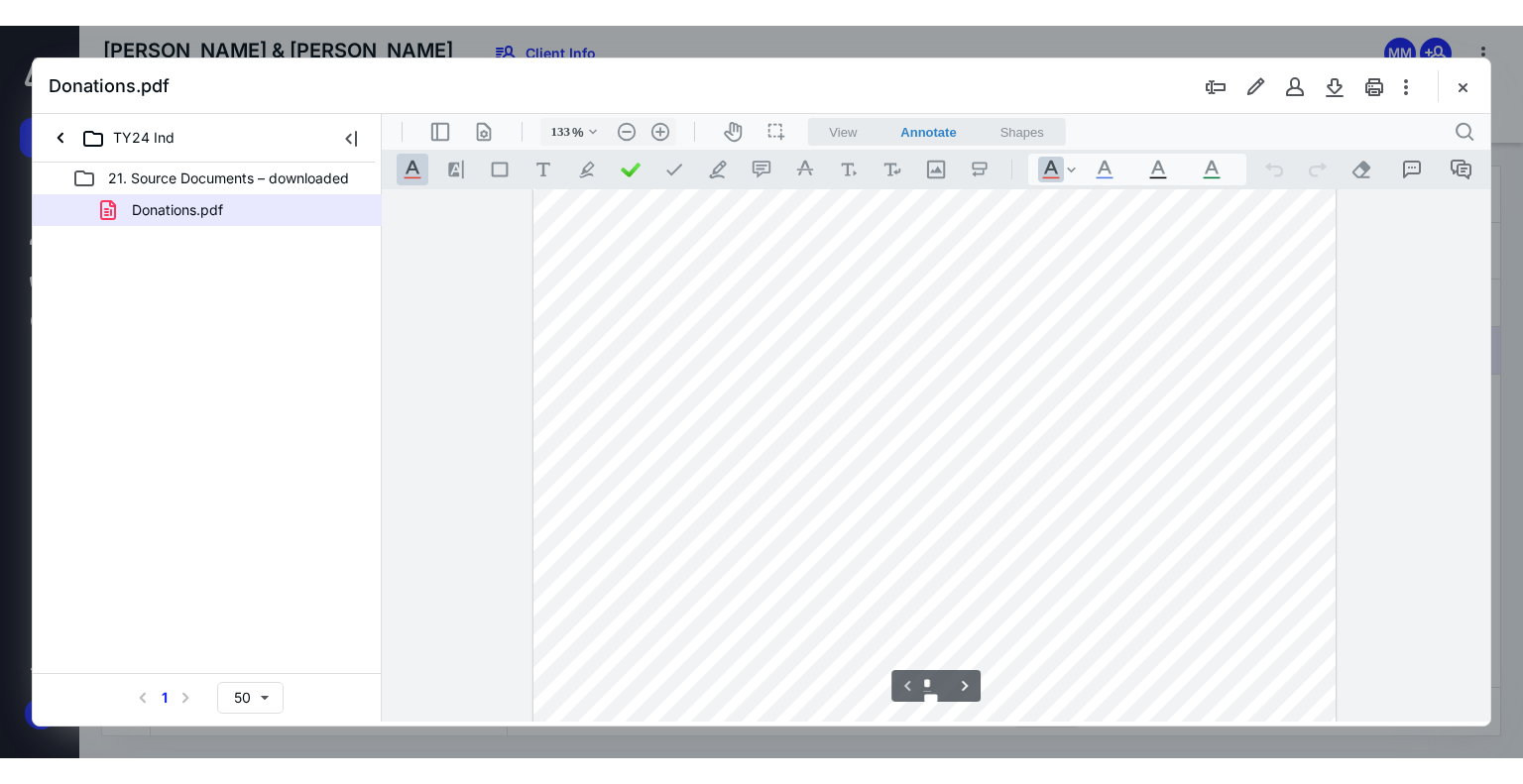 scroll, scrollTop: 198, scrollLeft: 0, axis: vertical 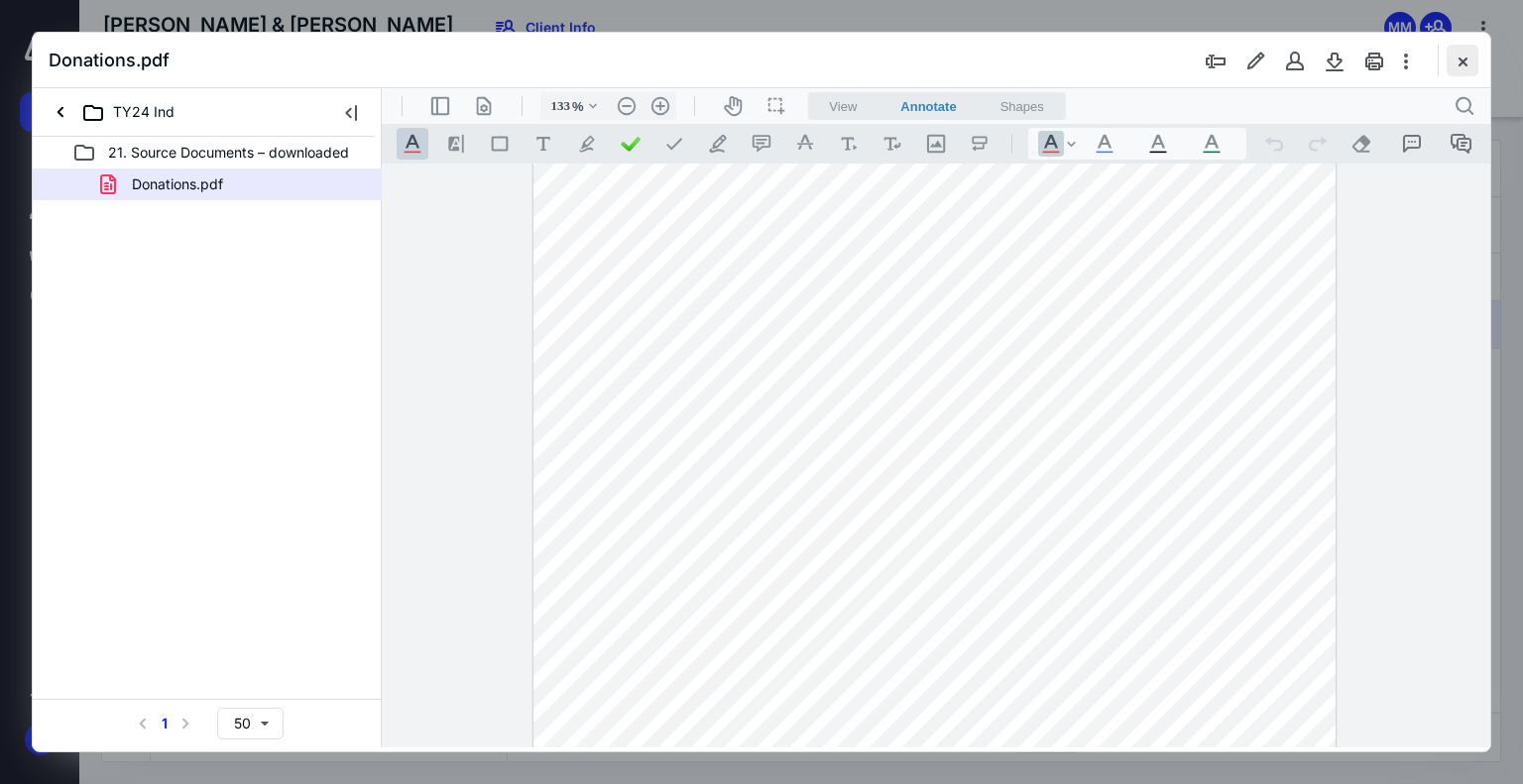 click at bounding box center [1463, 60] 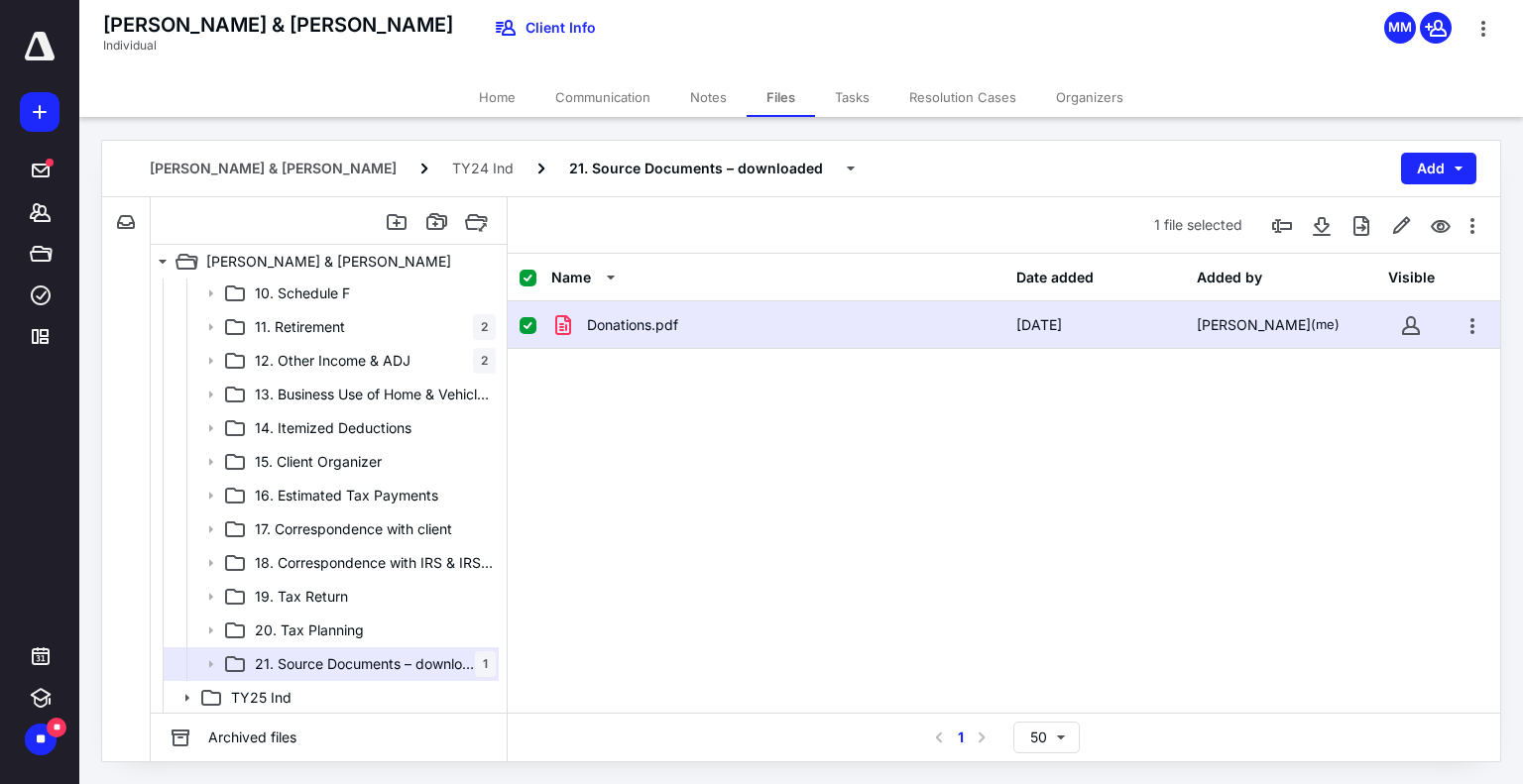 checkbox on "false" 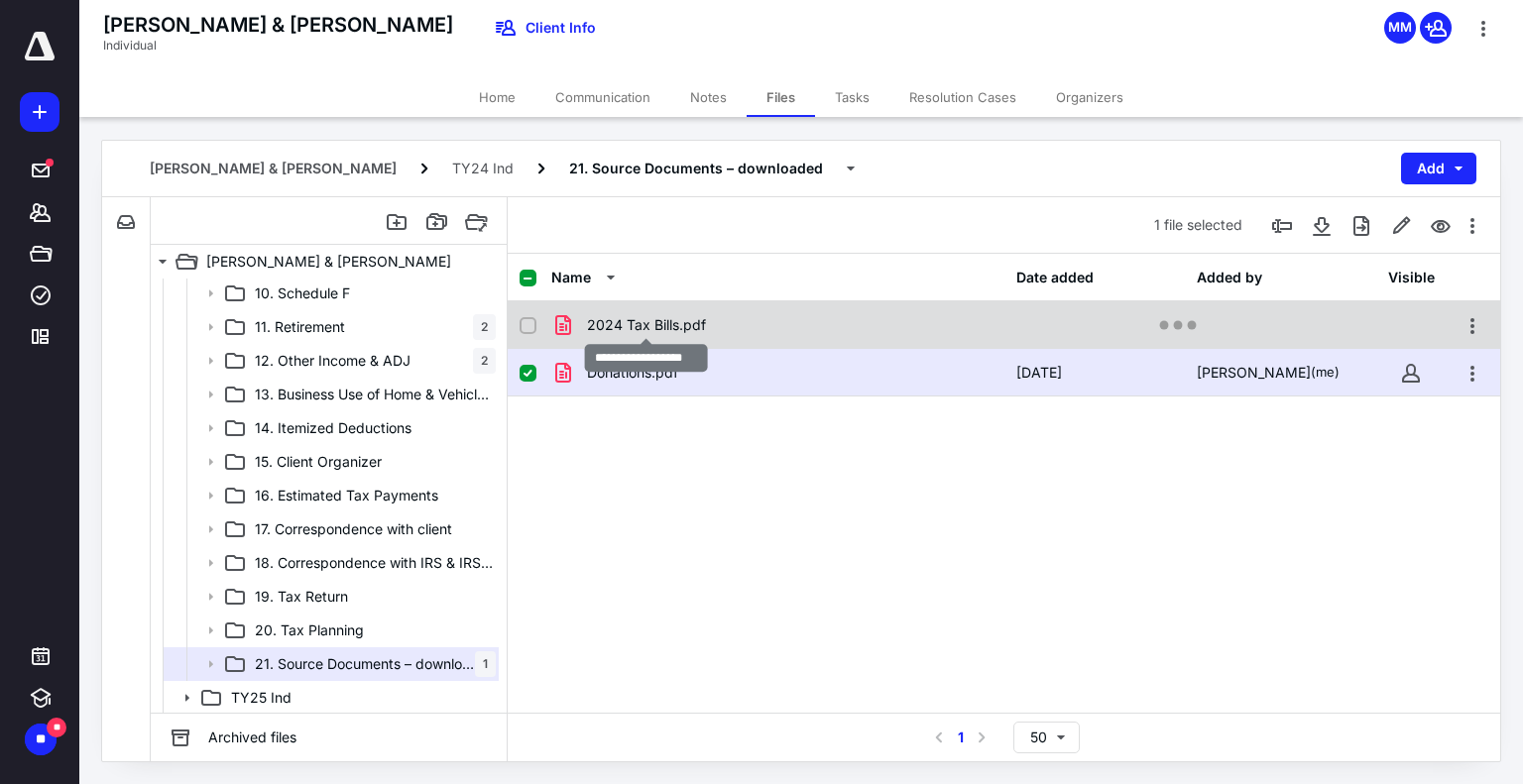 click on "2024 Tax Bills.pdf" at bounding box center (646, 325) 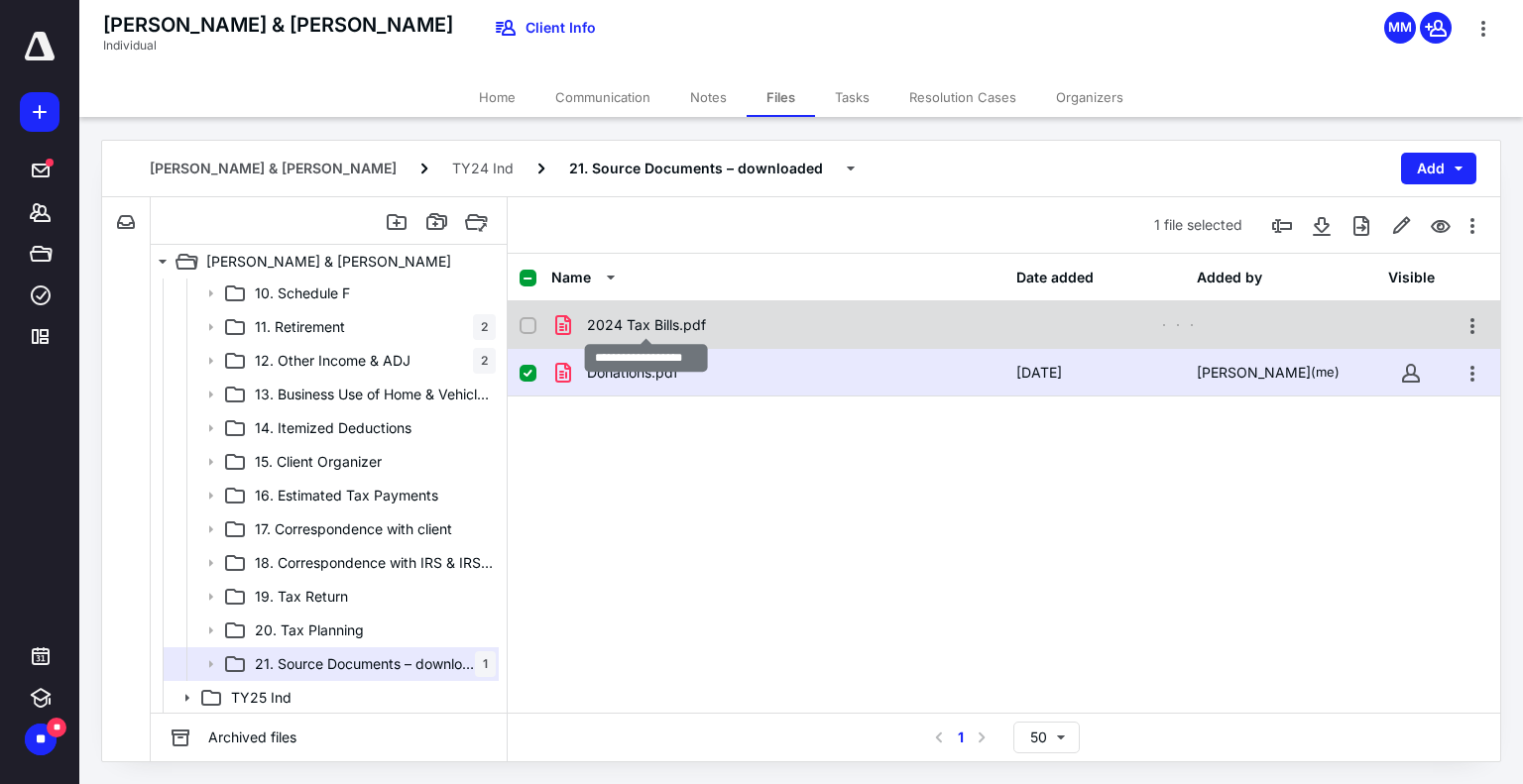 checkbox on "false" 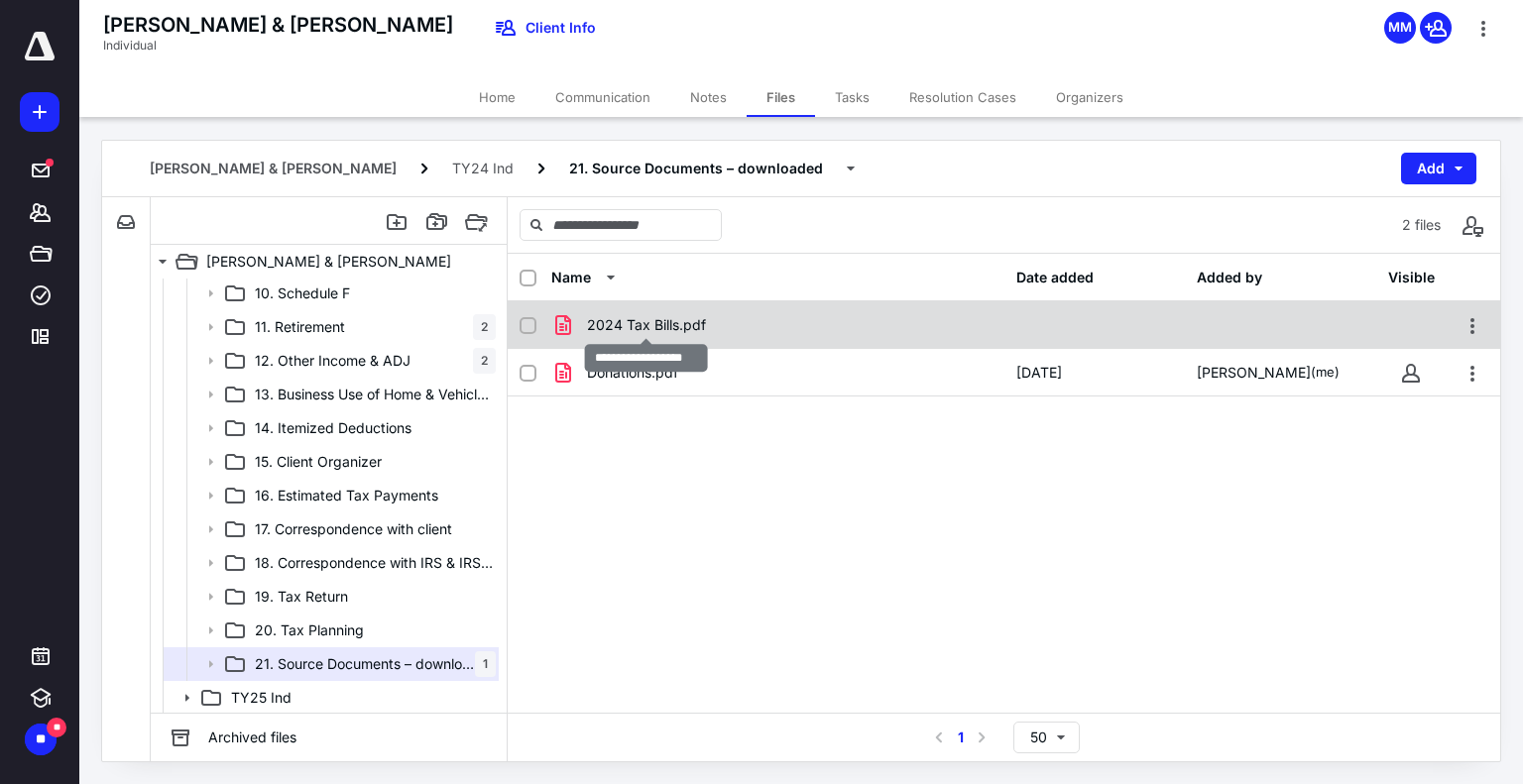 click on "2024 Tax Bills.pdf" at bounding box center (646, 325) 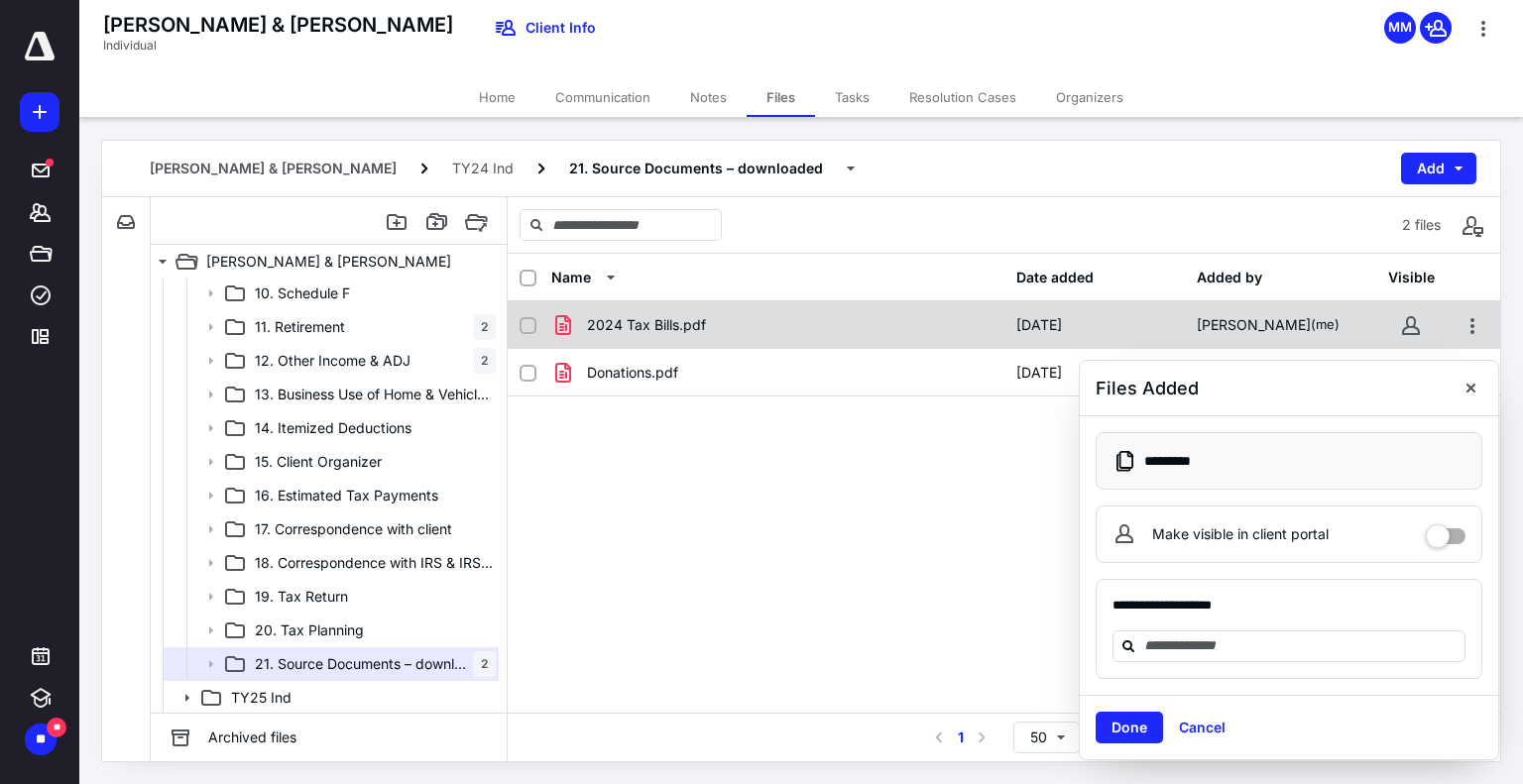 click on "2024 Tax Bills.pdf" at bounding box center (646, 325) 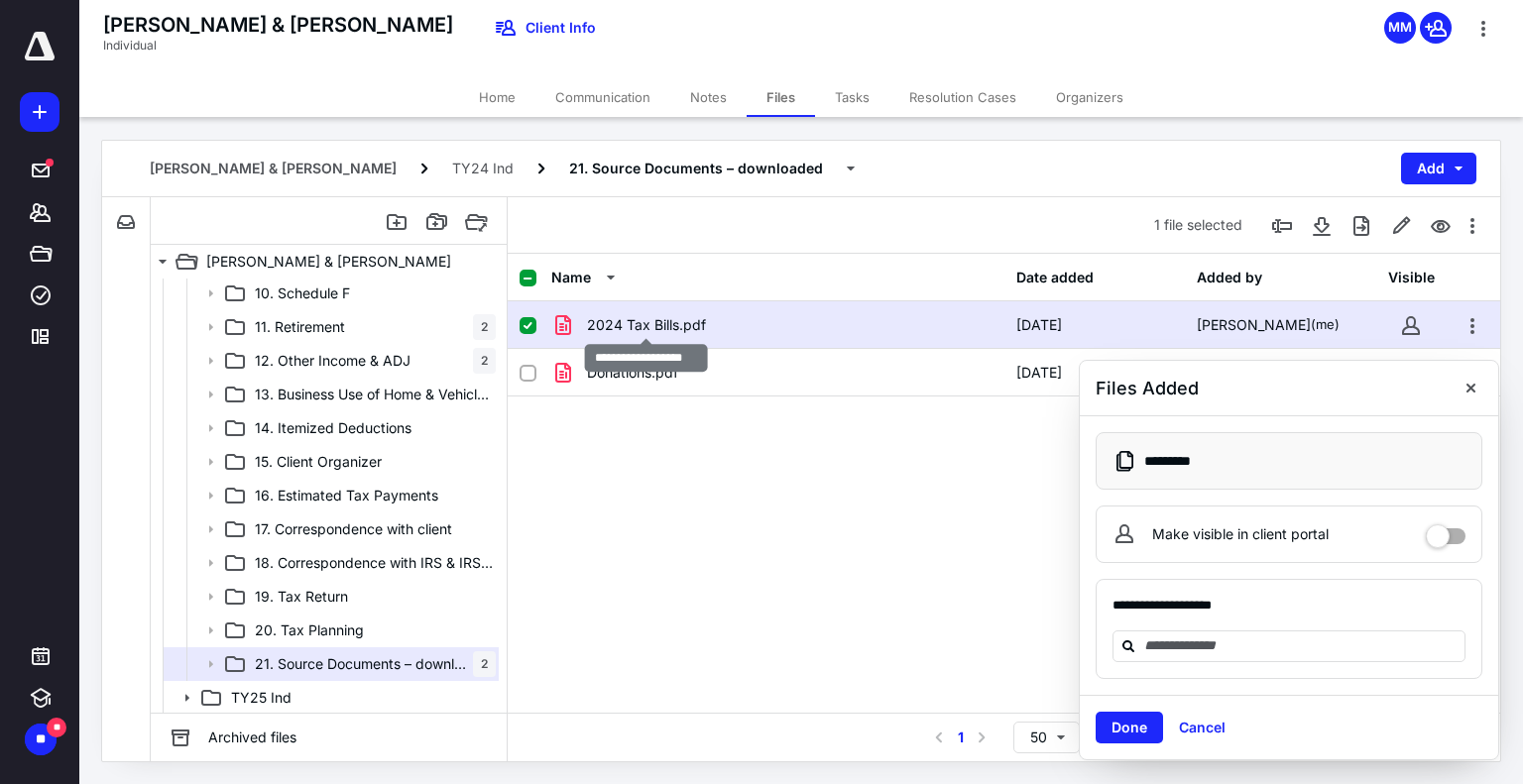 click on "2024 Tax Bills.pdf" at bounding box center [646, 325] 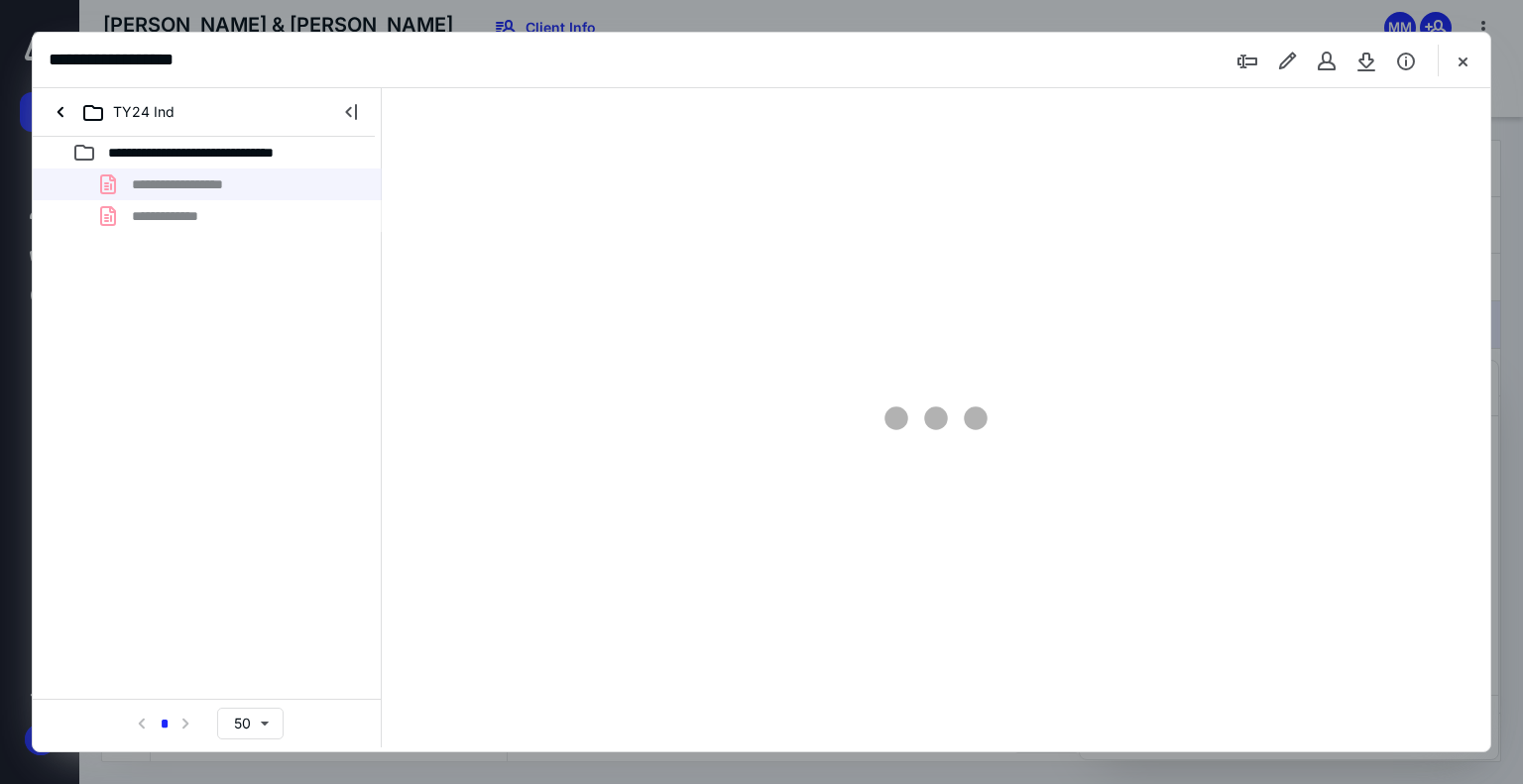 scroll, scrollTop: 0, scrollLeft: 0, axis: both 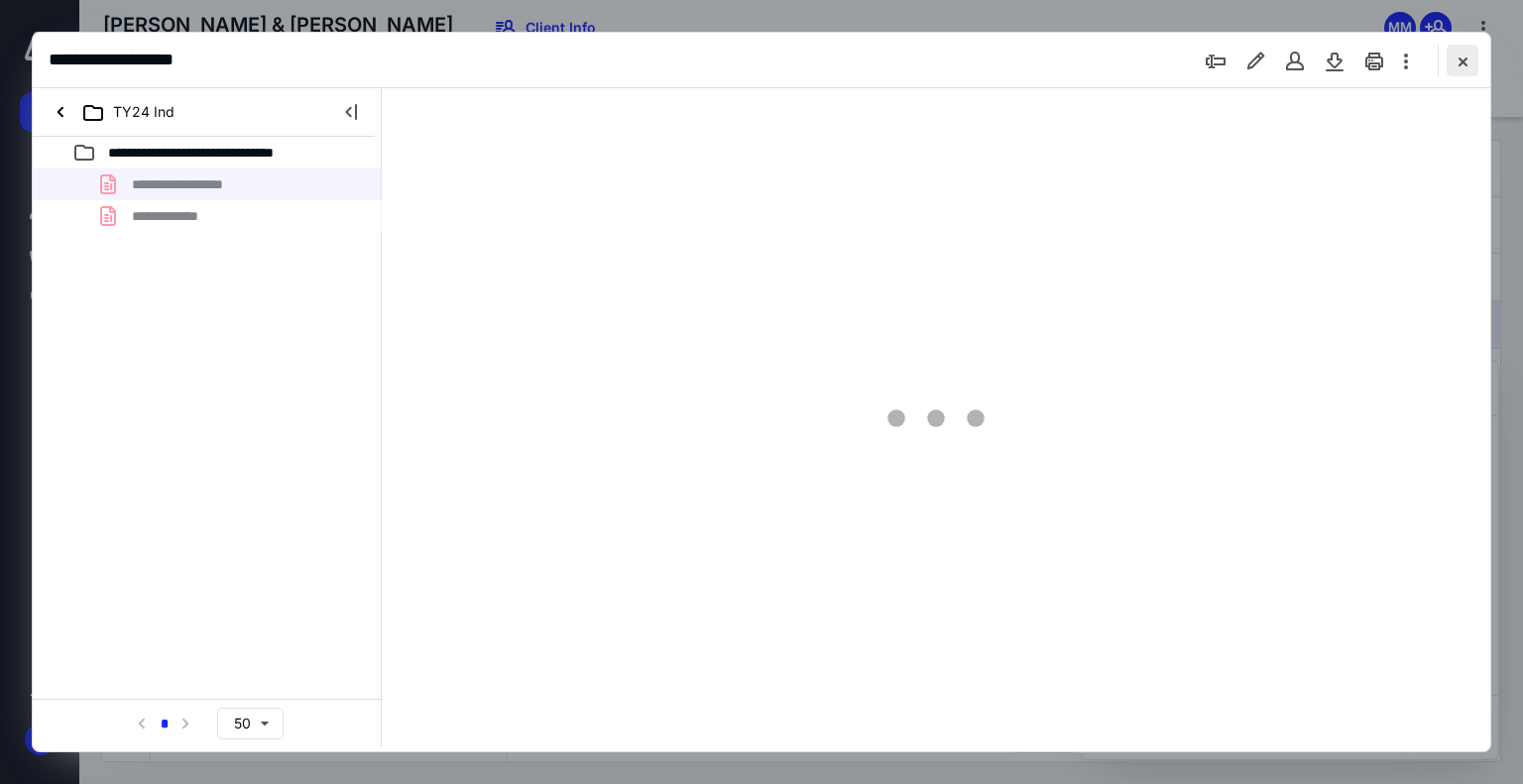 click at bounding box center (1463, 60) 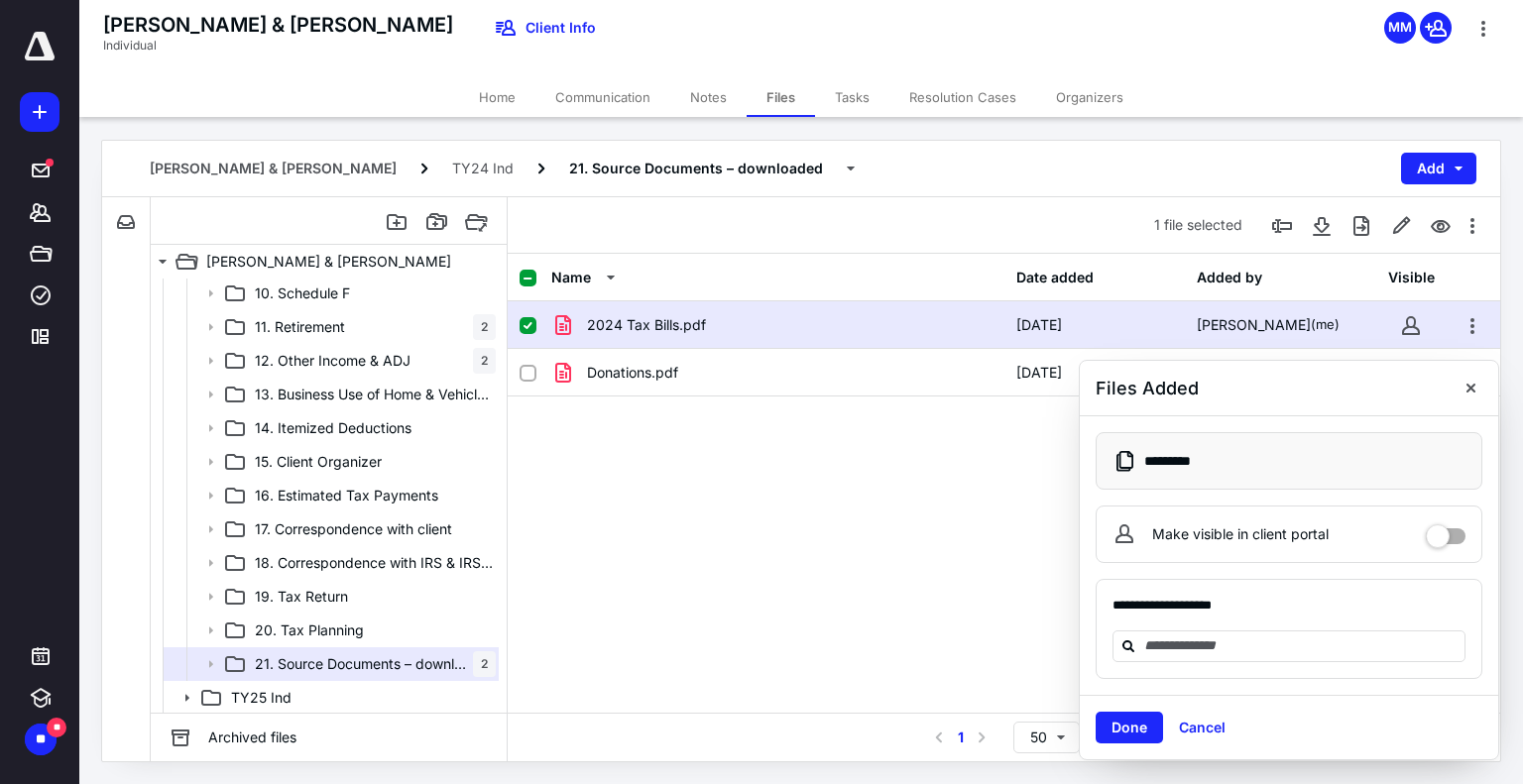 click on "2024 Tax Bills.pdf" at bounding box center [646, 325] 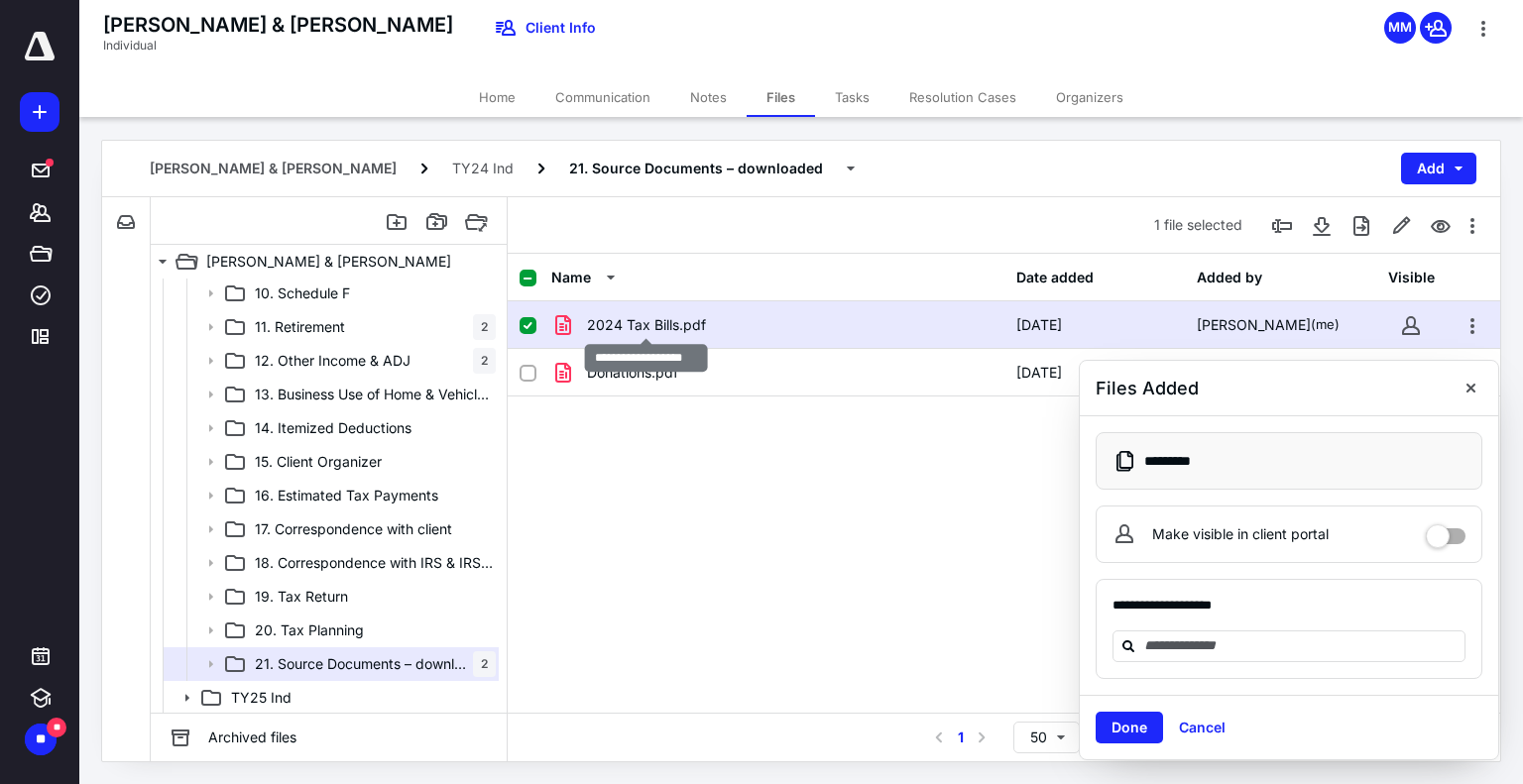 click on "2024 Tax Bills.pdf" at bounding box center (646, 325) 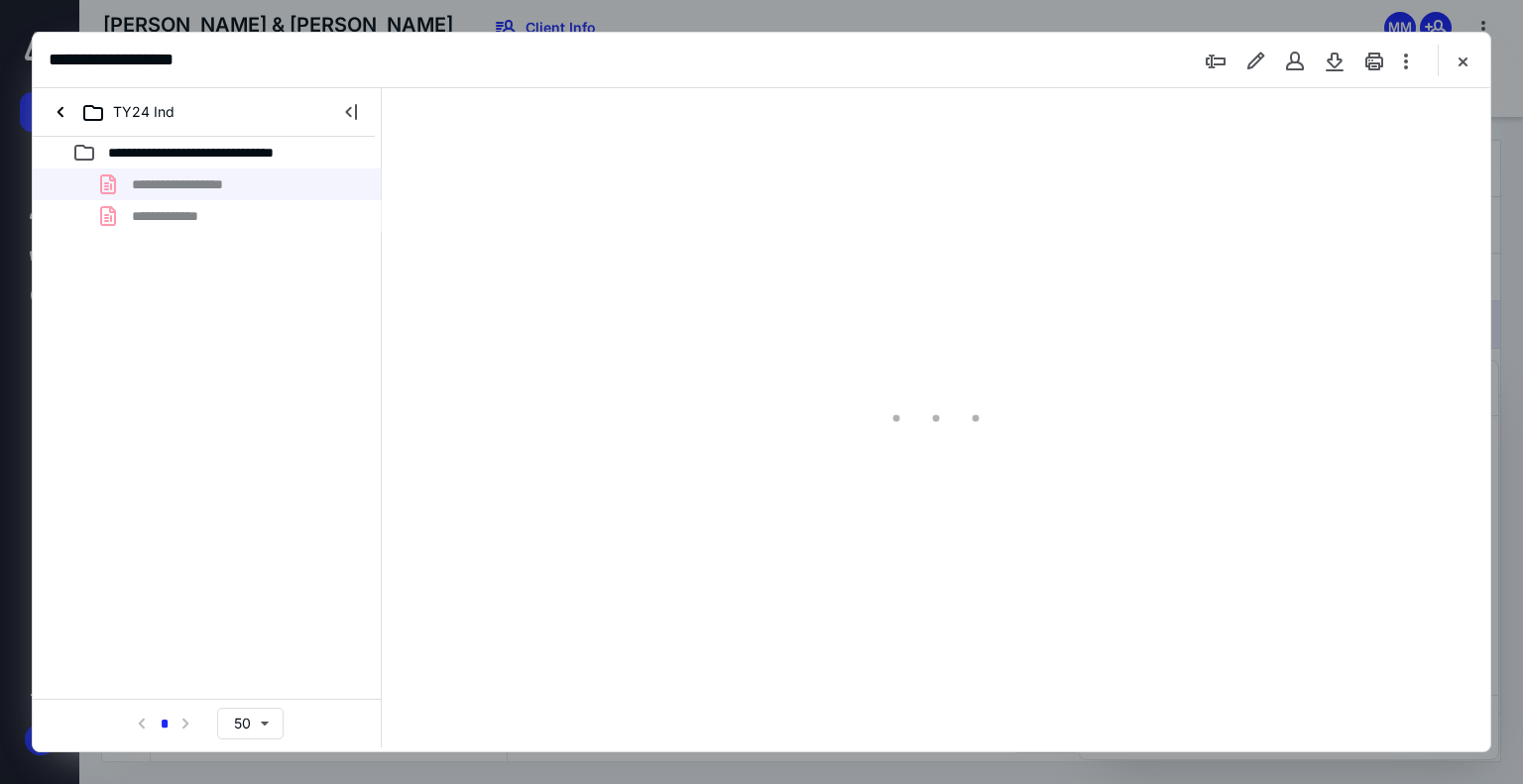 scroll, scrollTop: 0, scrollLeft: 0, axis: both 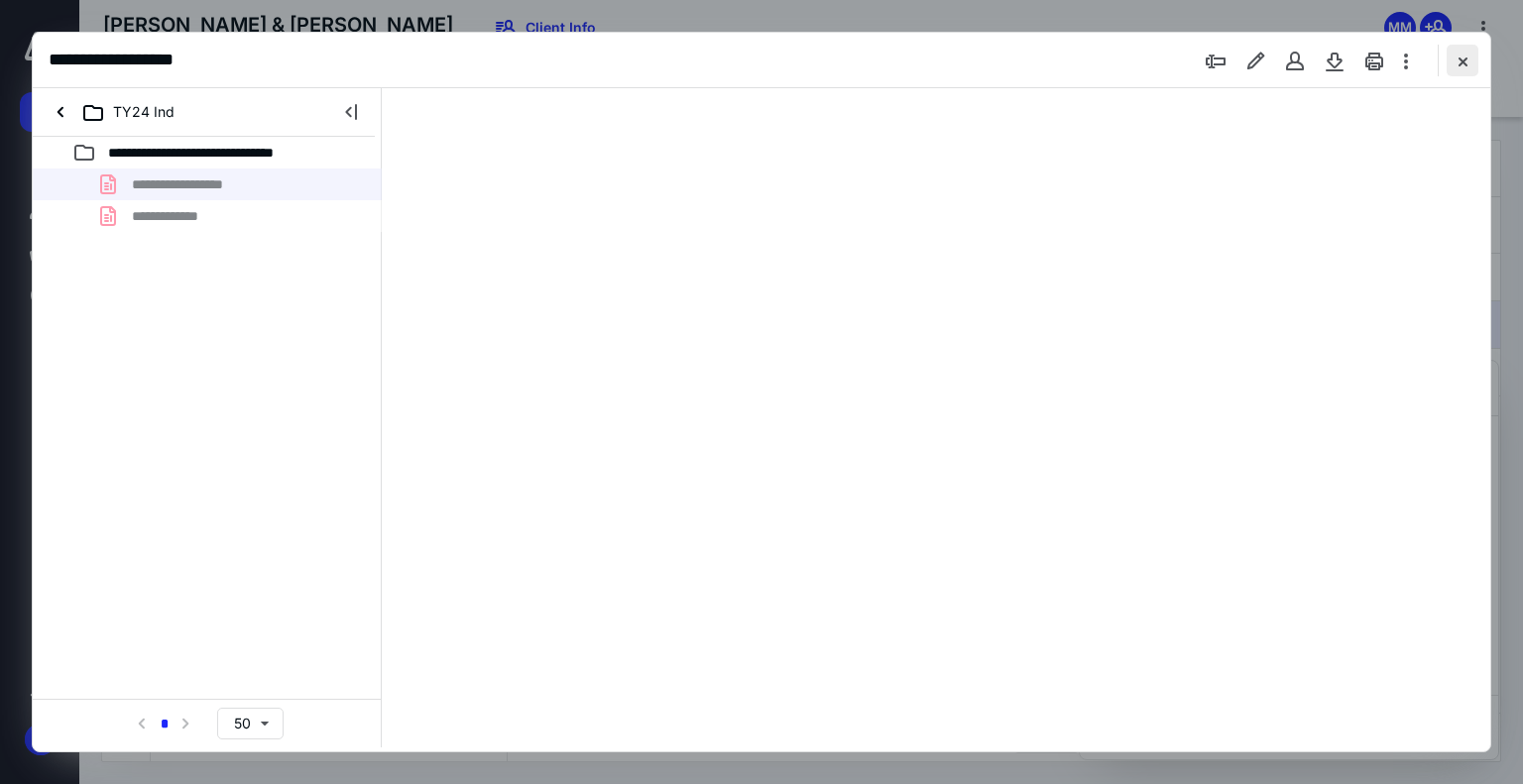 click at bounding box center [1463, 60] 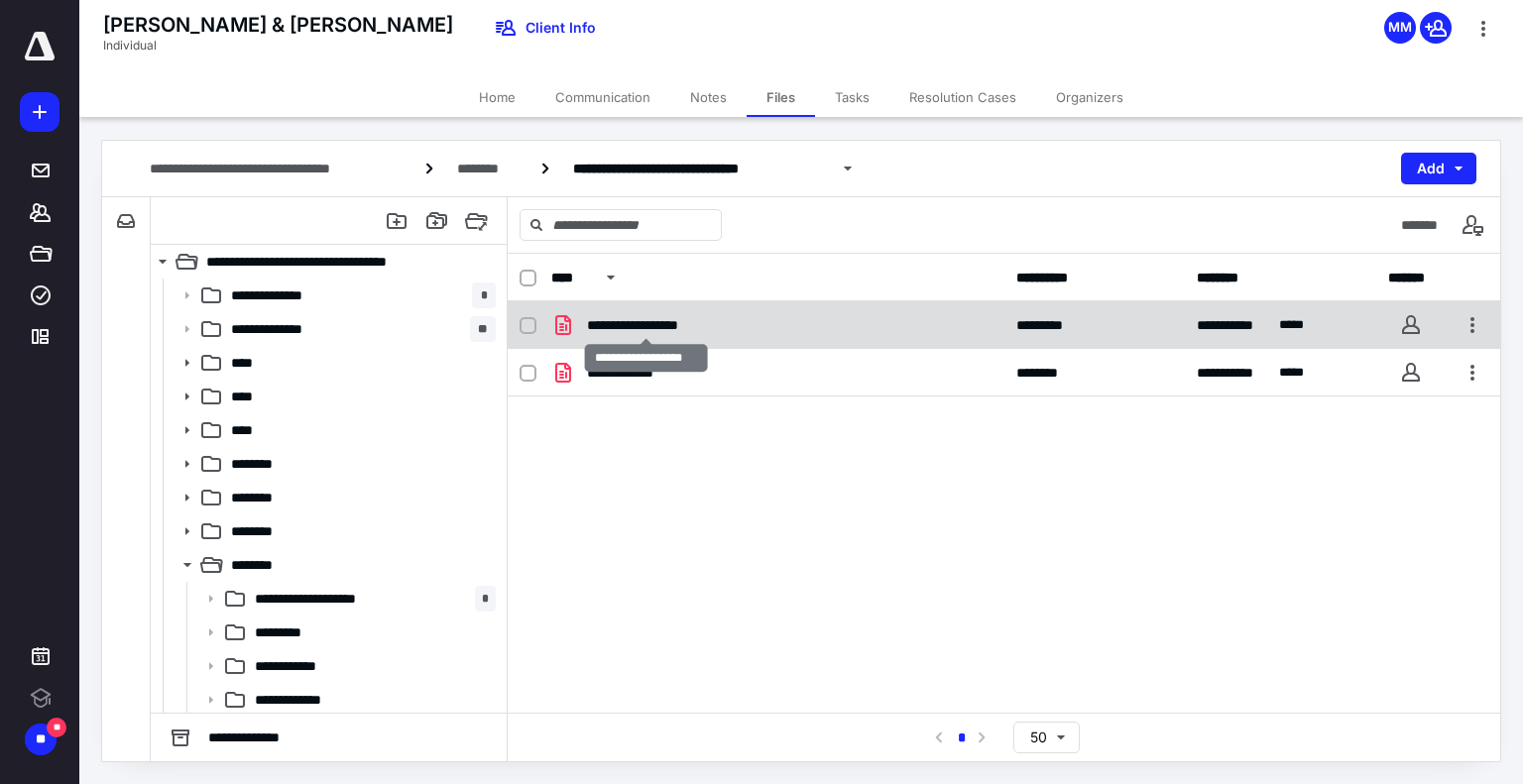 scroll, scrollTop: 0, scrollLeft: 0, axis: both 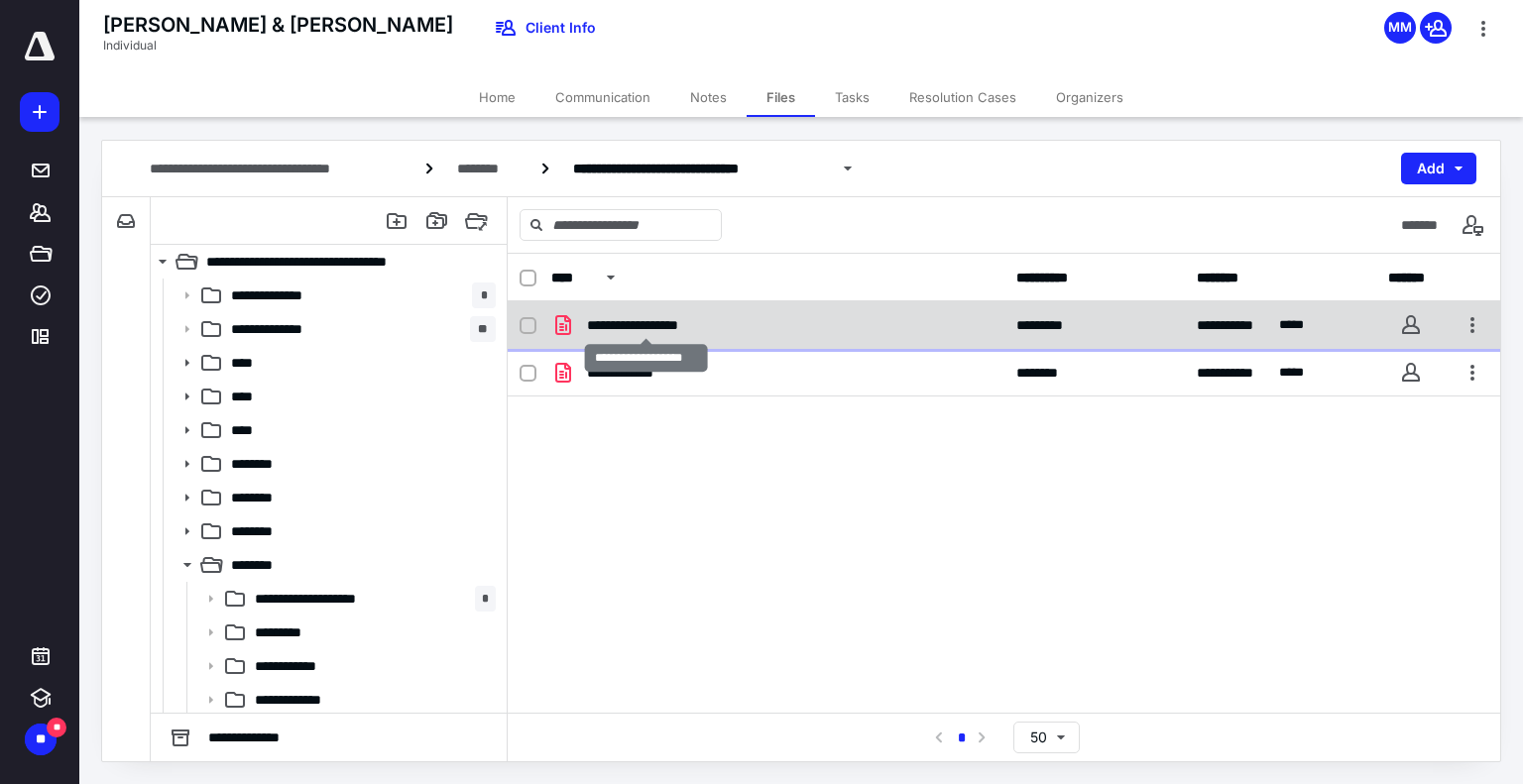 click on "**********" at bounding box center [645, 325] 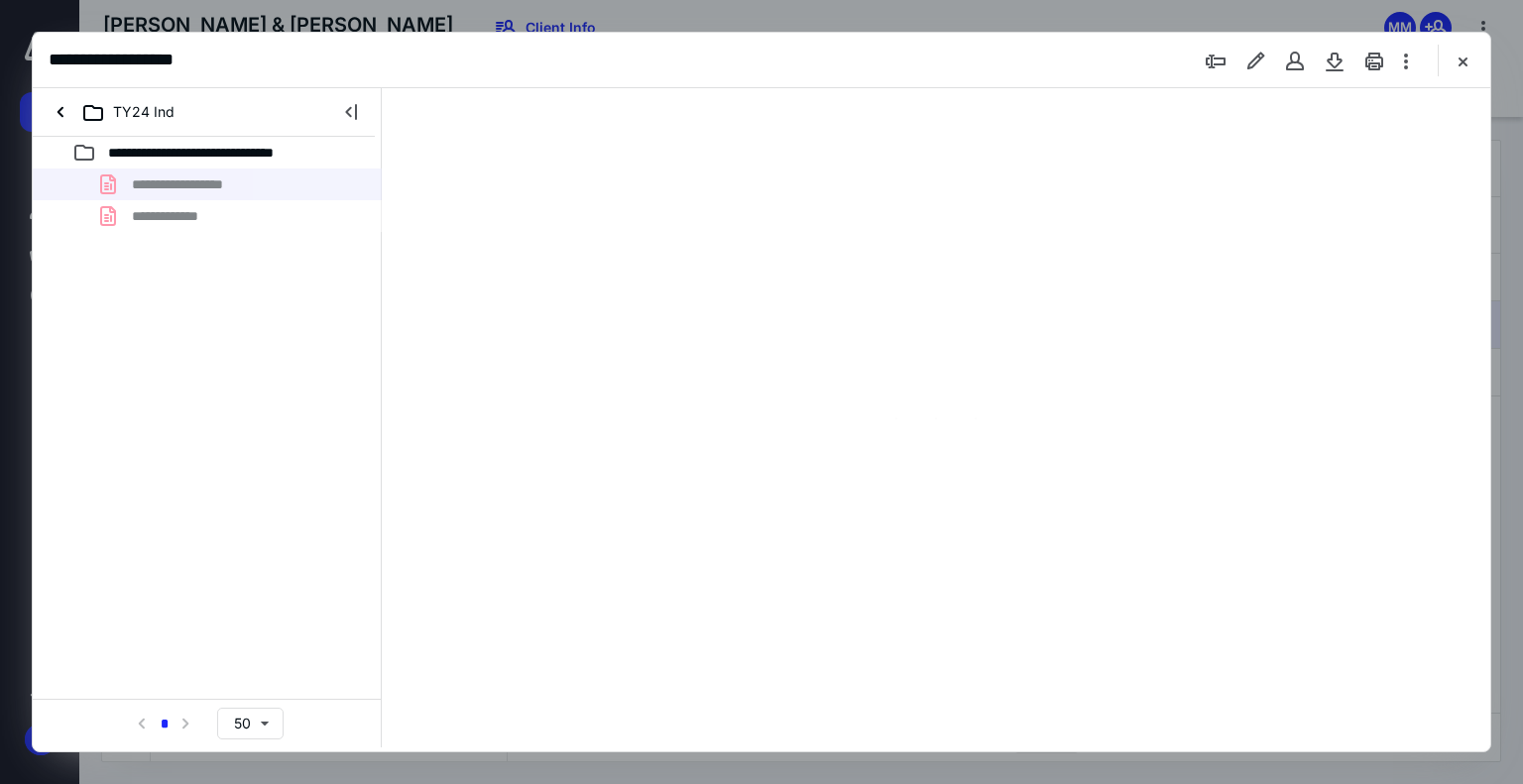 scroll, scrollTop: 0, scrollLeft: 0, axis: both 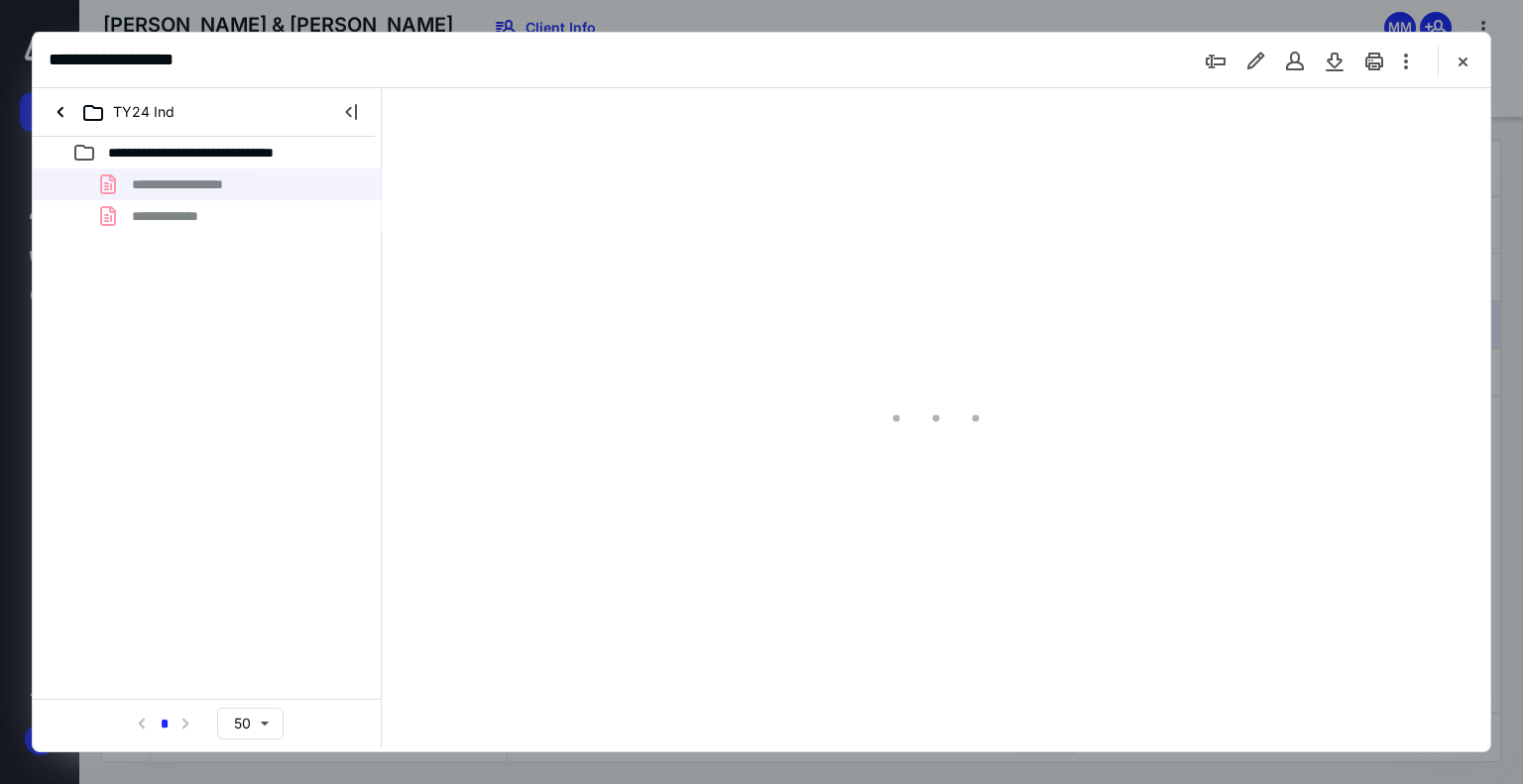 click at bounding box center [936, 417] 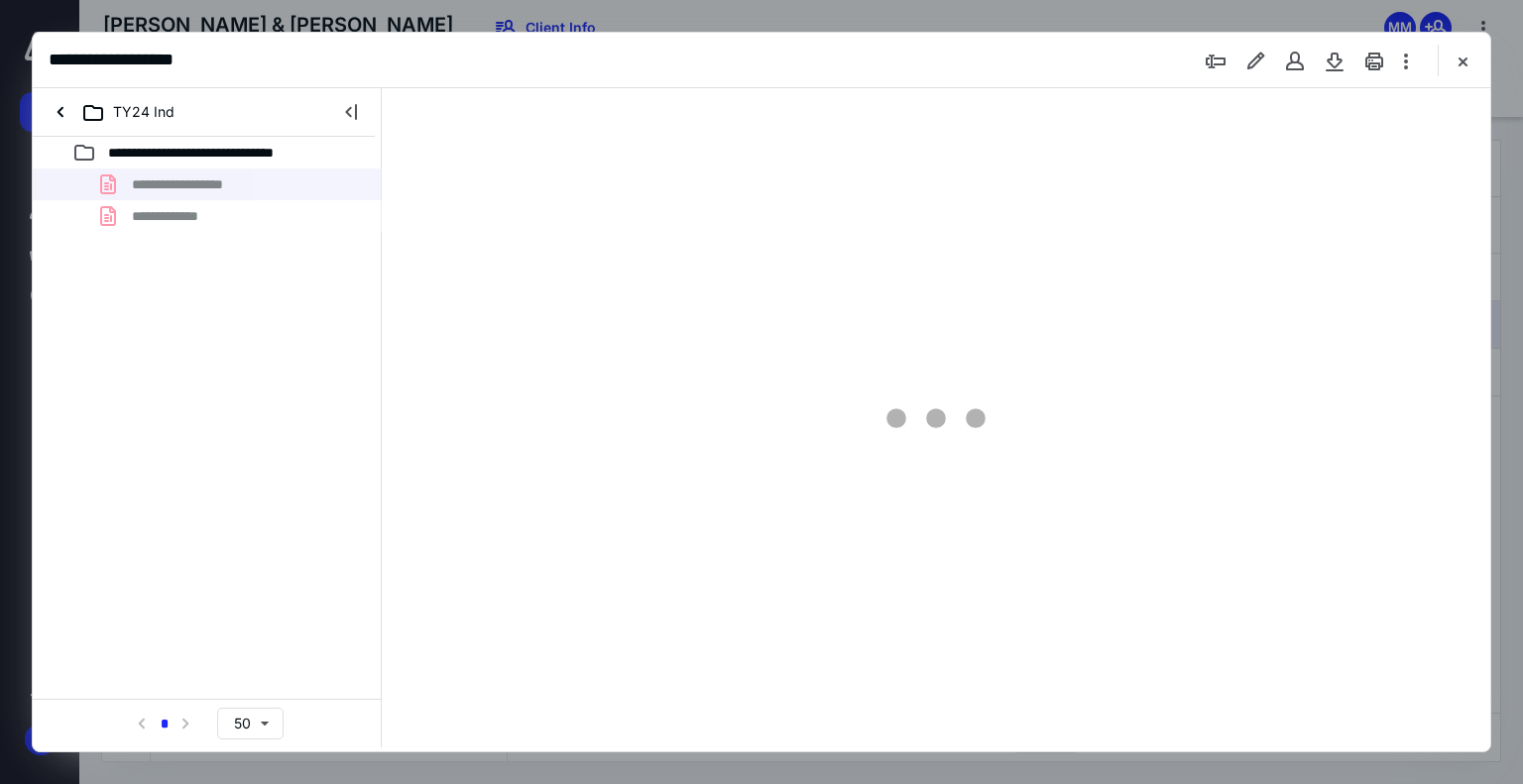 click on "**********" at bounding box center [207, 200] 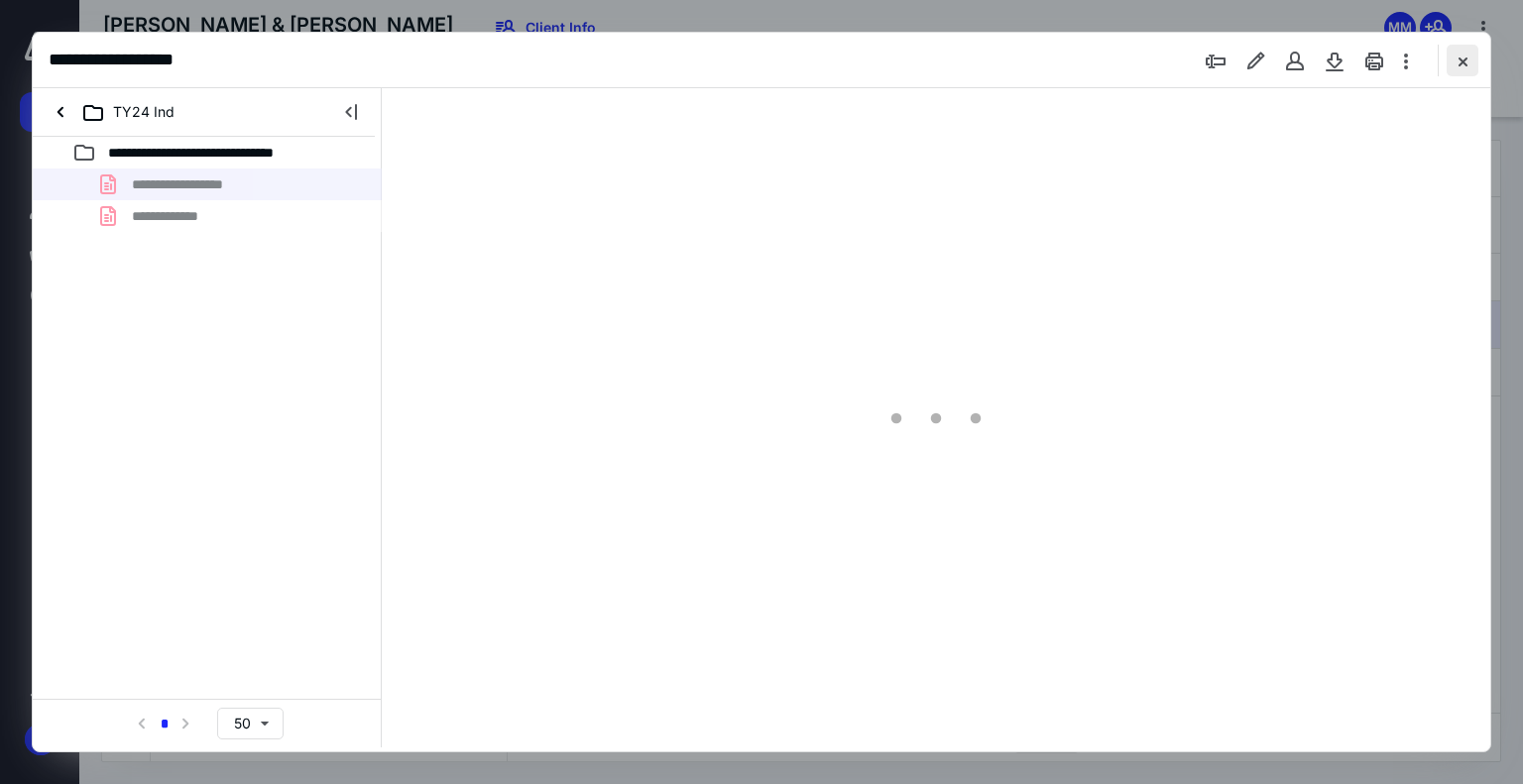 click at bounding box center [1463, 60] 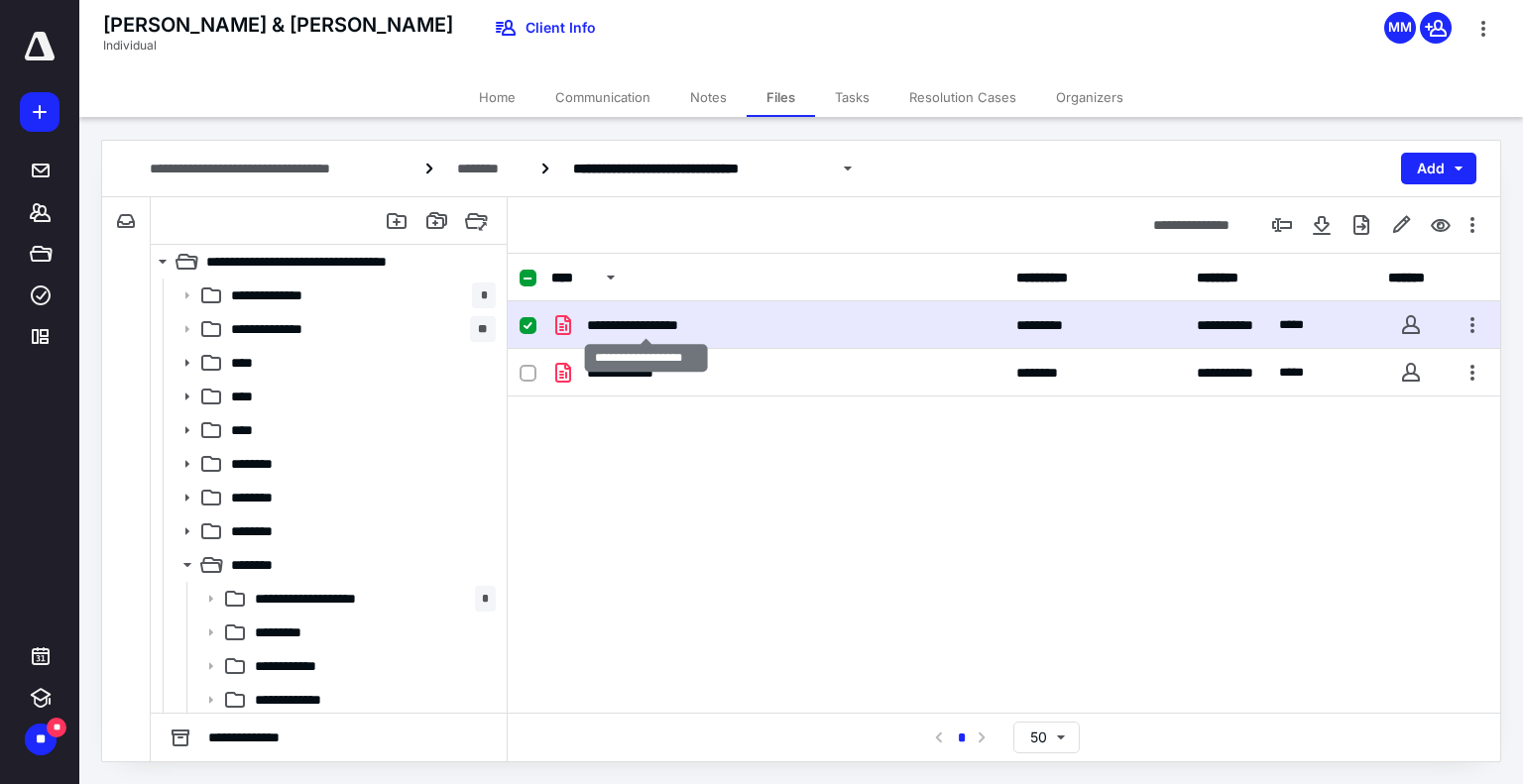 click on "**********" at bounding box center [645, 325] 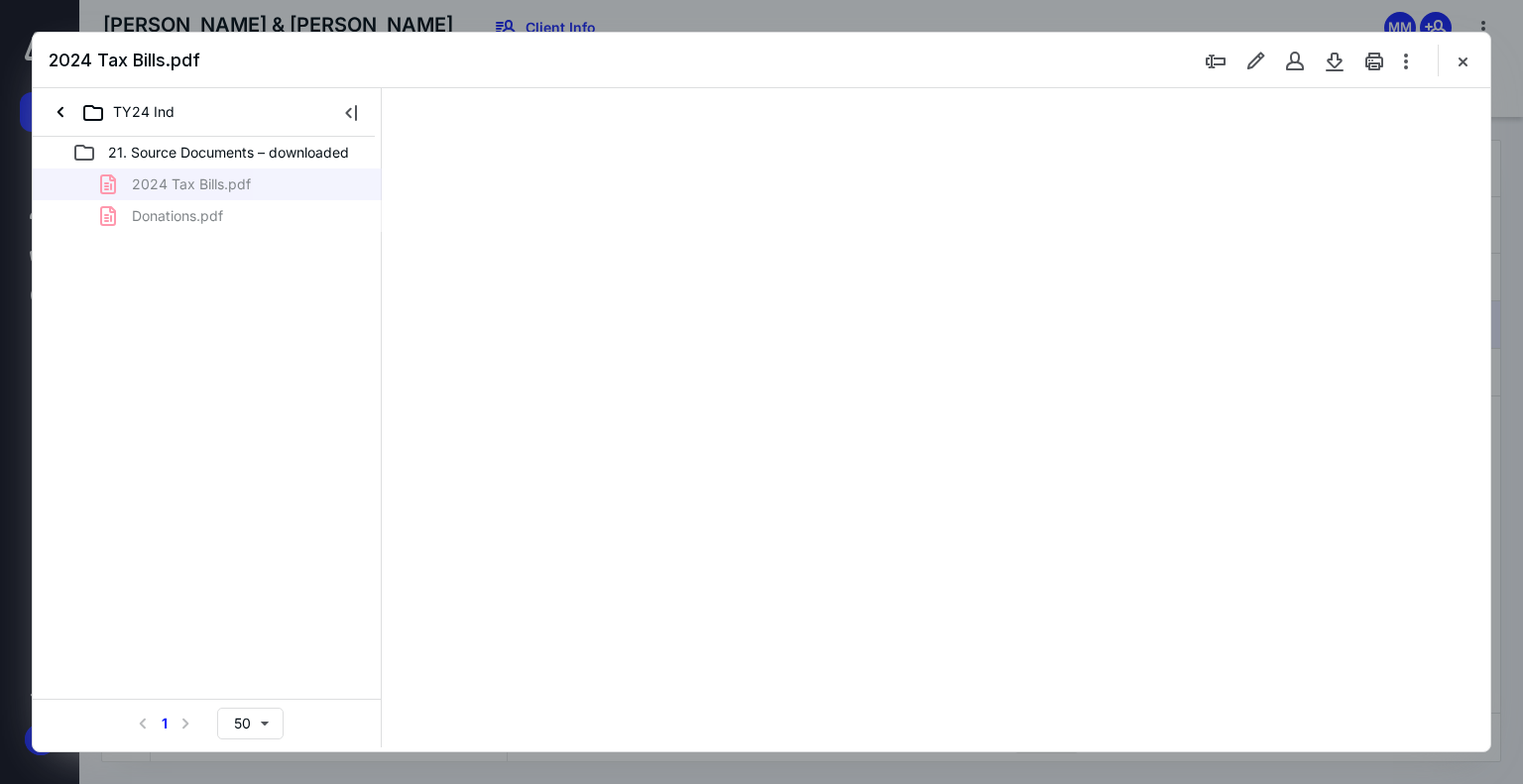 scroll, scrollTop: 0, scrollLeft: 0, axis: both 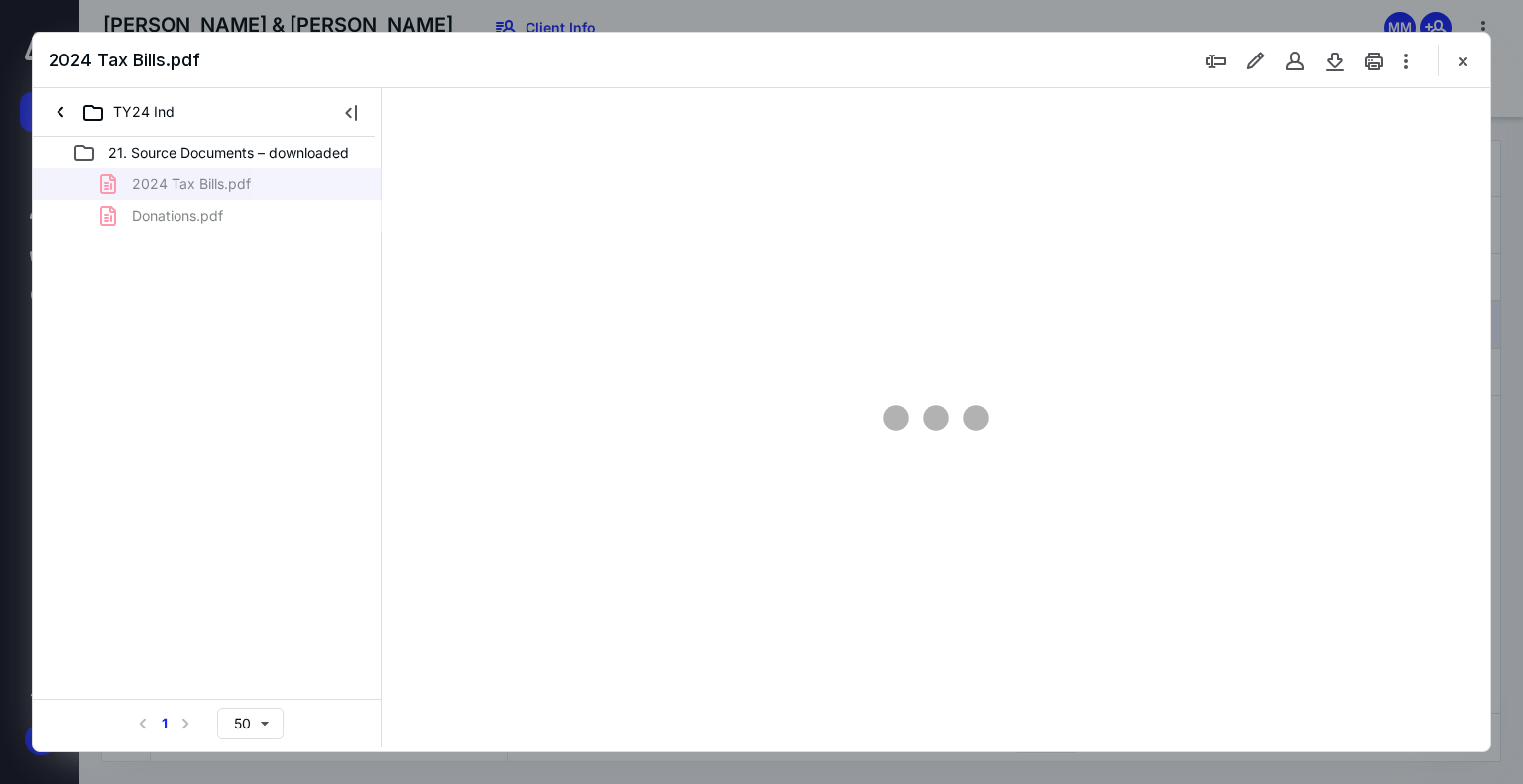 type on "74" 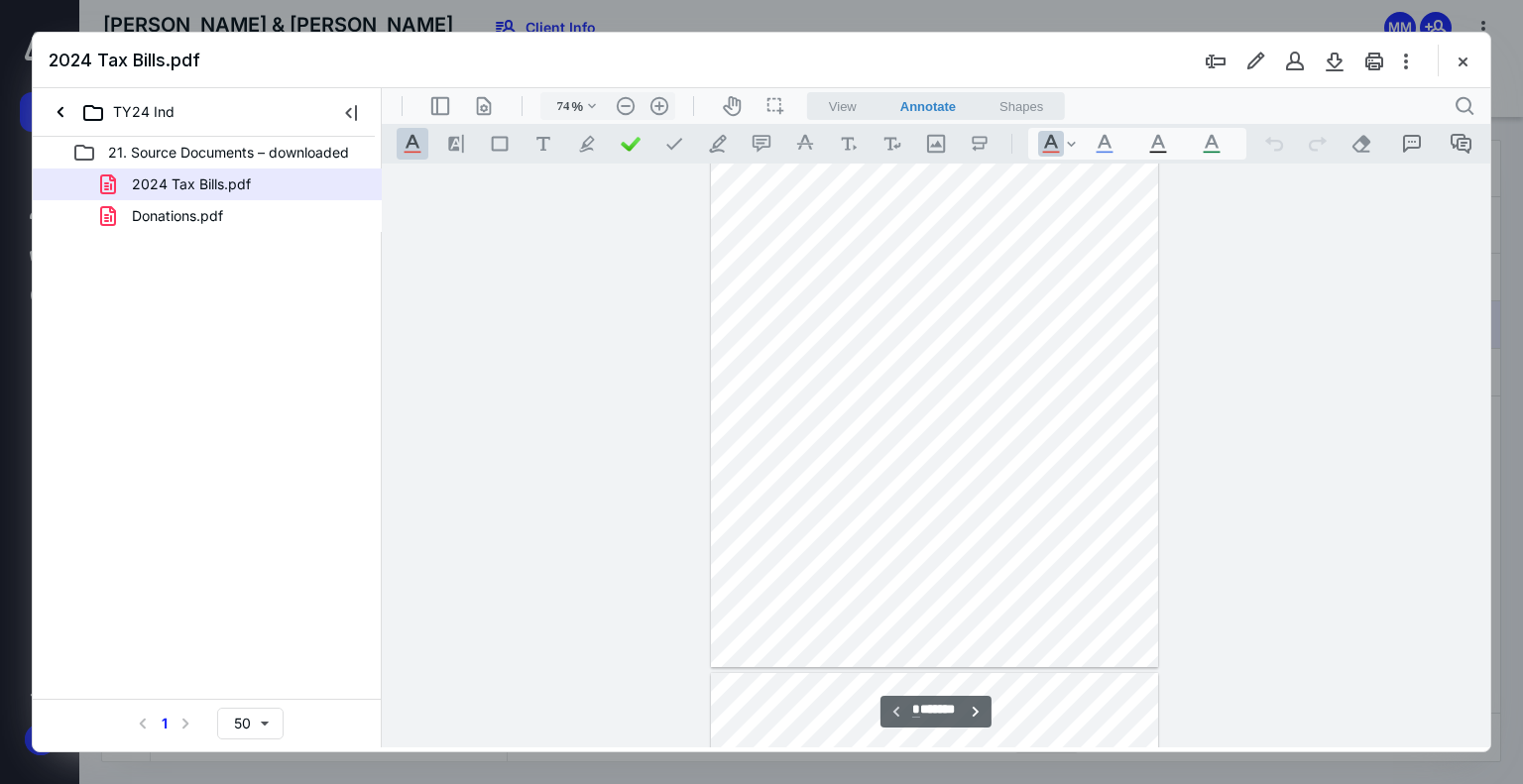 scroll, scrollTop: 0, scrollLeft: 0, axis: both 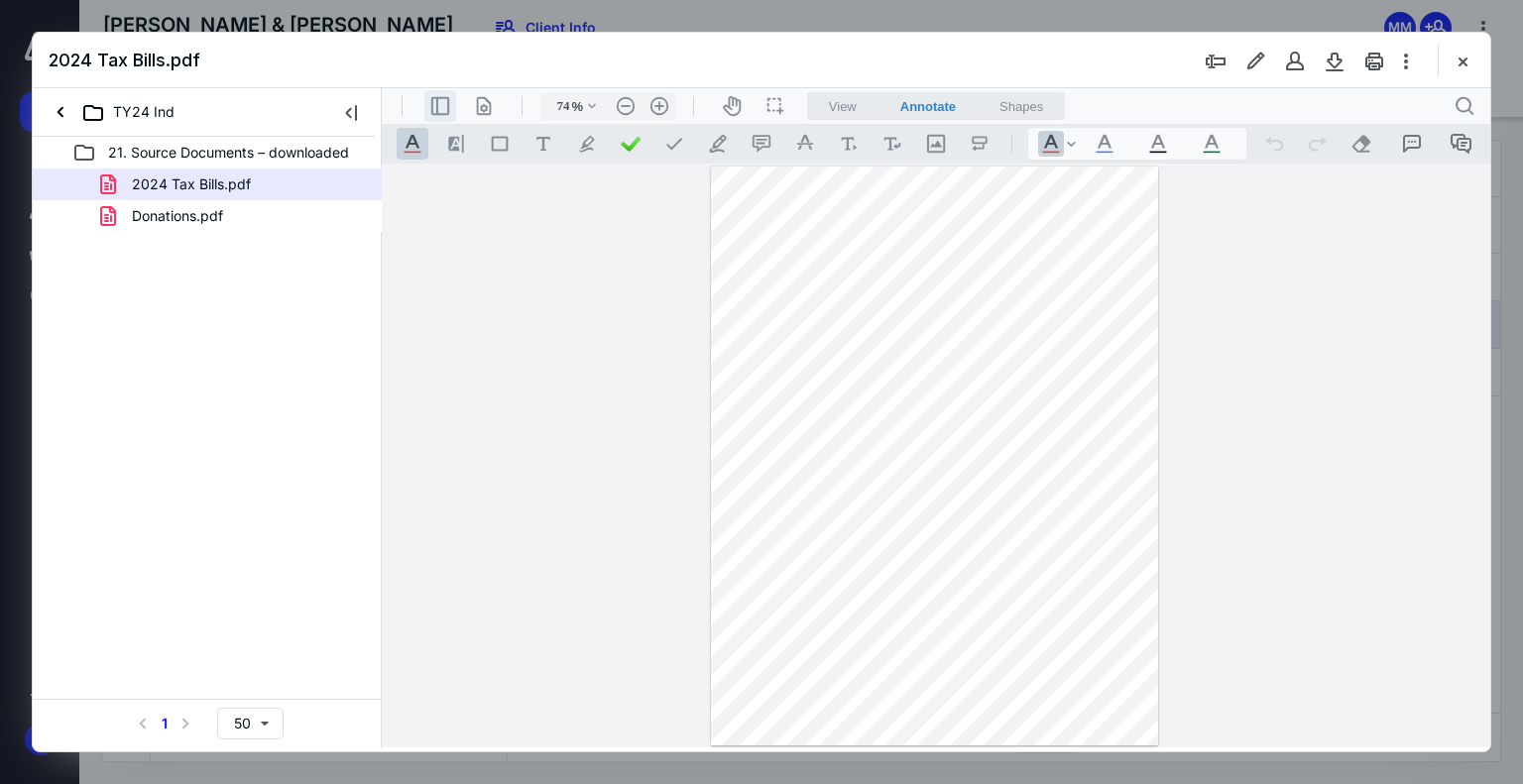click on ".cls-1{fill:#abb0c4;} icon - header - sidebar - line" at bounding box center [440, 106] 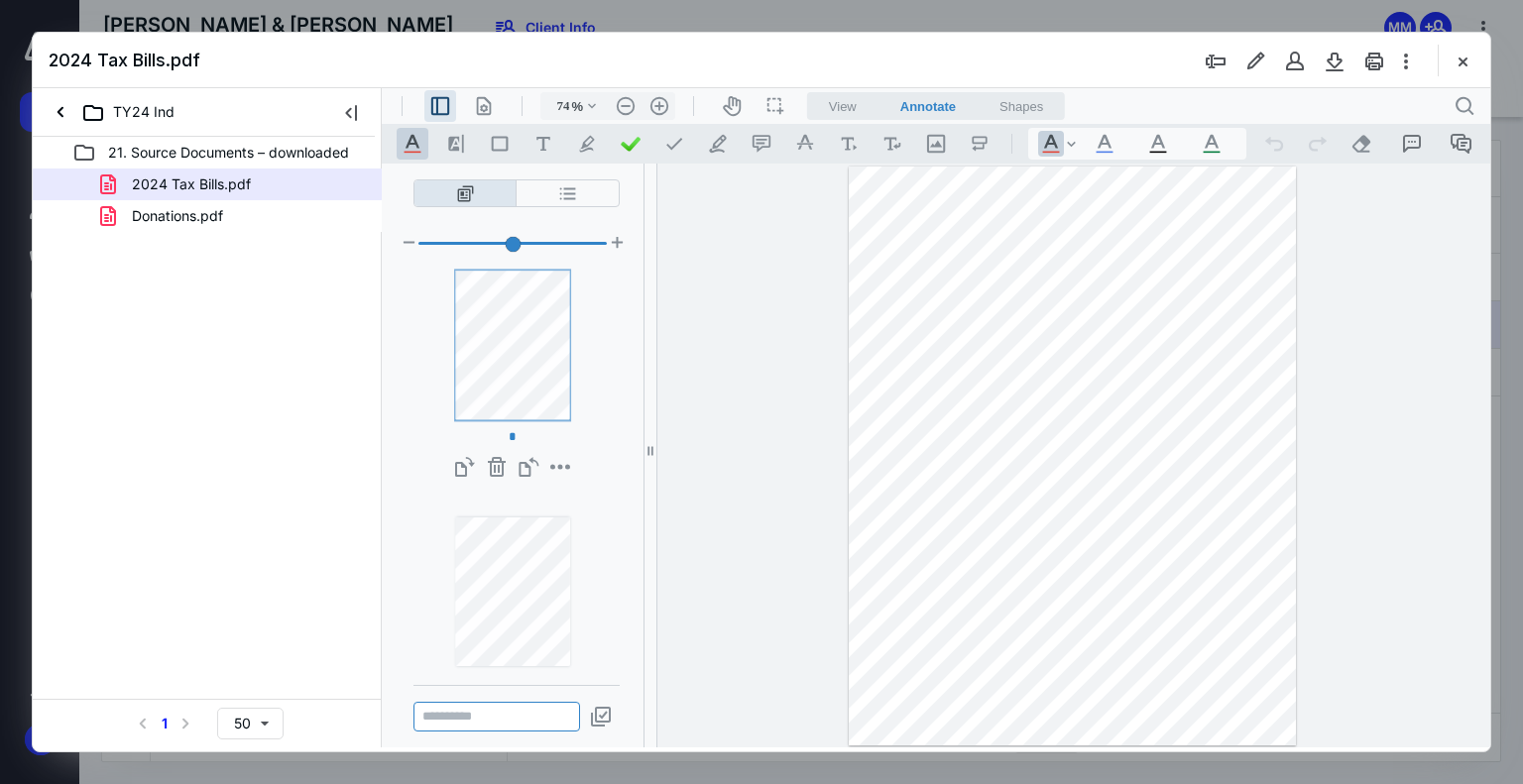click at bounding box center [497, 717] 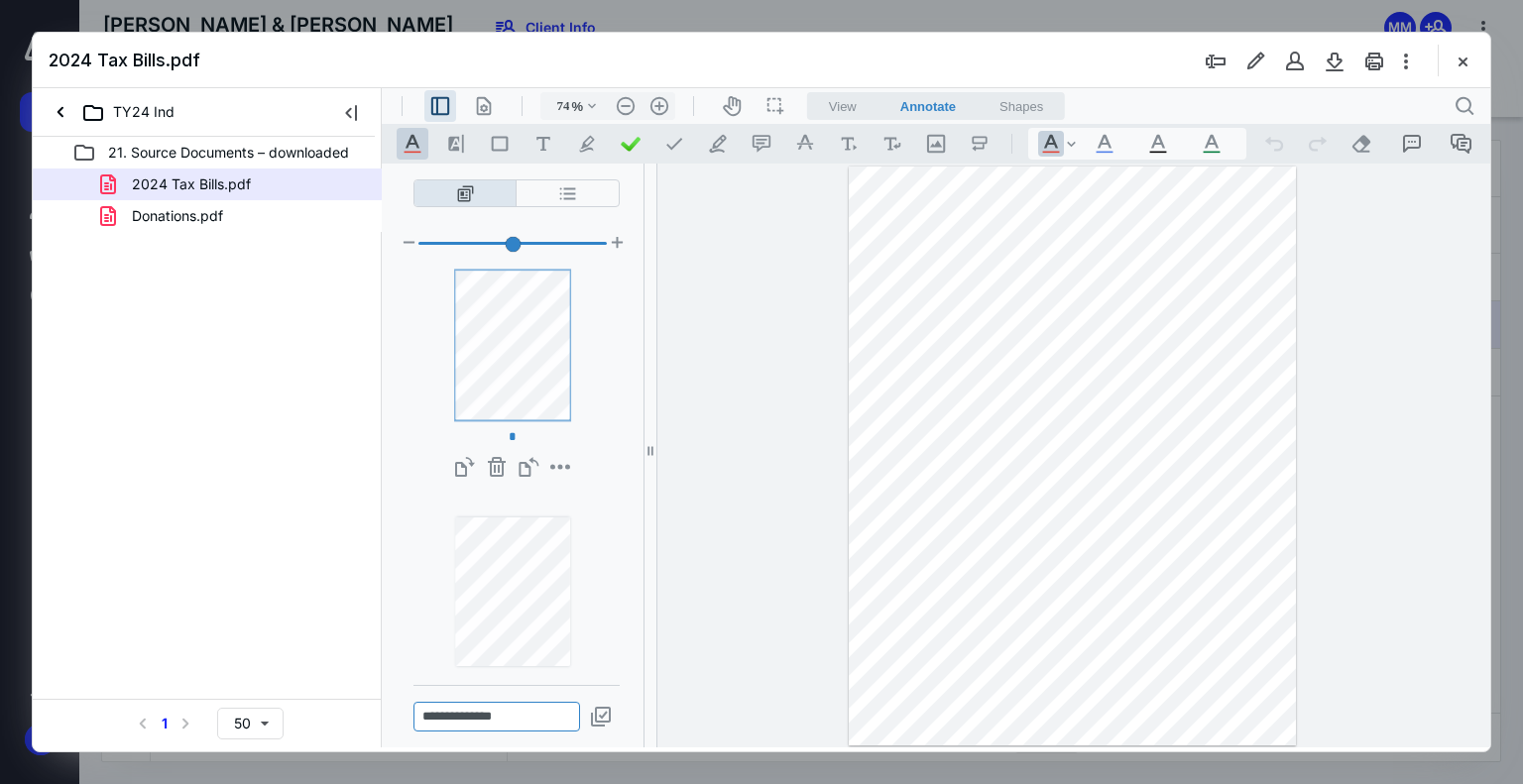 type on "**********" 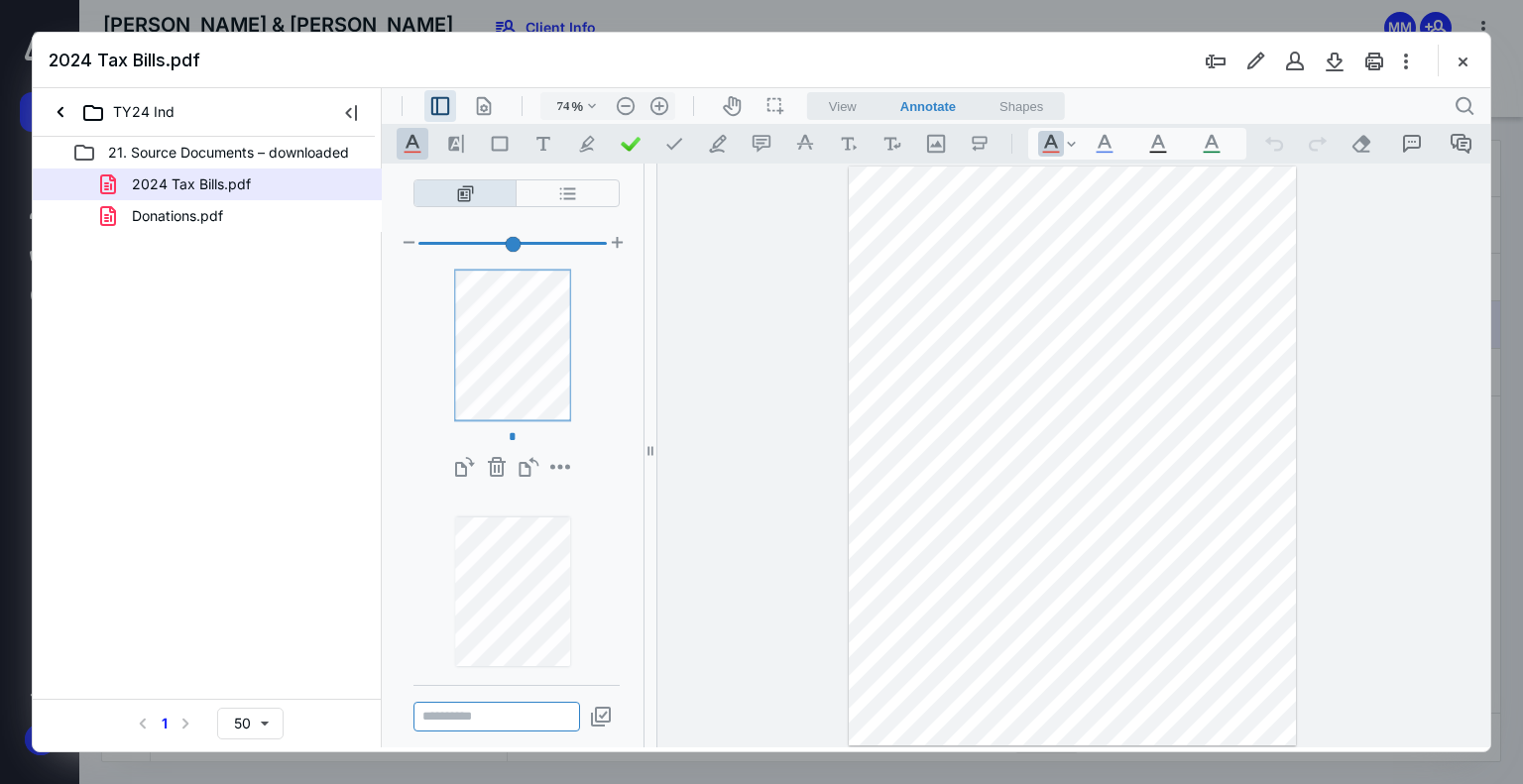 click at bounding box center (497, 717) 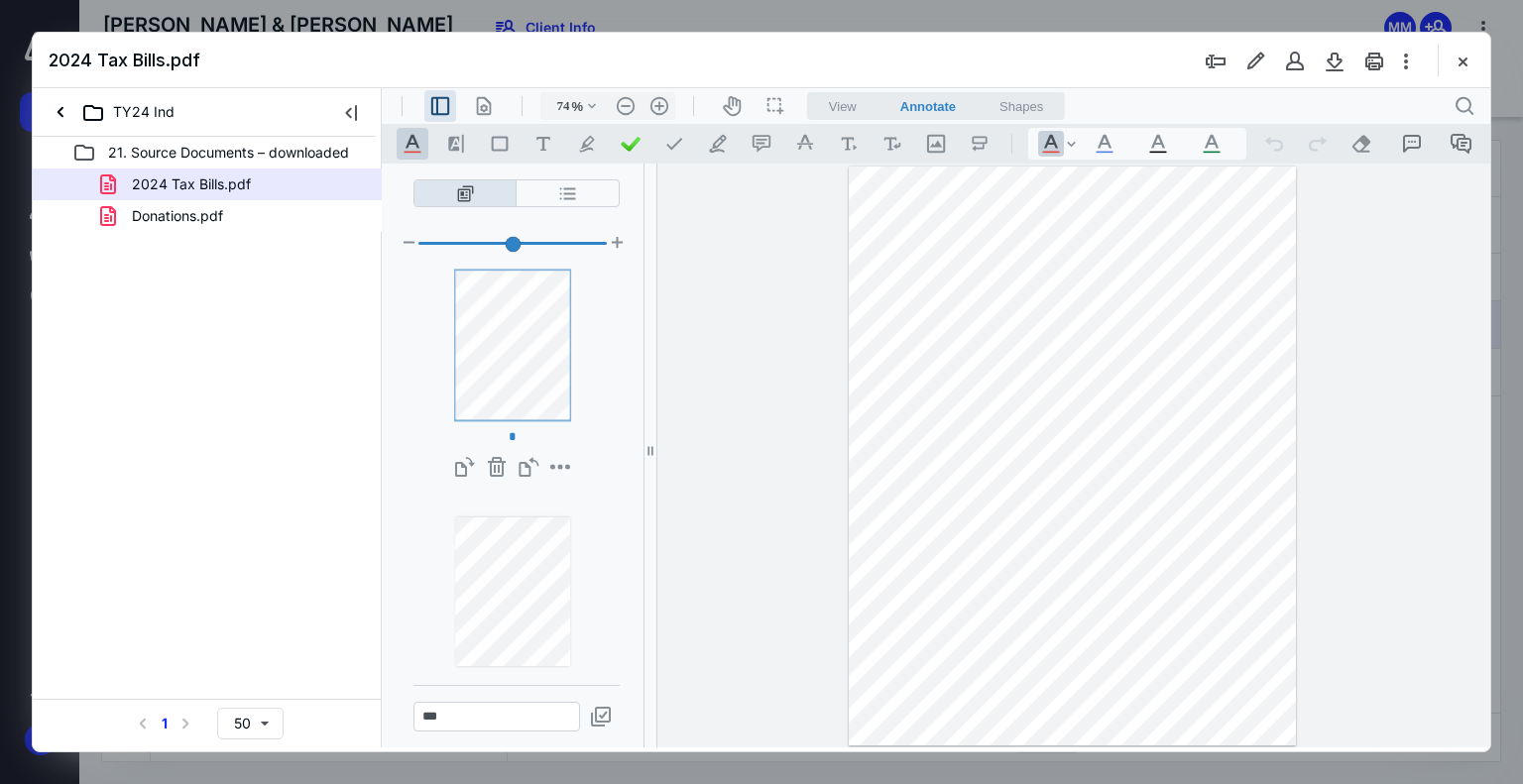 type on "***" 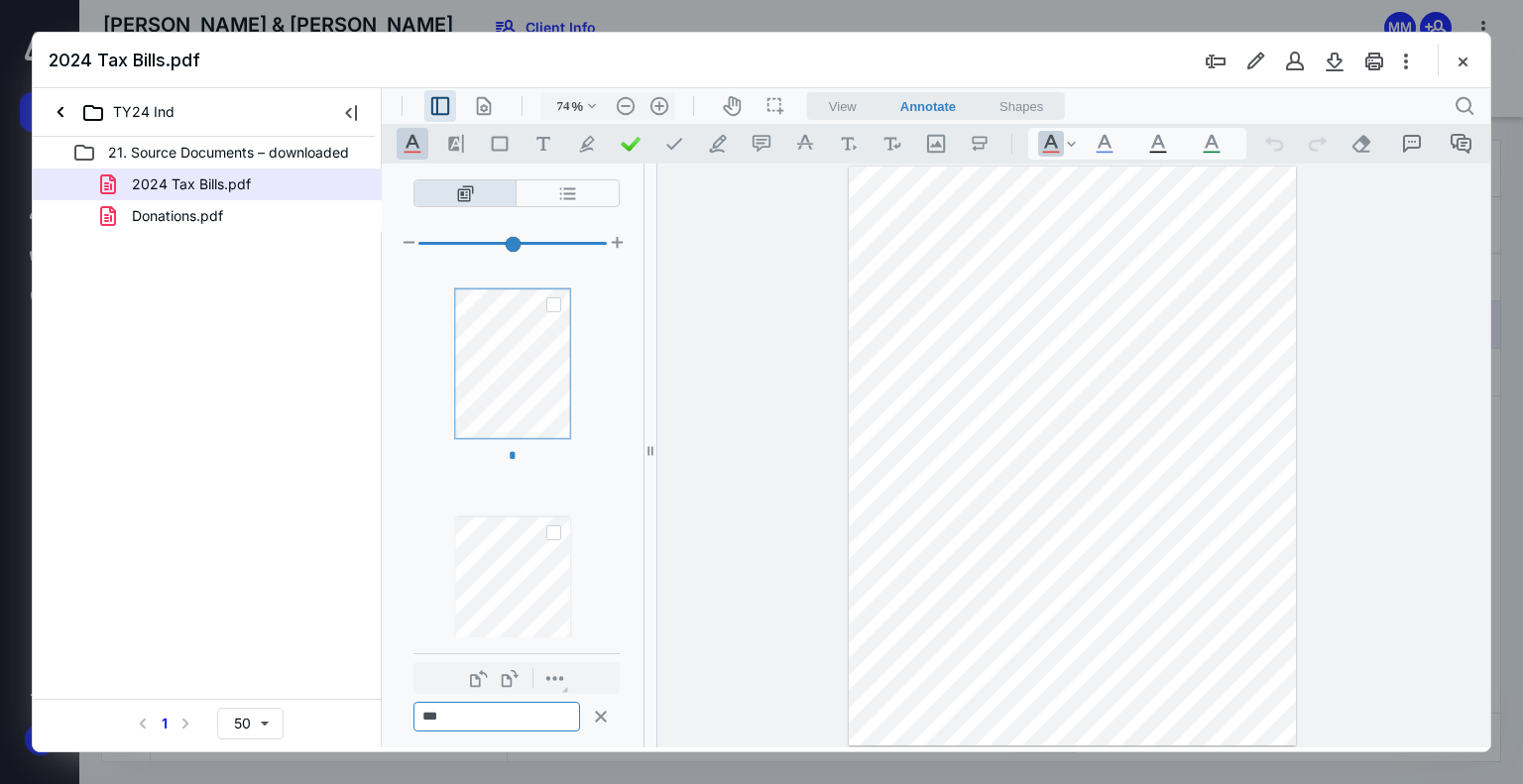click on "***" at bounding box center (497, 717) 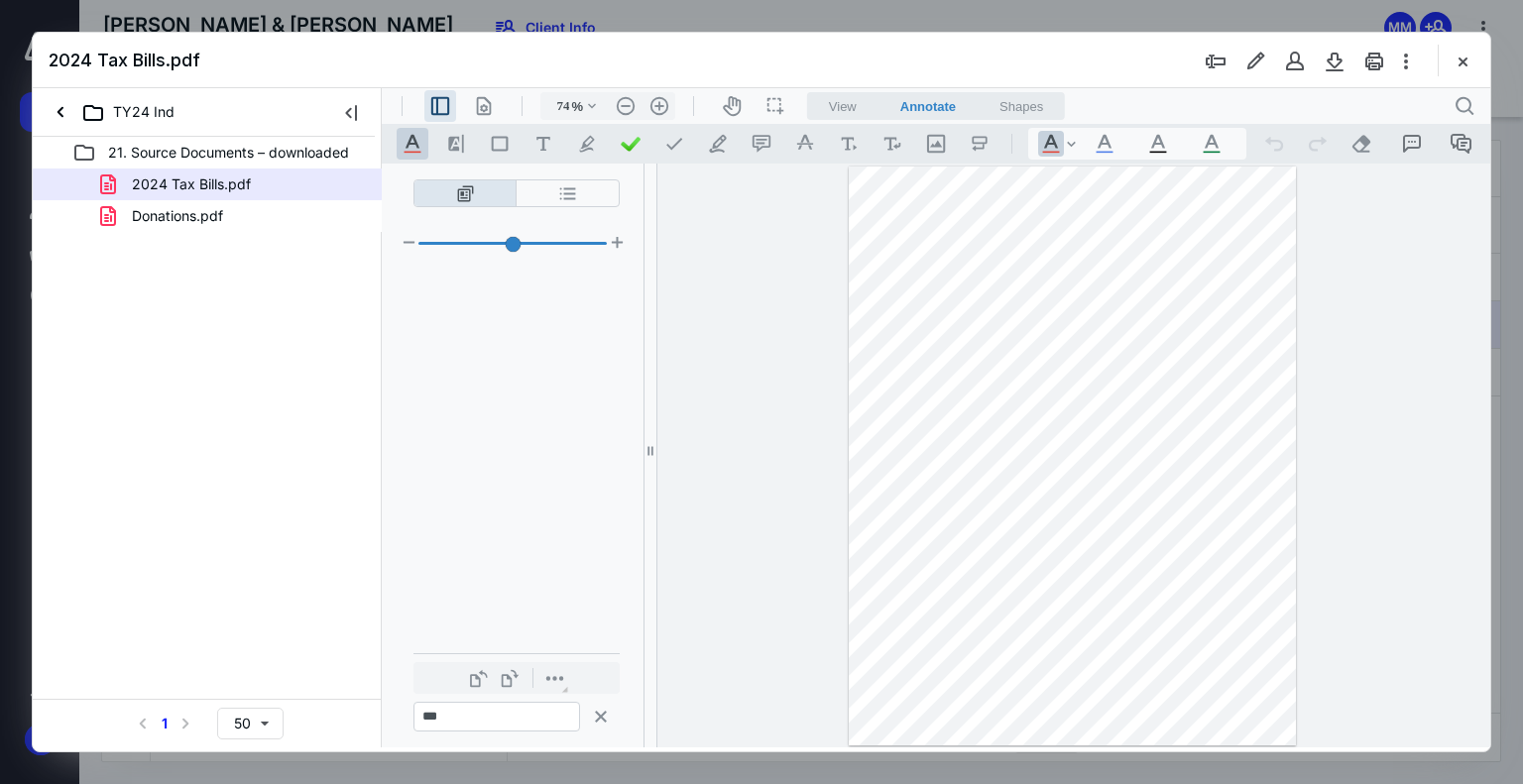 scroll, scrollTop: 130245, scrollLeft: 0, axis: vertical 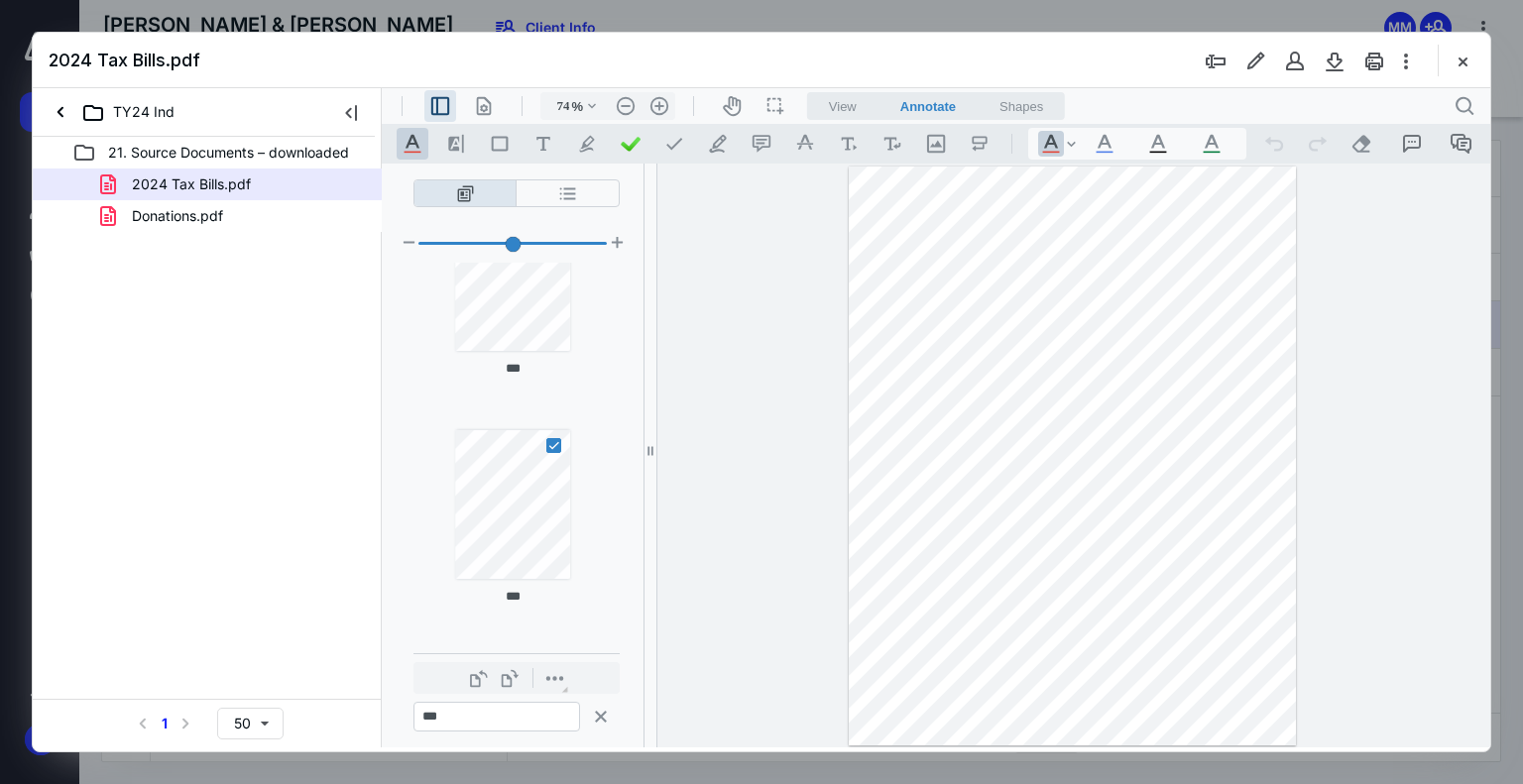 type on "***" 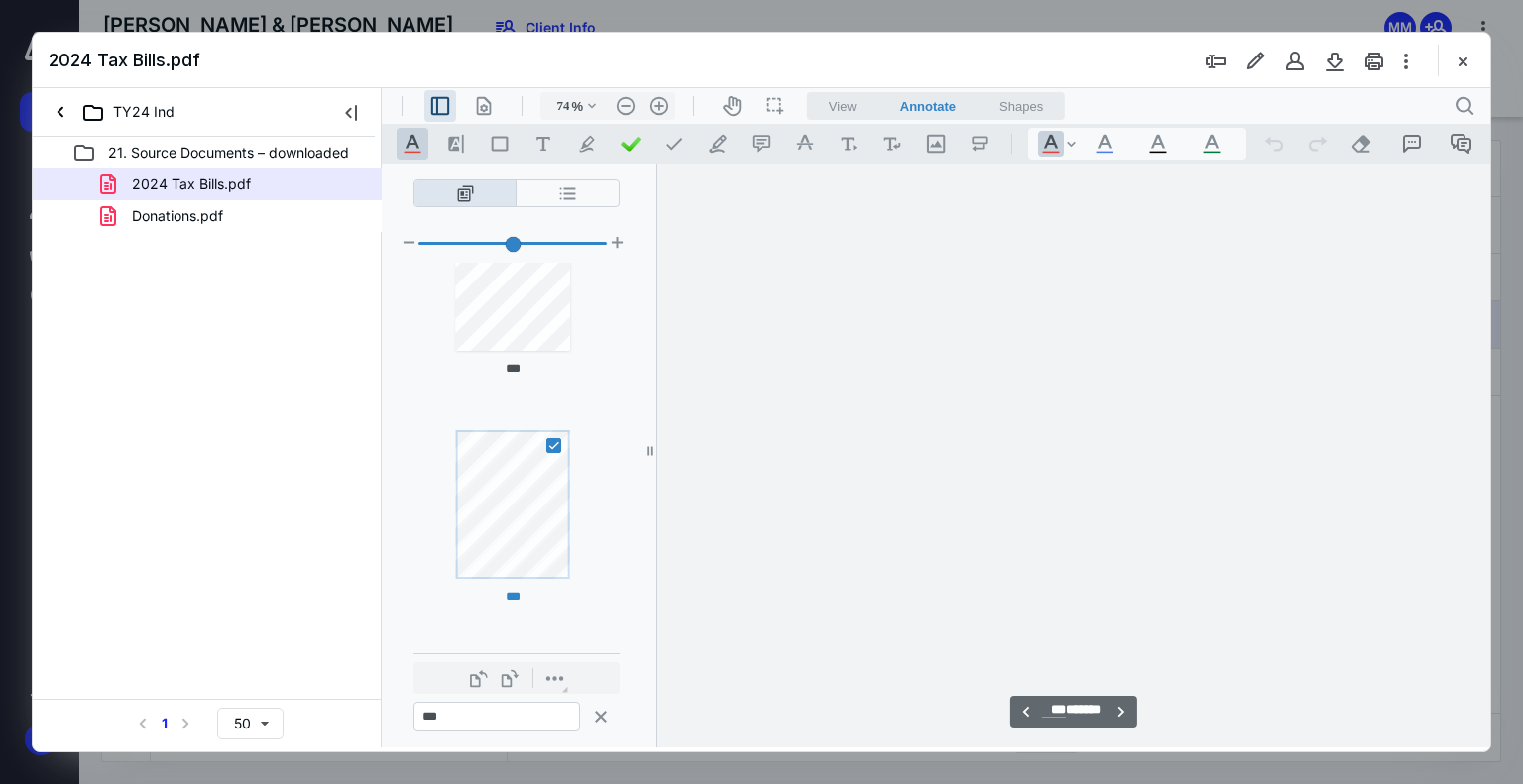 scroll, scrollTop: 312855, scrollLeft: 0, axis: vertical 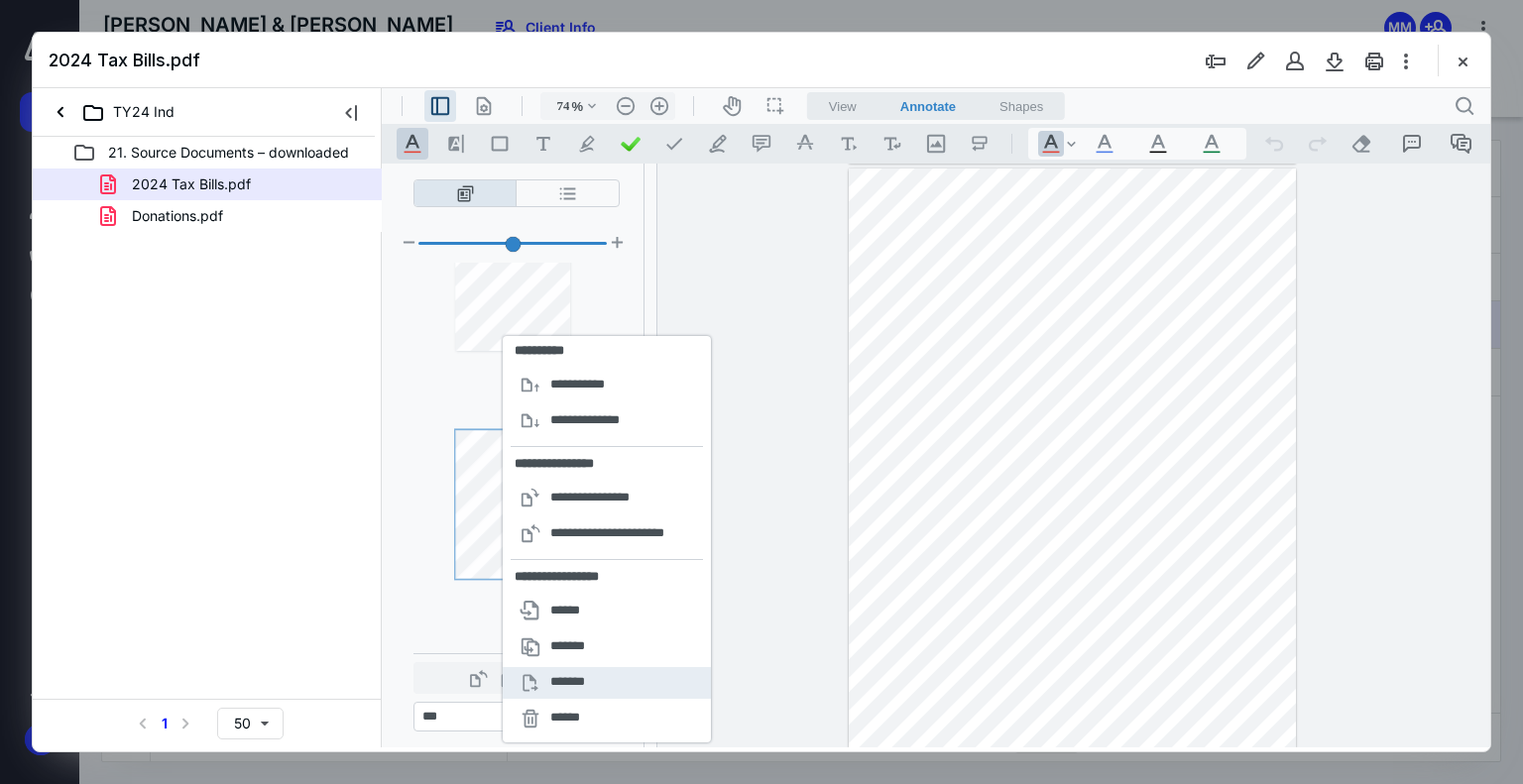 click on "*******" at bounding box center (607, 683) 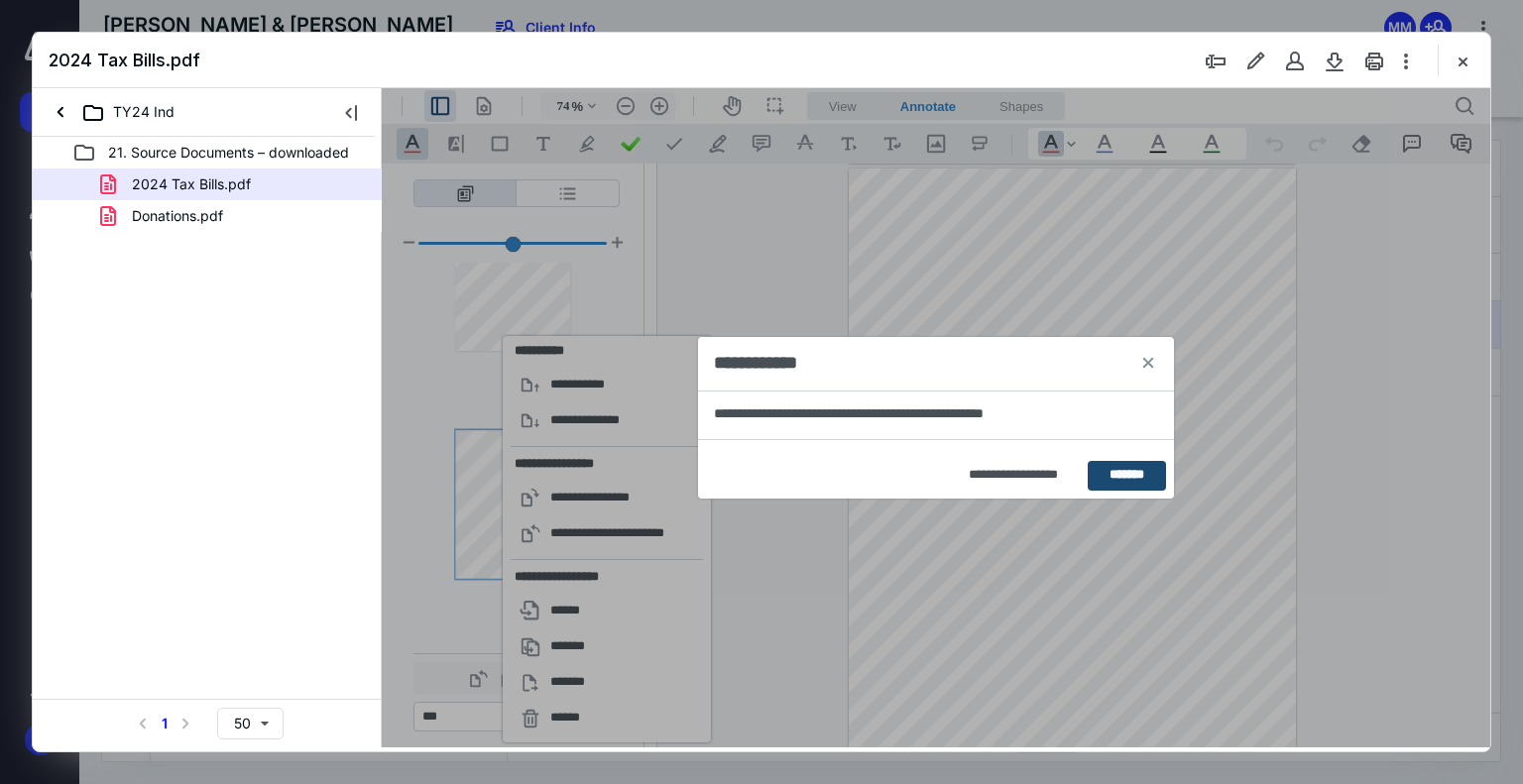 click on "*******" at bounding box center [1126, 475] 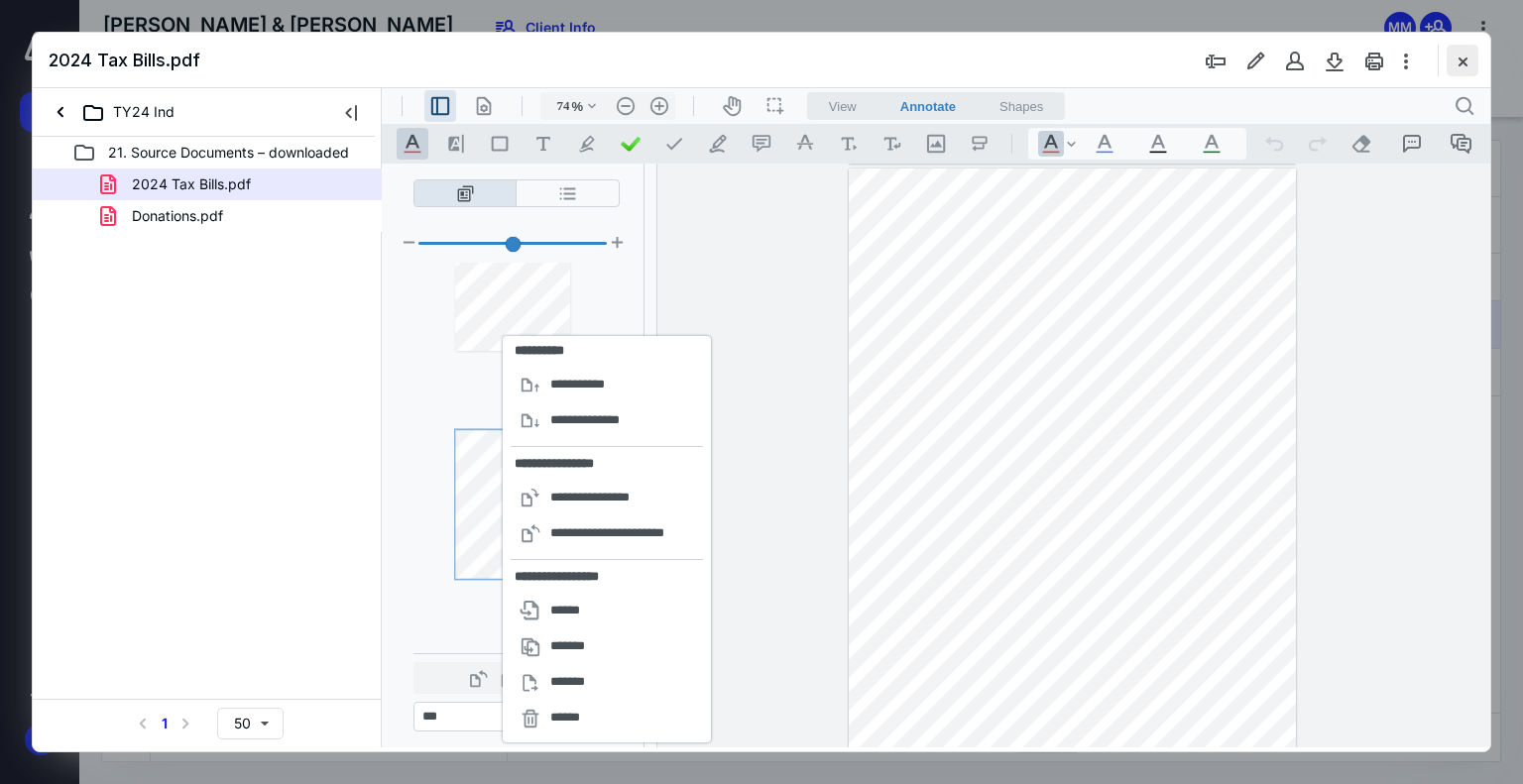 click at bounding box center (1463, 60) 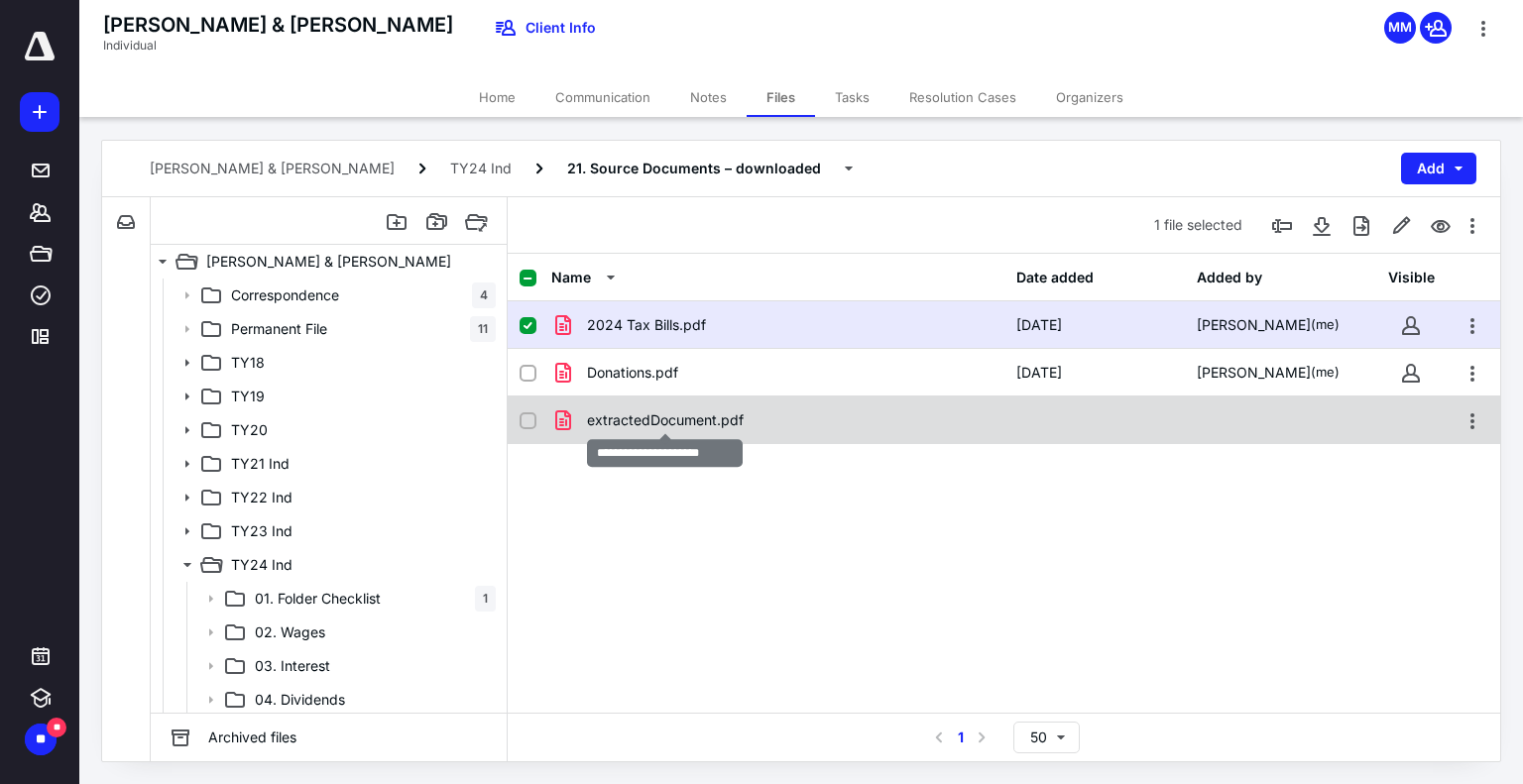 click on "extractedDocument.pdf" at bounding box center (665, 420) 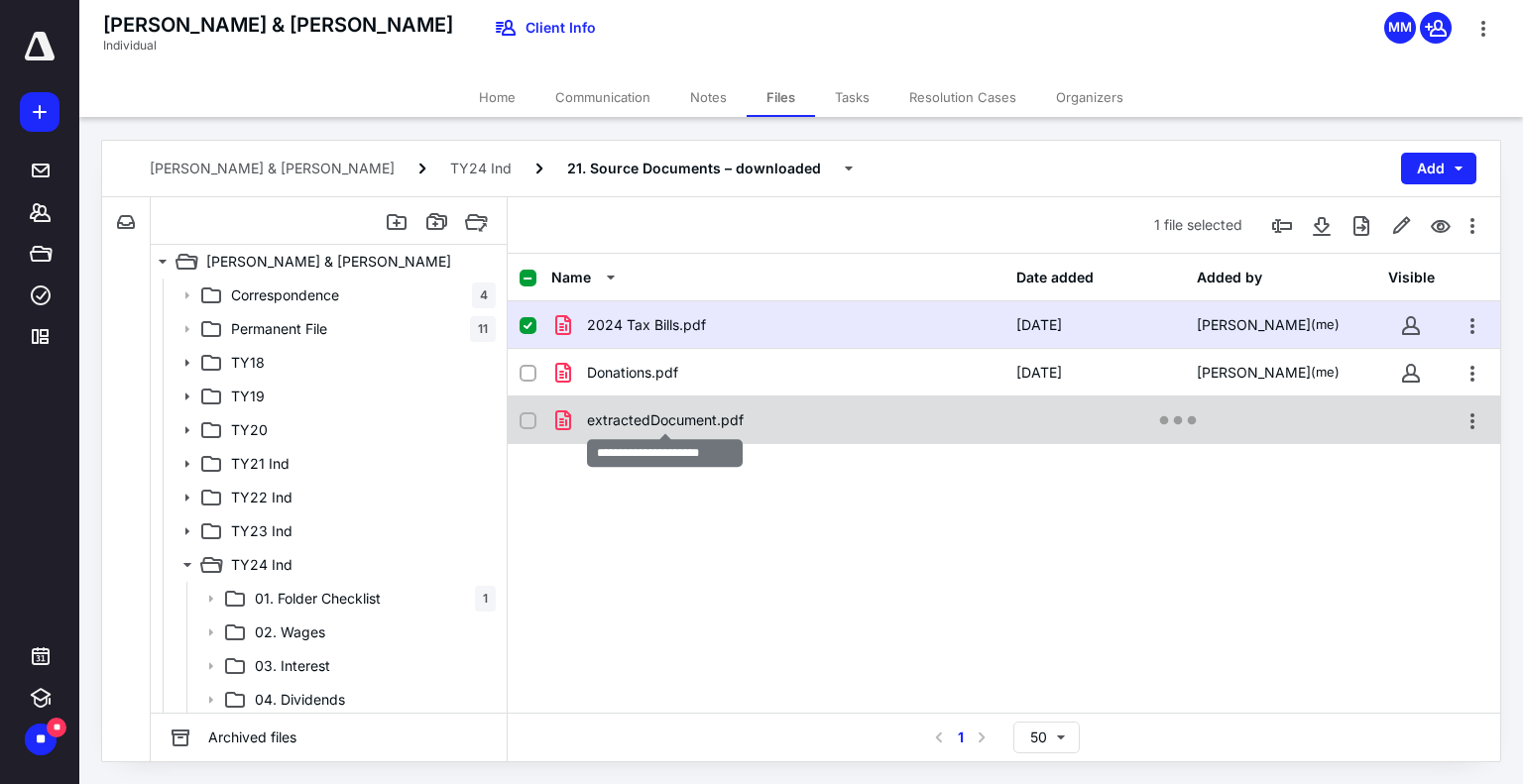 checkbox on "false" 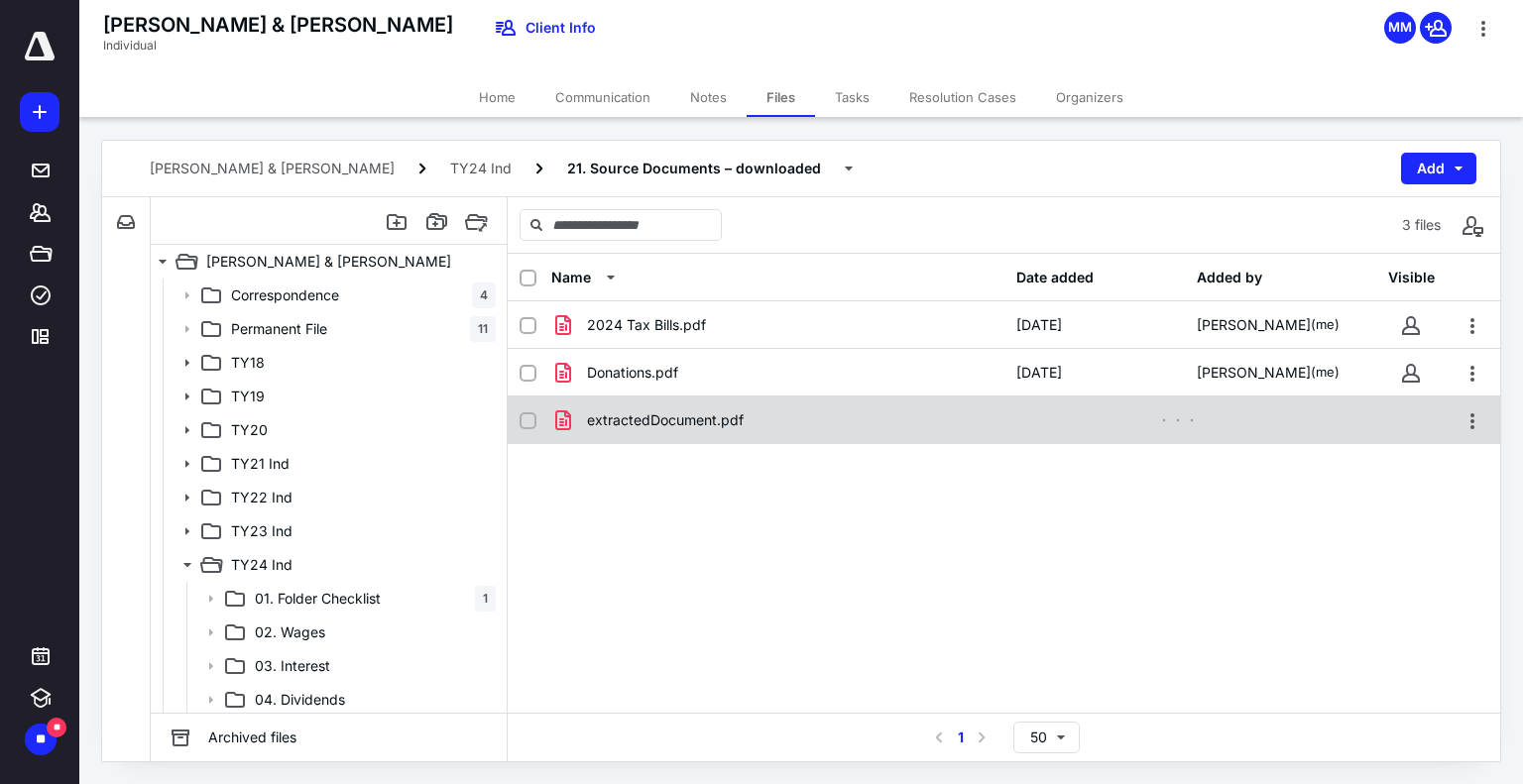 click on "extractedDocument.pdf" at bounding box center [665, 420] 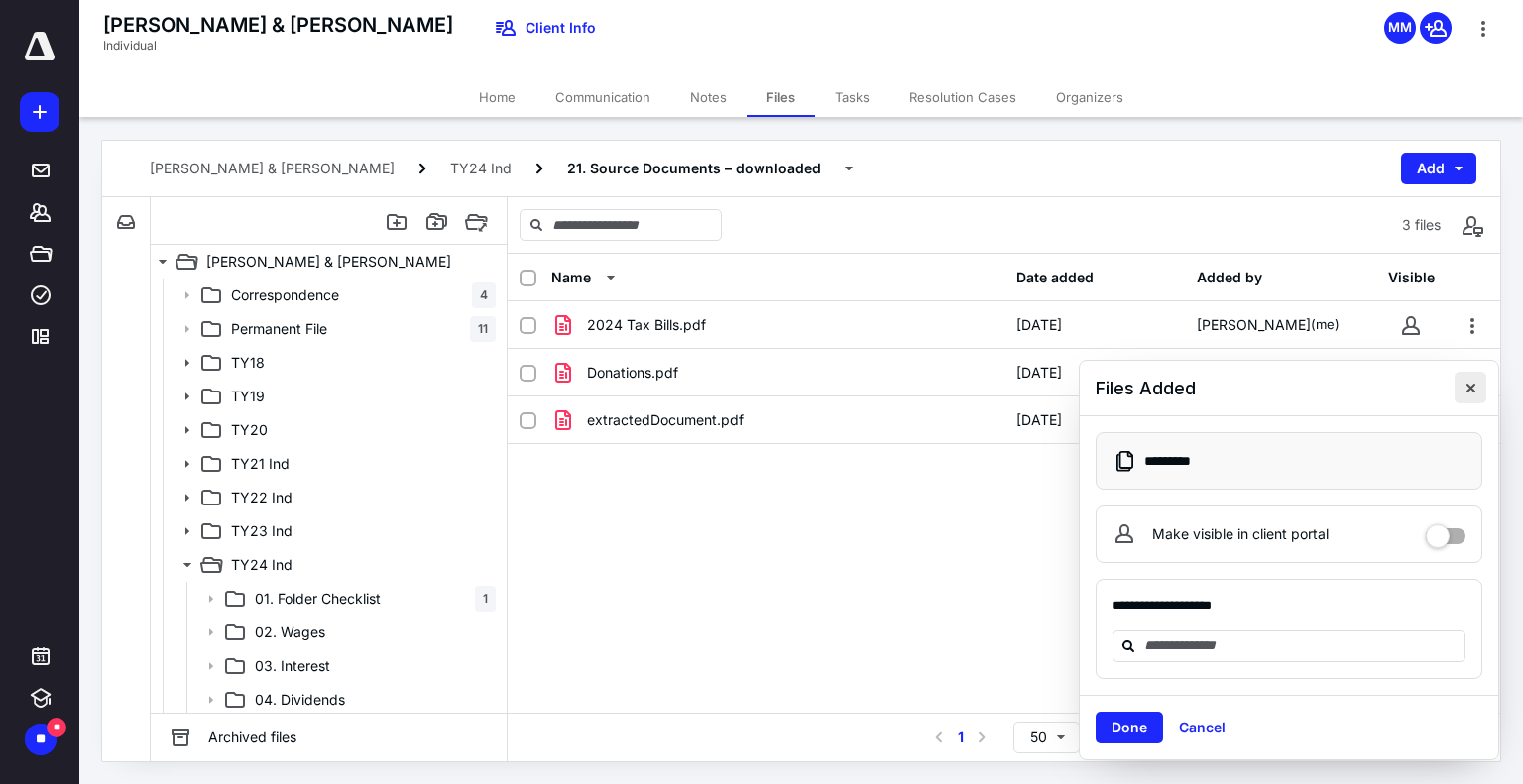click at bounding box center [1470, 388] 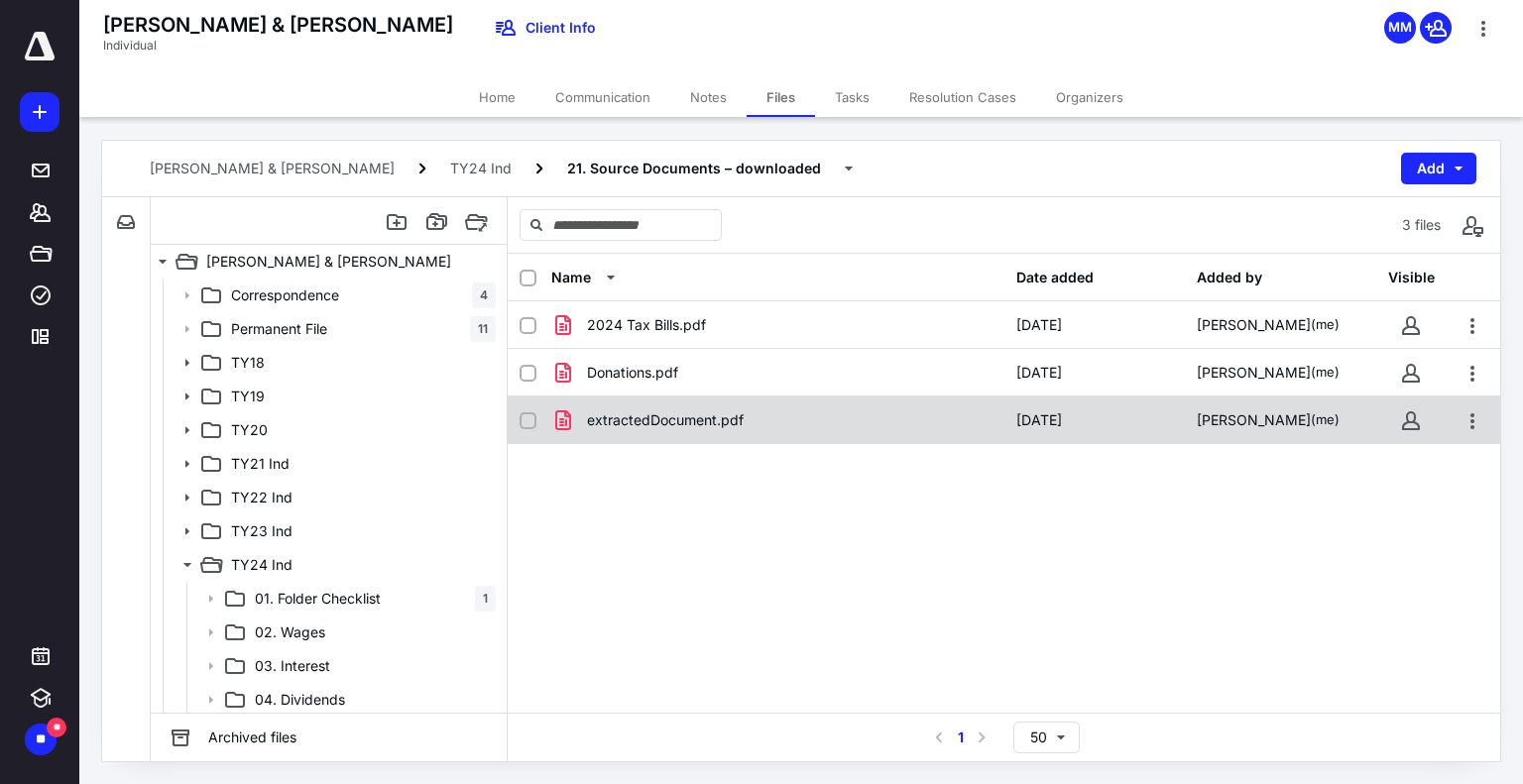 click on "extractedDocument.pdf" at bounding box center (777, 420) 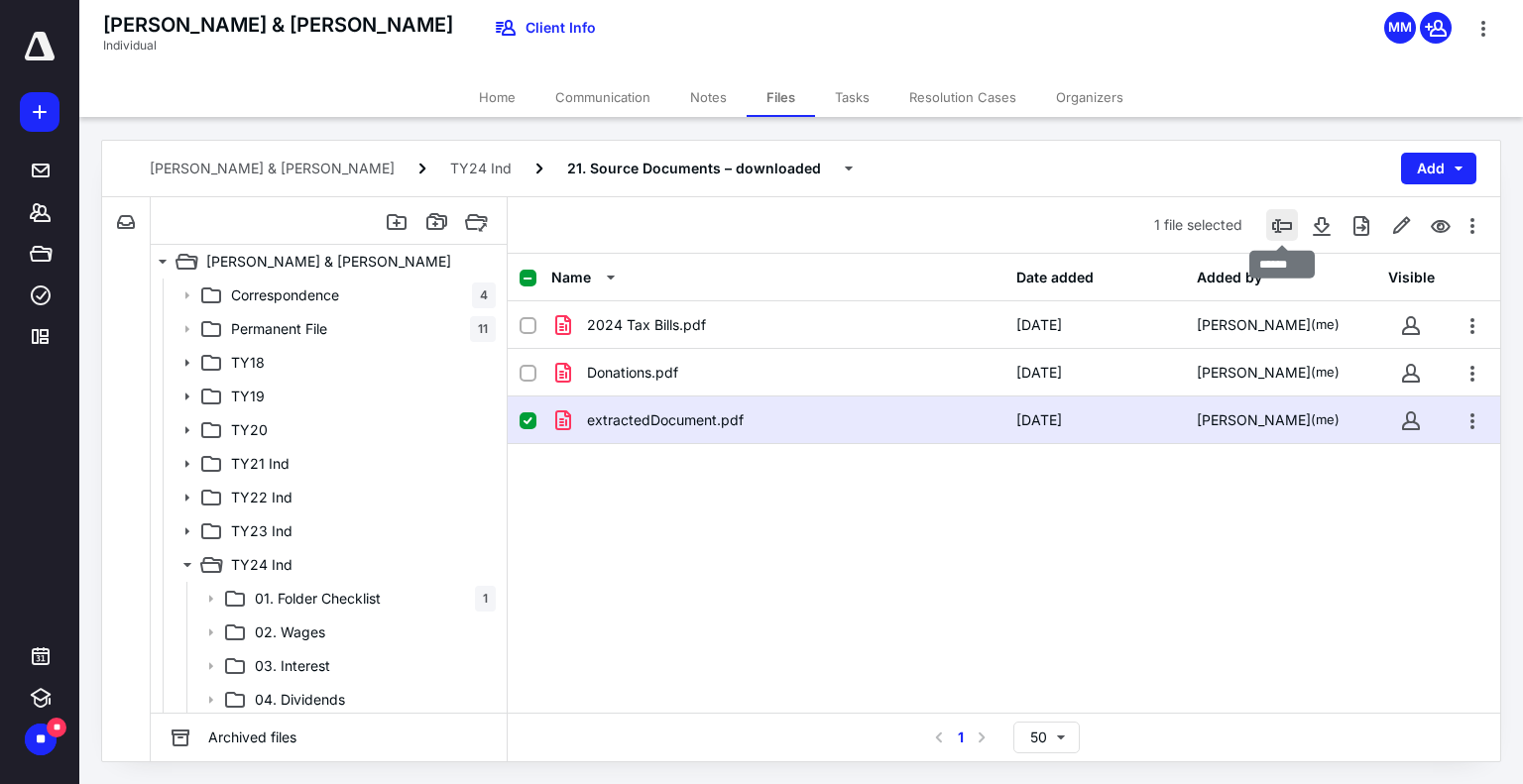 click at bounding box center [1282, 225] 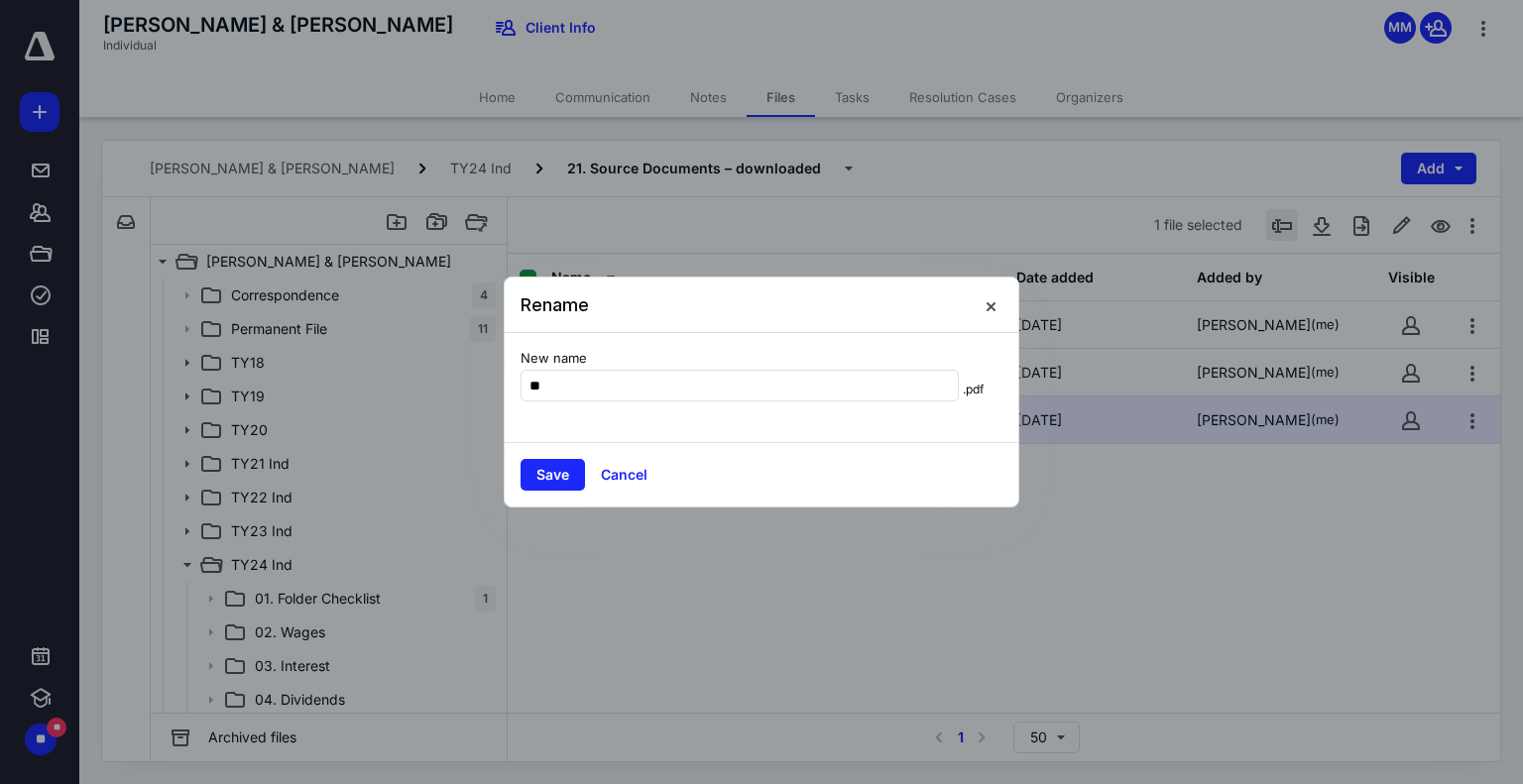 type on "*" 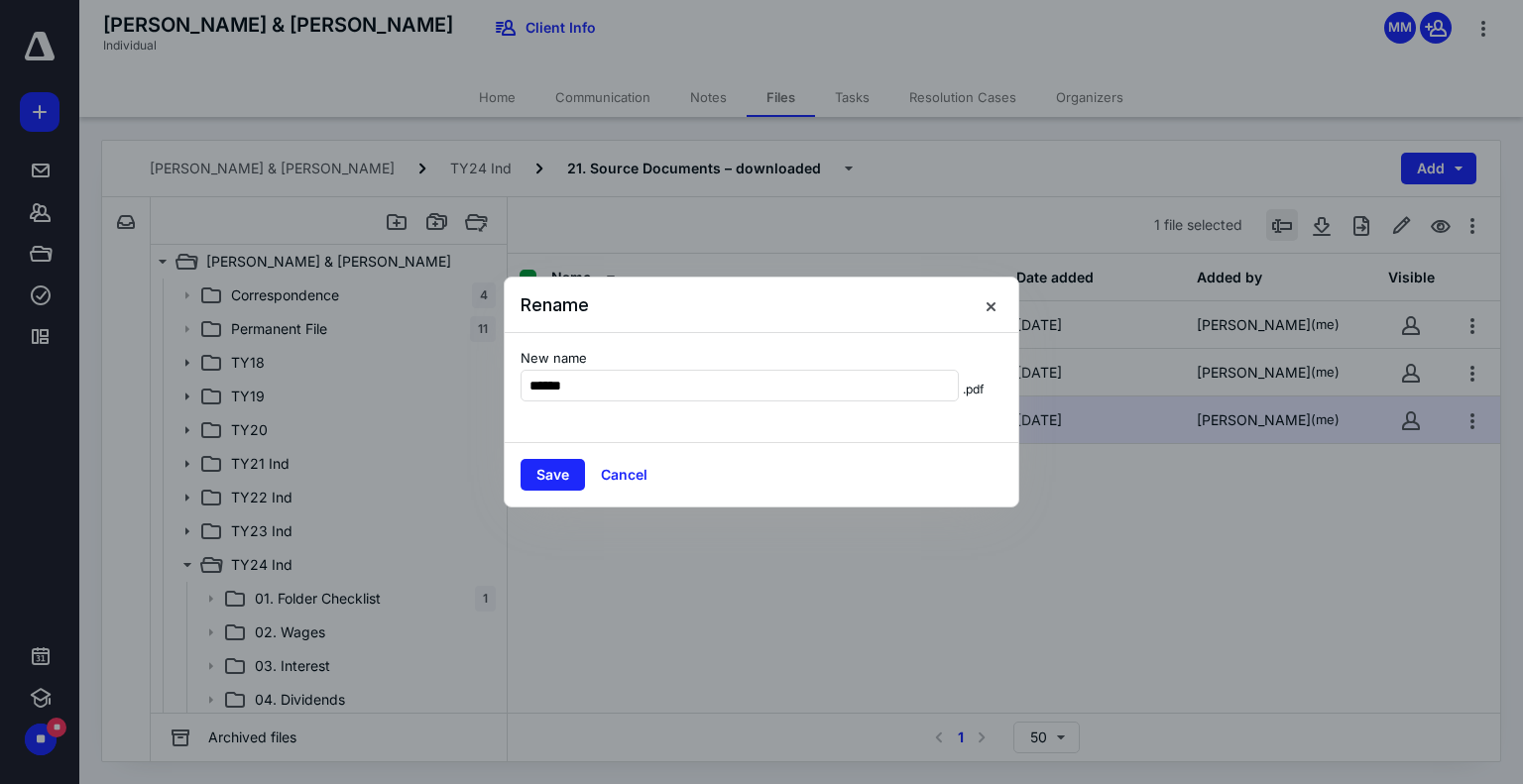 type on "******" 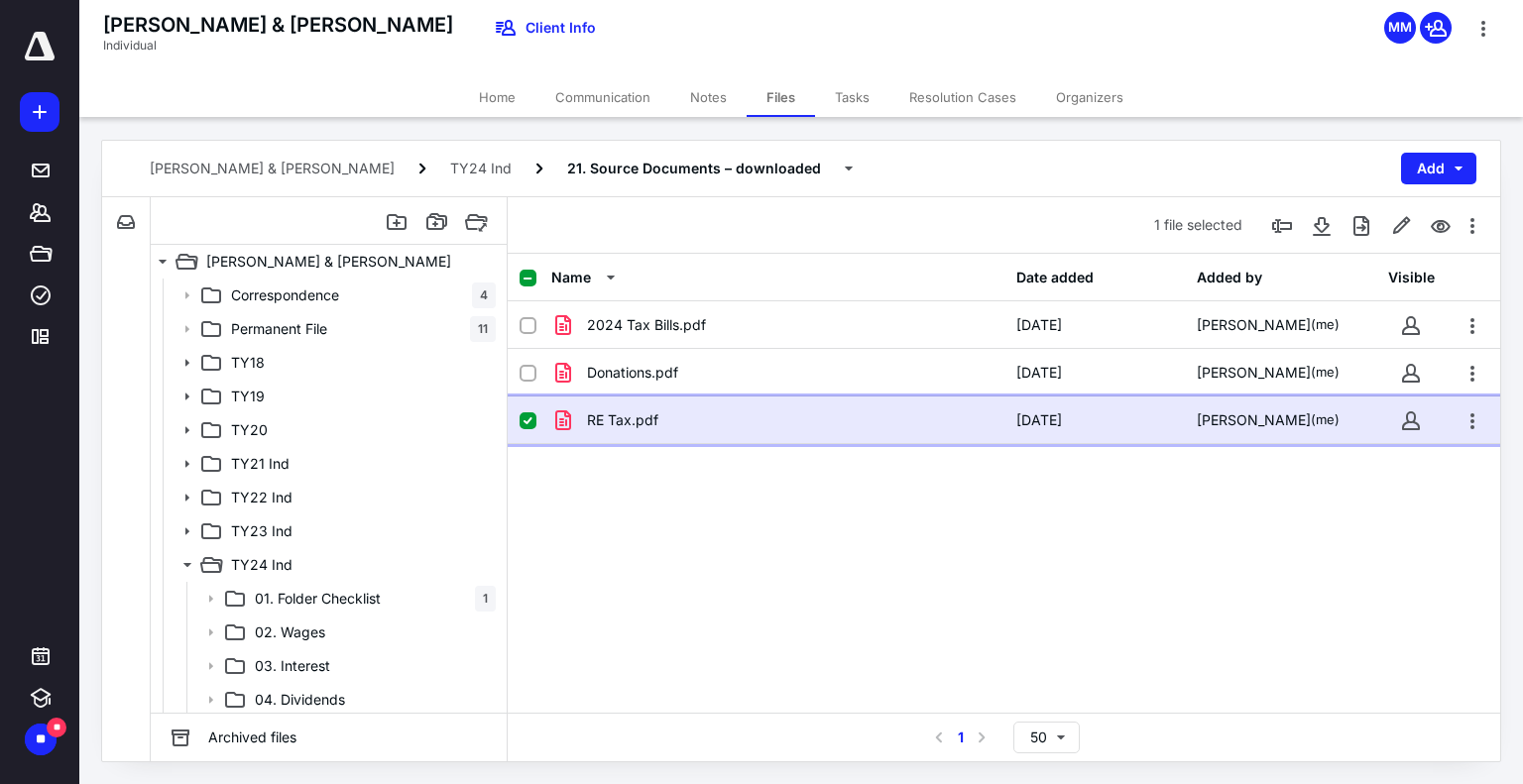 click on "RE Tax.pdf" at bounding box center (623, 420) 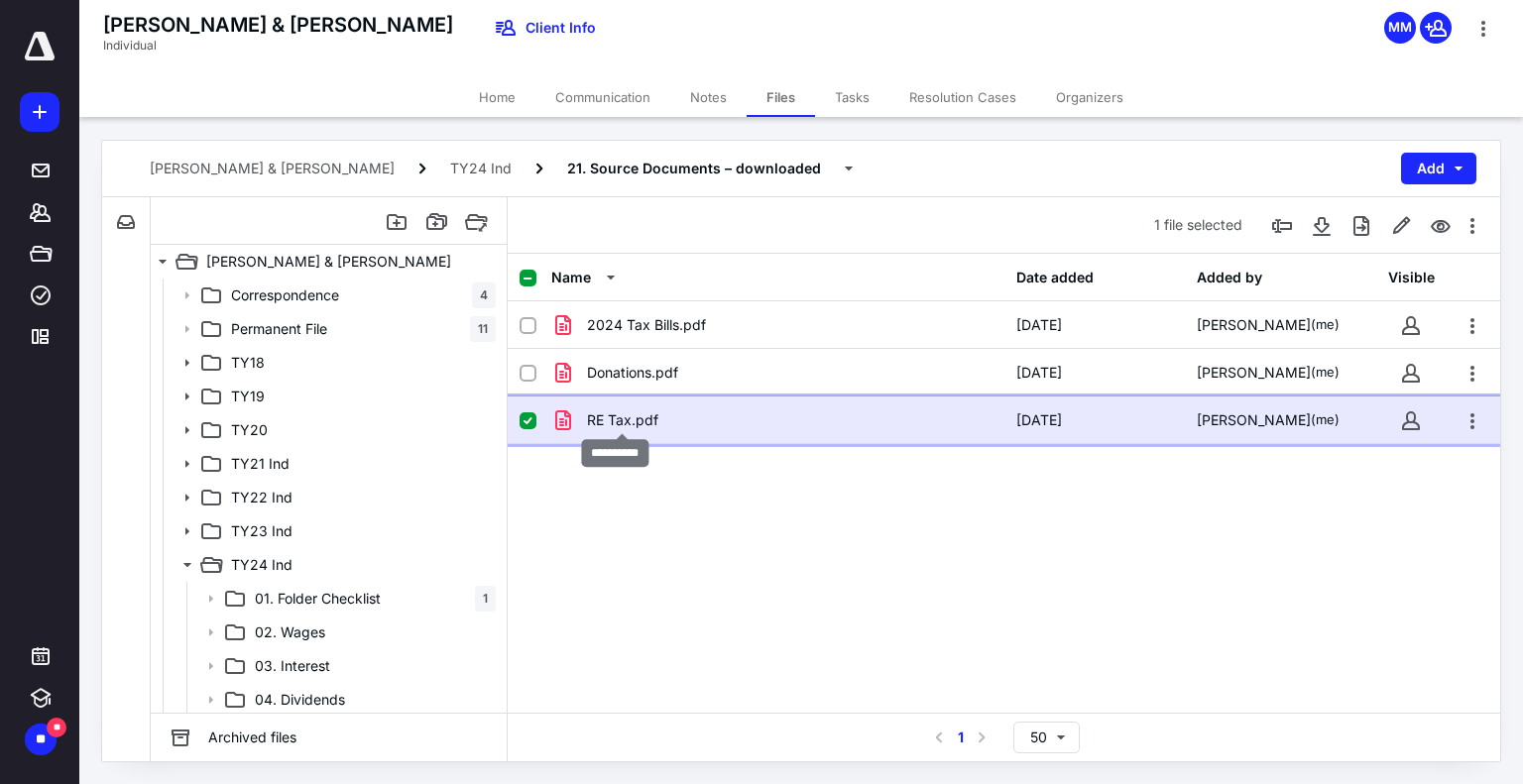 click on "RE Tax.pdf" at bounding box center (623, 420) 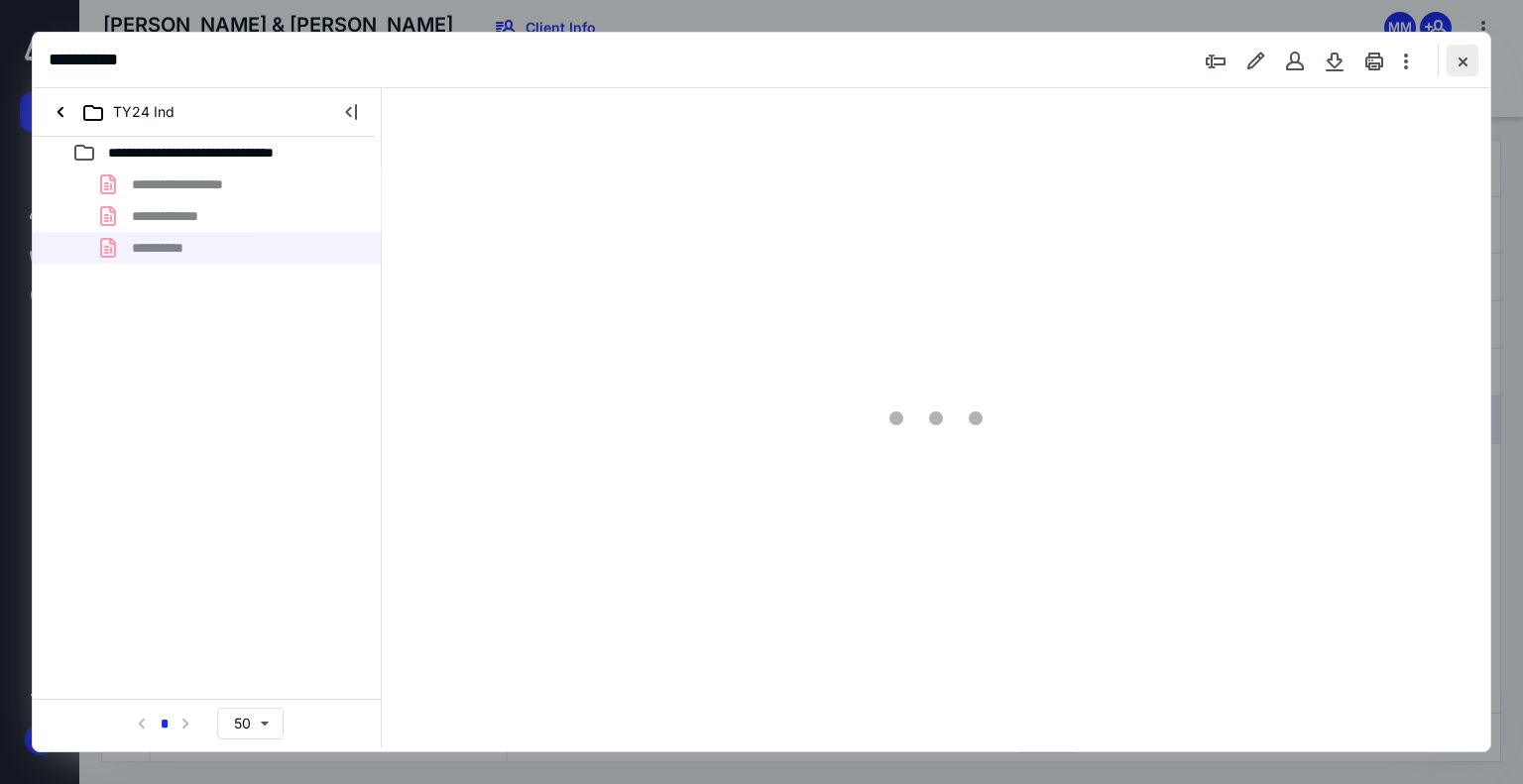 scroll, scrollTop: 0, scrollLeft: 0, axis: both 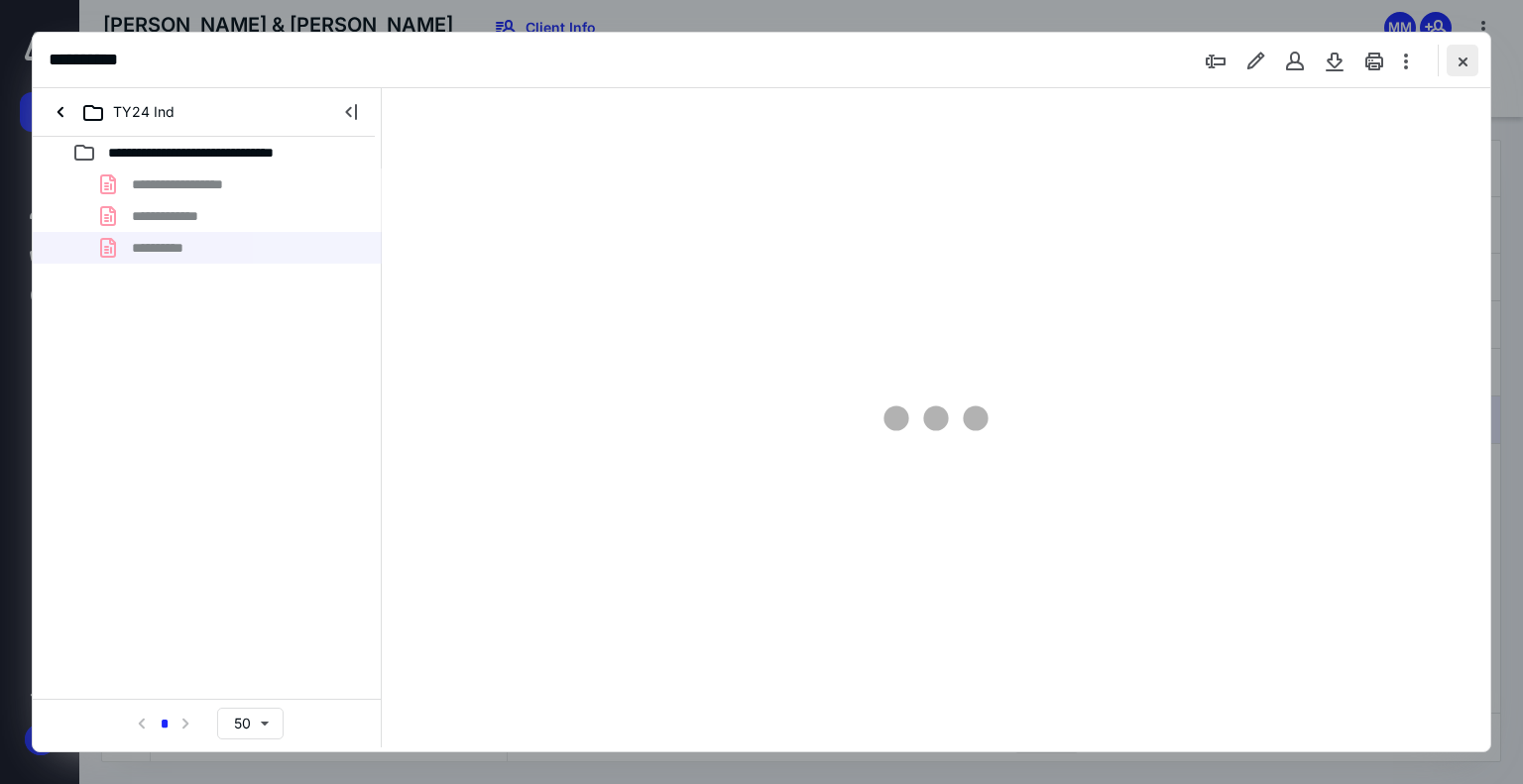 type on "74" 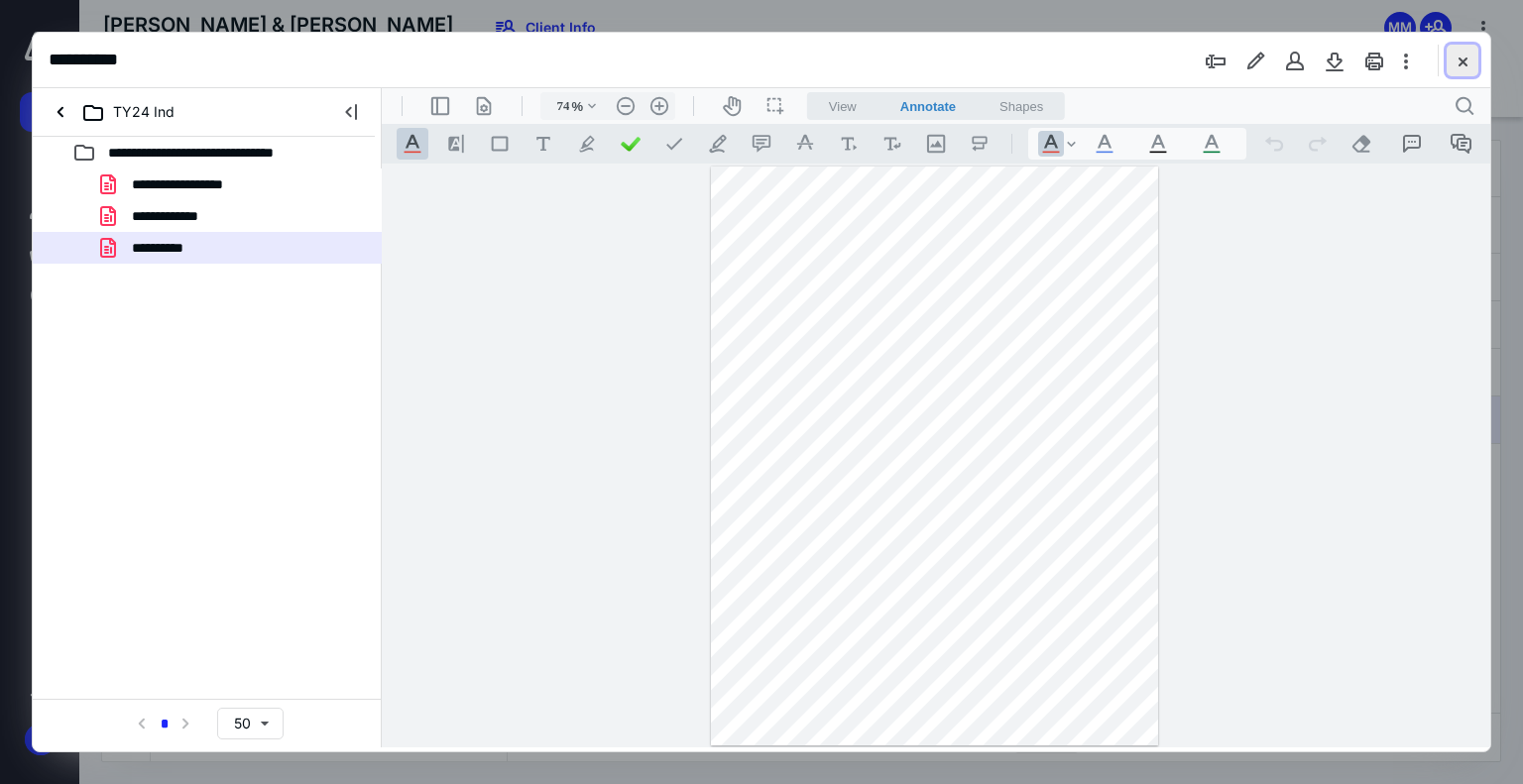 click at bounding box center [1463, 60] 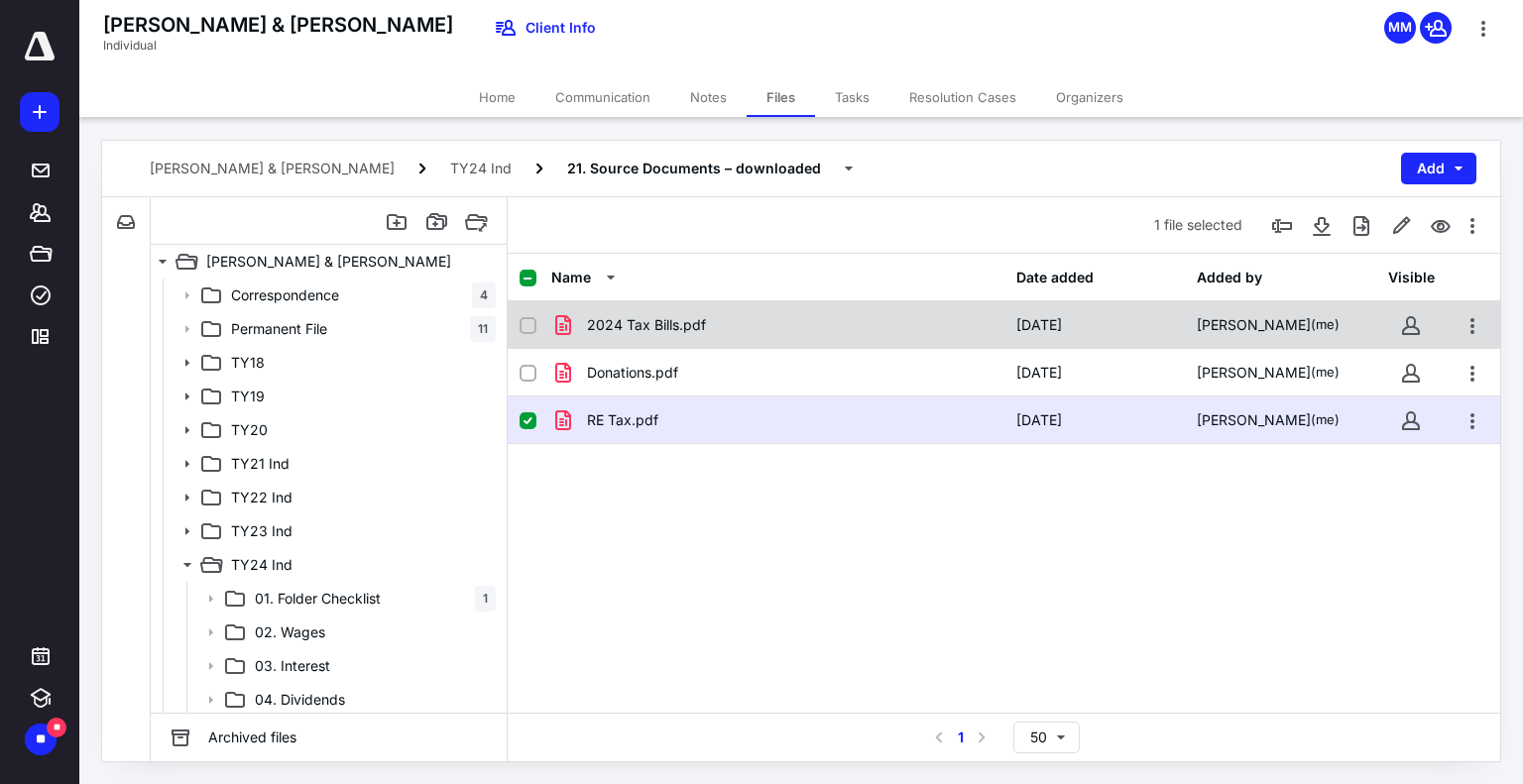 click on "2024 Tax Bills.pdf" at bounding box center [646, 325] 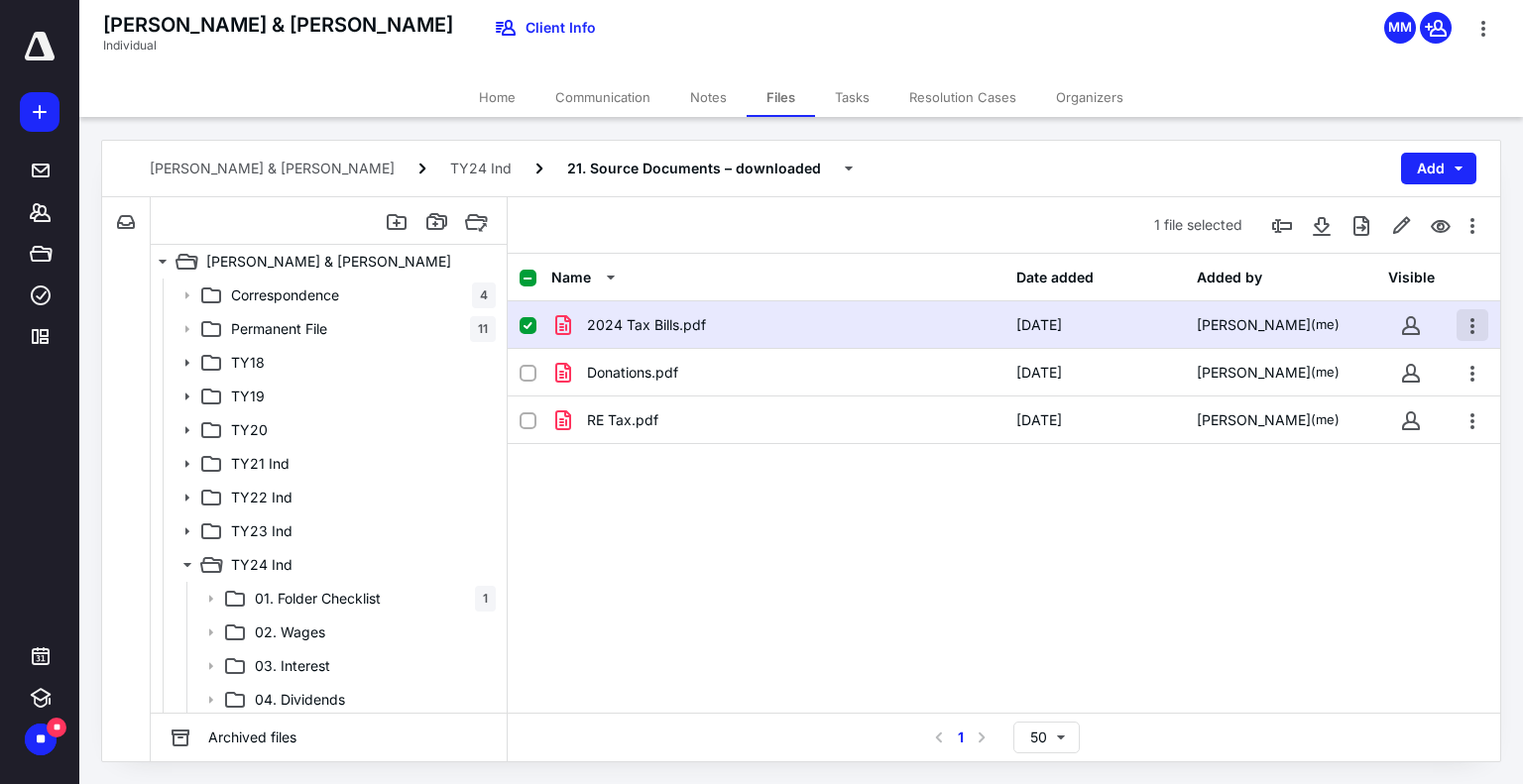 click at bounding box center [1472, 325] 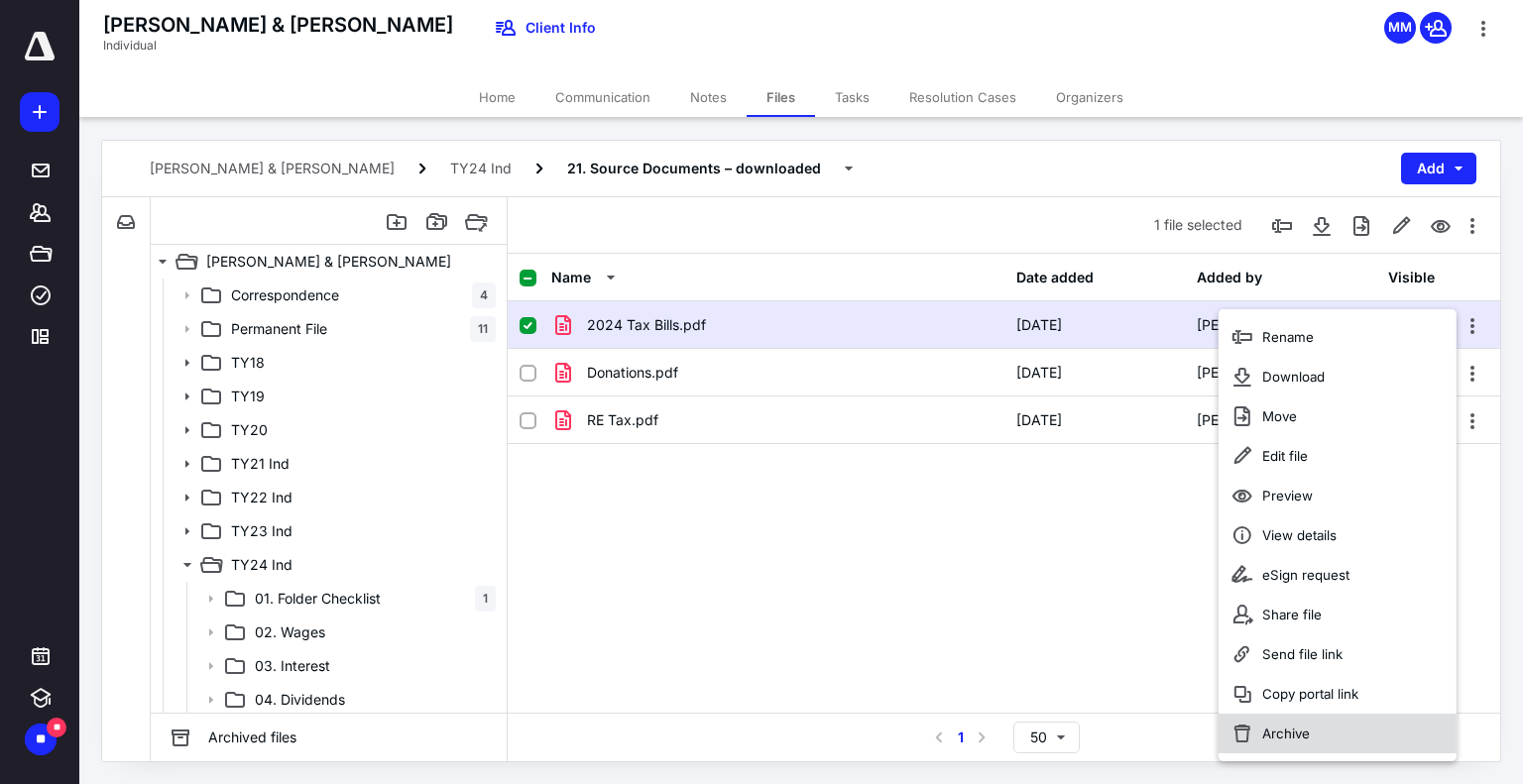 click on "Archive" at bounding box center [1338, 733] 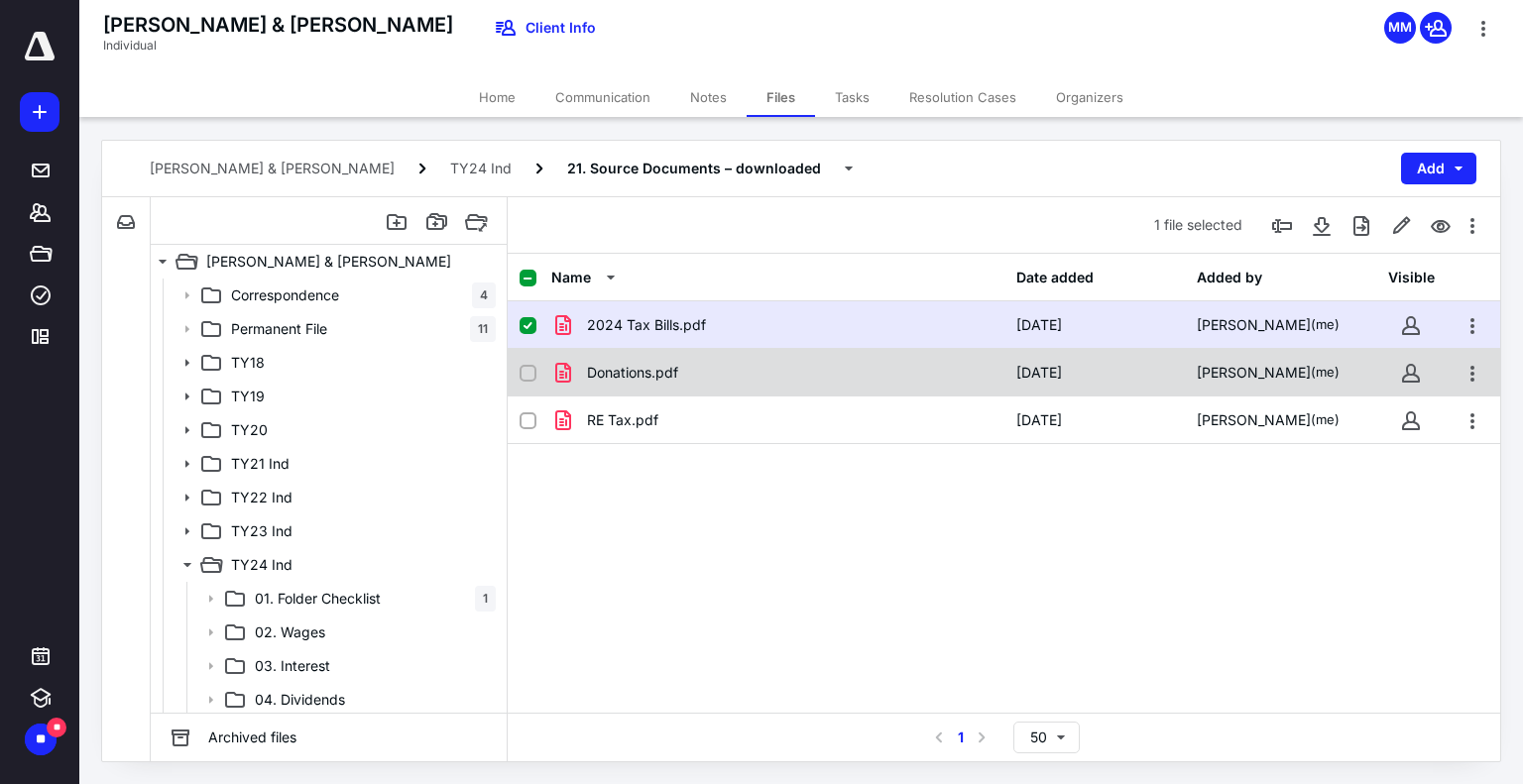 checkbox on "false" 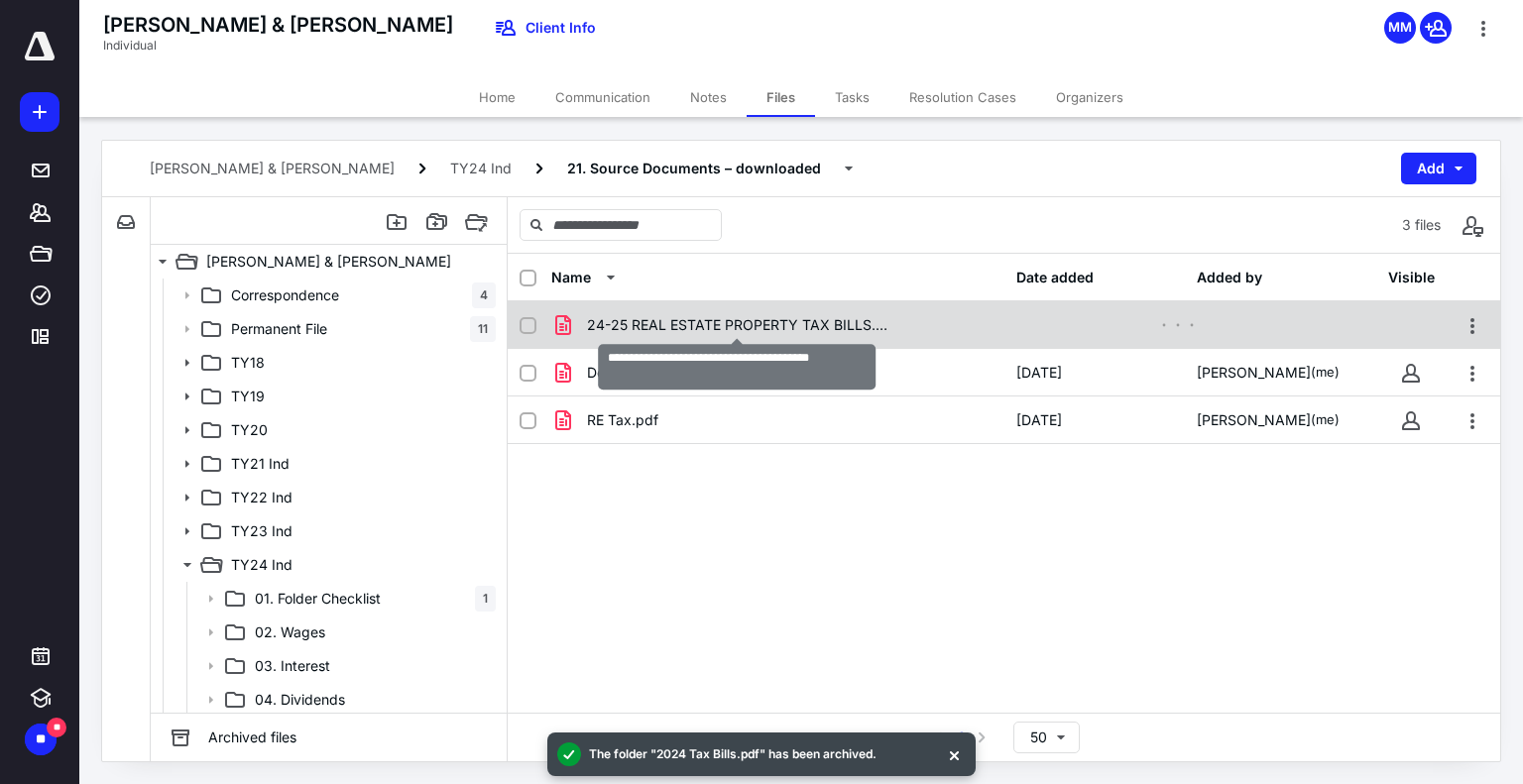 click on "24-25  REAL ESTATE PROPERTY TAX BILLS.pdf" at bounding box center [737, 325] 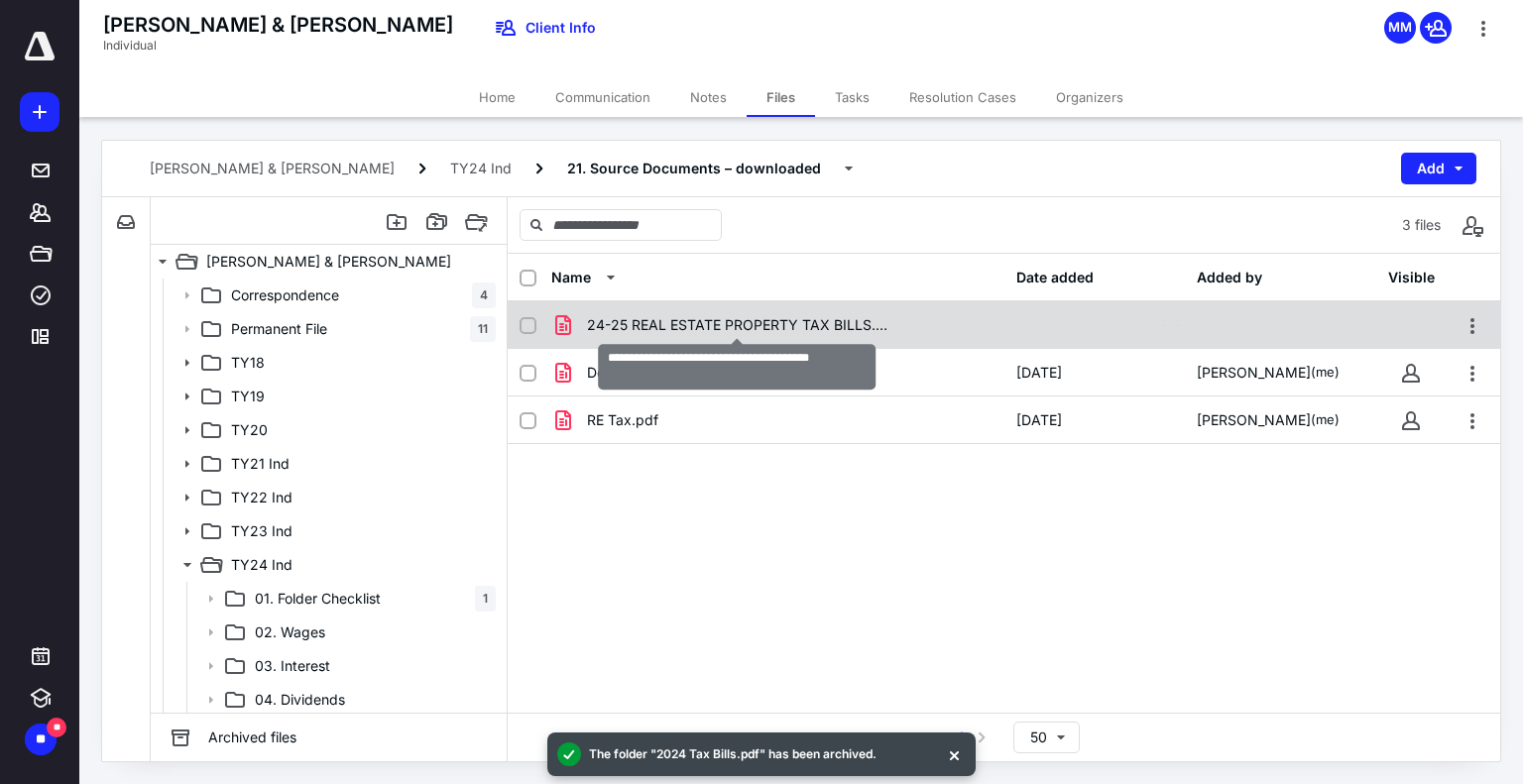 click on "24-25  REAL ESTATE PROPERTY TAX BILLS.pdf" at bounding box center (737, 325) 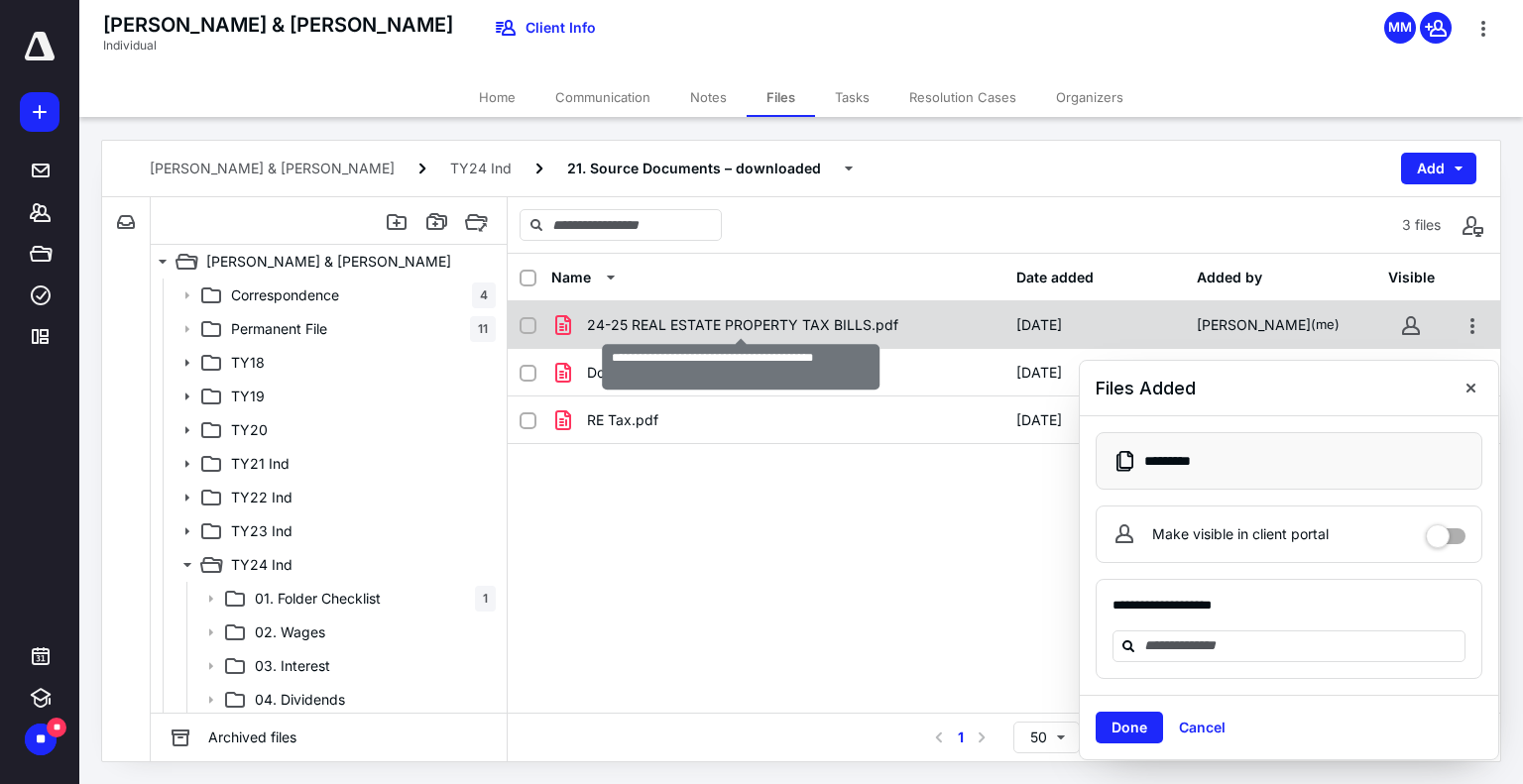 click on "24-25  REAL ESTATE PROPERTY TAX BILLS.pdf" at bounding box center (743, 325) 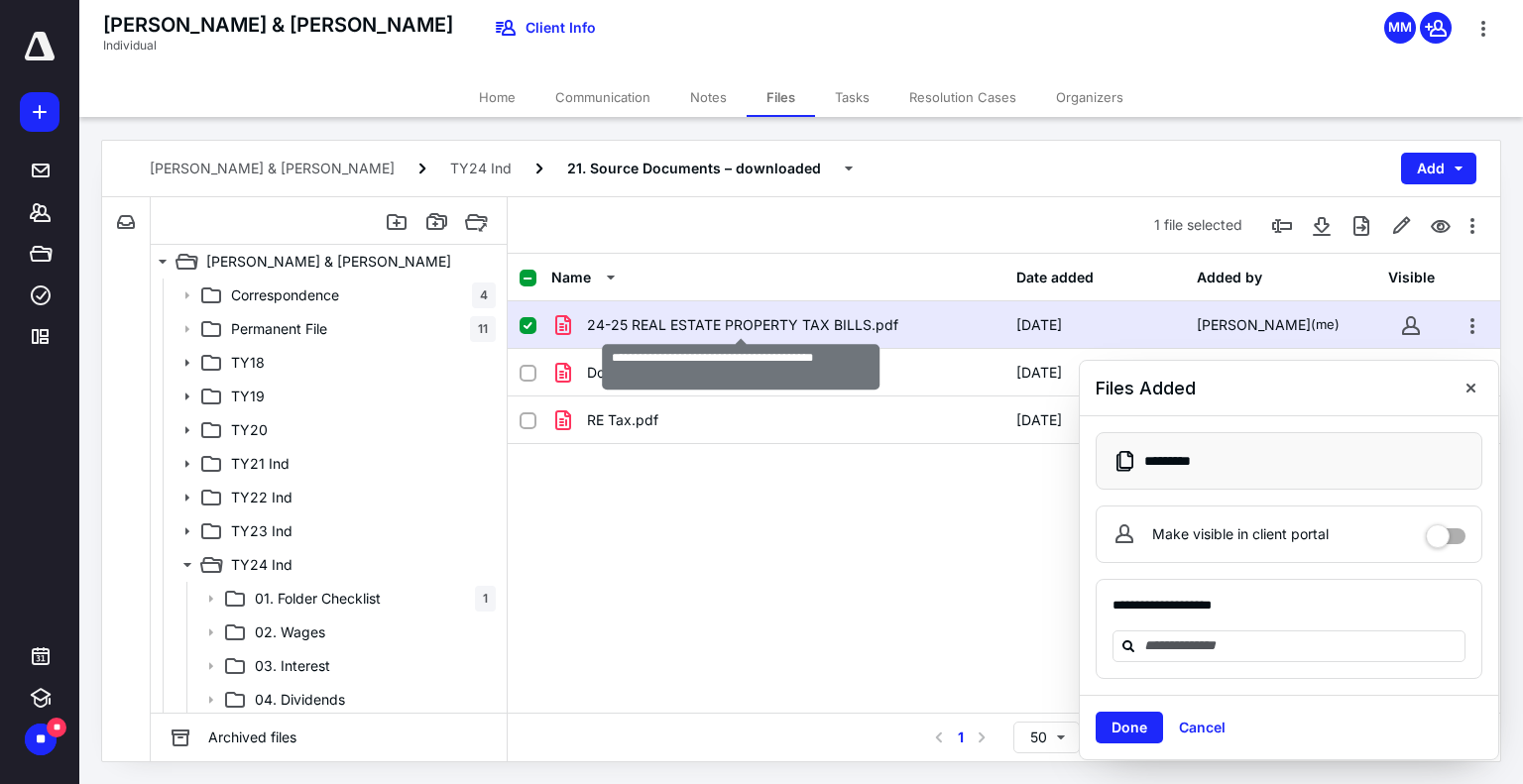 click on "24-25  REAL ESTATE PROPERTY TAX BILLS.pdf" at bounding box center (743, 325) 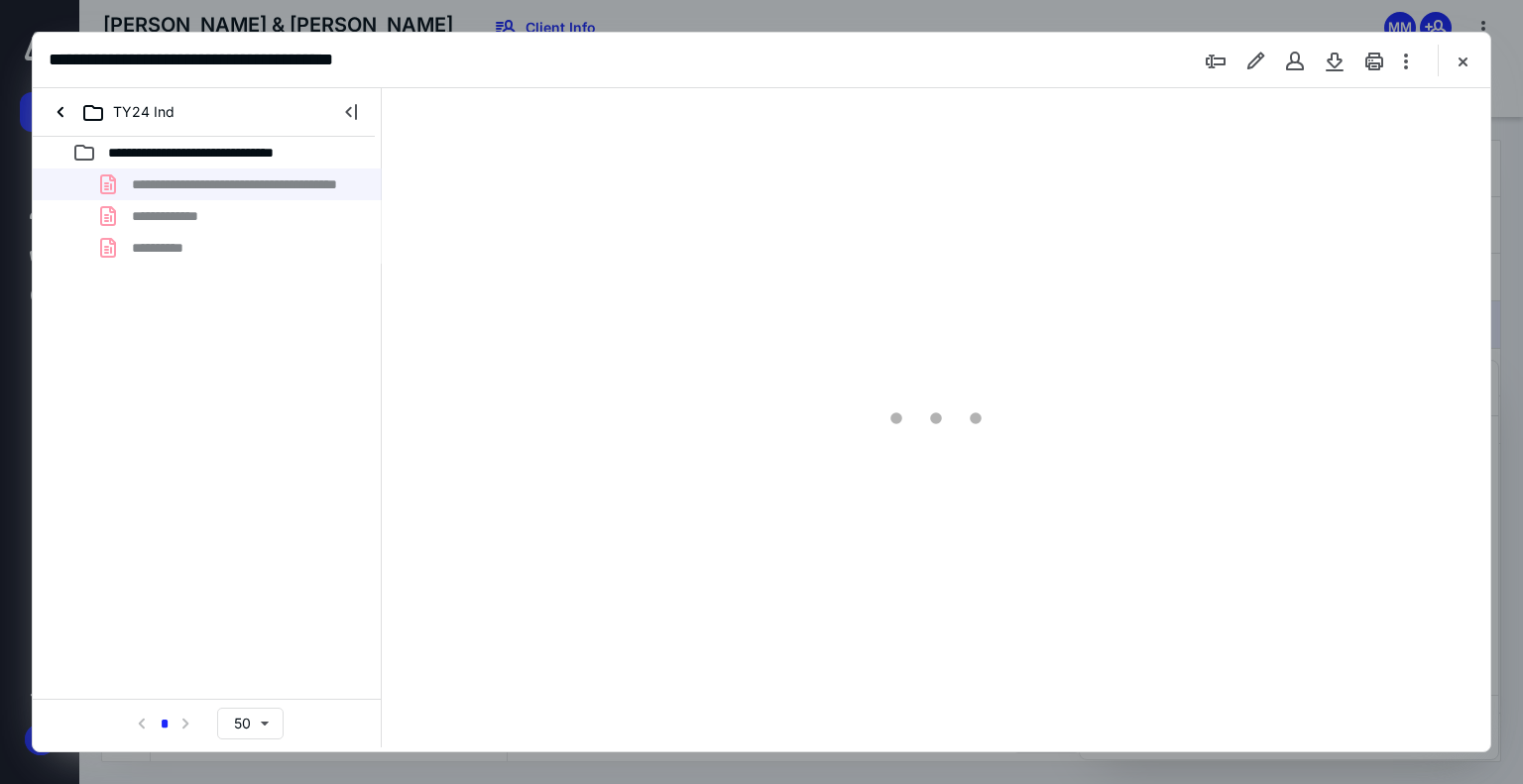 scroll, scrollTop: 0, scrollLeft: 0, axis: both 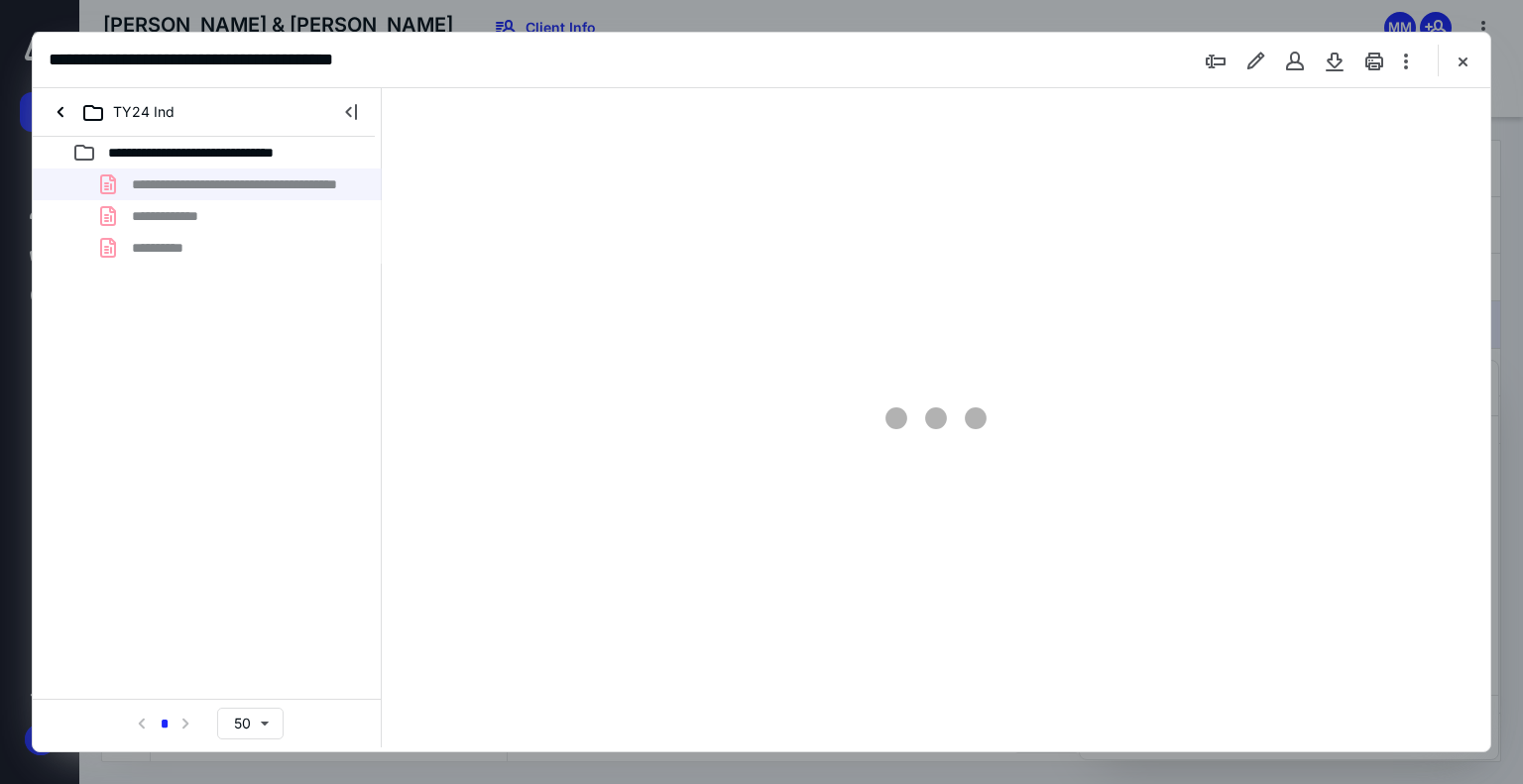 type on "74" 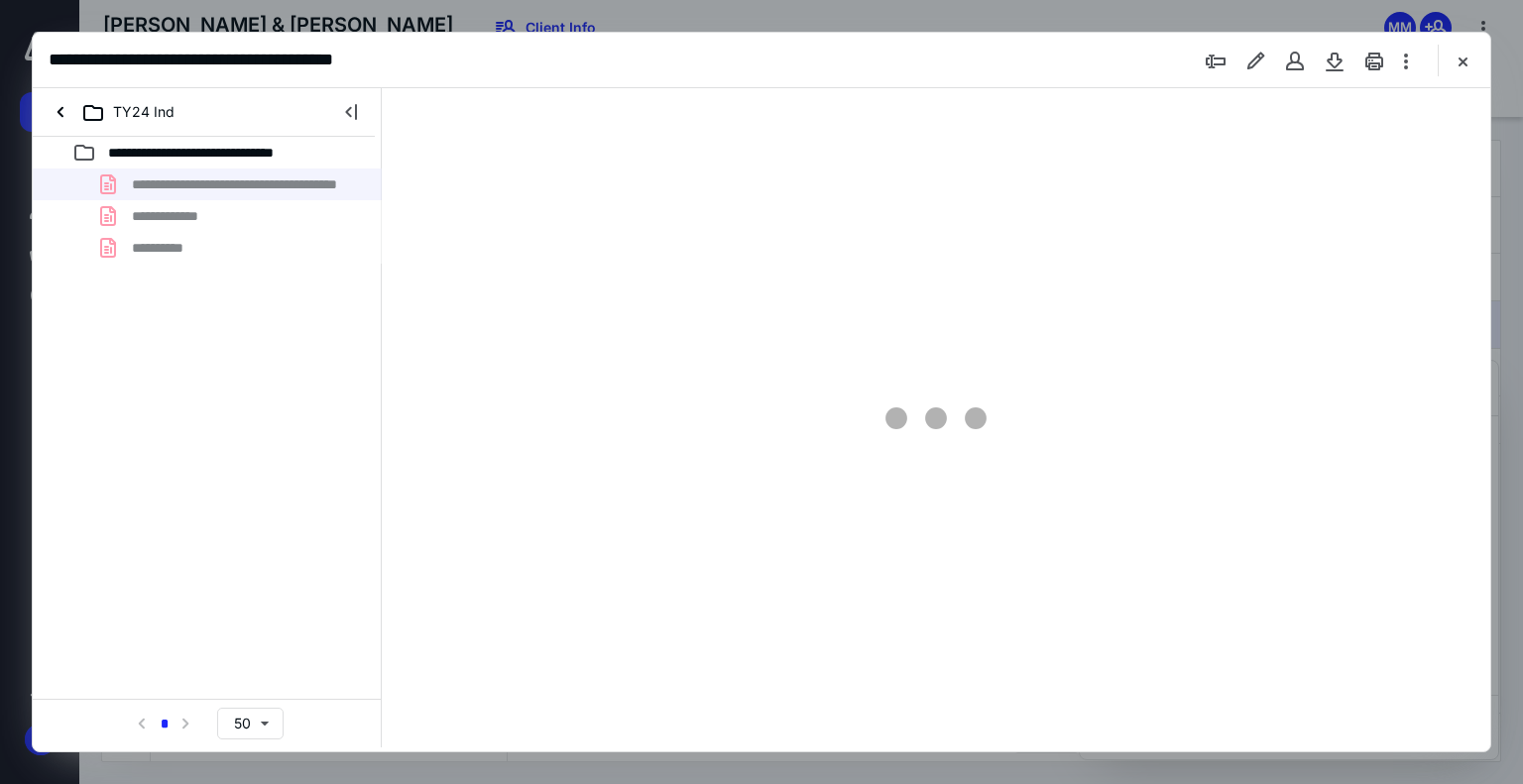 scroll, scrollTop: 78, scrollLeft: 0, axis: vertical 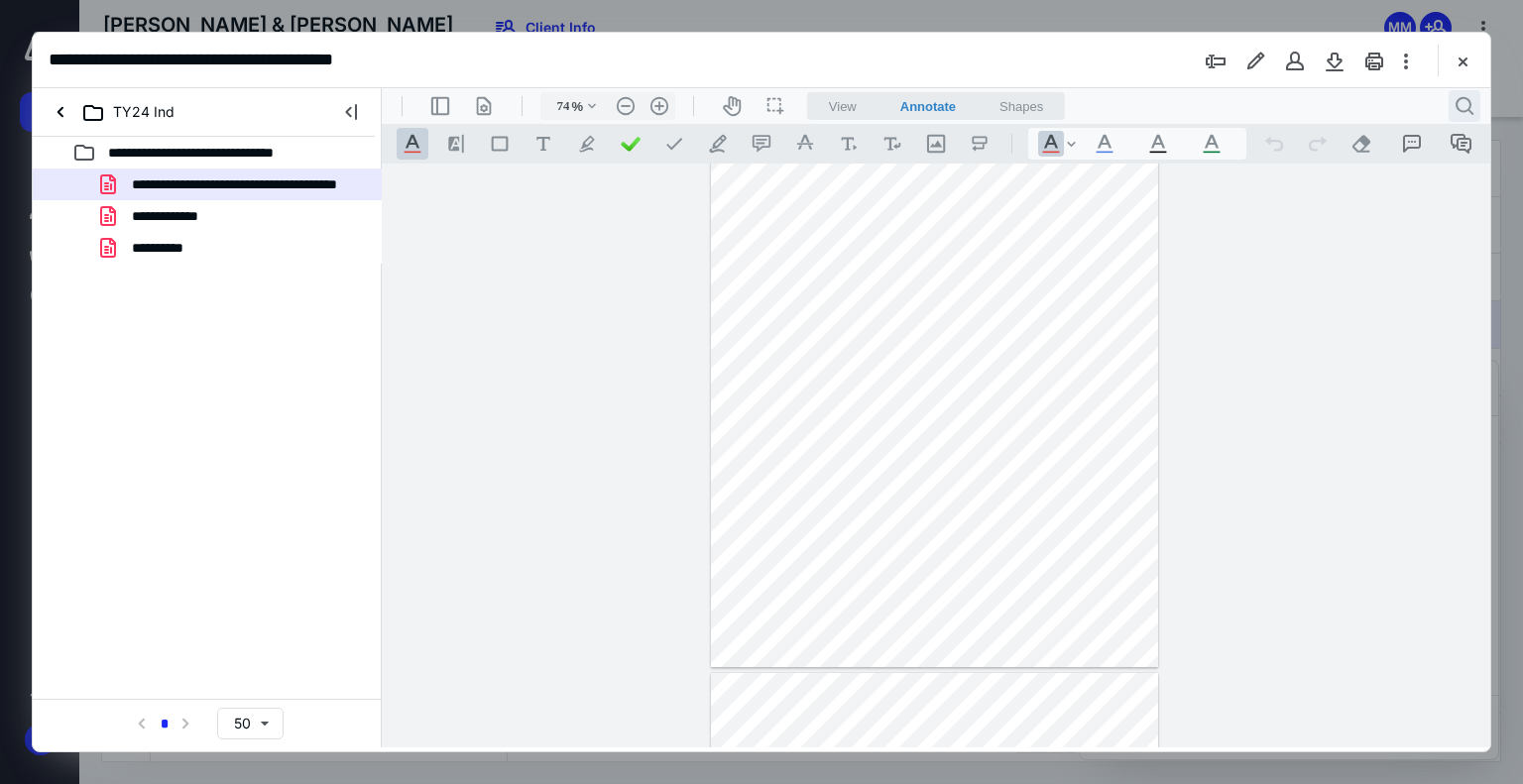 click on ".cls-1{fill:#abb0c4;} icon - header - search" at bounding box center (1464, 106) 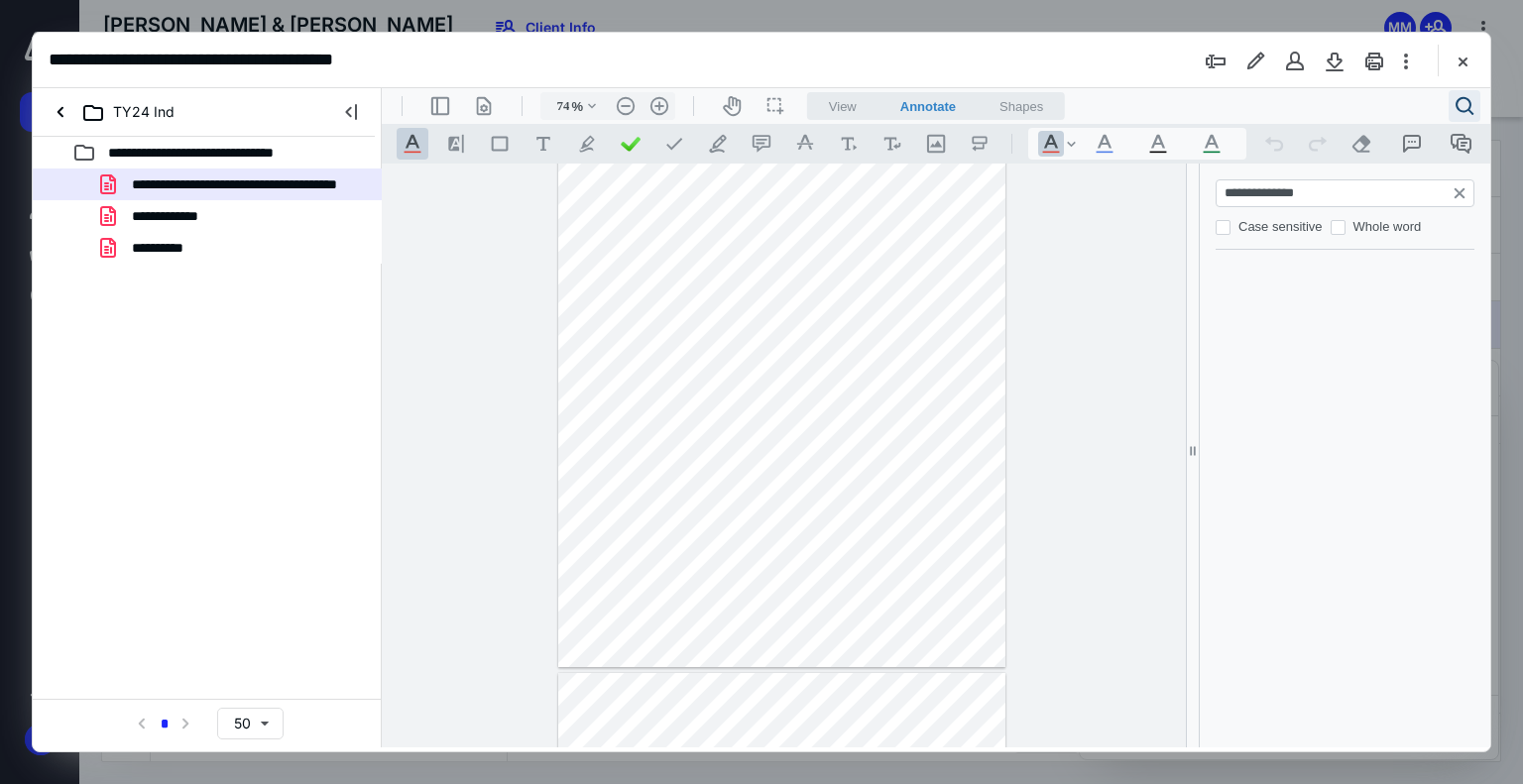 type on "**********" 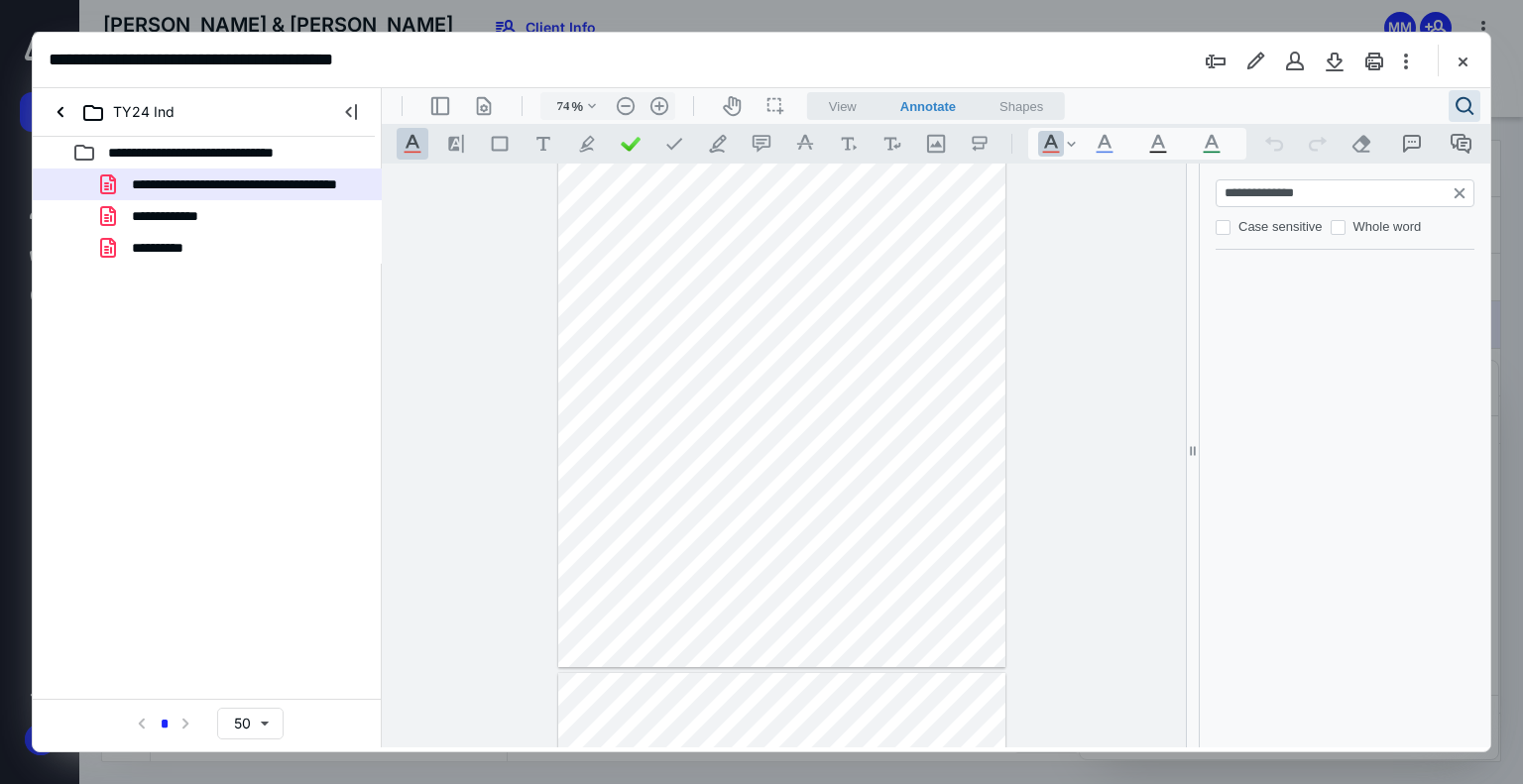 type on "***" 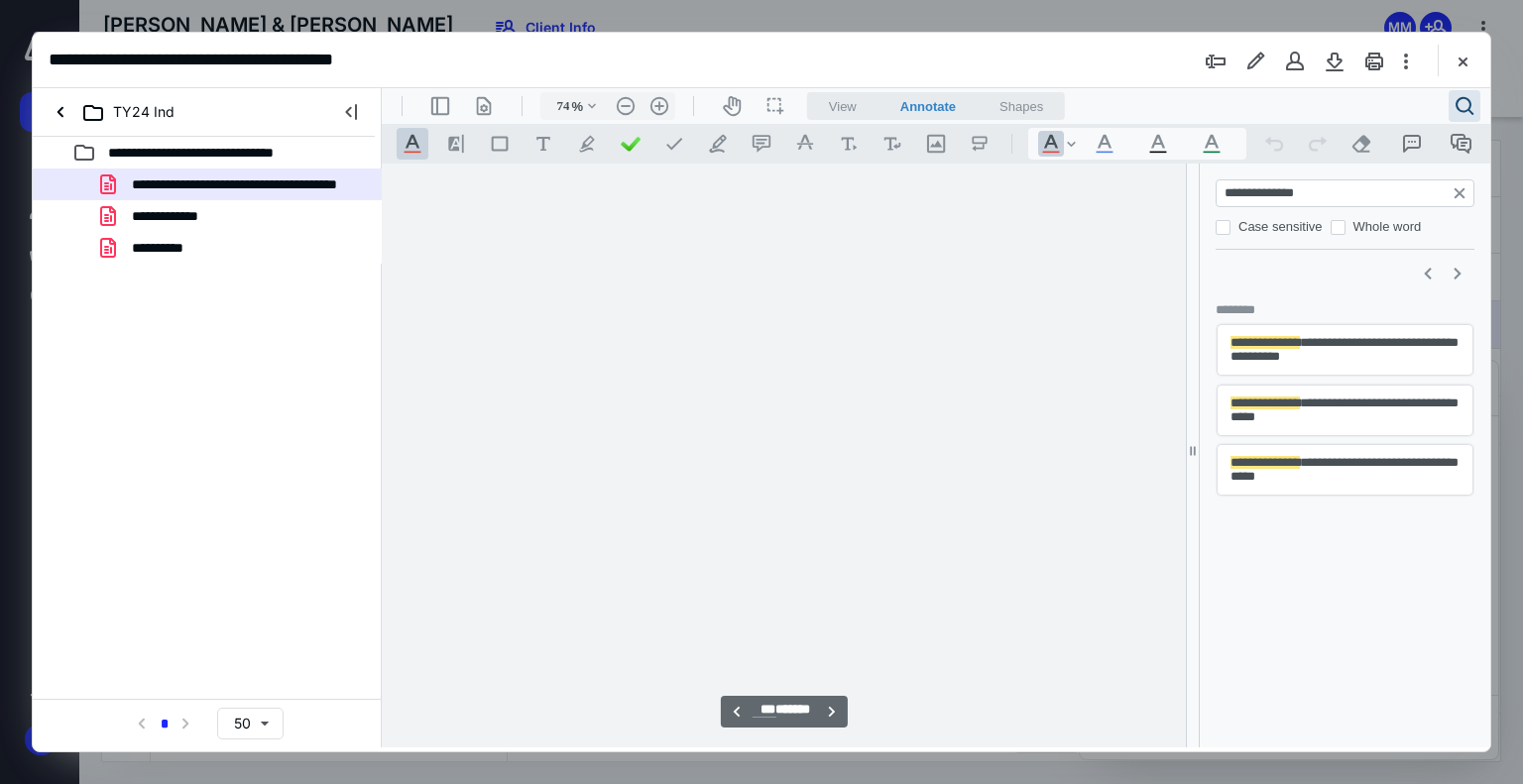 scroll, scrollTop: 317957, scrollLeft: 0, axis: vertical 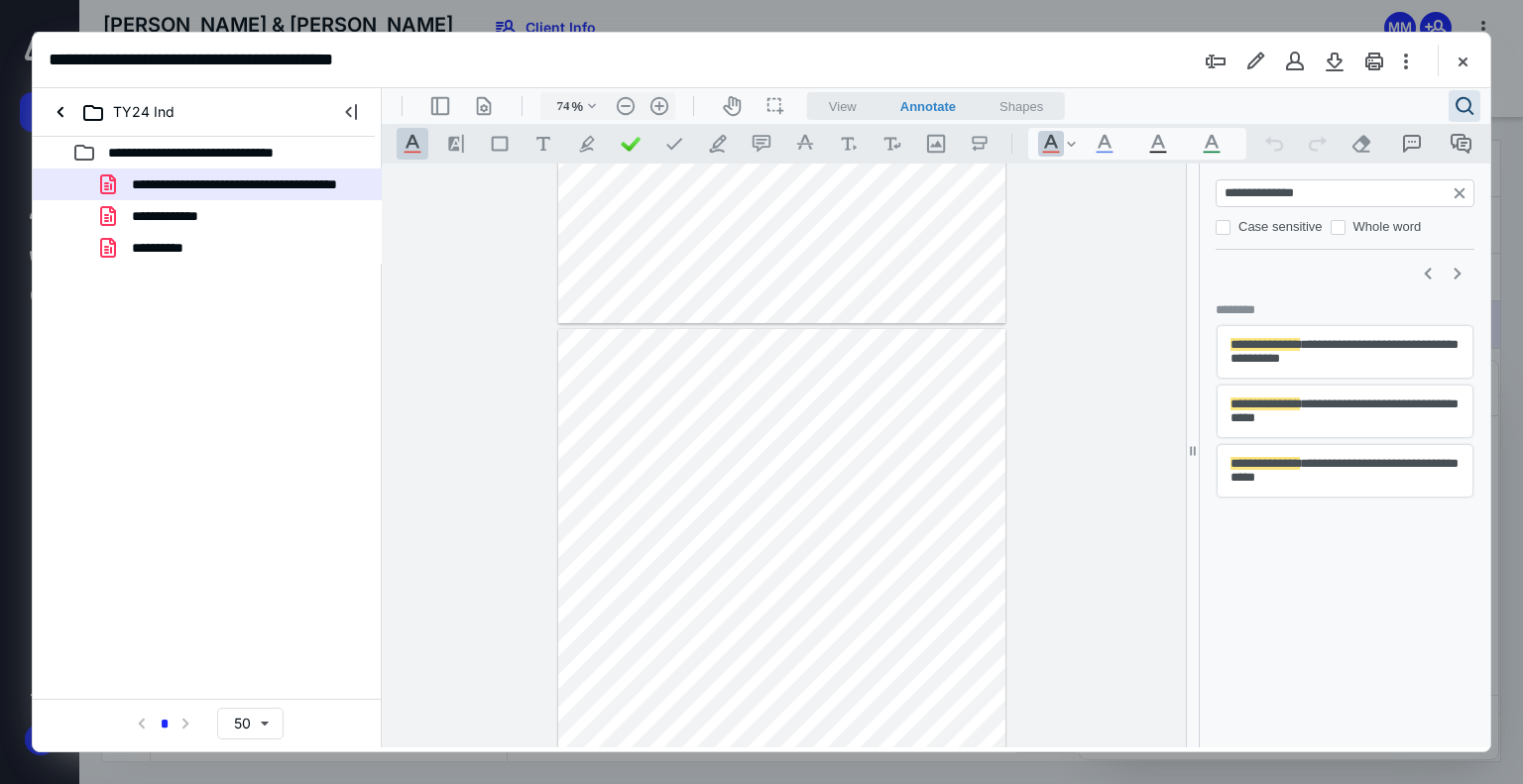 click on "**********" at bounding box center (1345, 411) 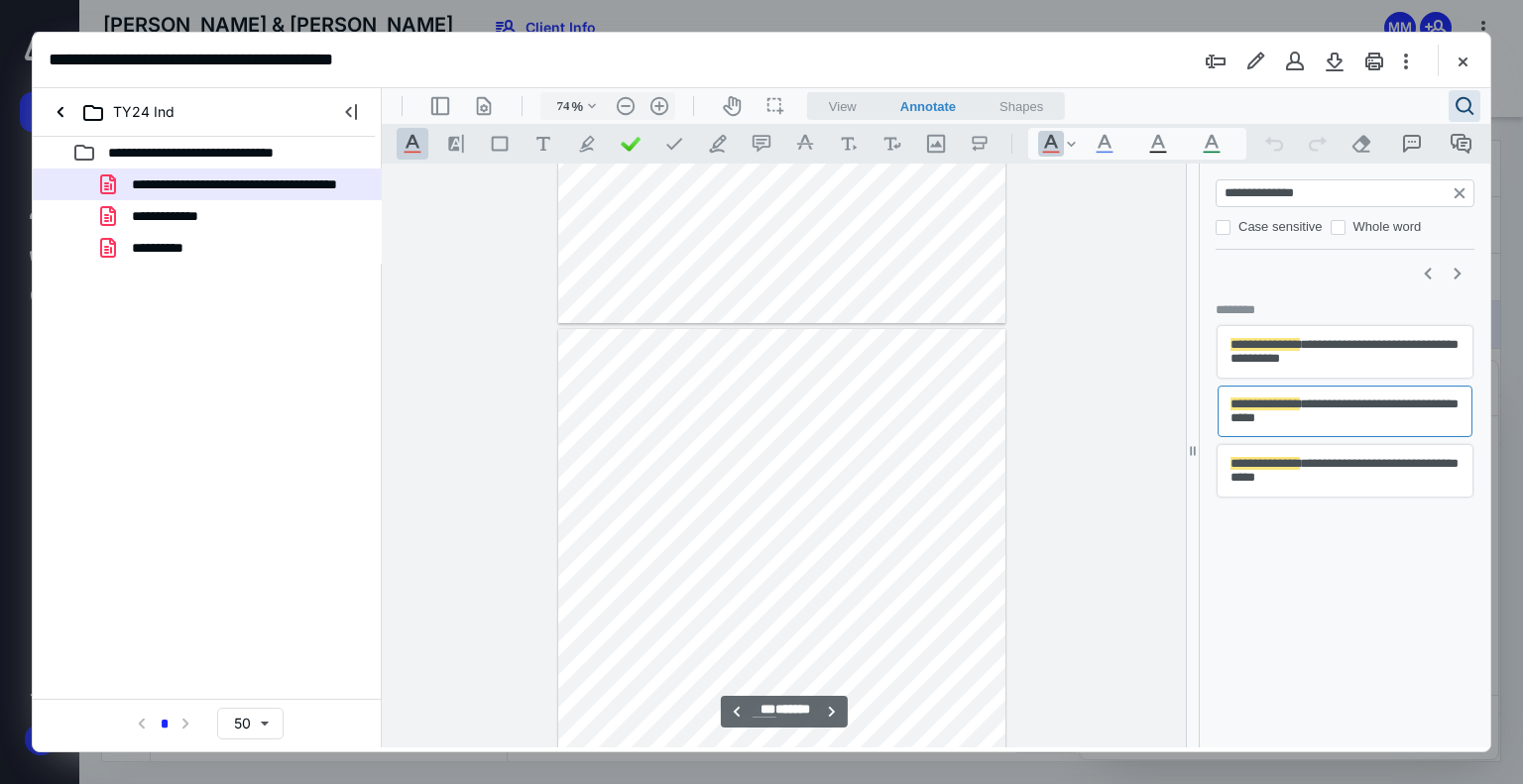 scroll, scrollTop: 318280, scrollLeft: 0, axis: vertical 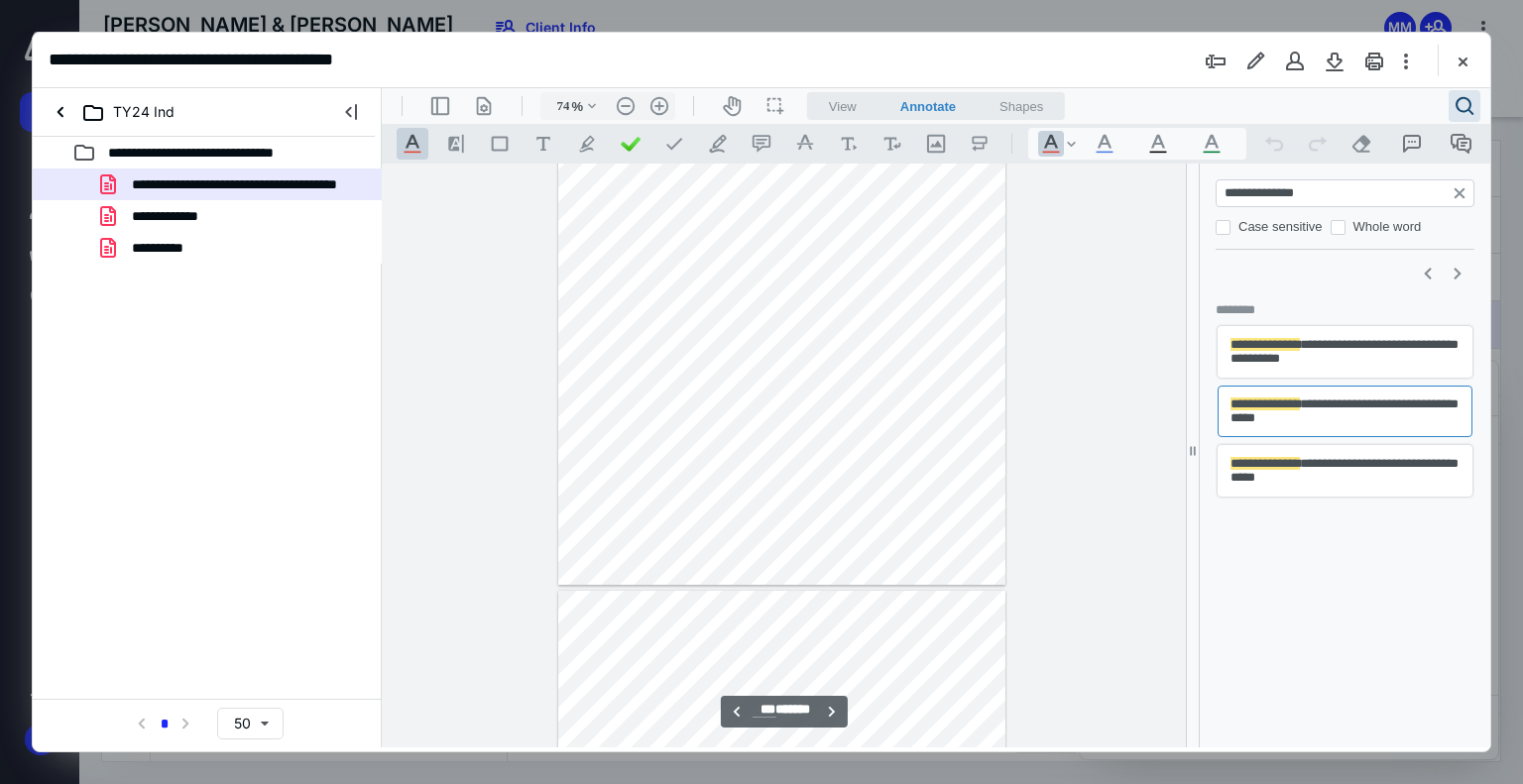 click on "**********" at bounding box center (1345, 352) 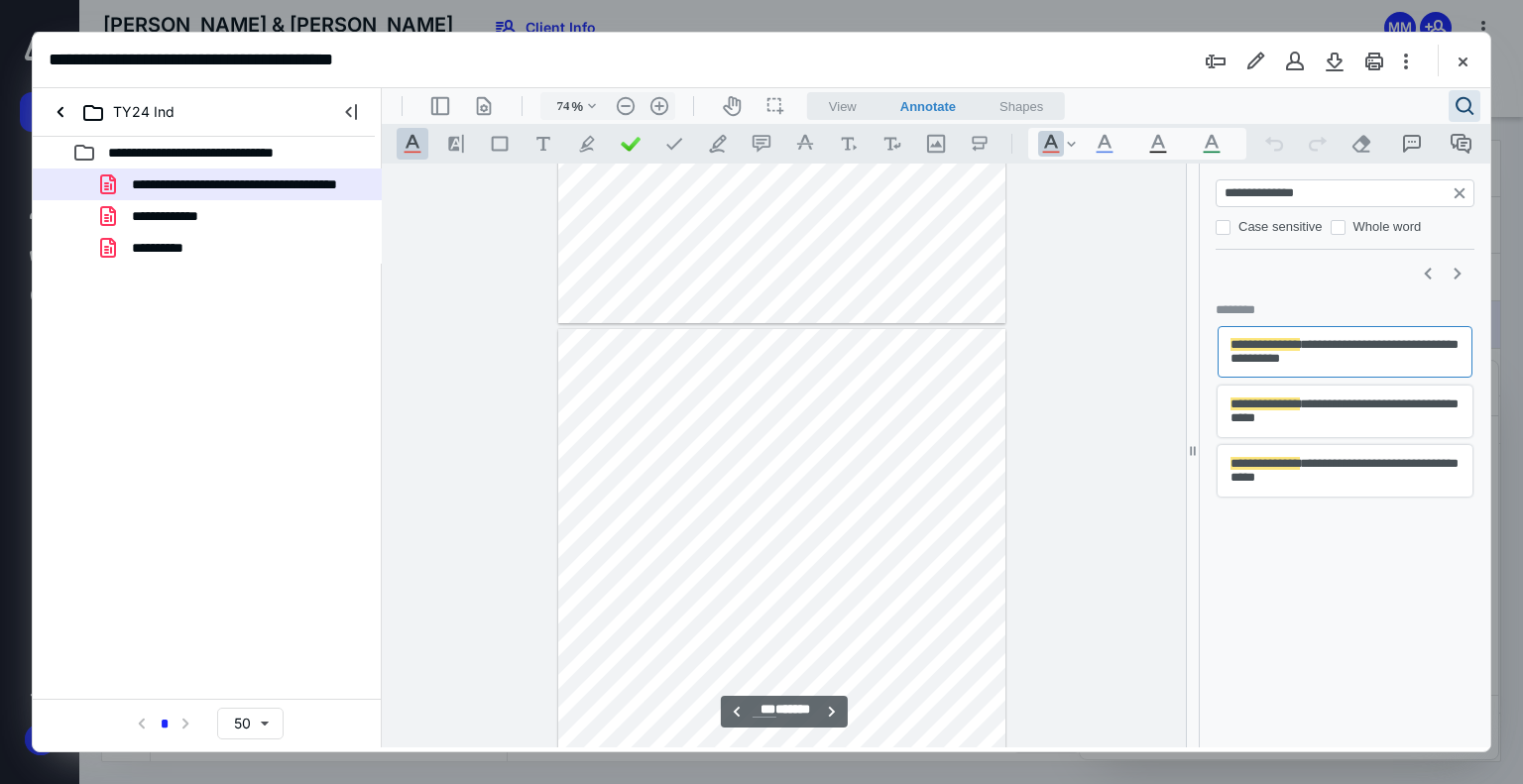 click at bounding box center (781, 618) 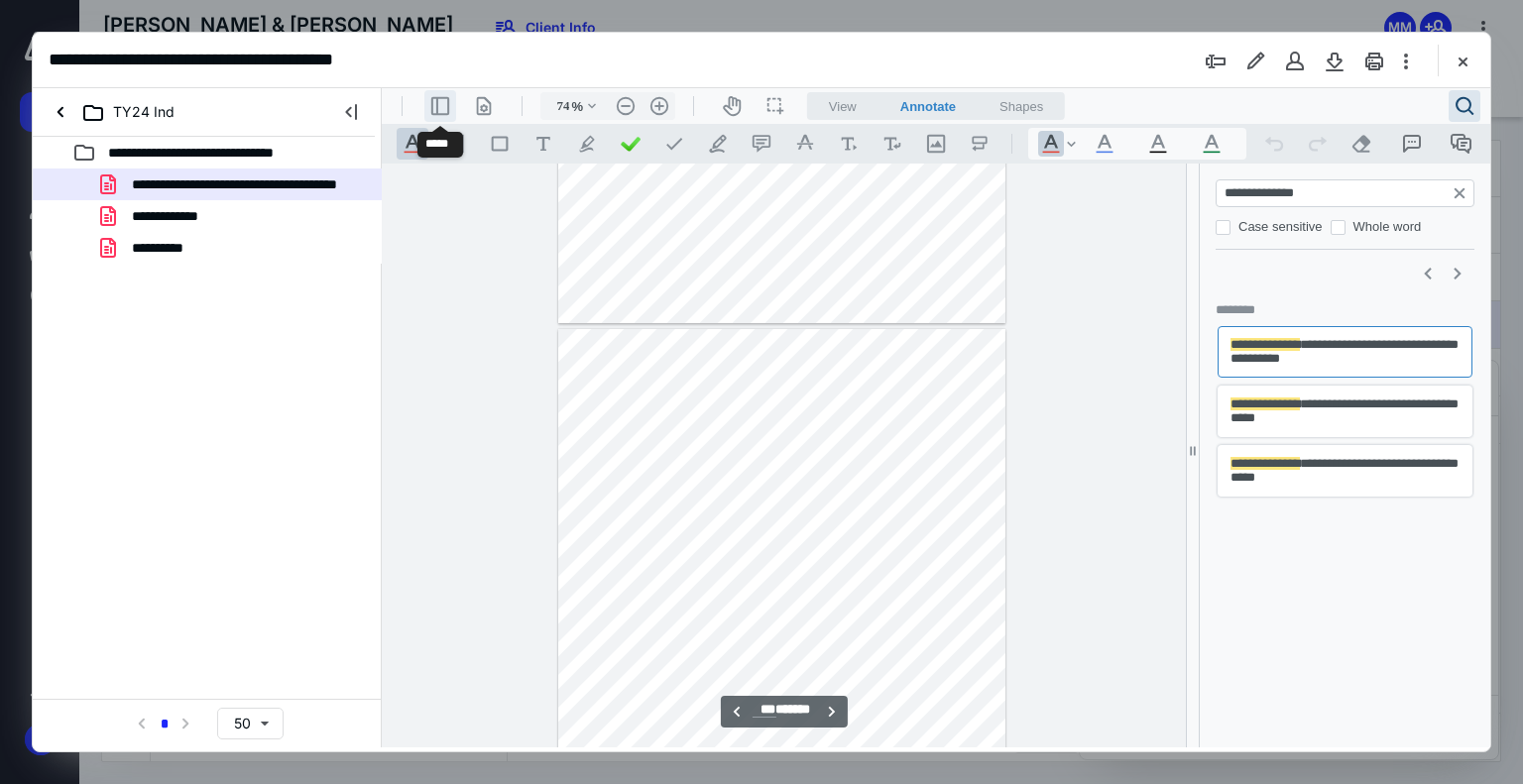 click on ".cls-1{fill:#abb0c4;} icon - header - sidebar - line" at bounding box center (440, 106) 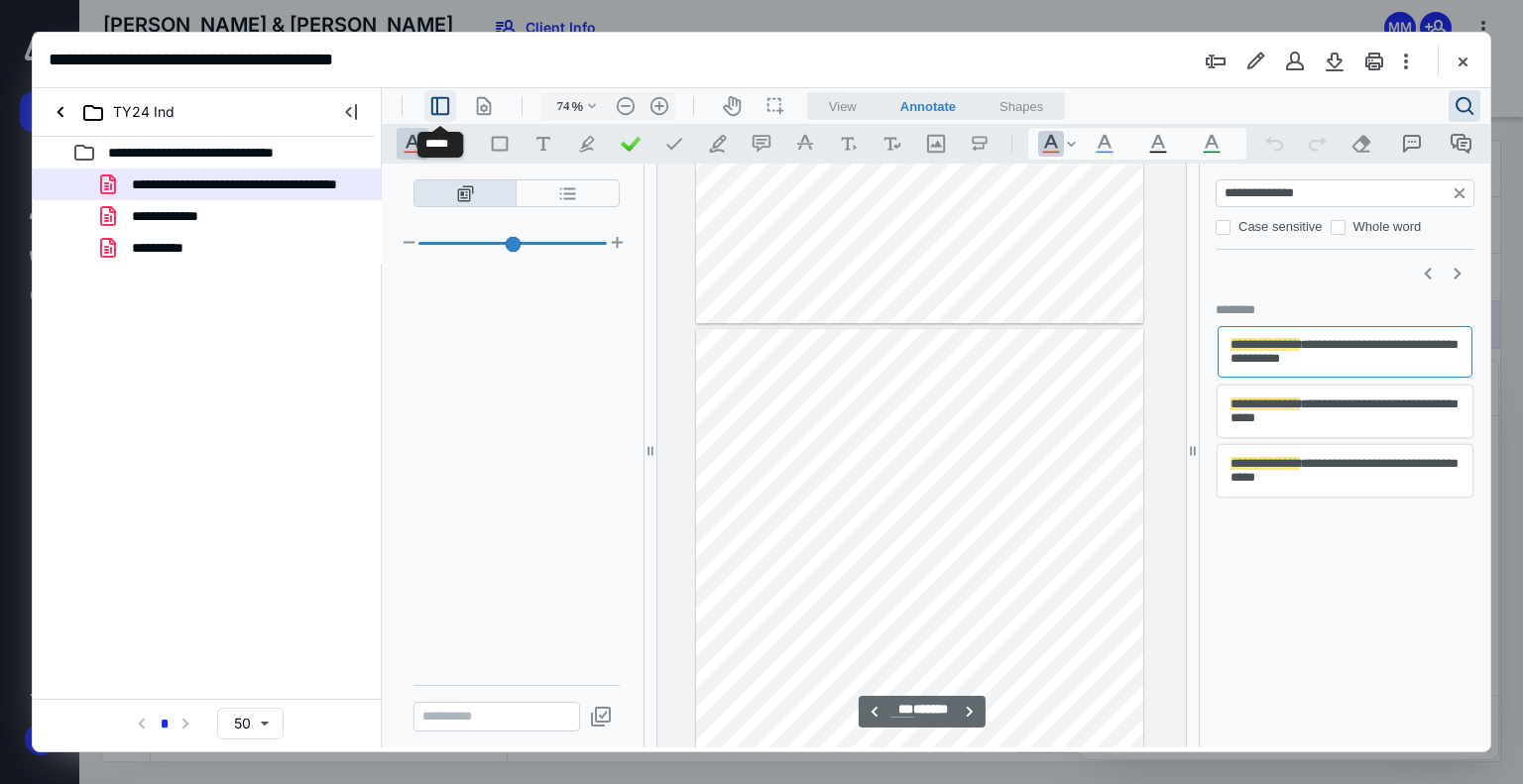 scroll, scrollTop: 123833, scrollLeft: 0, axis: vertical 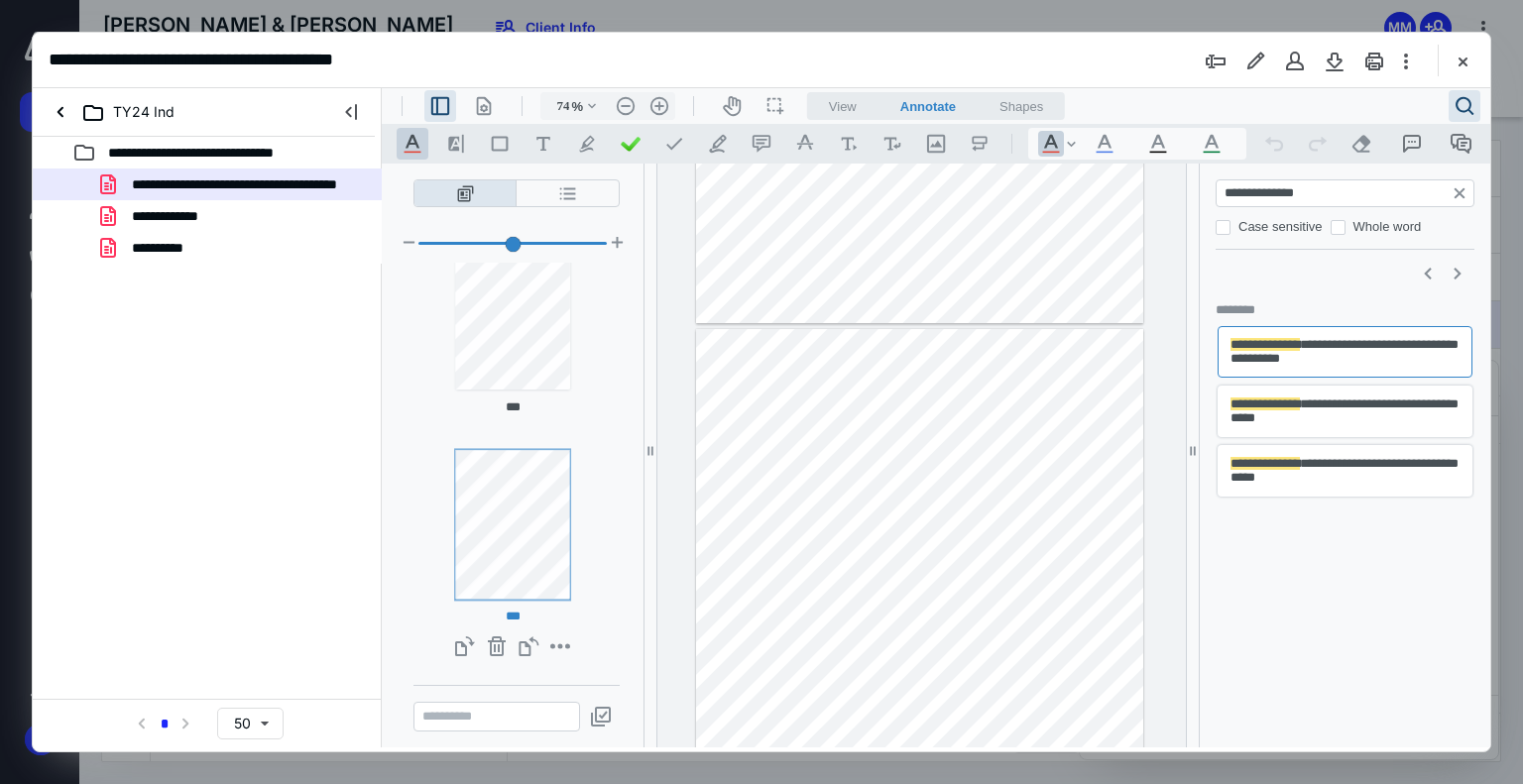type on "***" 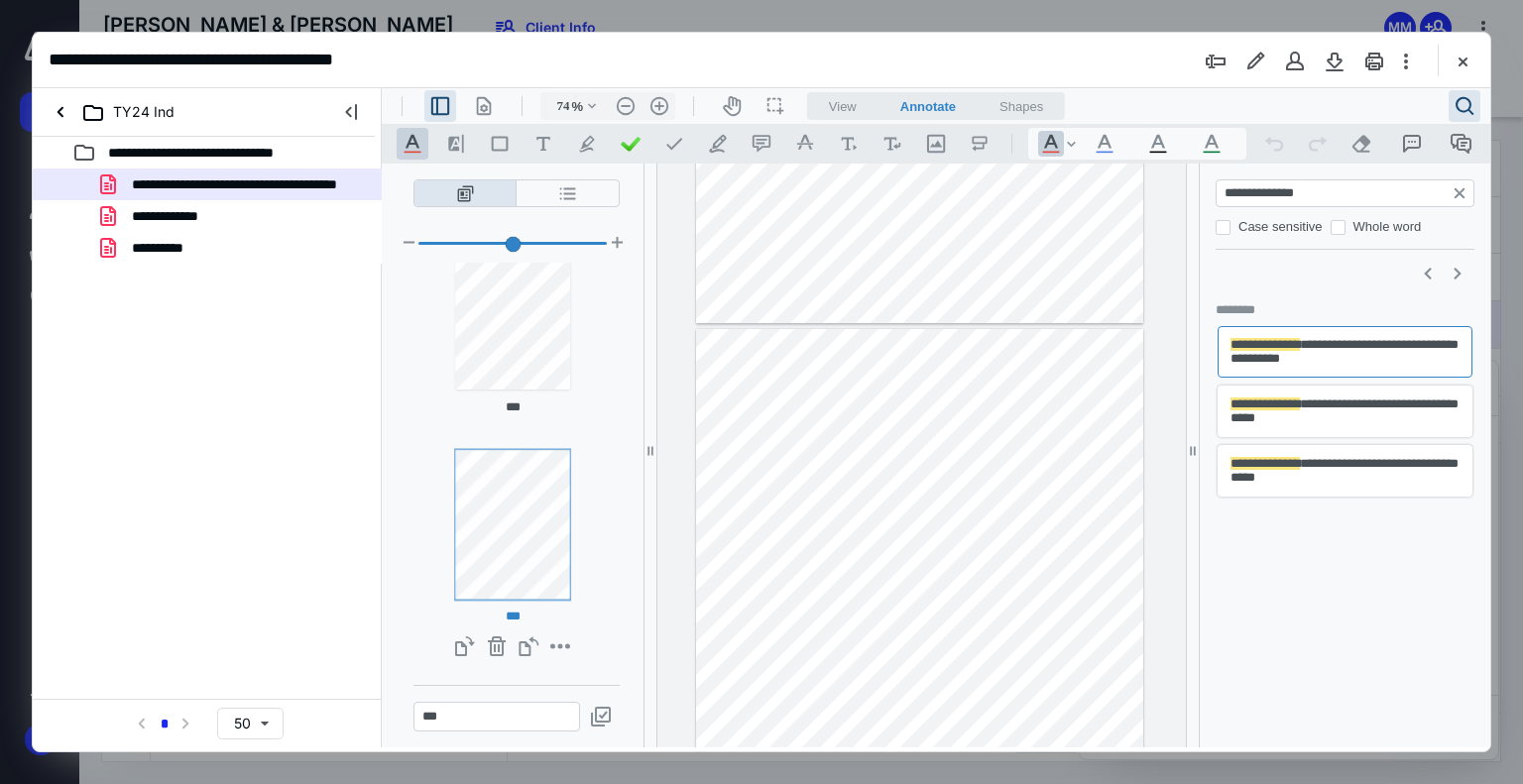 scroll, scrollTop: 318120, scrollLeft: 0, axis: vertical 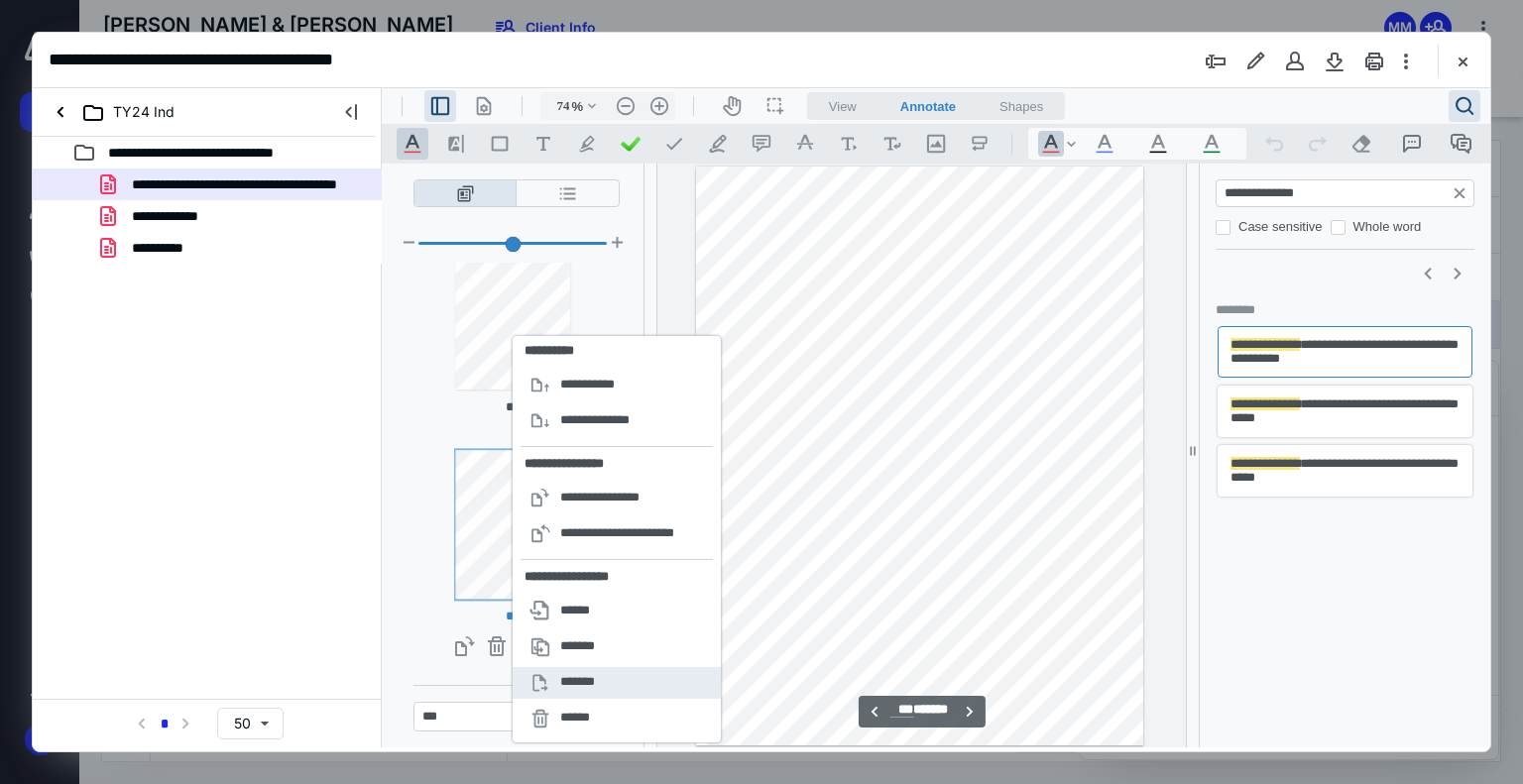 click on "*******" at bounding box center [580, 682] 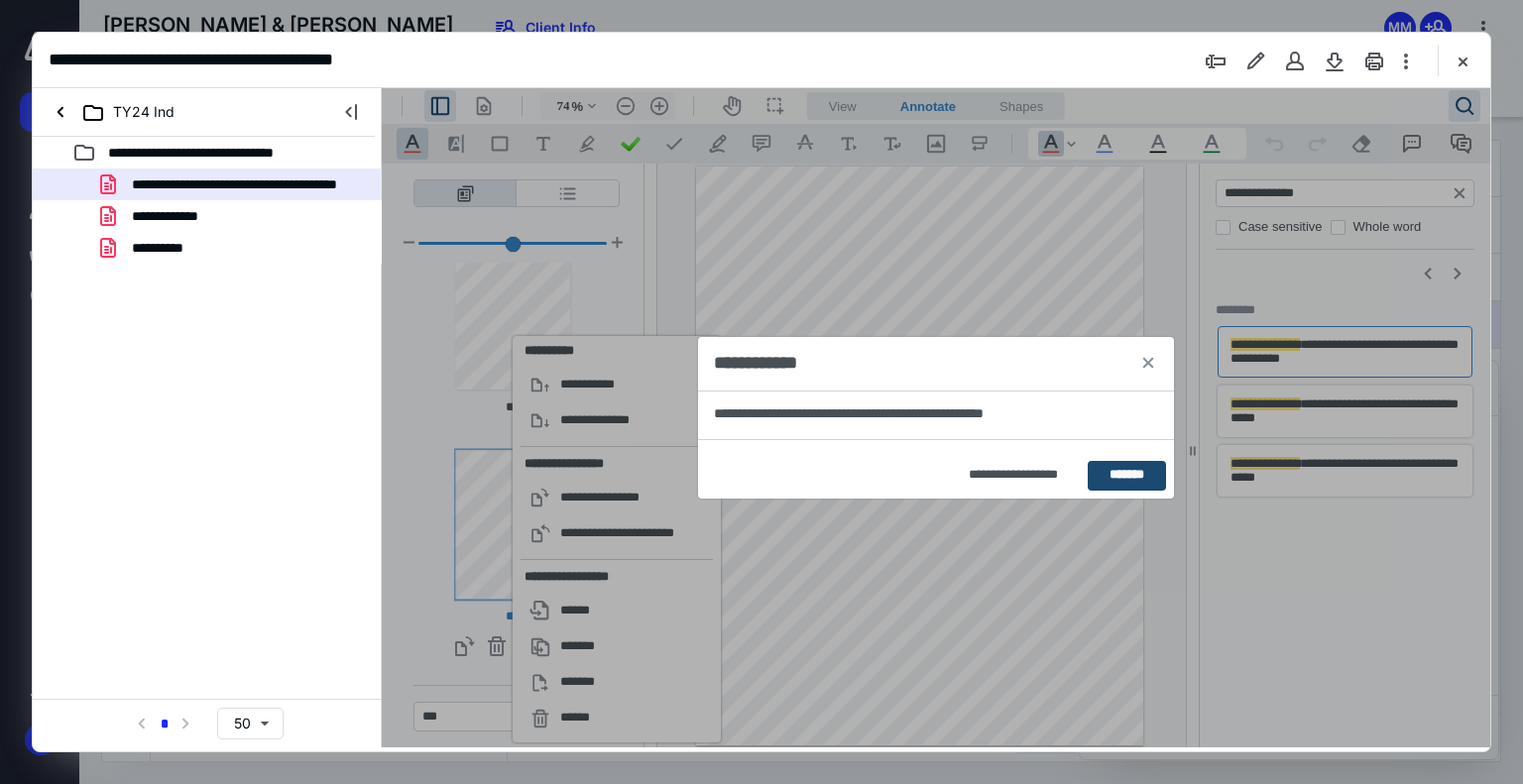 click on "*******" at bounding box center (1126, 476) 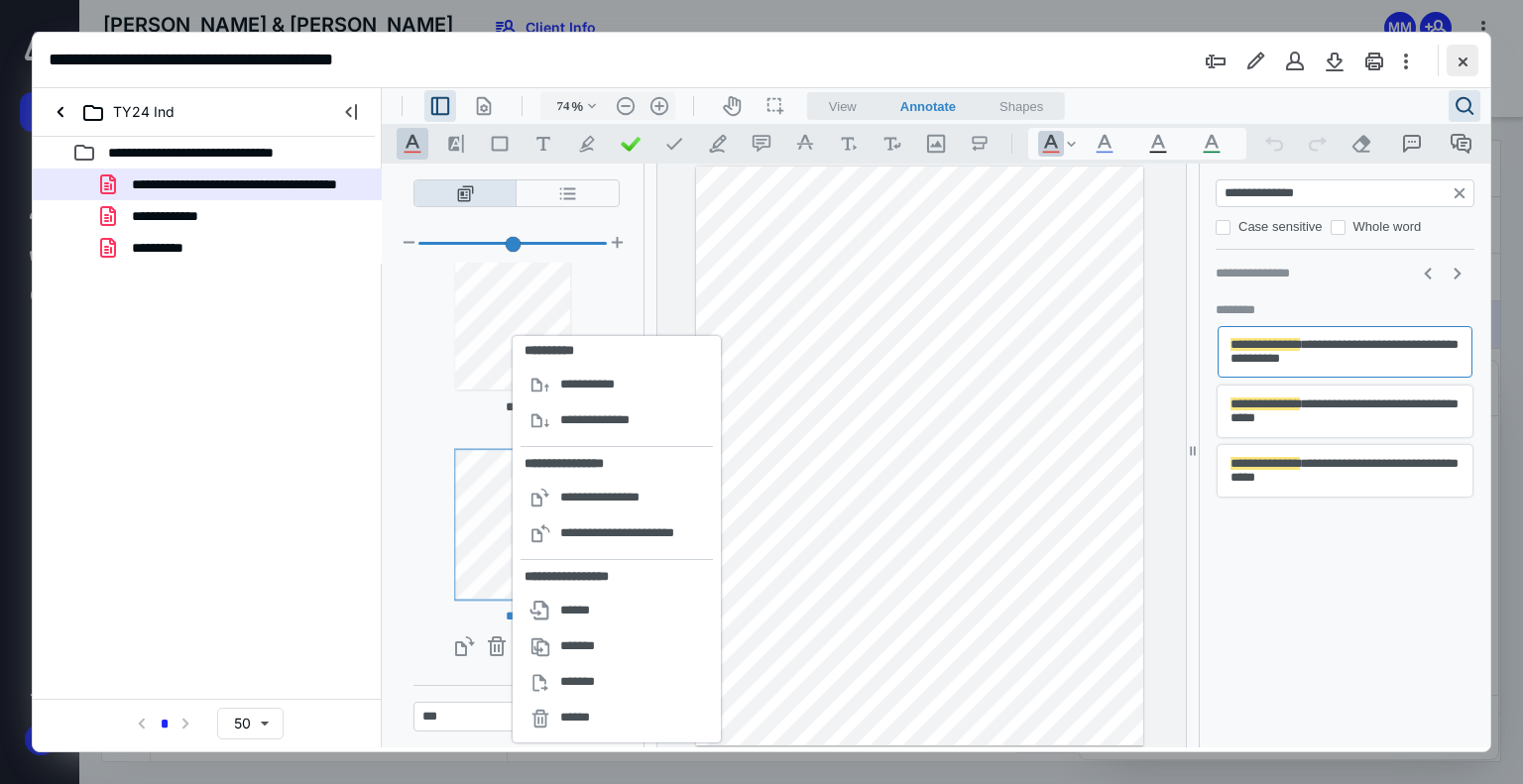 click at bounding box center (1463, 60) 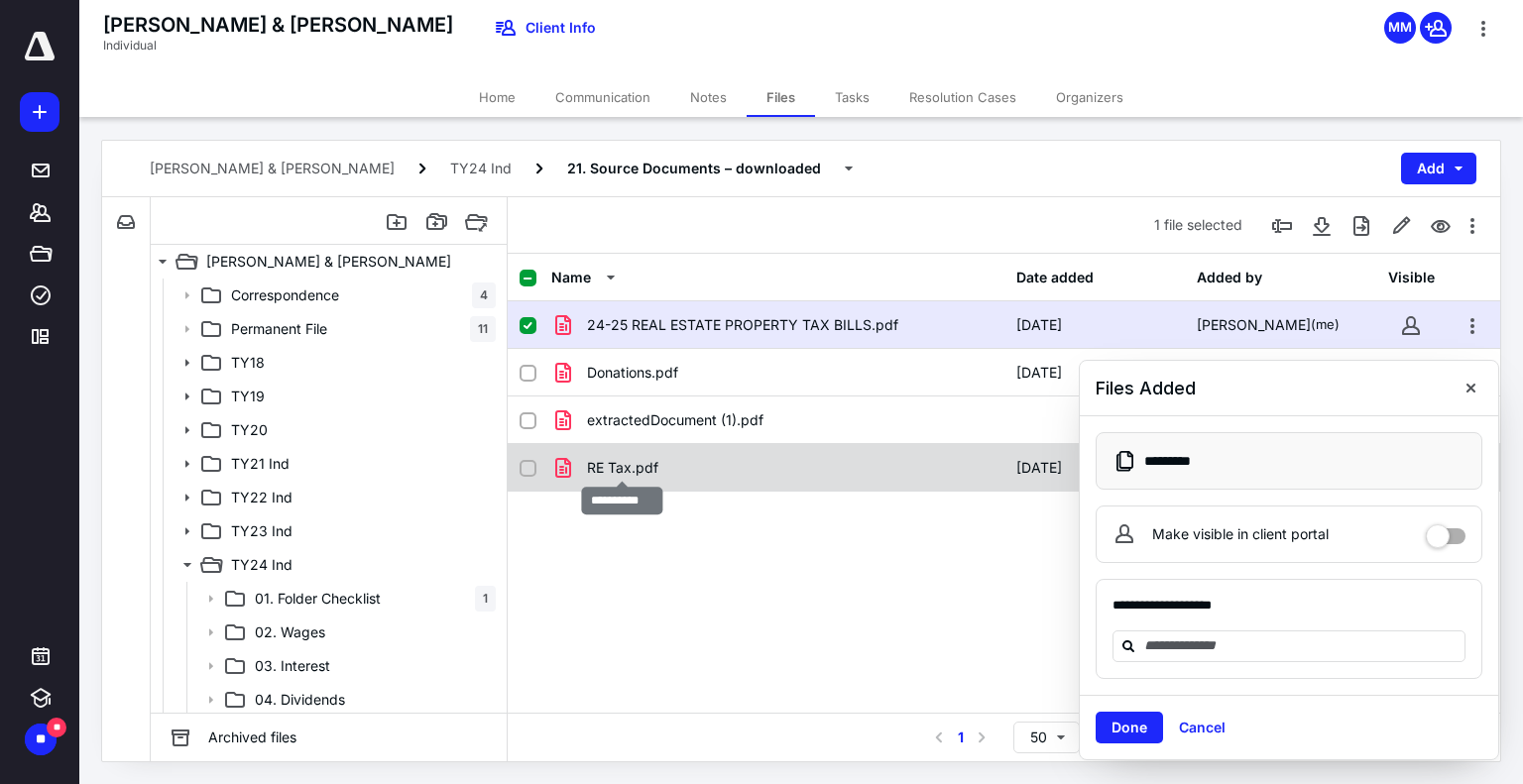 click on "RE Tax.pdf" at bounding box center [623, 468] 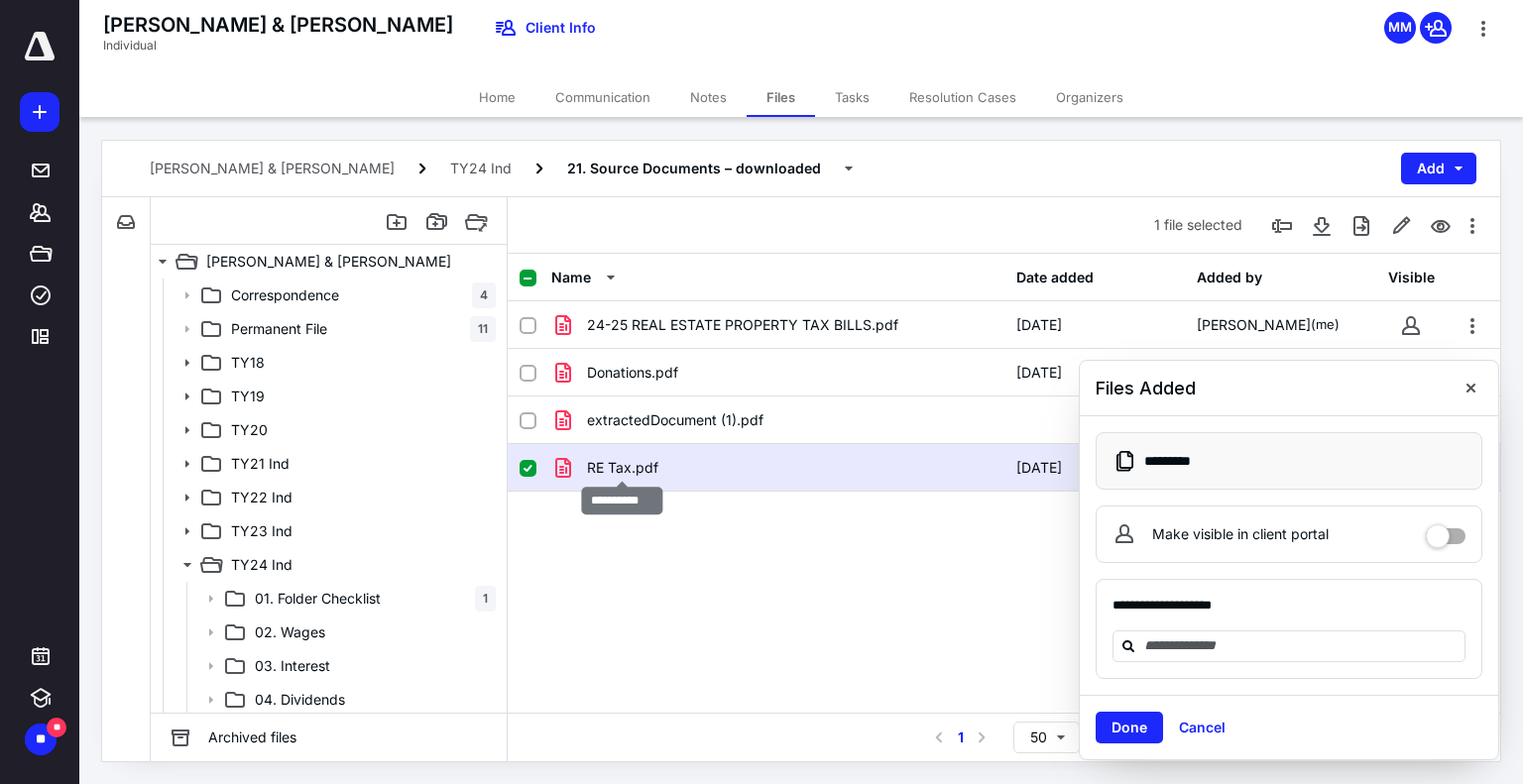 click on "RE Tax.pdf" at bounding box center (623, 468) 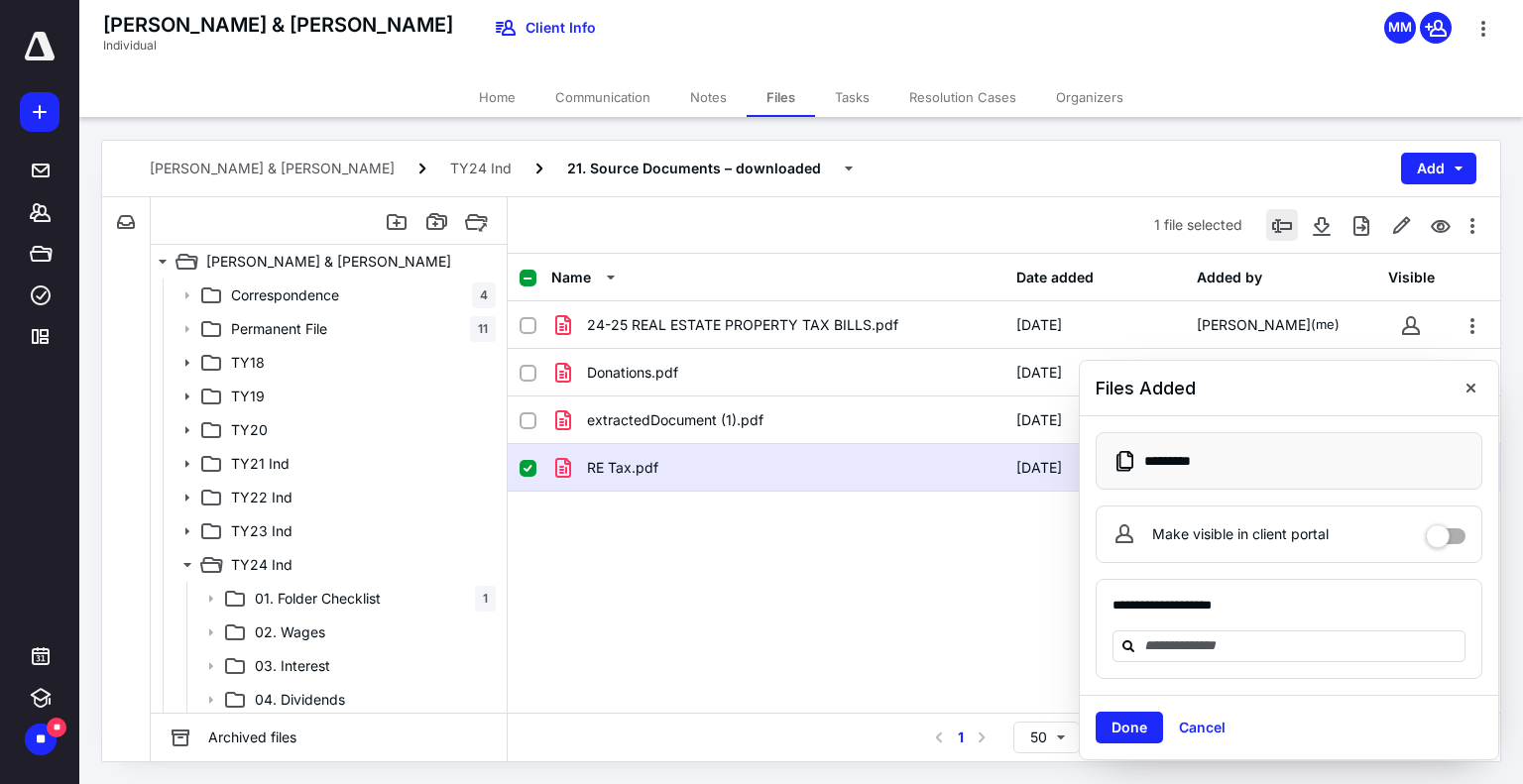 click at bounding box center [1282, 225] 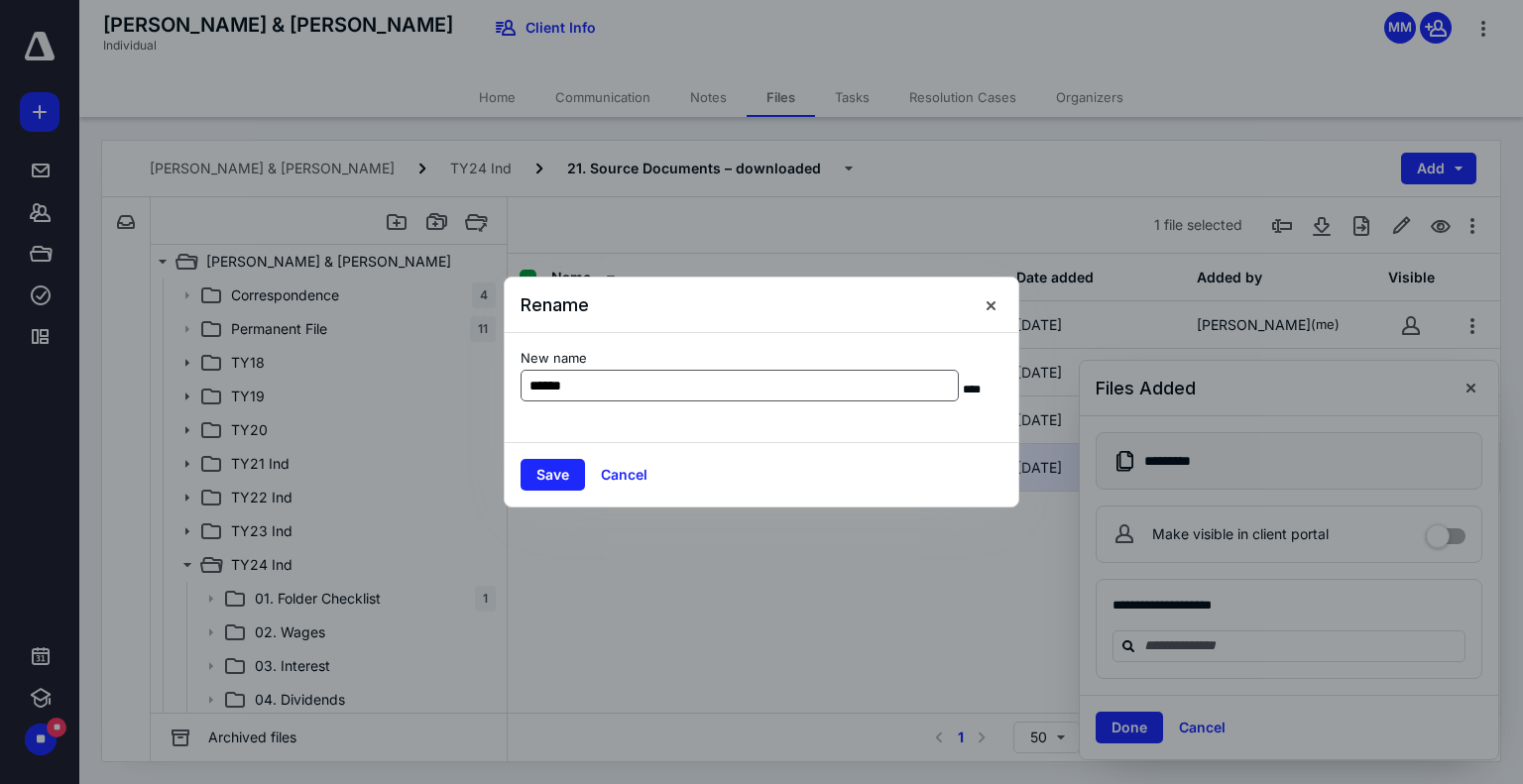 click on "******" at bounding box center [740, 386] 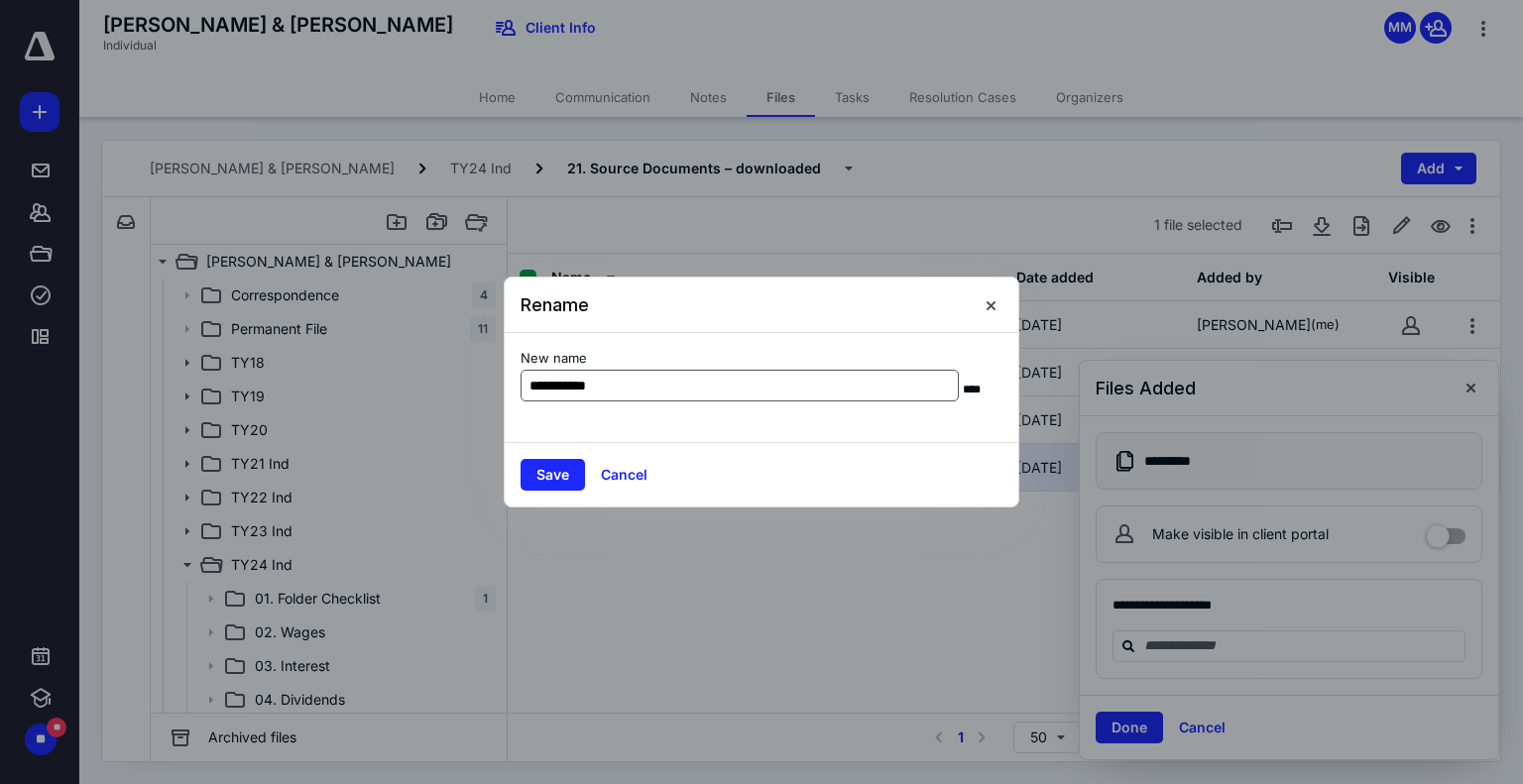 type on "**********" 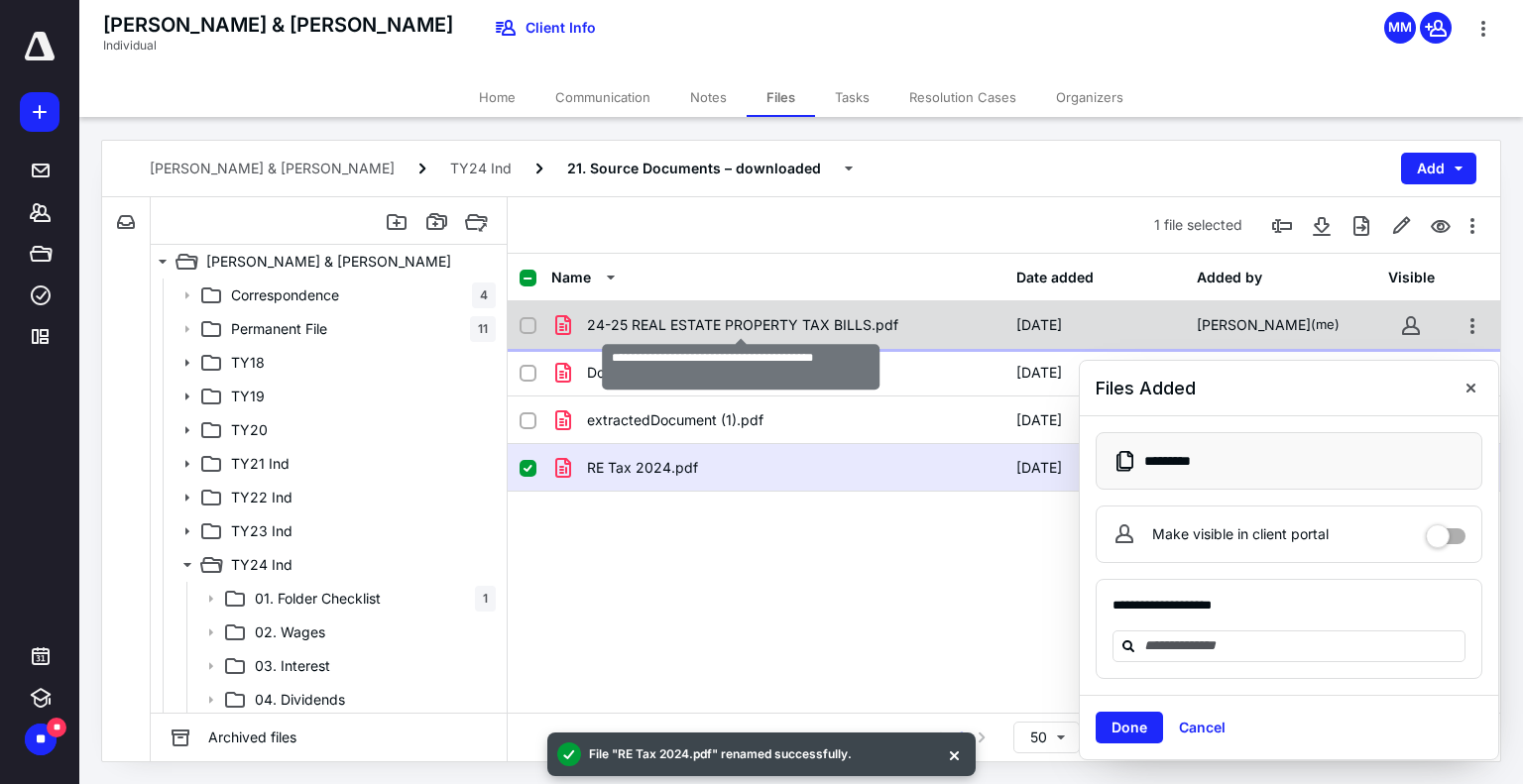 click on "24-25  REAL ESTATE PROPERTY TAX BILLS.pdf" at bounding box center (743, 325) 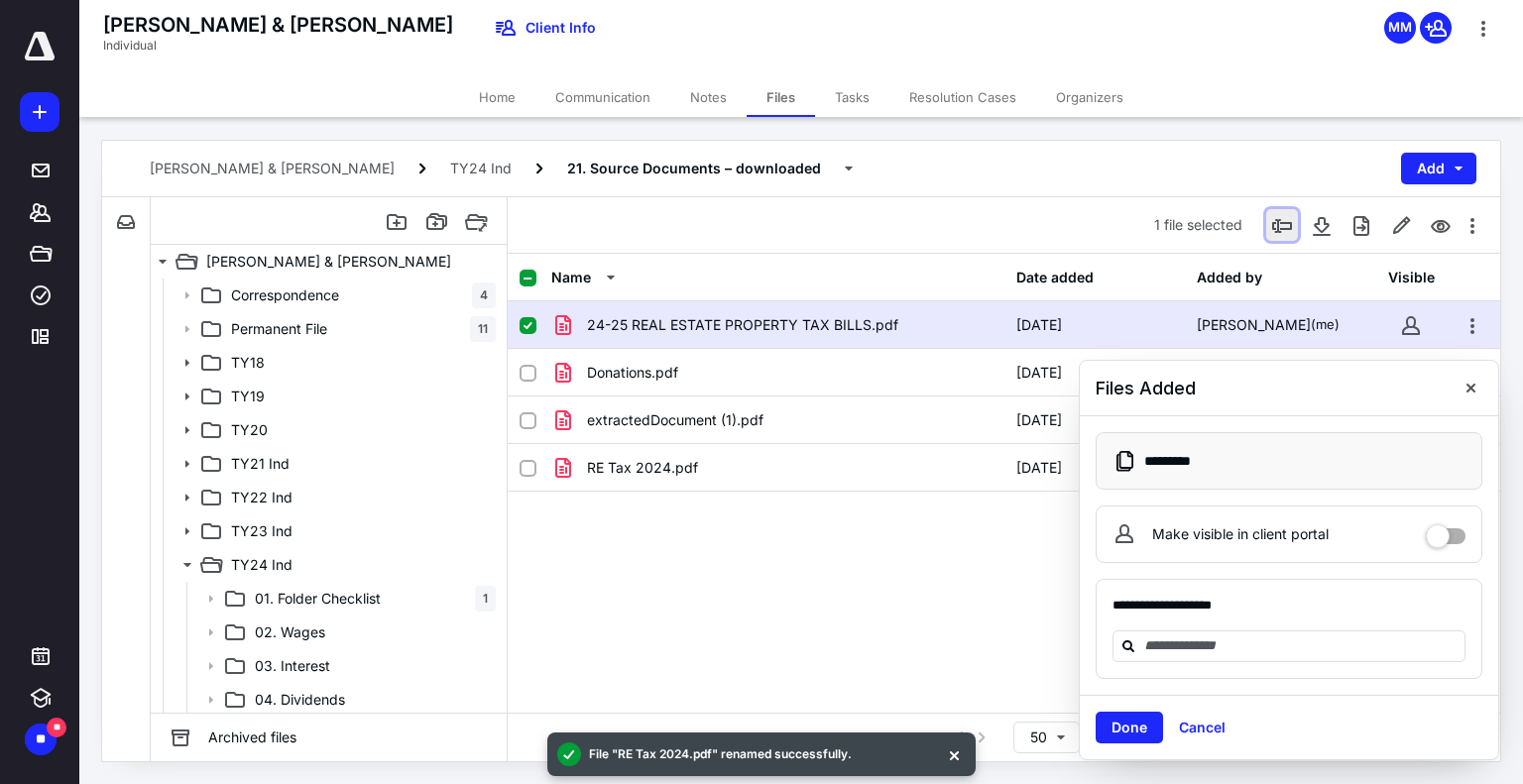 click at bounding box center [1282, 225] 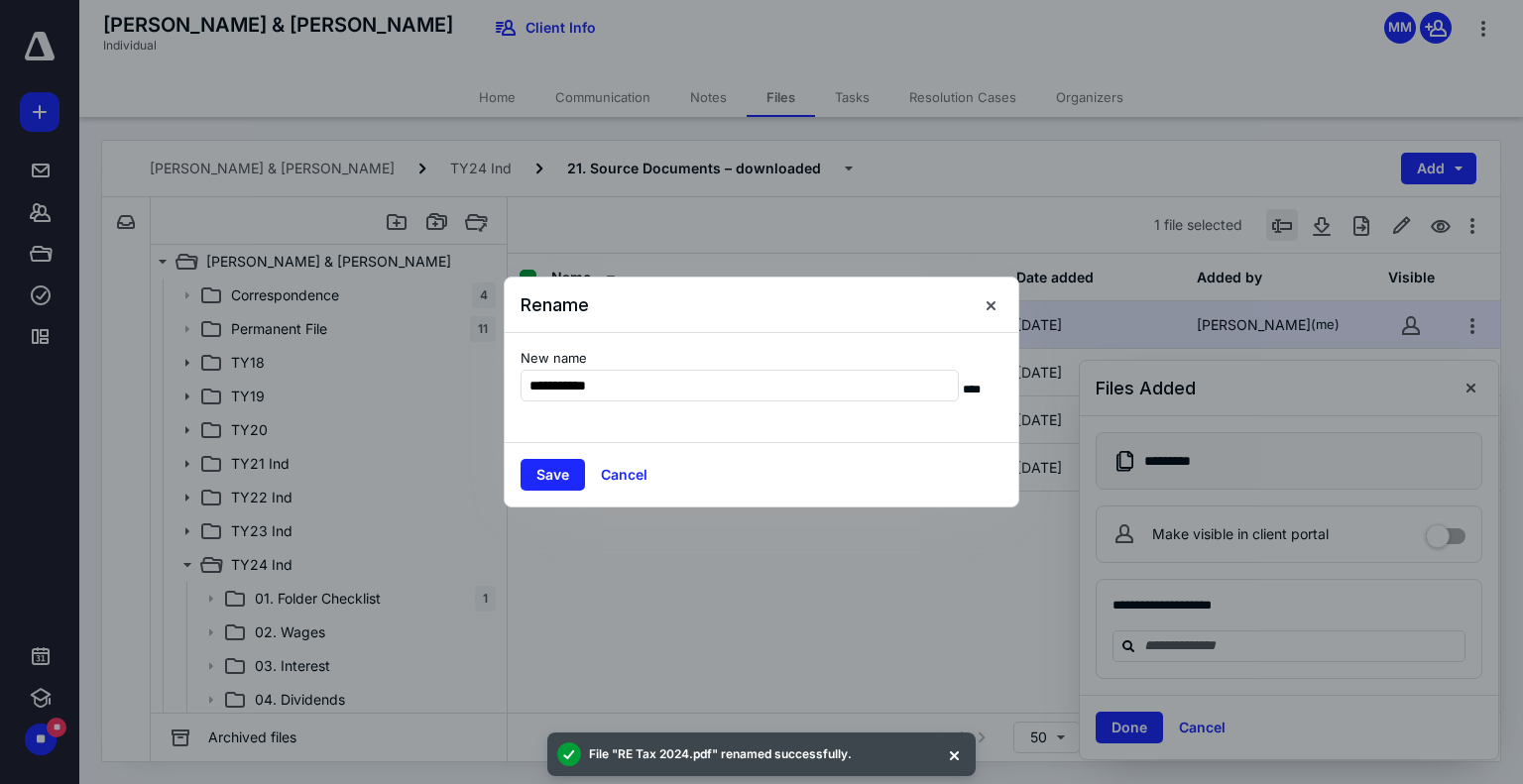 type on "**********" 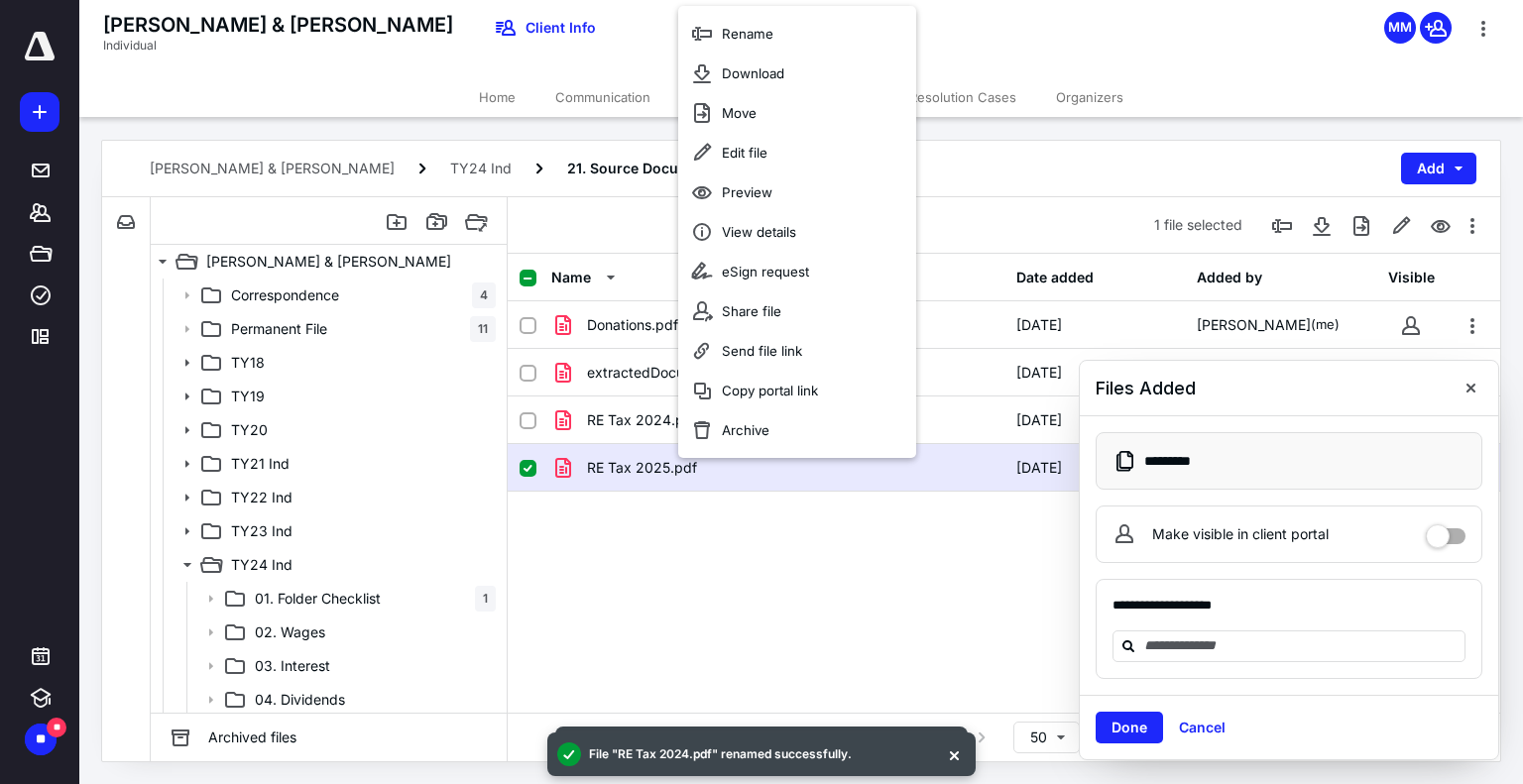 click on "Donations.pdf [DATE] [PERSON_NAME]  (me) extractedDocument (1).pdf [DATE] [PERSON_NAME]  (me) RE Tax 2024.pdf [DATE] [PERSON_NAME]  (me) RE Tax 2025.pdf [DATE] [PERSON_NAME]  (me)" at bounding box center (1003, 450) 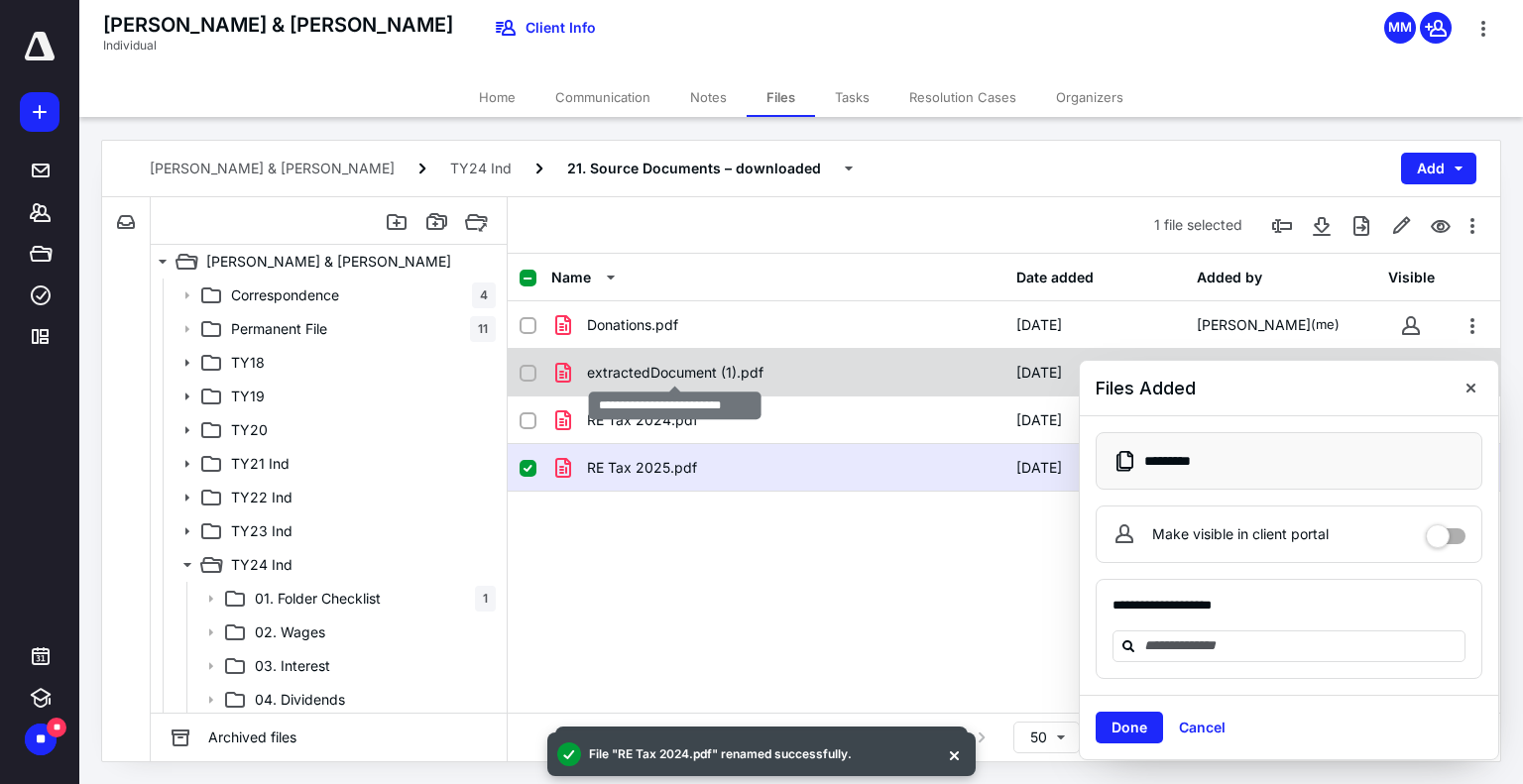 click on "extractedDocument (1).pdf" at bounding box center [675, 373] 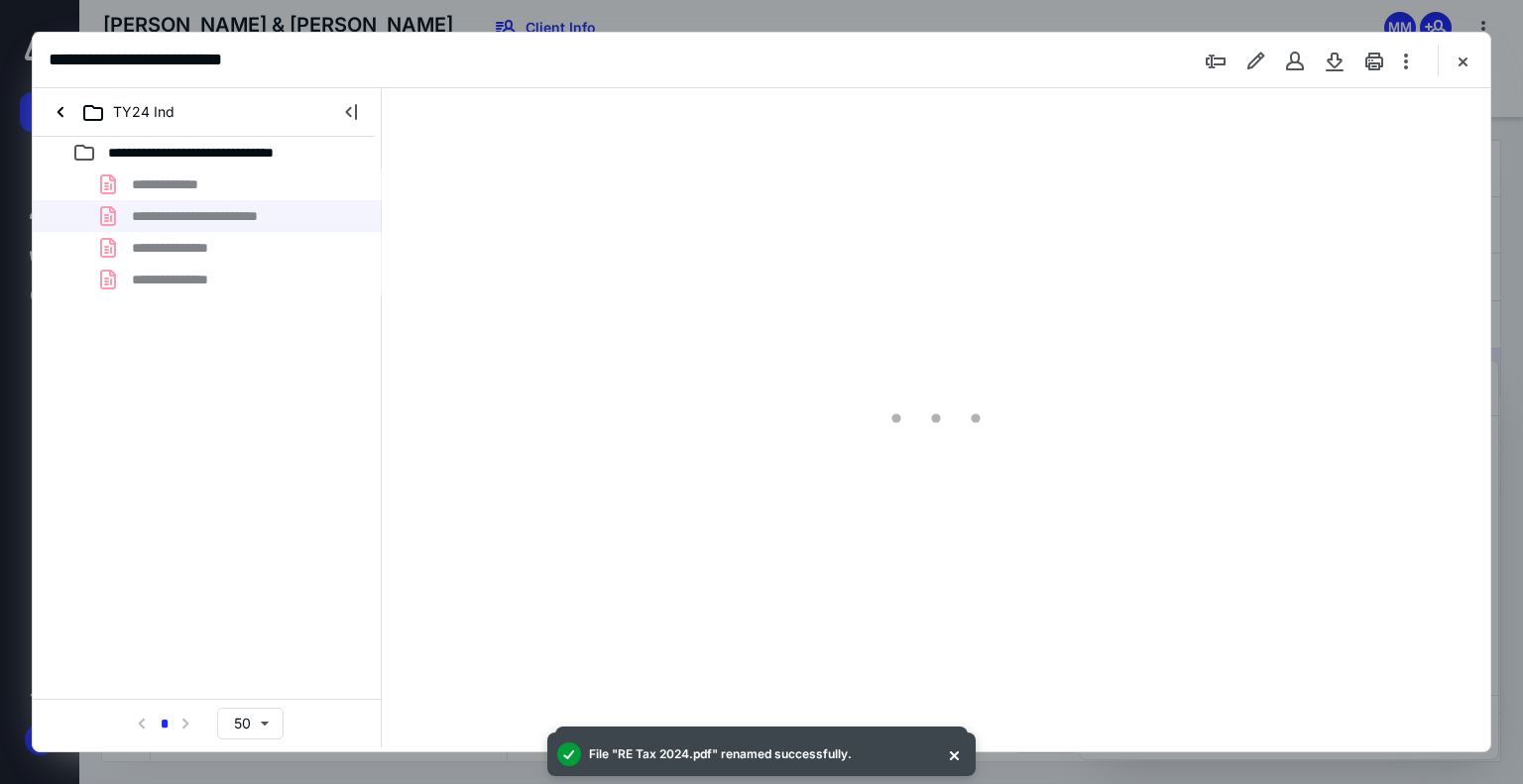 scroll, scrollTop: 0, scrollLeft: 0, axis: both 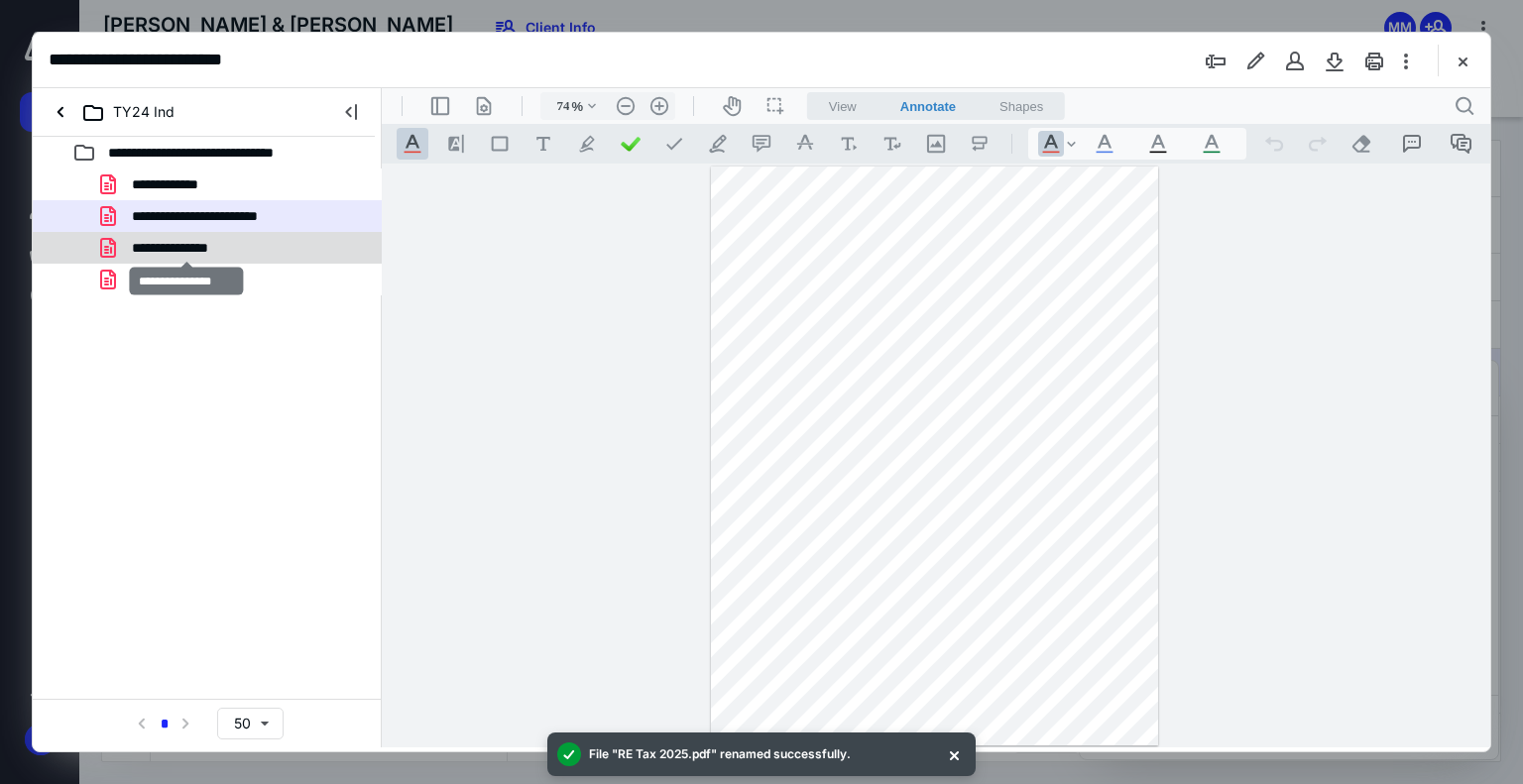 click on "**********" at bounding box center [185, 248] 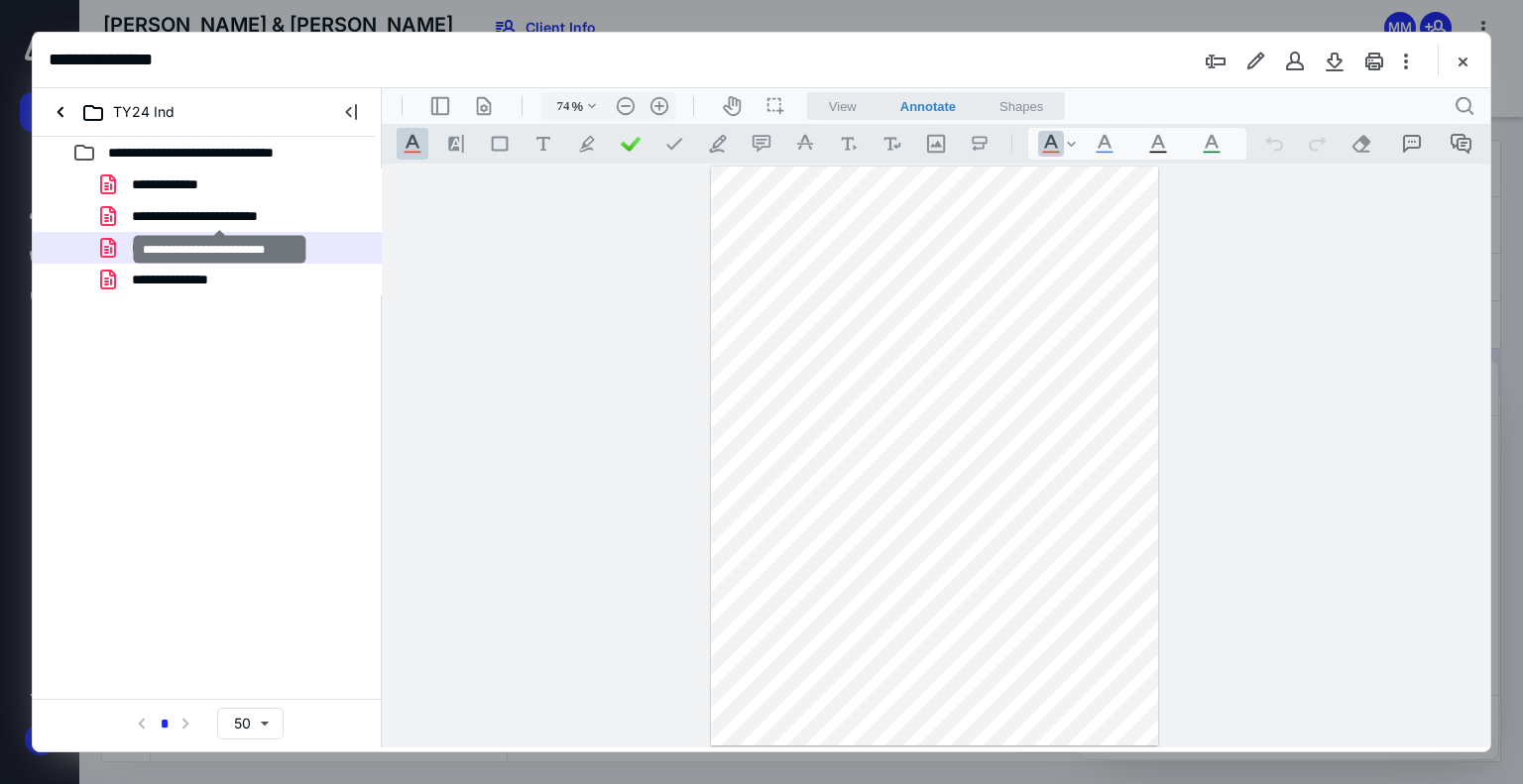 click on "**********" at bounding box center (219, 216) 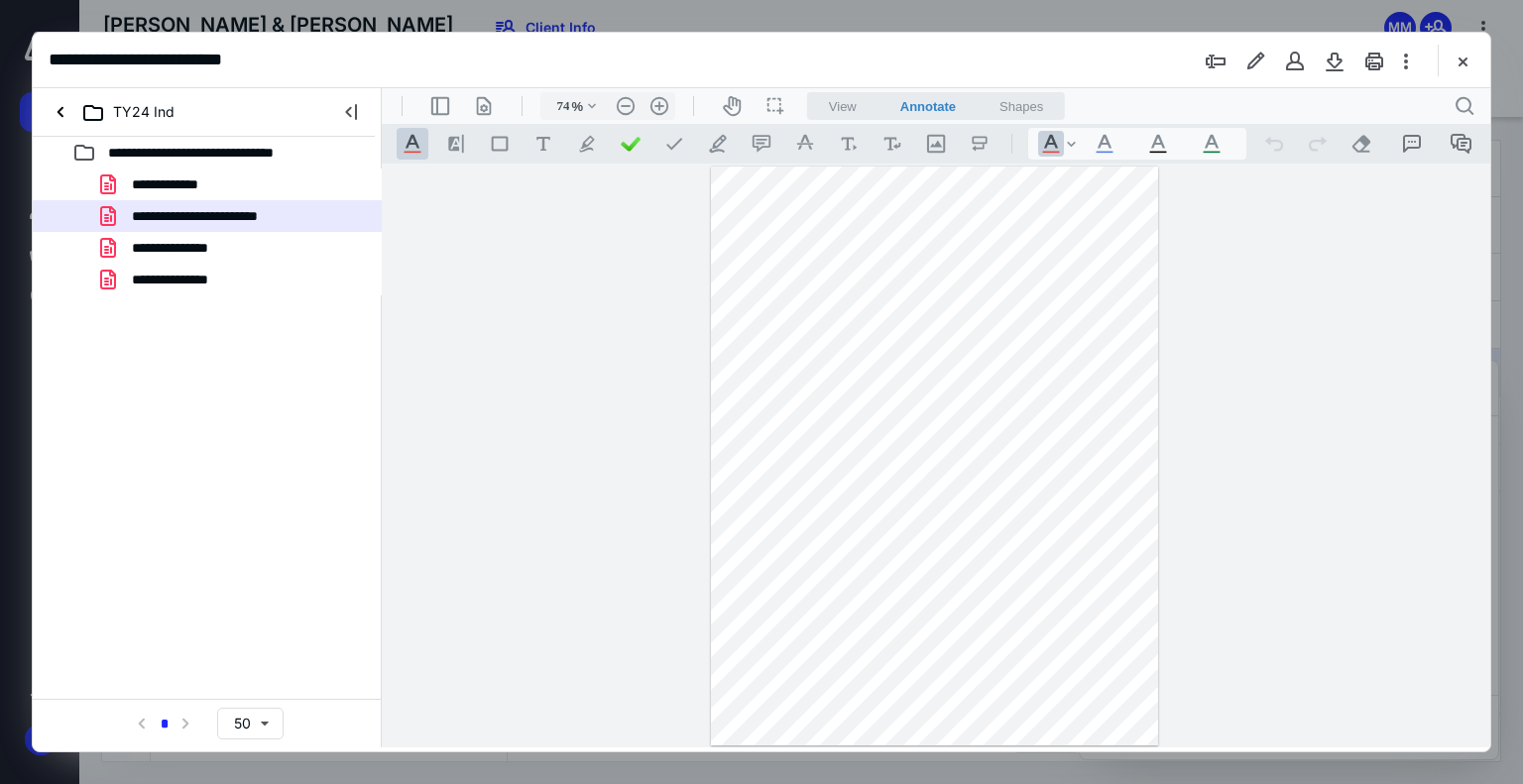 click on "**********" at bounding box center [185, 248] 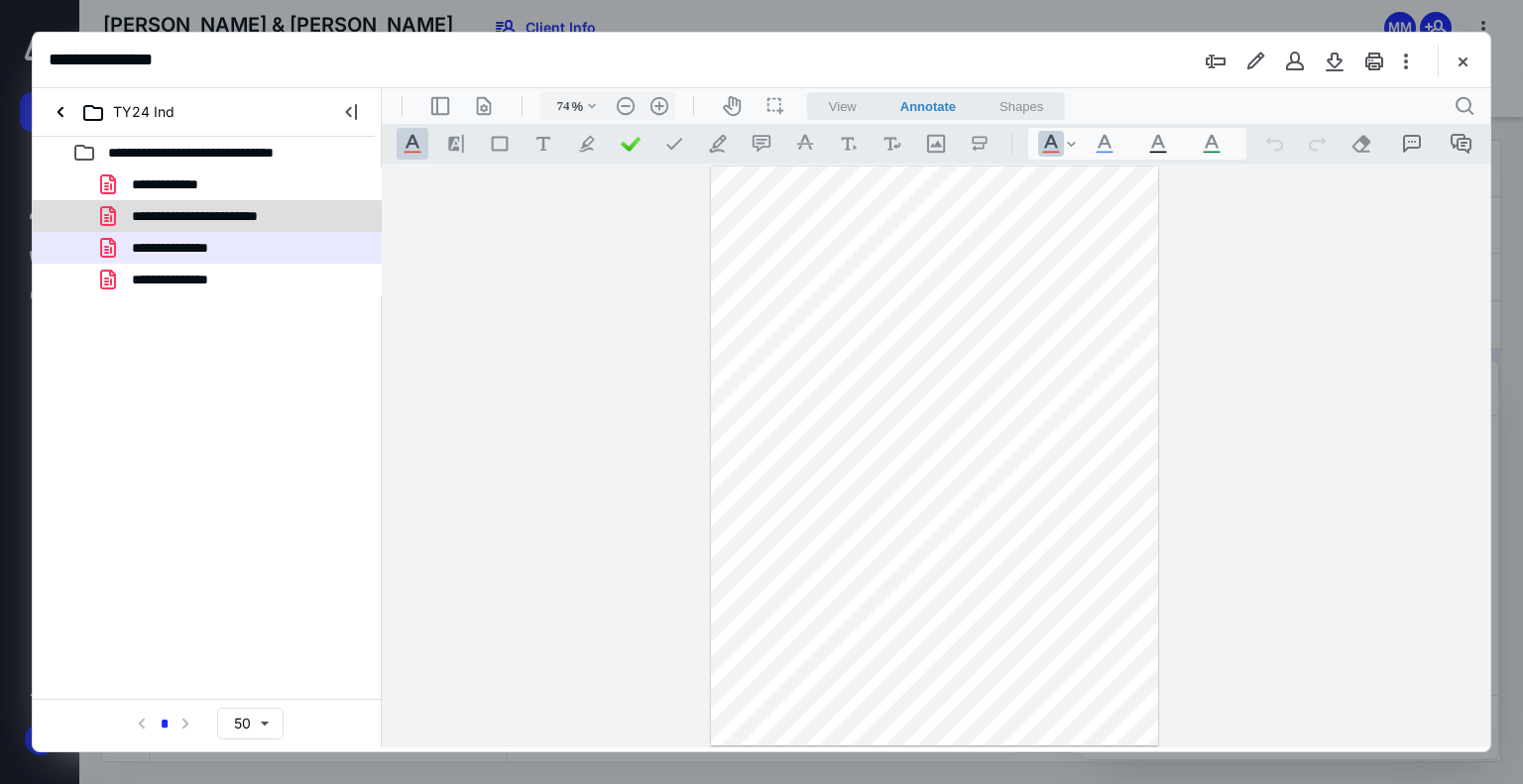 click on "**********" at bounding box center (219, 216) 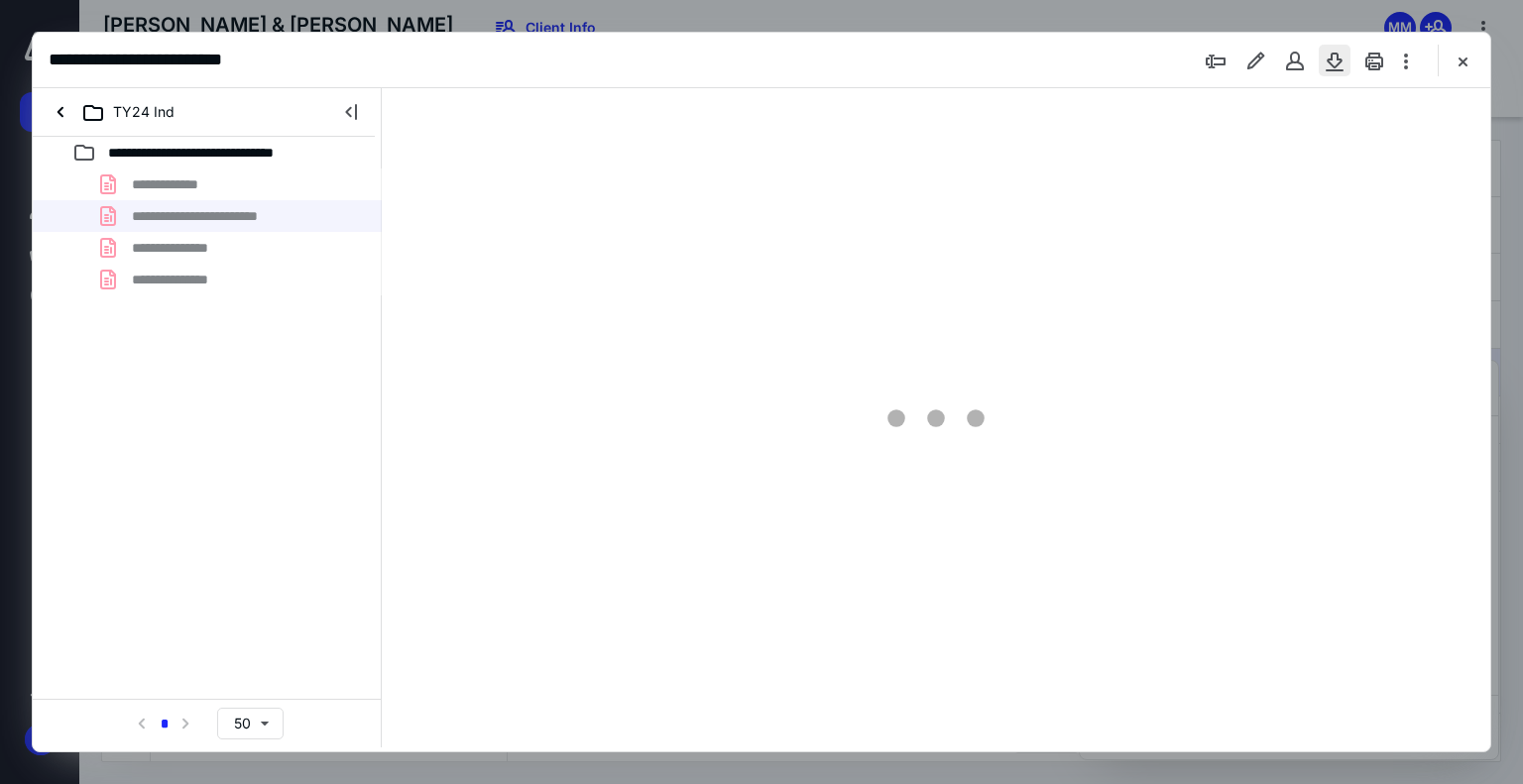 type on "74" 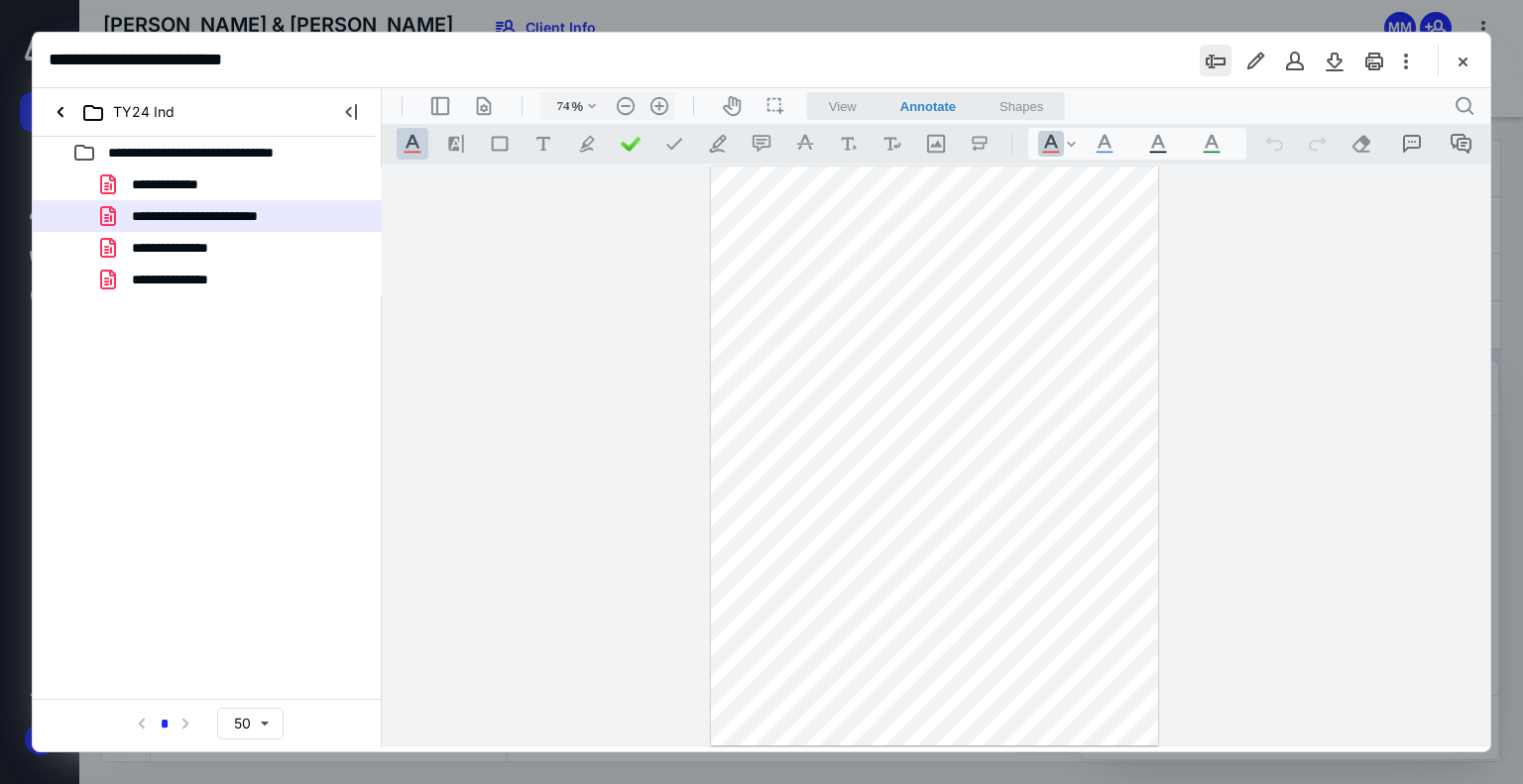 click at bounding box center (1216, 60) 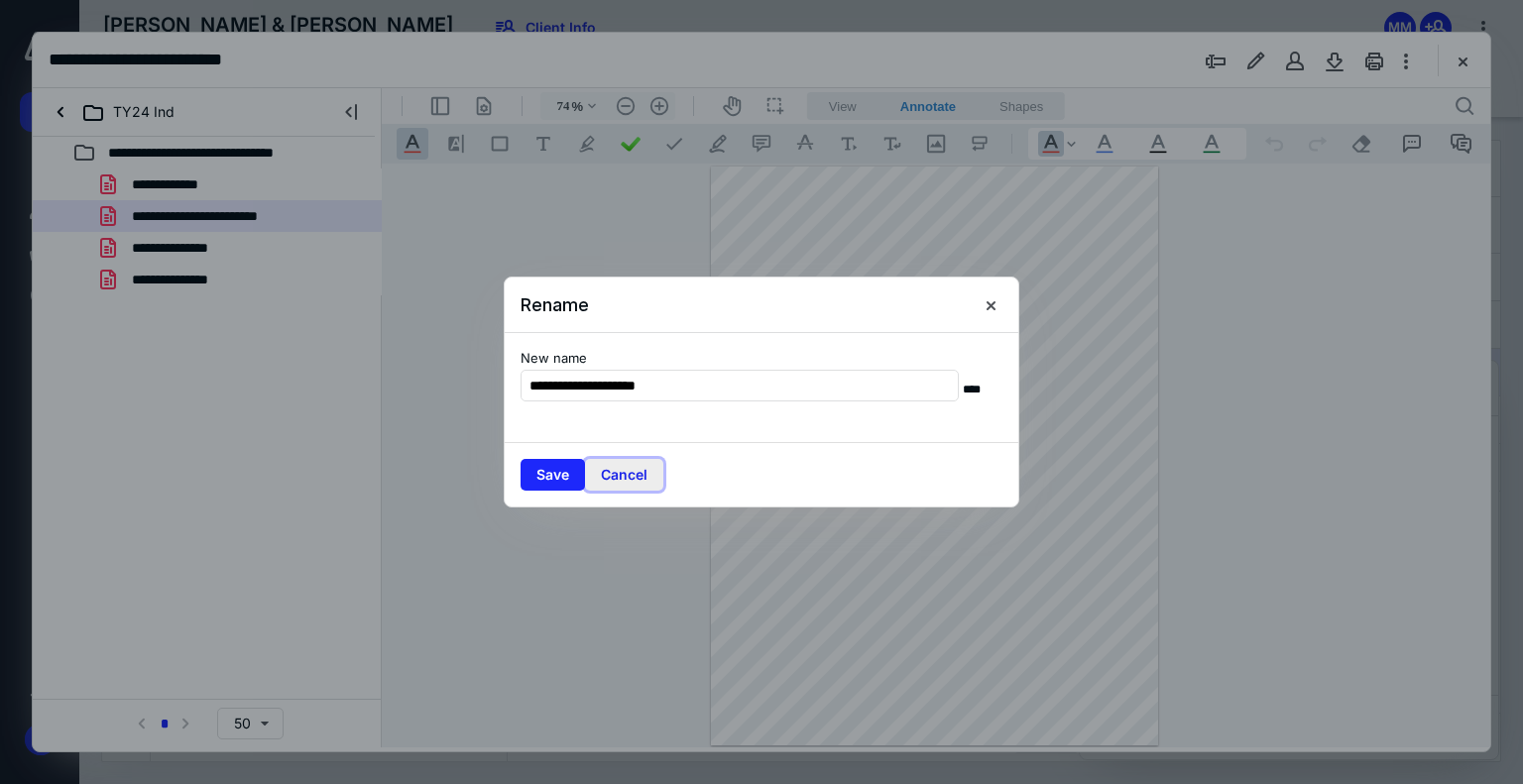 click on "Cancel" at bounding box center (624, 475) 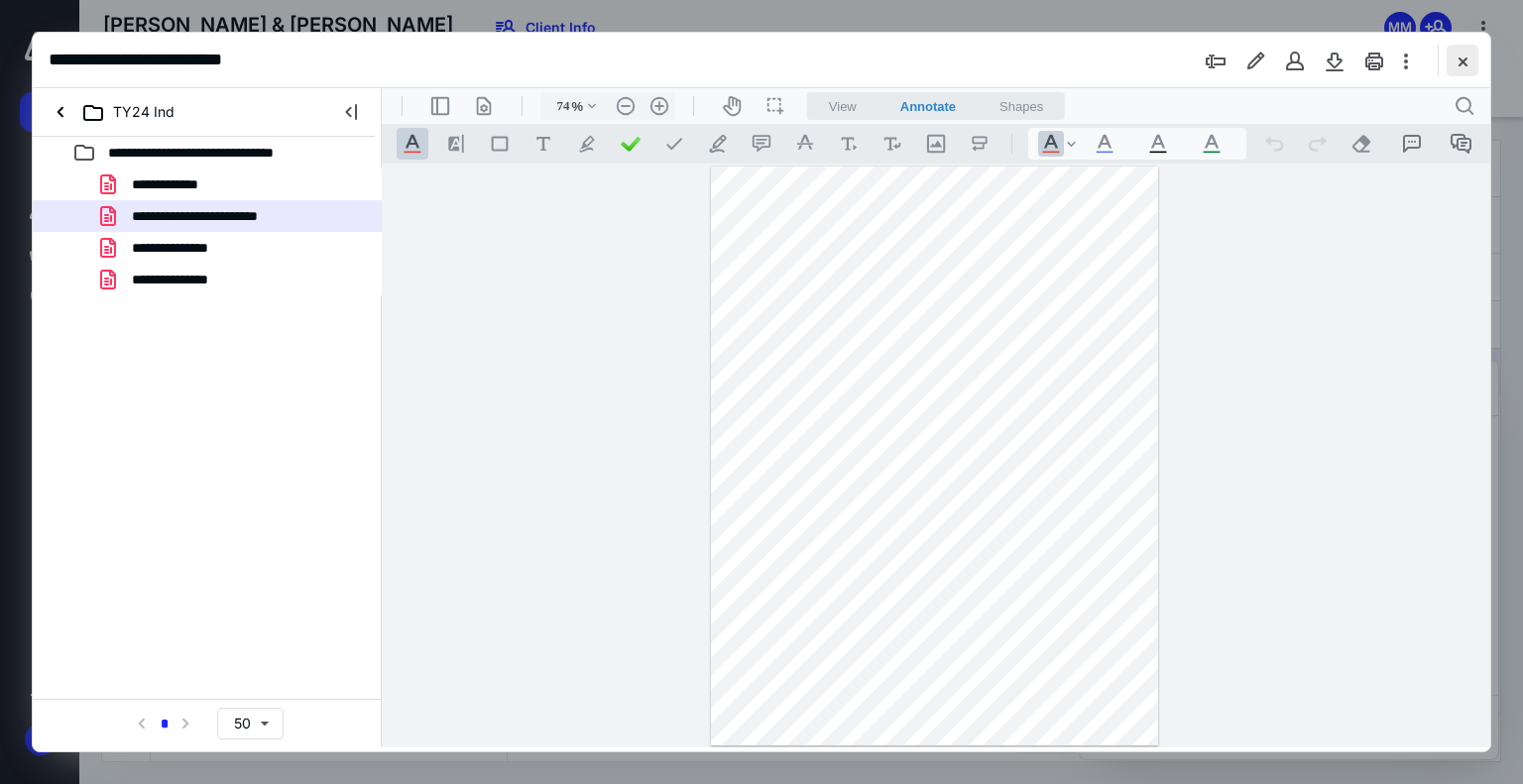 click at bounding box center (1463, 60) 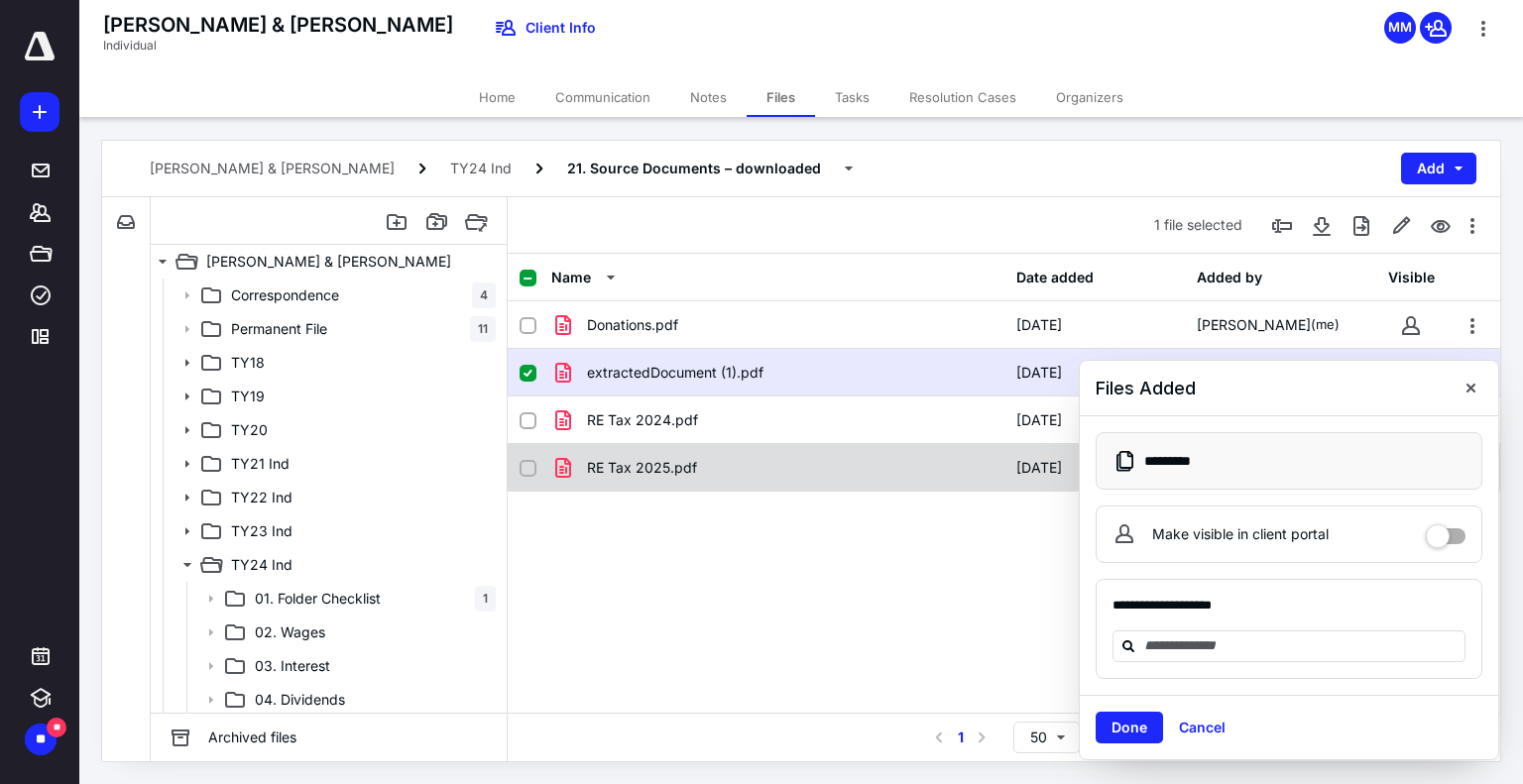 click on "RE Tax 2025.pdf" at bounding box center [777, 468] 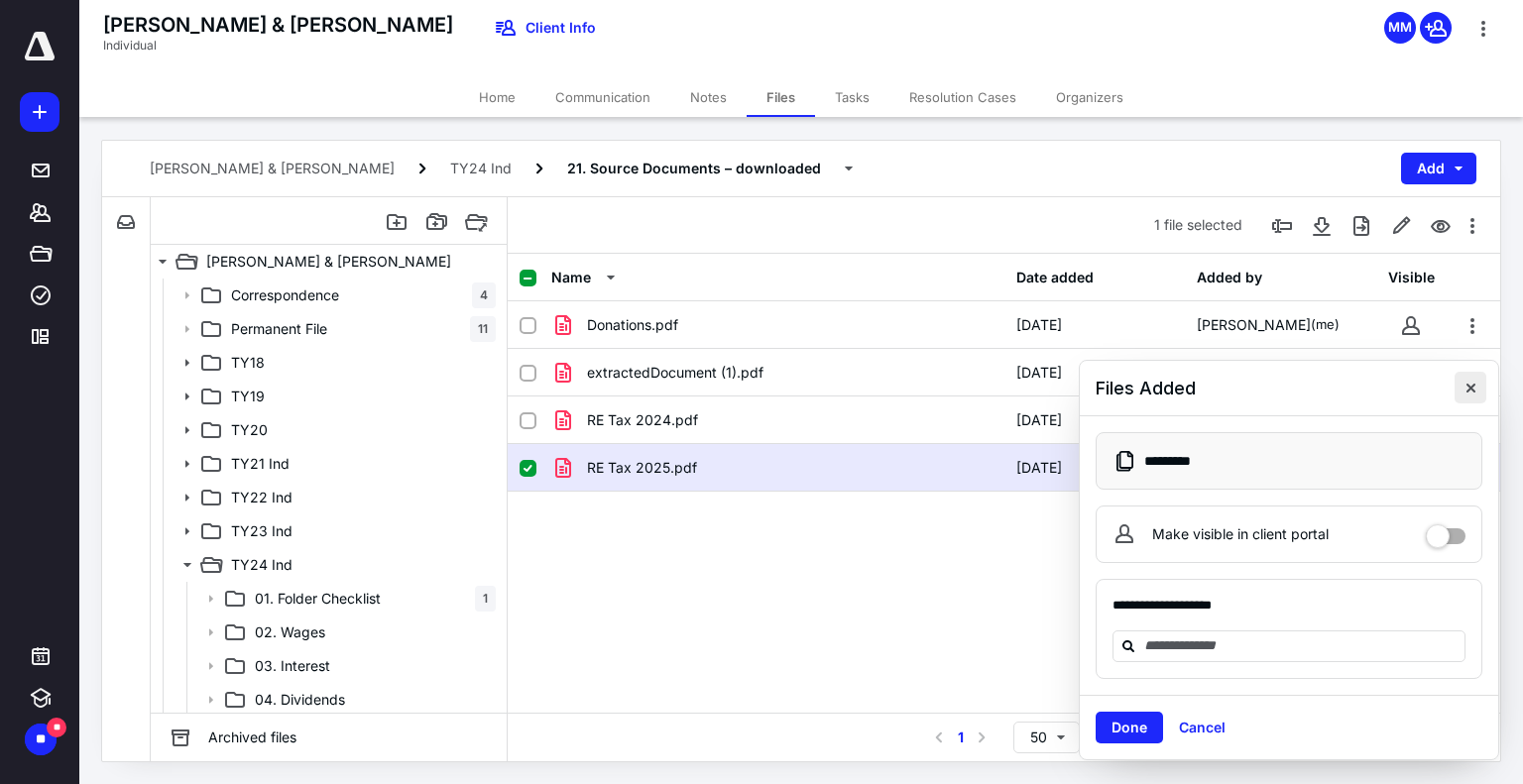 click at bounding box center (1470, 388) 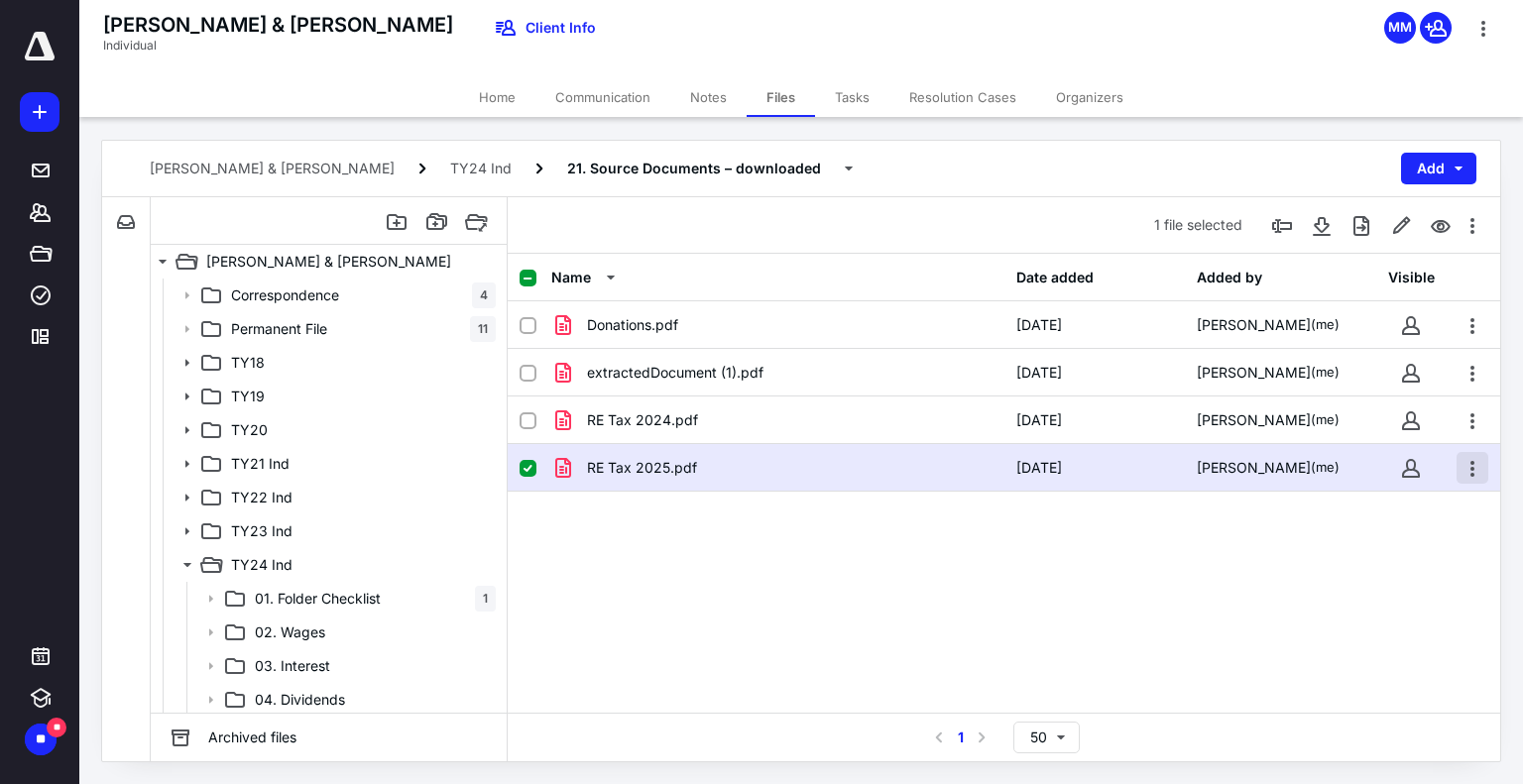 click at bounding box center (1472, 468) 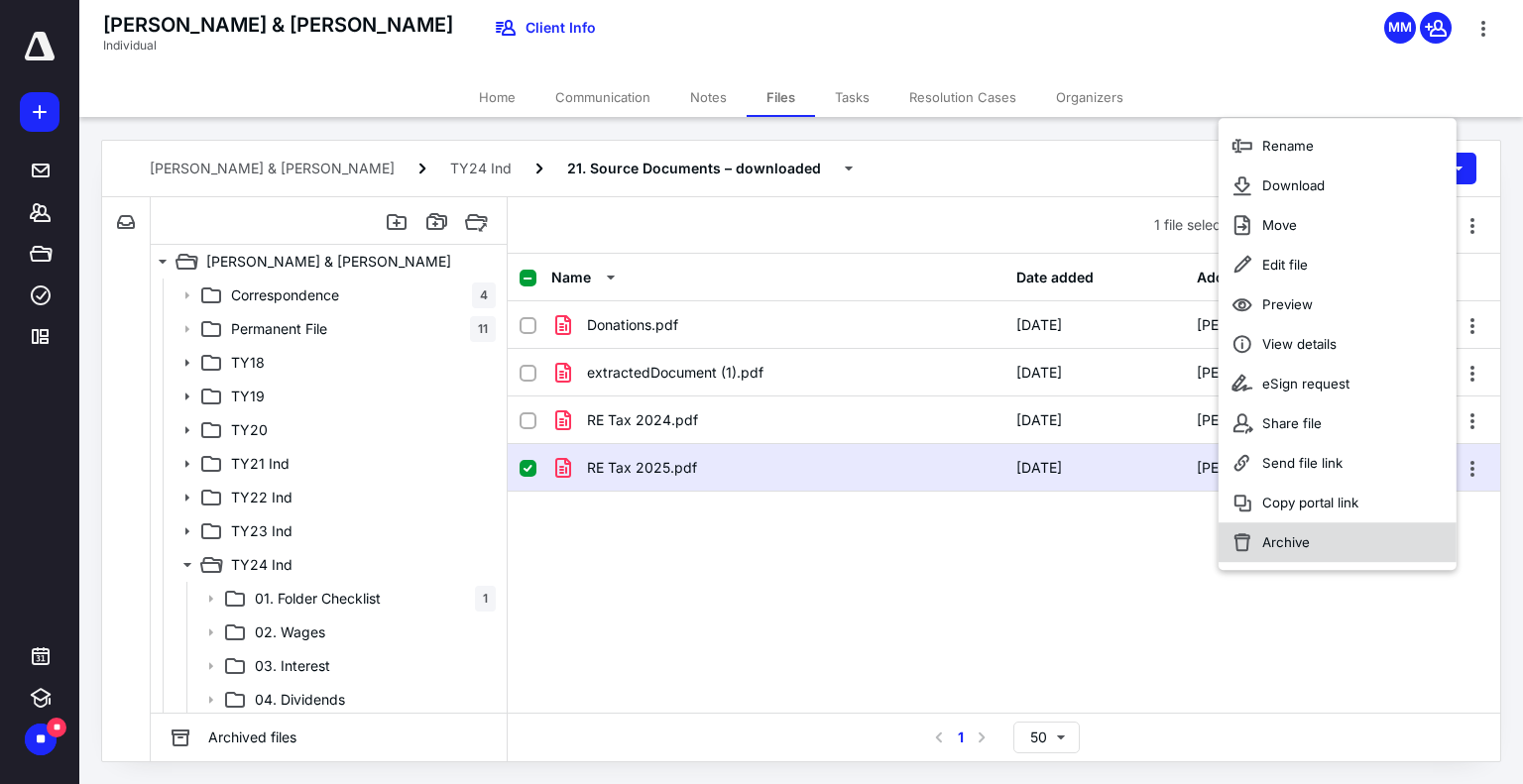 click on "Archive" at bounding box center (1338, 542) 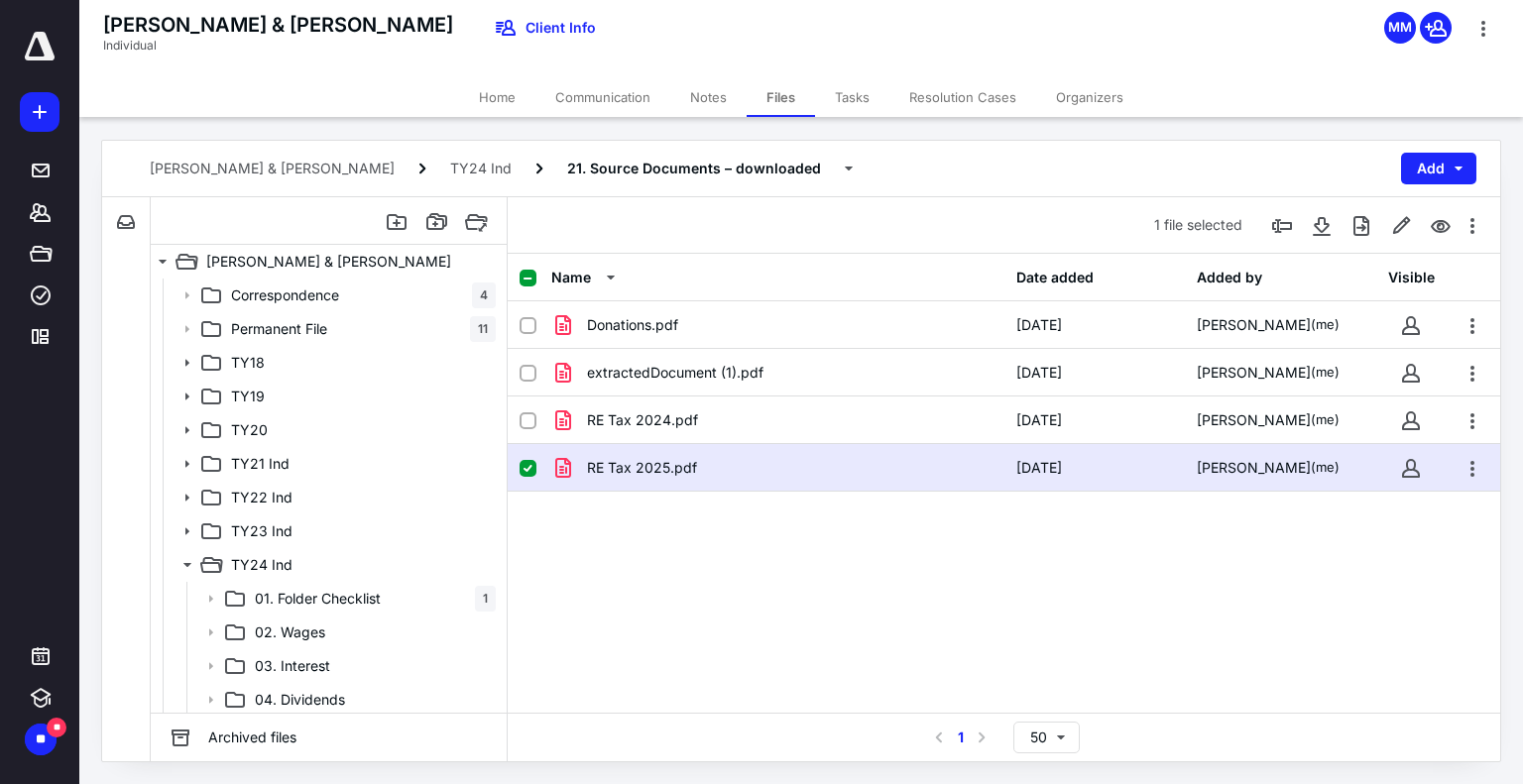 checkbox on "false" 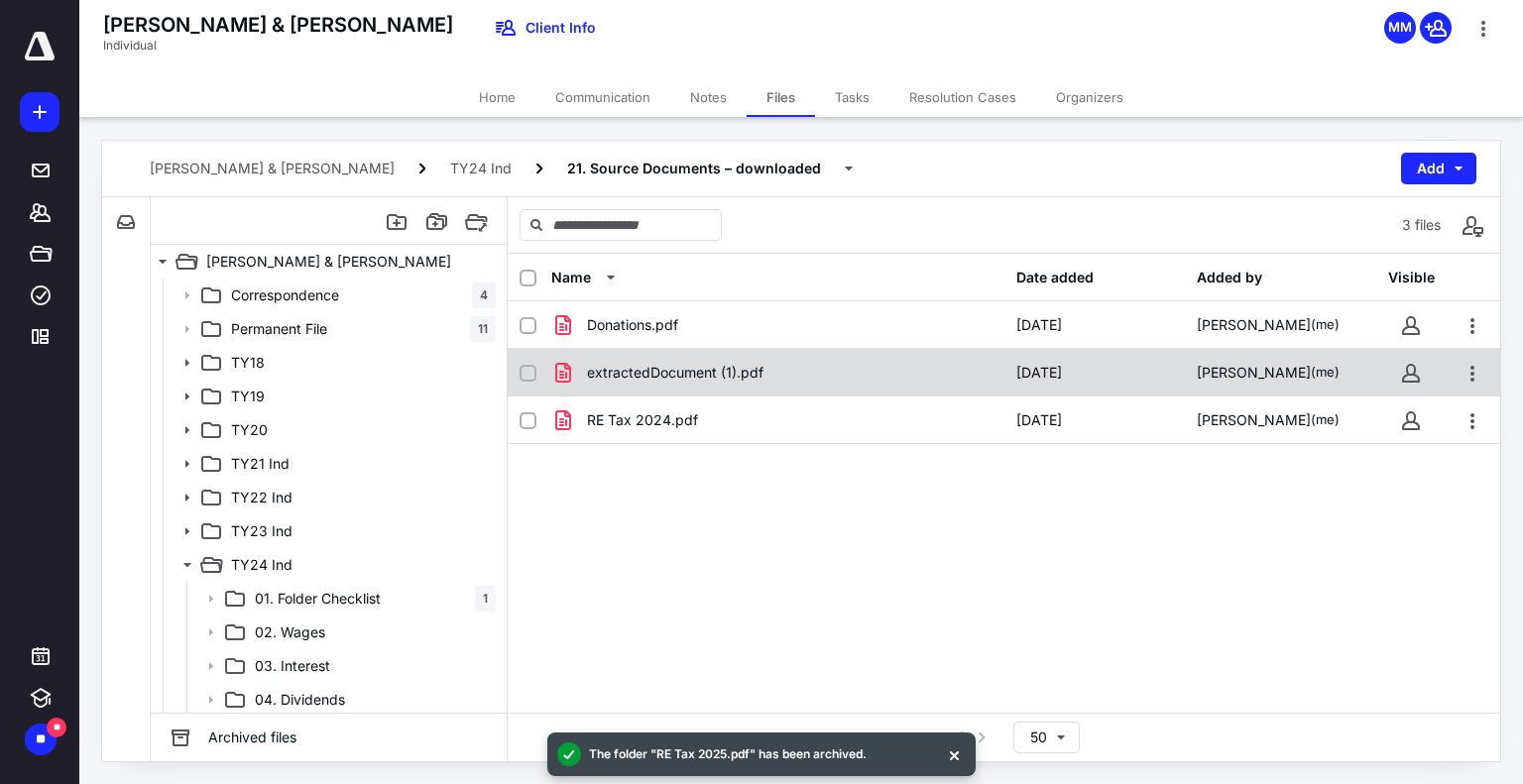 click on "extractedDocument (1).pdf" at bounding box center [675, 373] 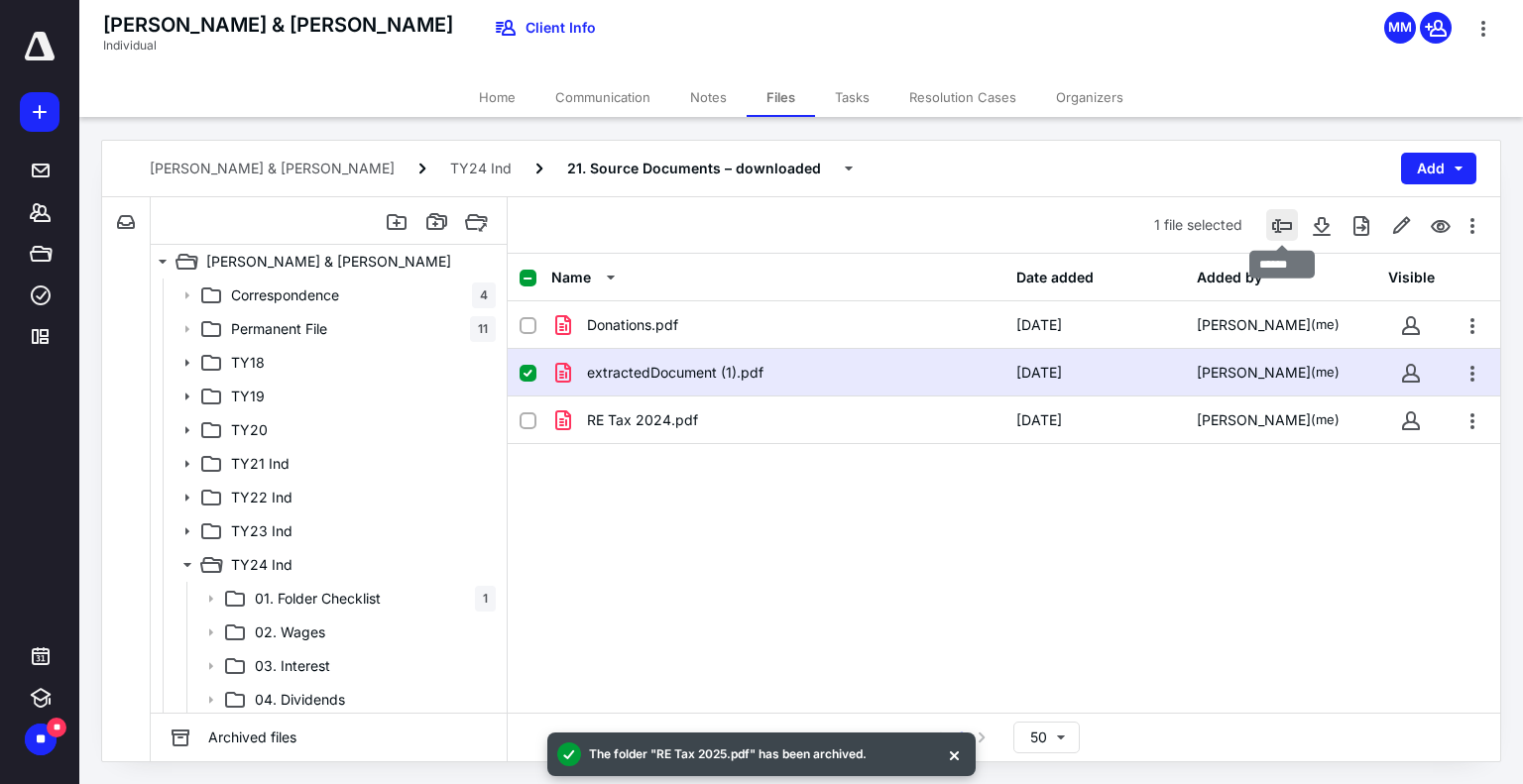 click at bounding box center (1282, 225) 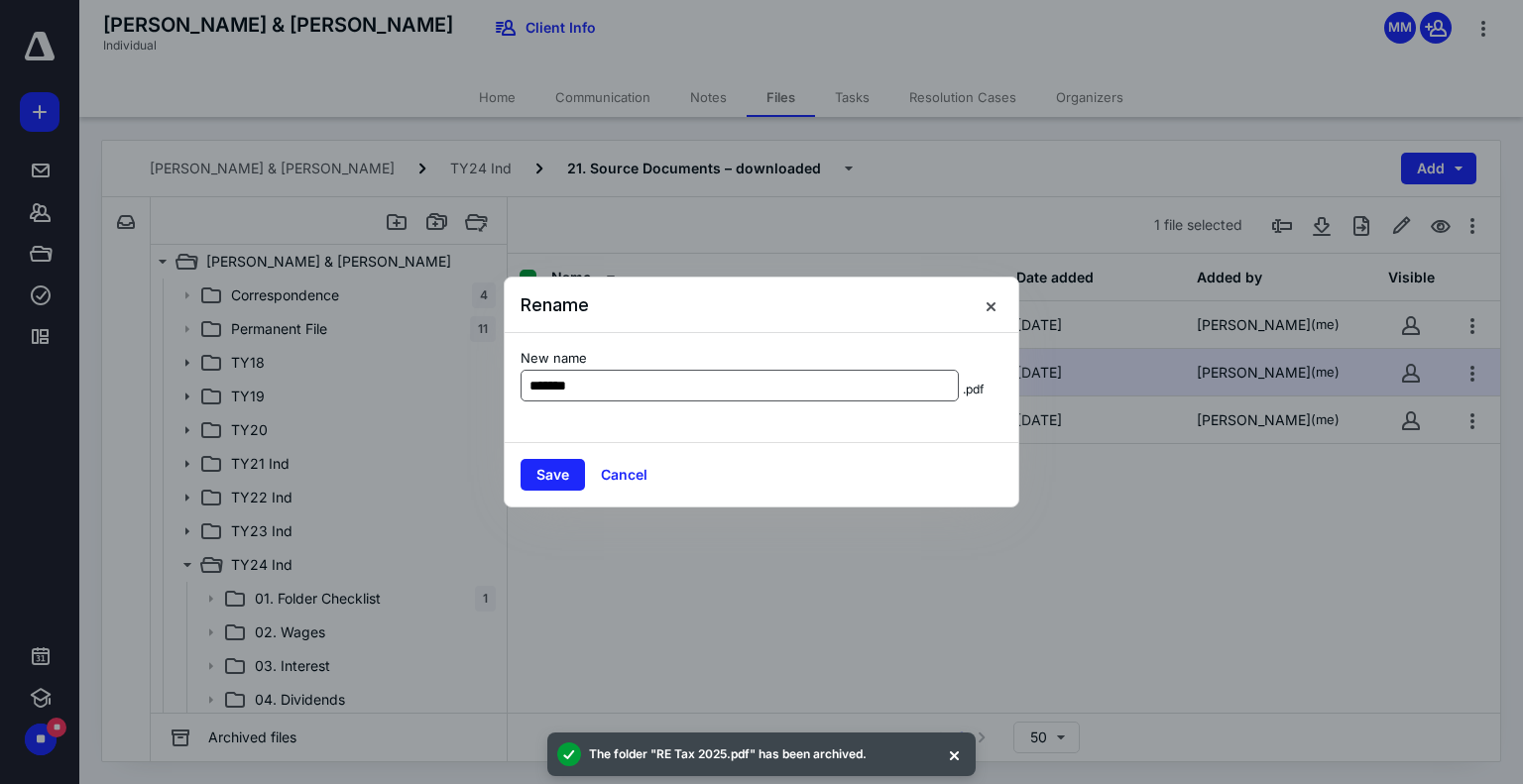 type on "**********" 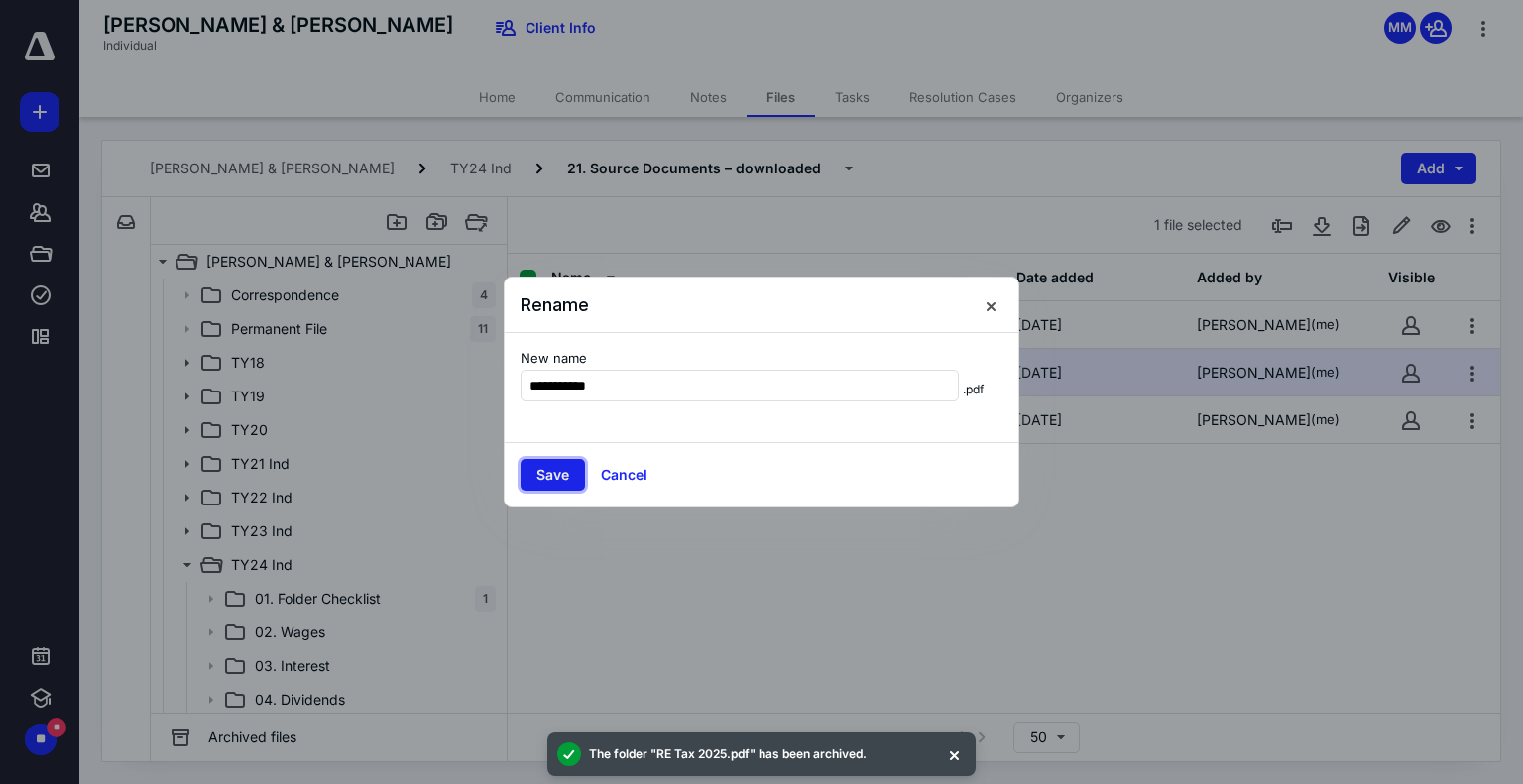 click on "Save" at bounding box center [552, 475] 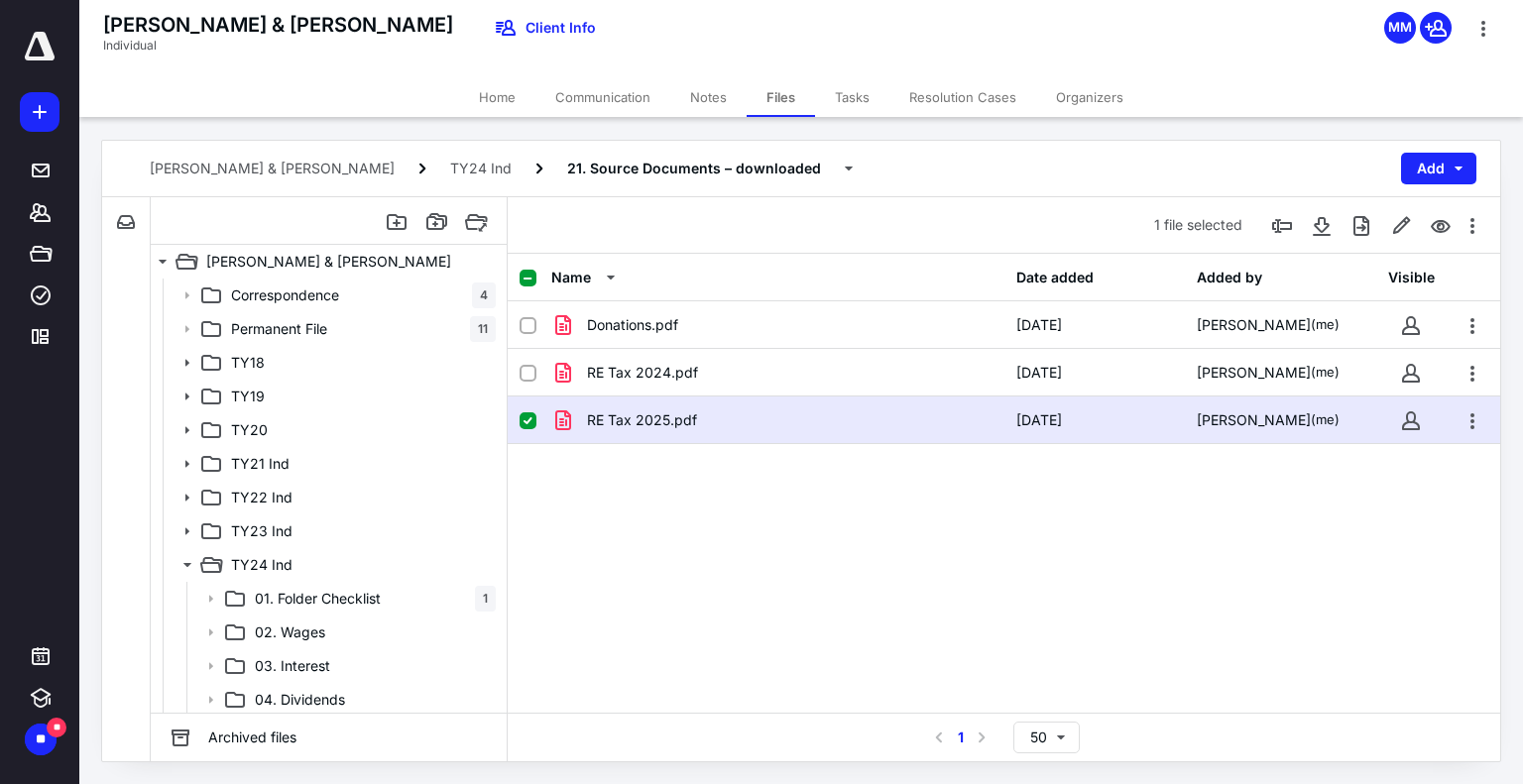click at bounding box center [527, 421] 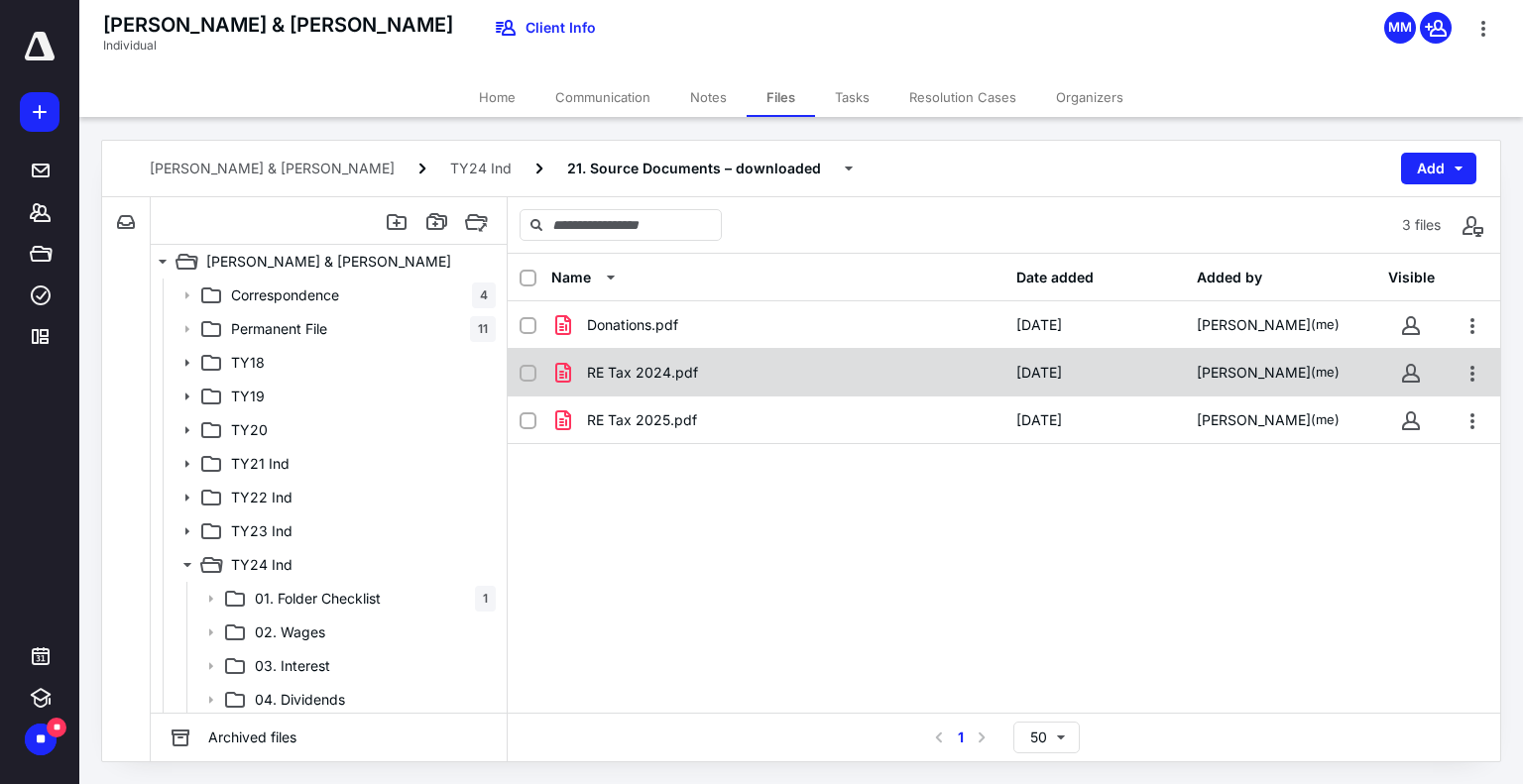click on "RE Tax 2024.pdf" at bounding box center (643, 373) 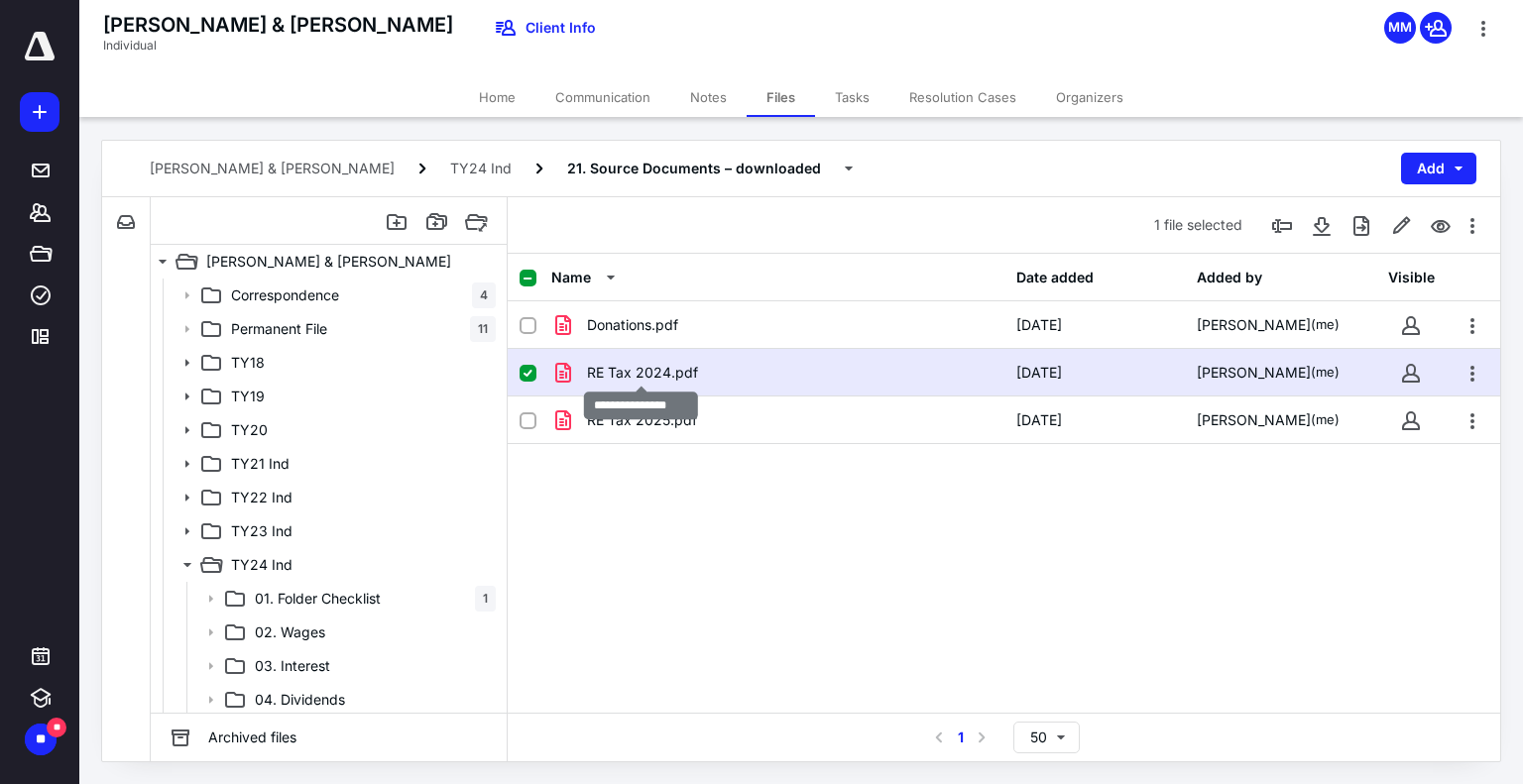 click on "RE Tax 2024.pdf" at bounding box center (643, 373) 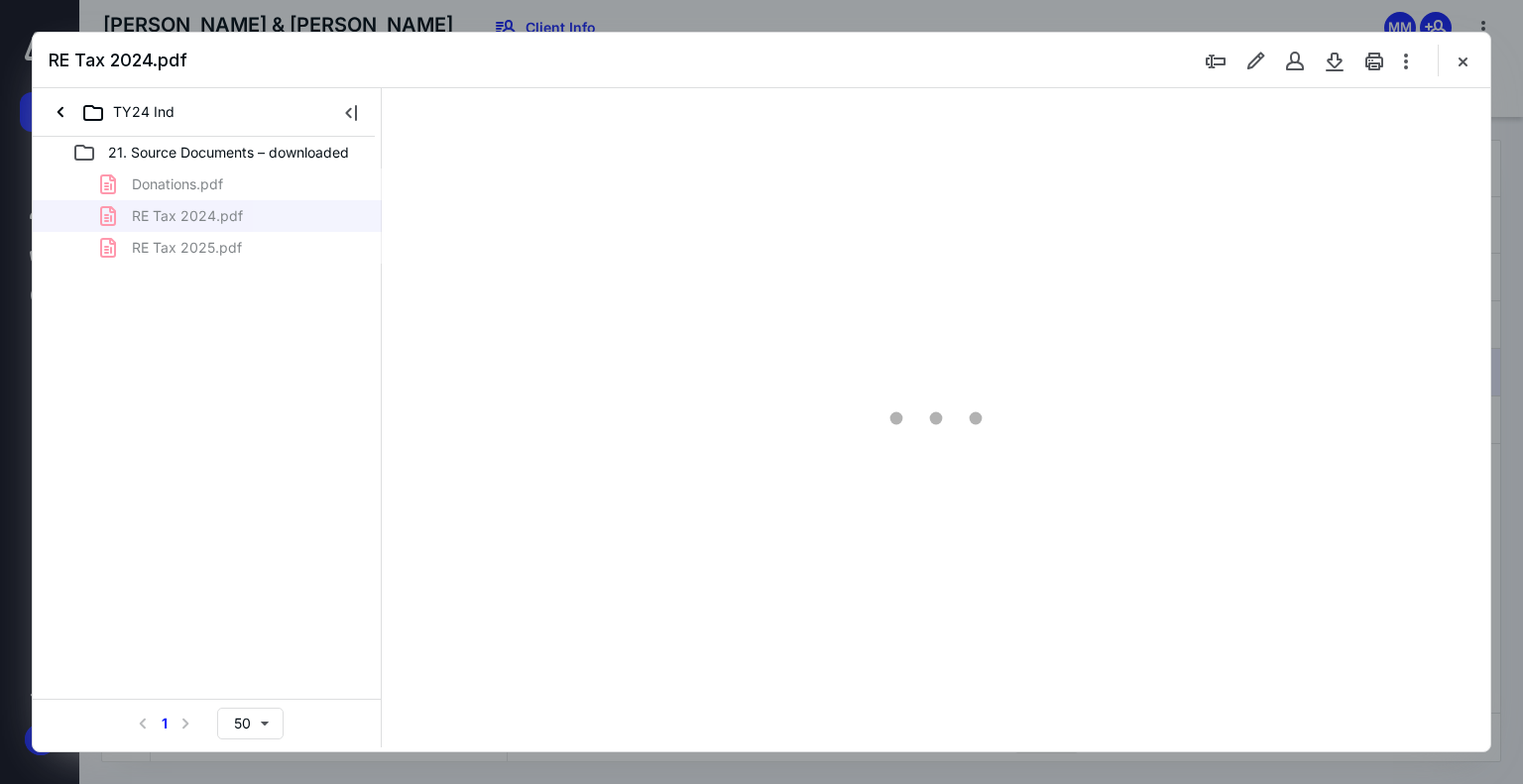 scroll, scrollTop: 0, scrollLeft: 0, axis: both 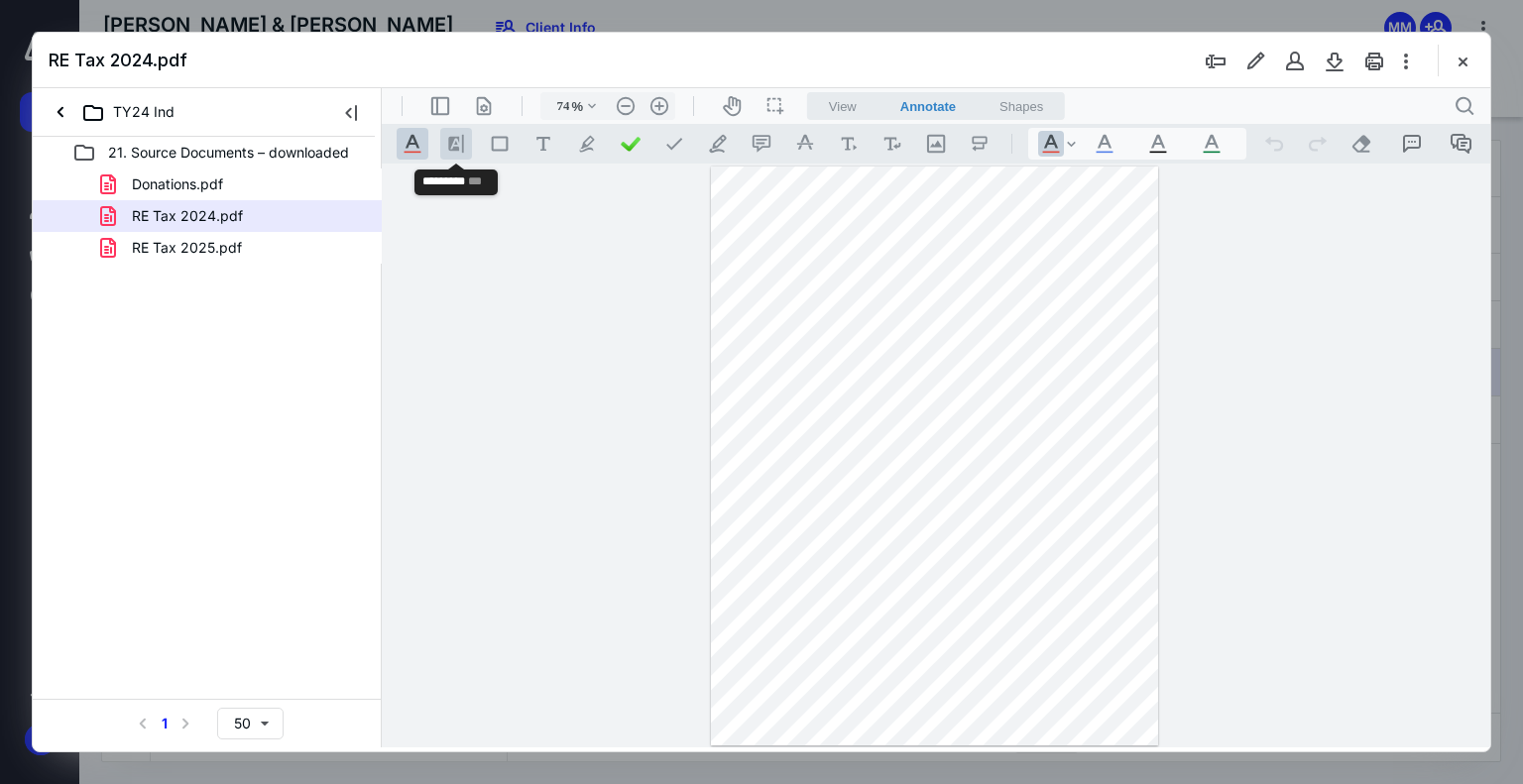 click on ".cls-1{fill:#8c8c8c;} icon - line - tool - highlight" at bounding box center [456, 144] 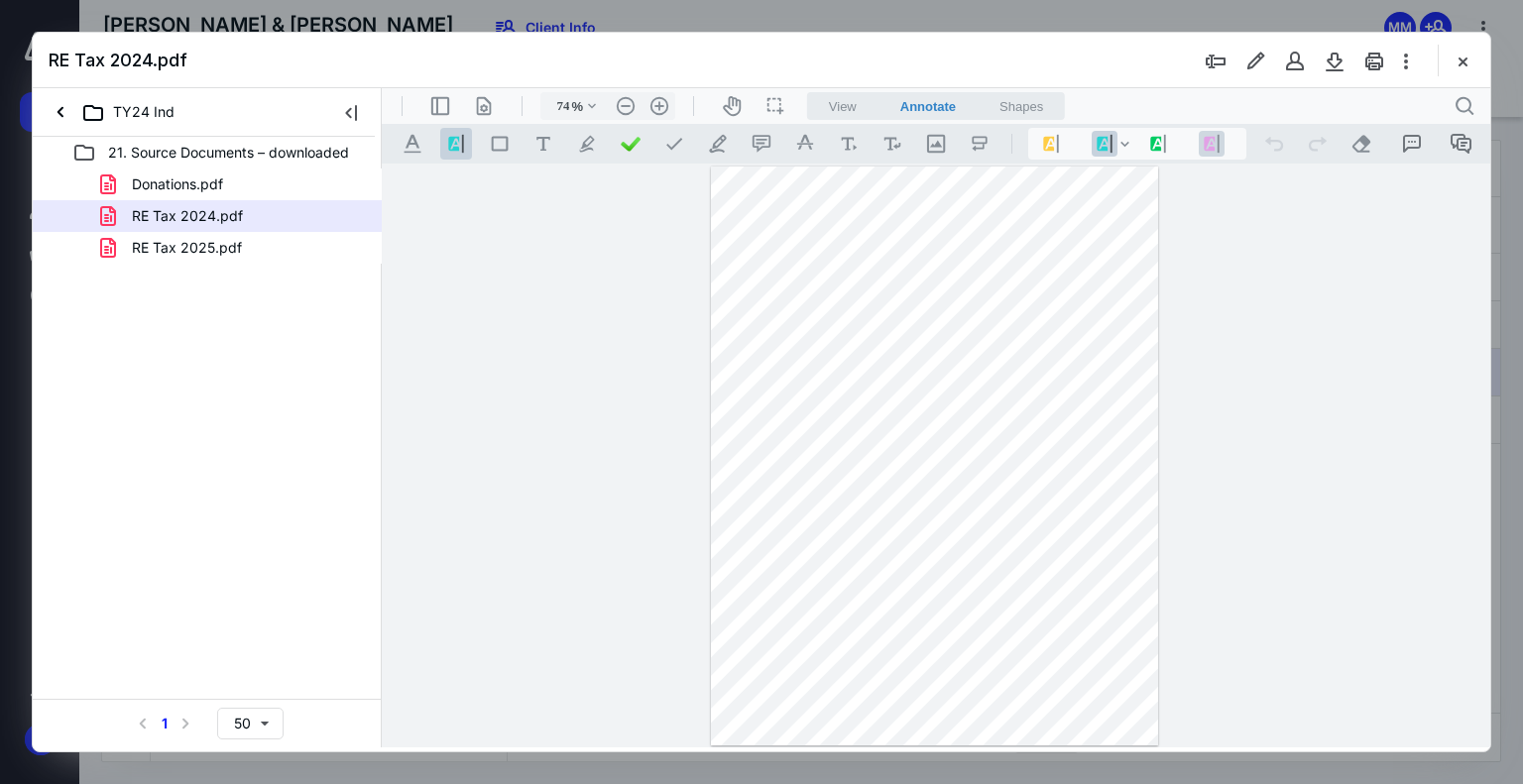 click on ".cls-1{fill:#8c8c8c;} icon - line - tool - highlight" at bounding box center (1212, 144) 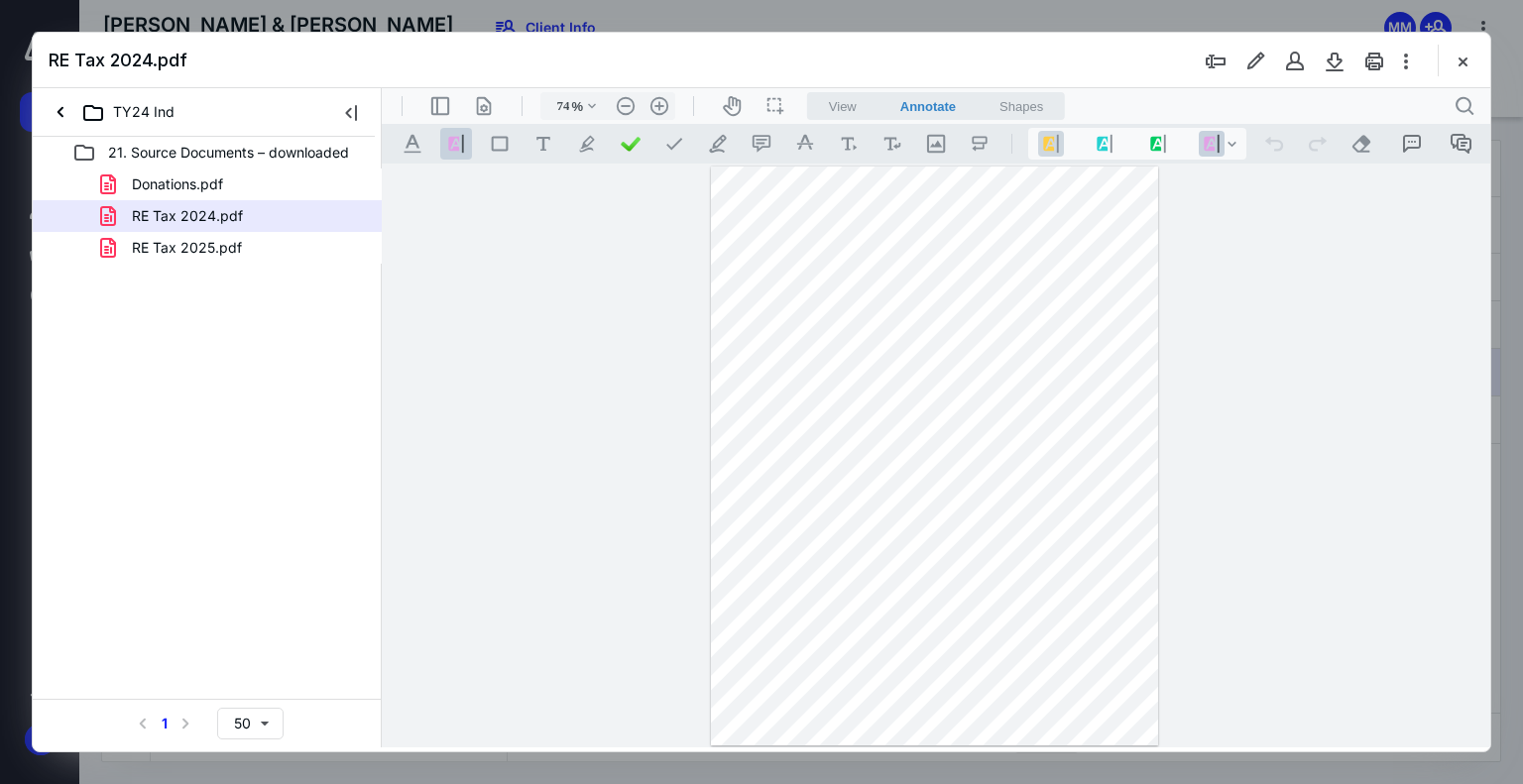 click on ".cls-1{fill:#8c8c8c;} icon - line - tool - highlight" at bounding box center (1051, 144) 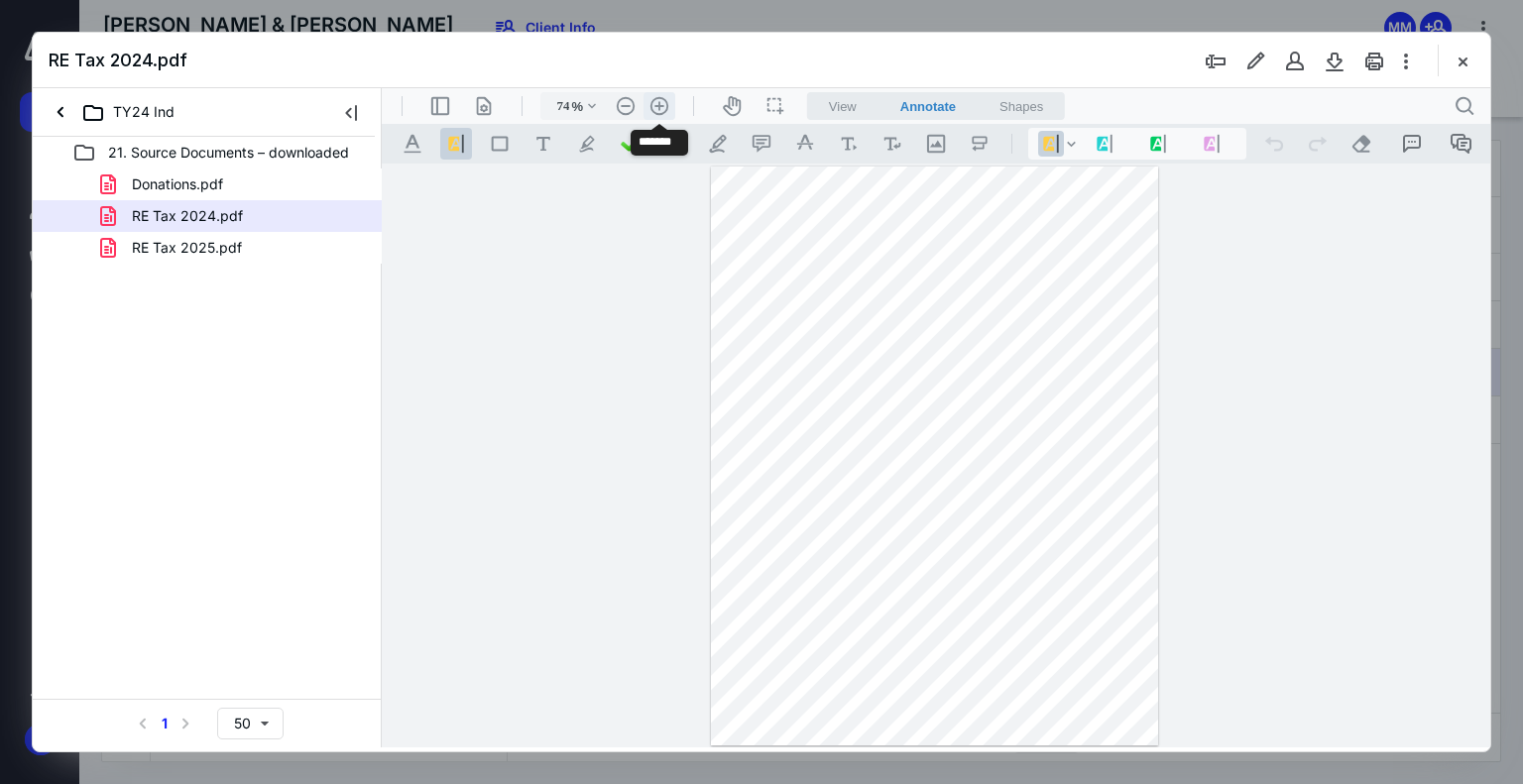 click on ".cls-1{fill:#abb0c4;} icon - header - zoom - in - line" at bounding box center (659, 106) 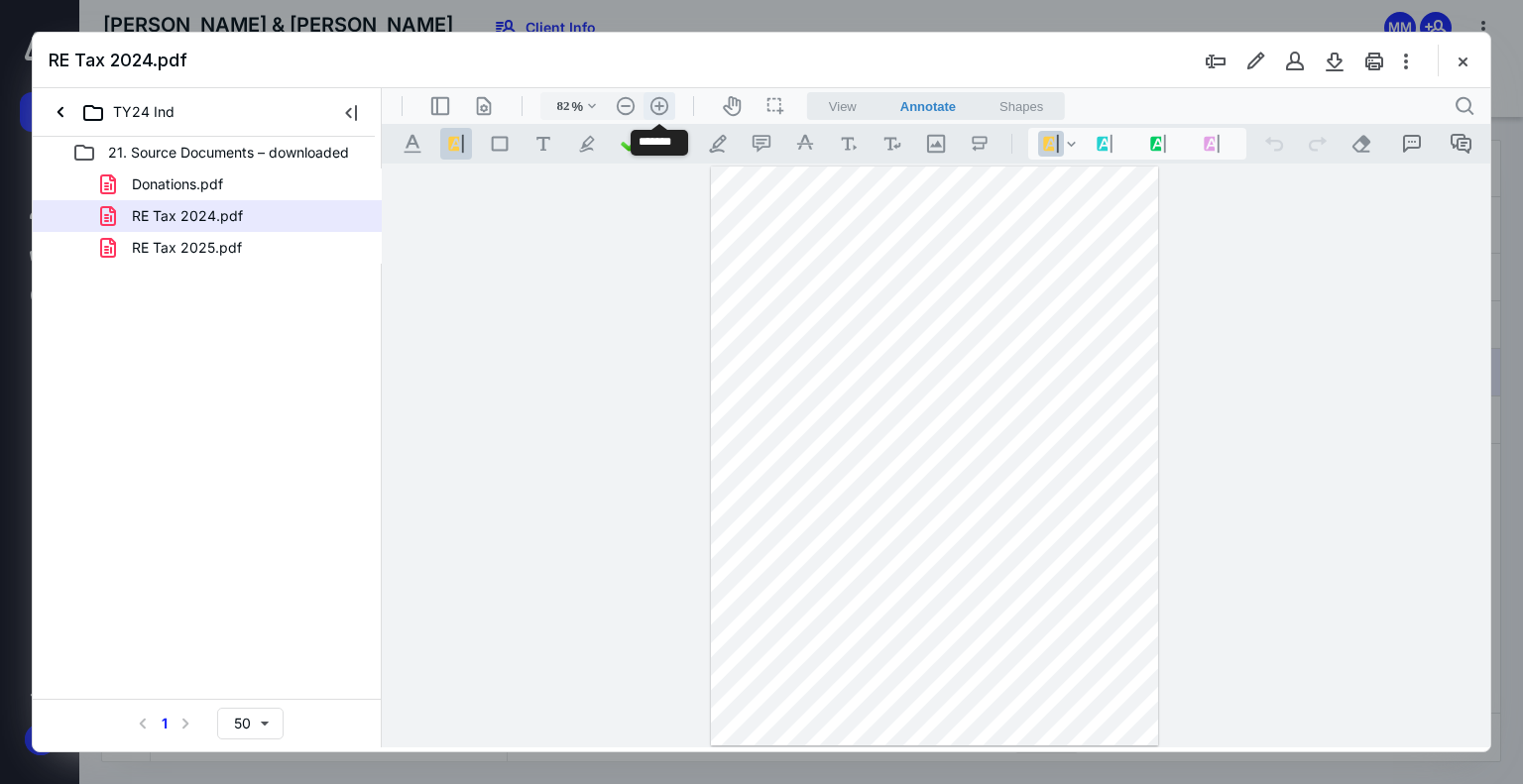 click on ".cls-1{fill:#abb0c4;} icon - header - zoom - in - line" at bounding box center [659, 106] 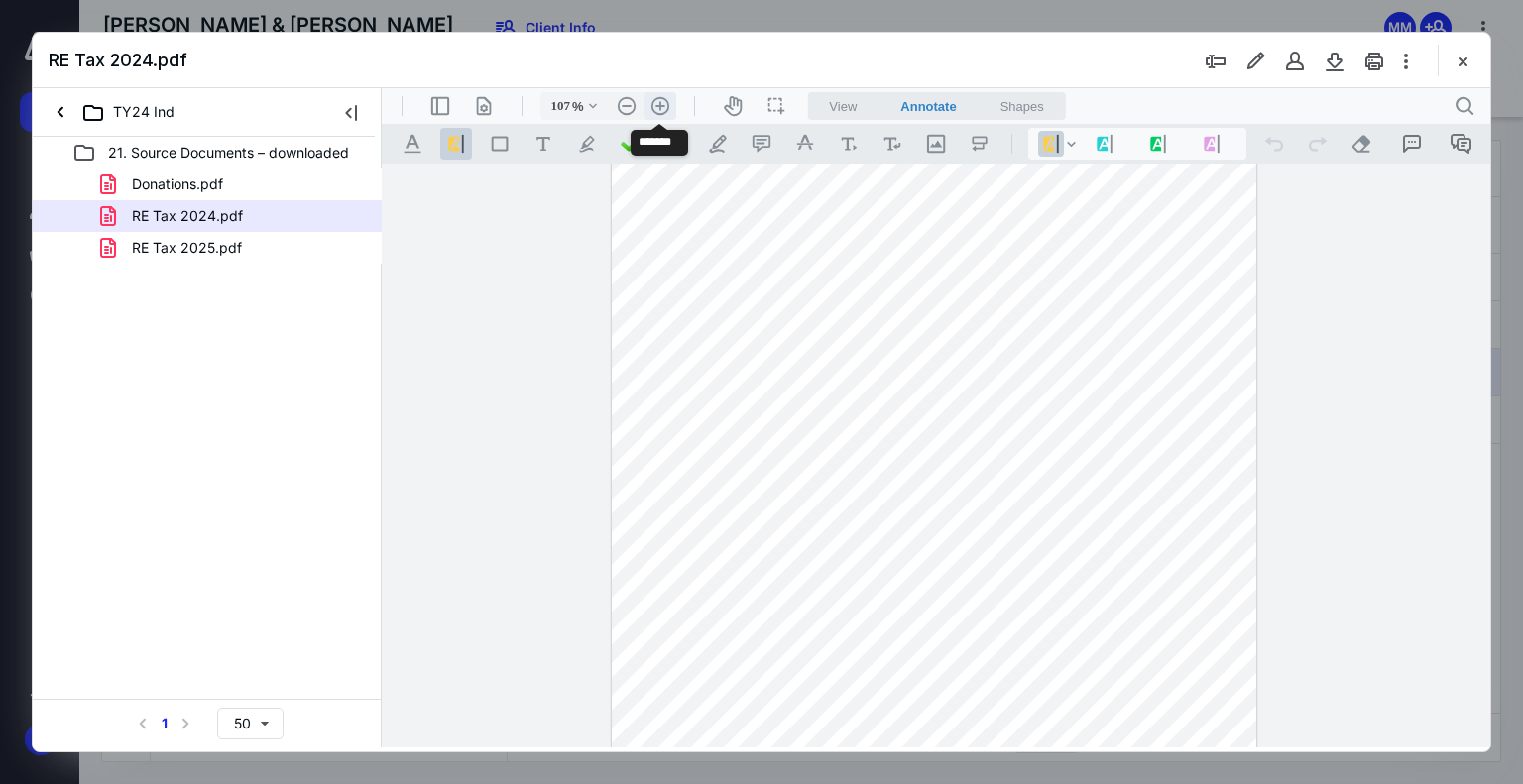 click on ".cls-1{fill:#abb0c4;} icon - header - zoom - in - line" at bounding box center [660, 106] 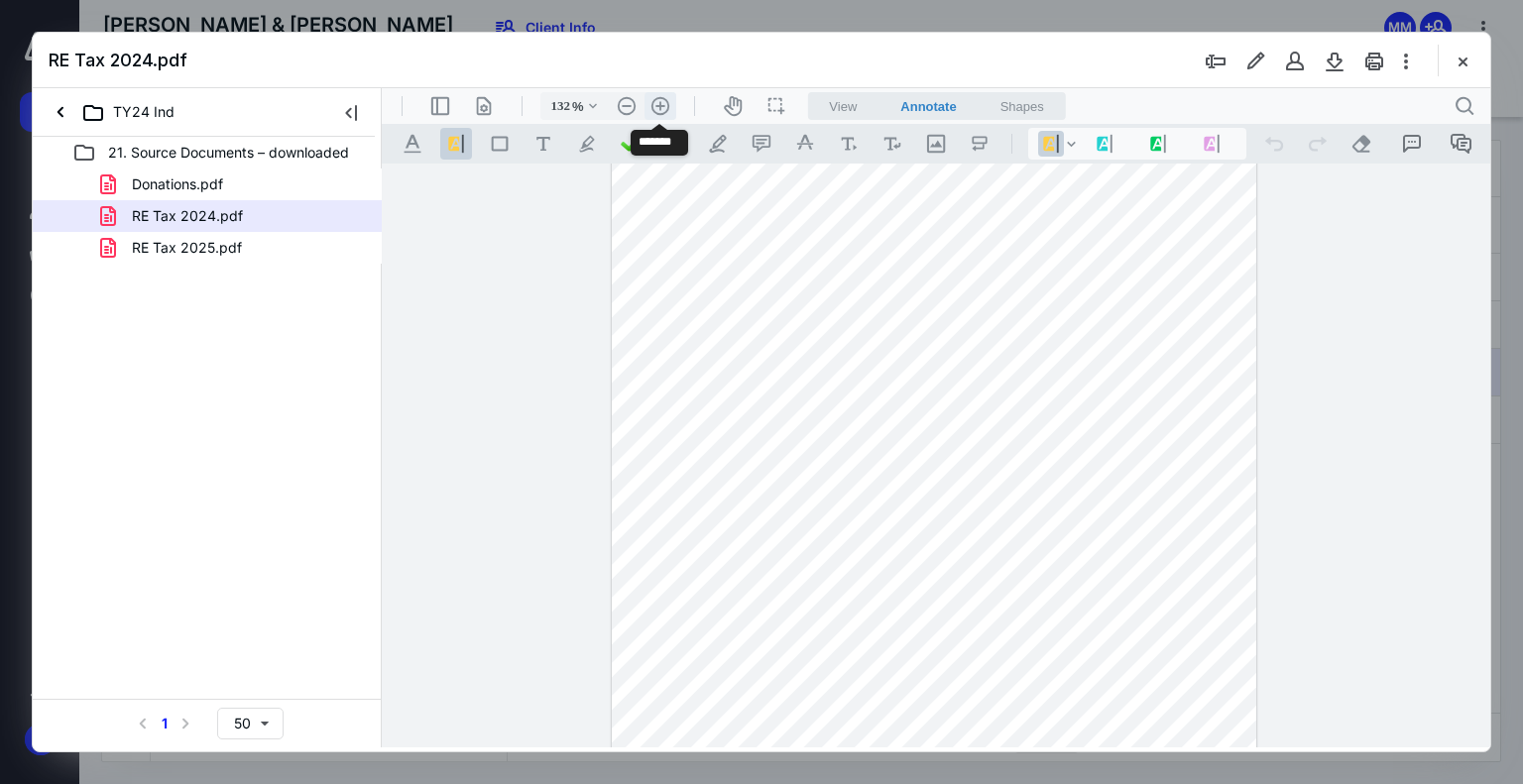 scroll, scrollTop: 198, scrollLeft: 0, axis: vertical 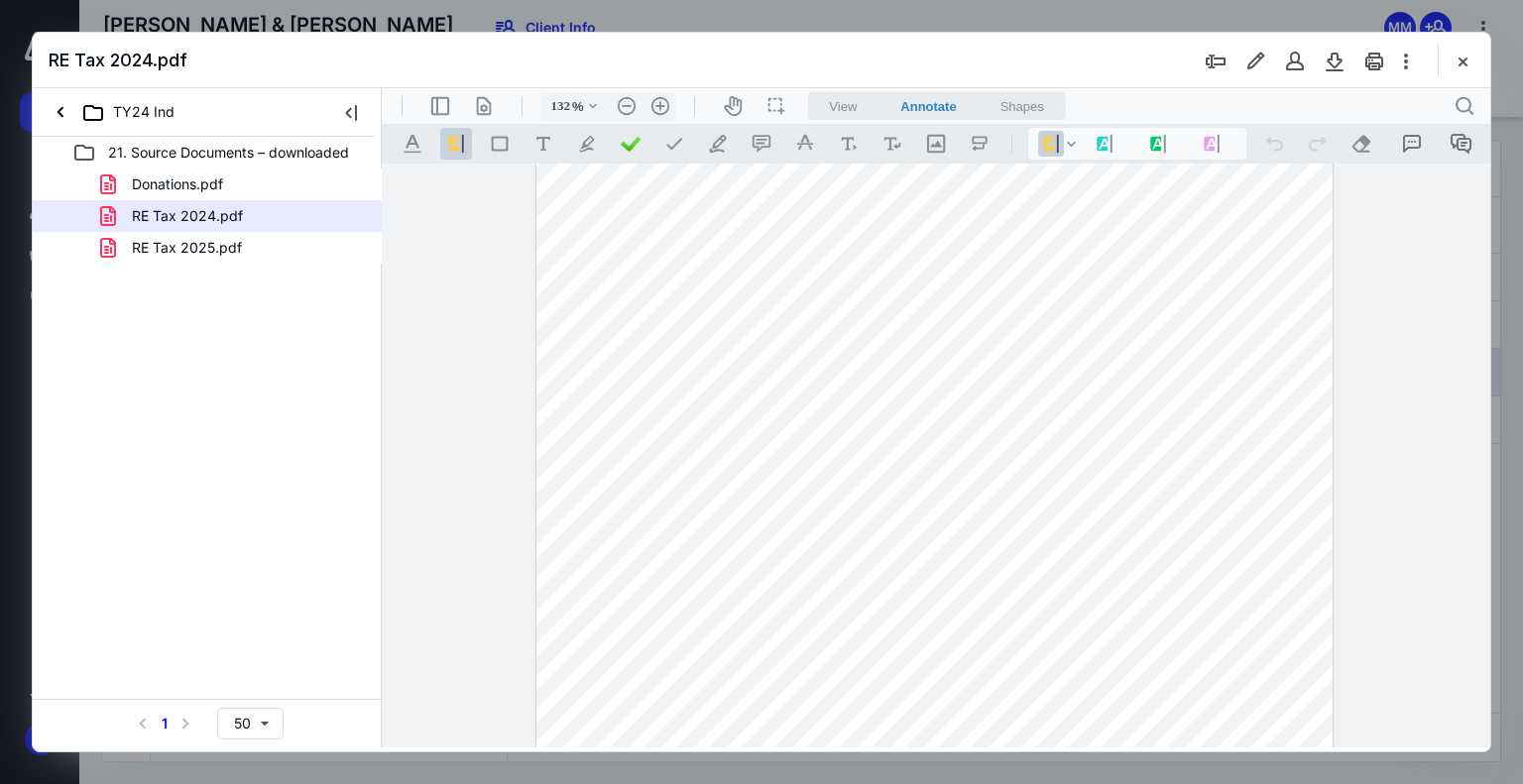 drag, startPoint x: 1147, startPoint y: 327, endPoint x: 1214, endPoint y: 331, distance: 67.1193 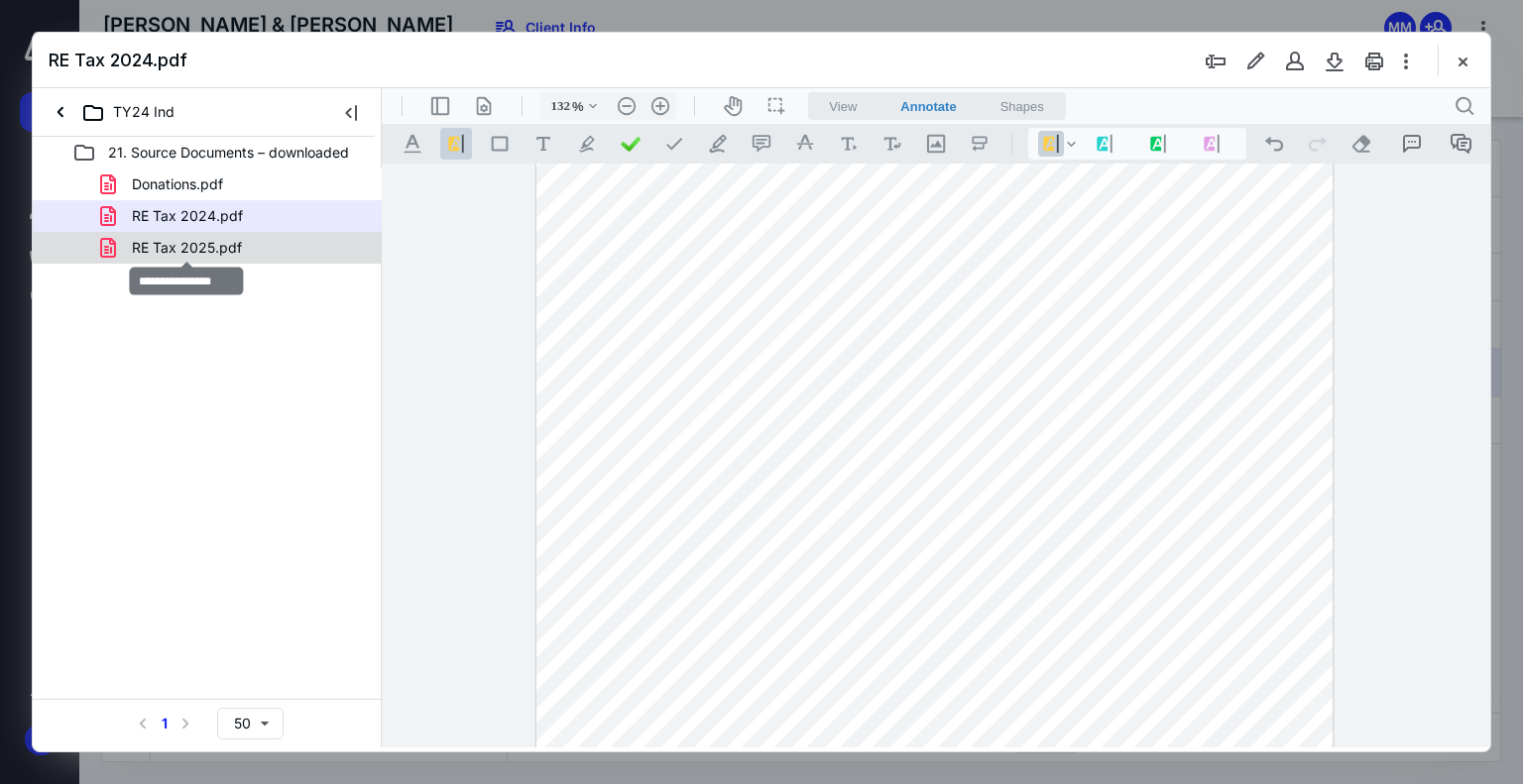click on "RE Tax 2025.pdf" at bounding box center [186, 248] 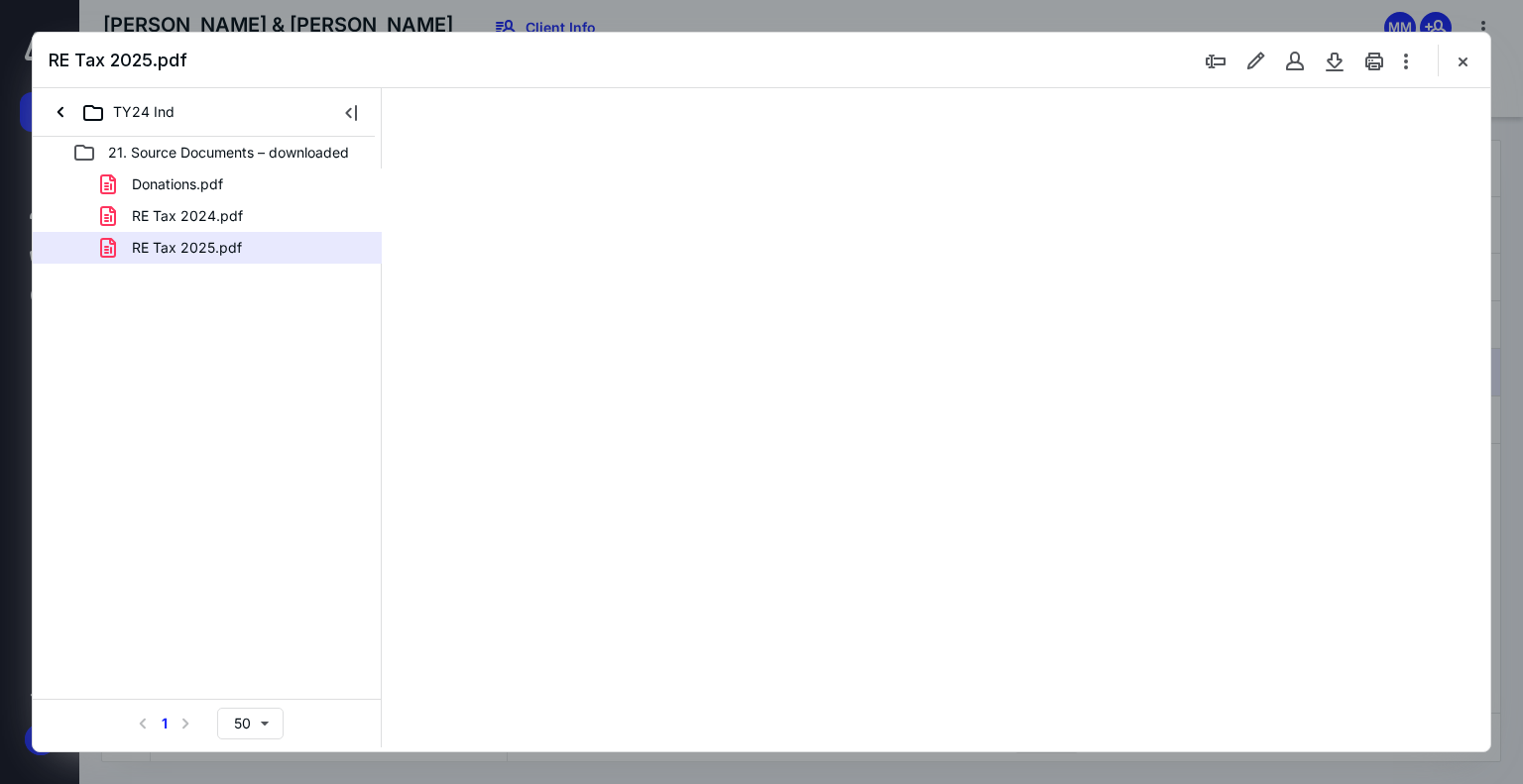 scroll, scrollTop: 0, scrollLeft: 0, axis: both 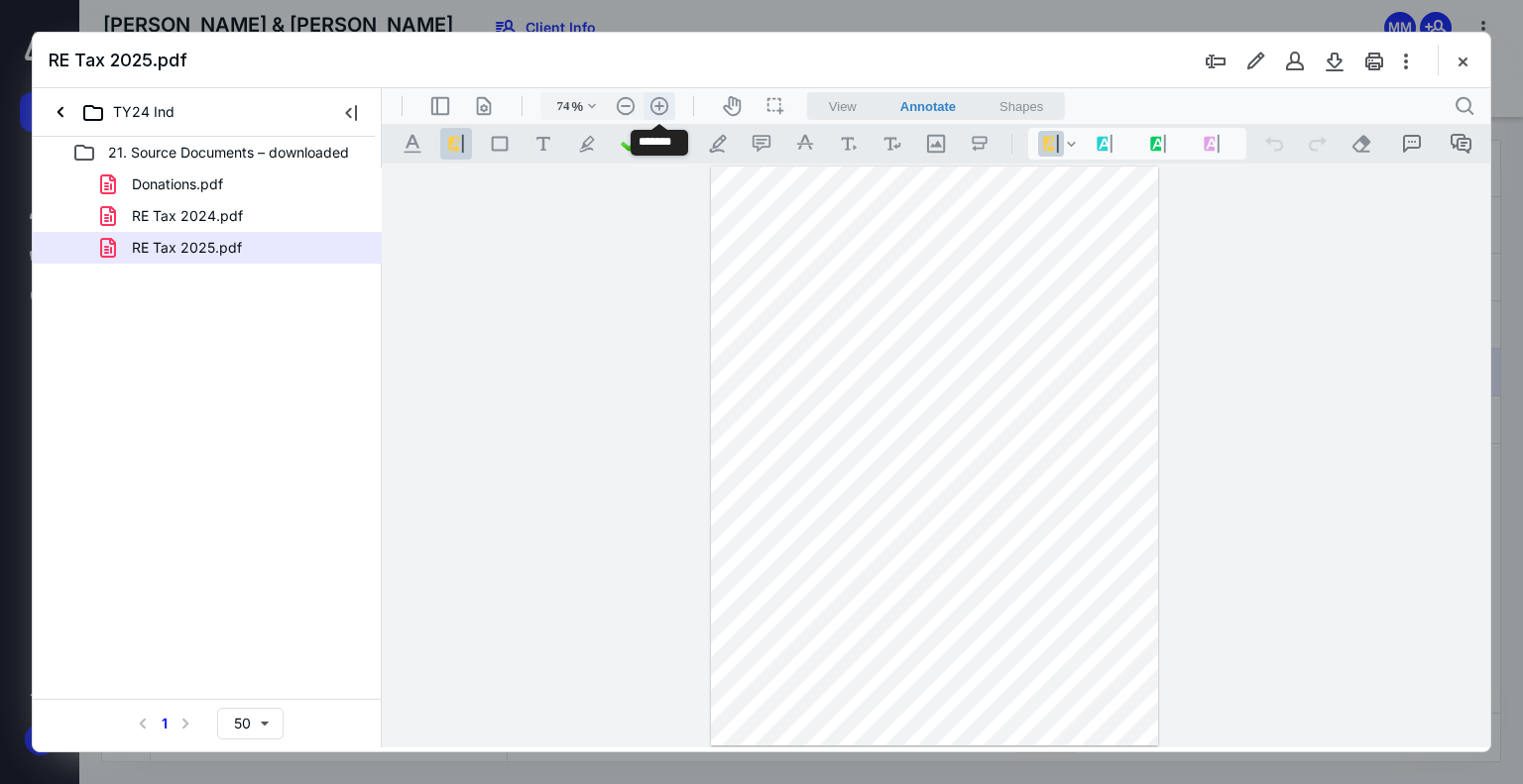click on ".cls-1{fill:#abb0c4;} icon - header - zoom - in - line" at bounding box center (659, 106) 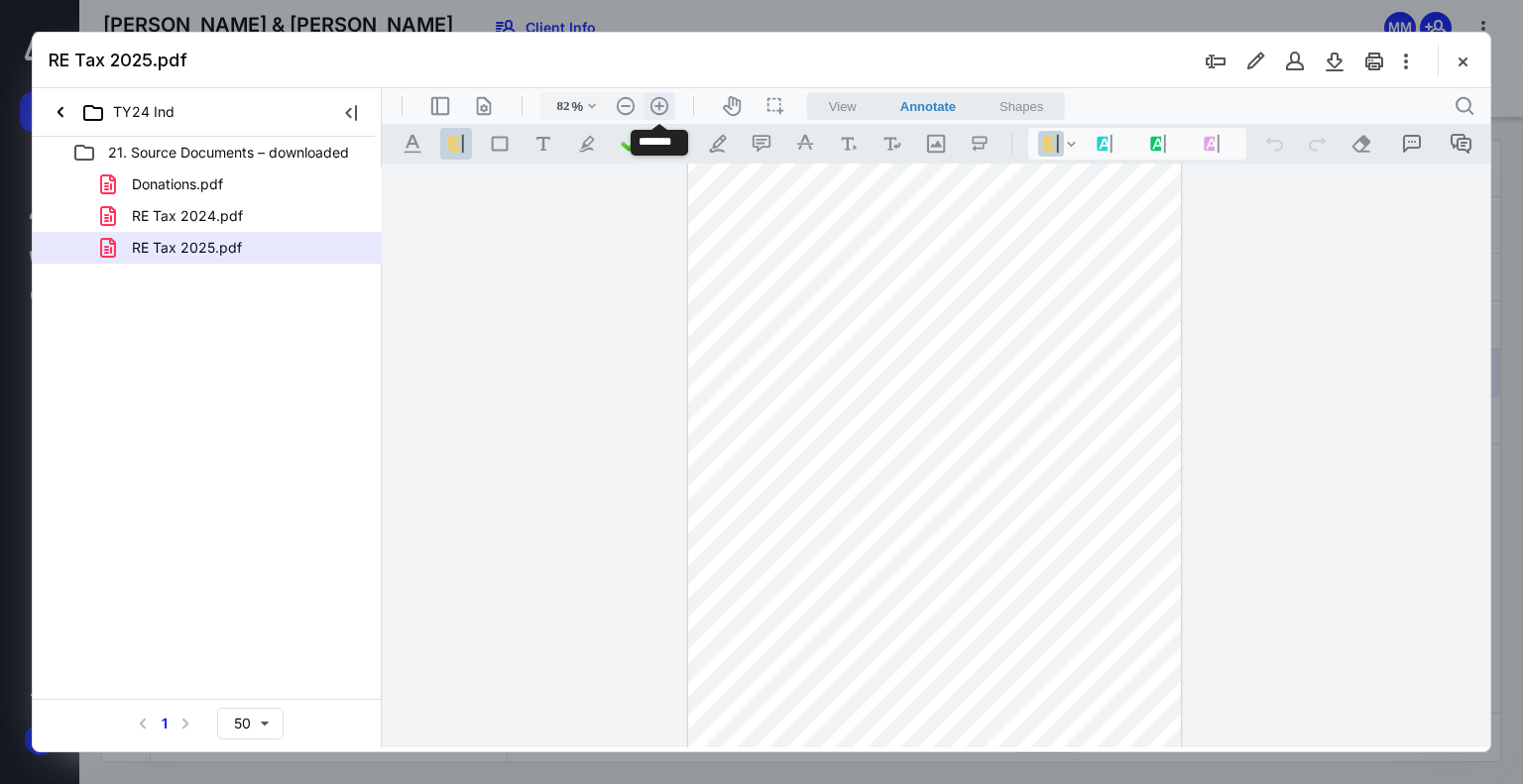 click on ".cls-1{fill:#abb0c4;} icon - header - zoom - in - line" at bounding box center [659, 106] 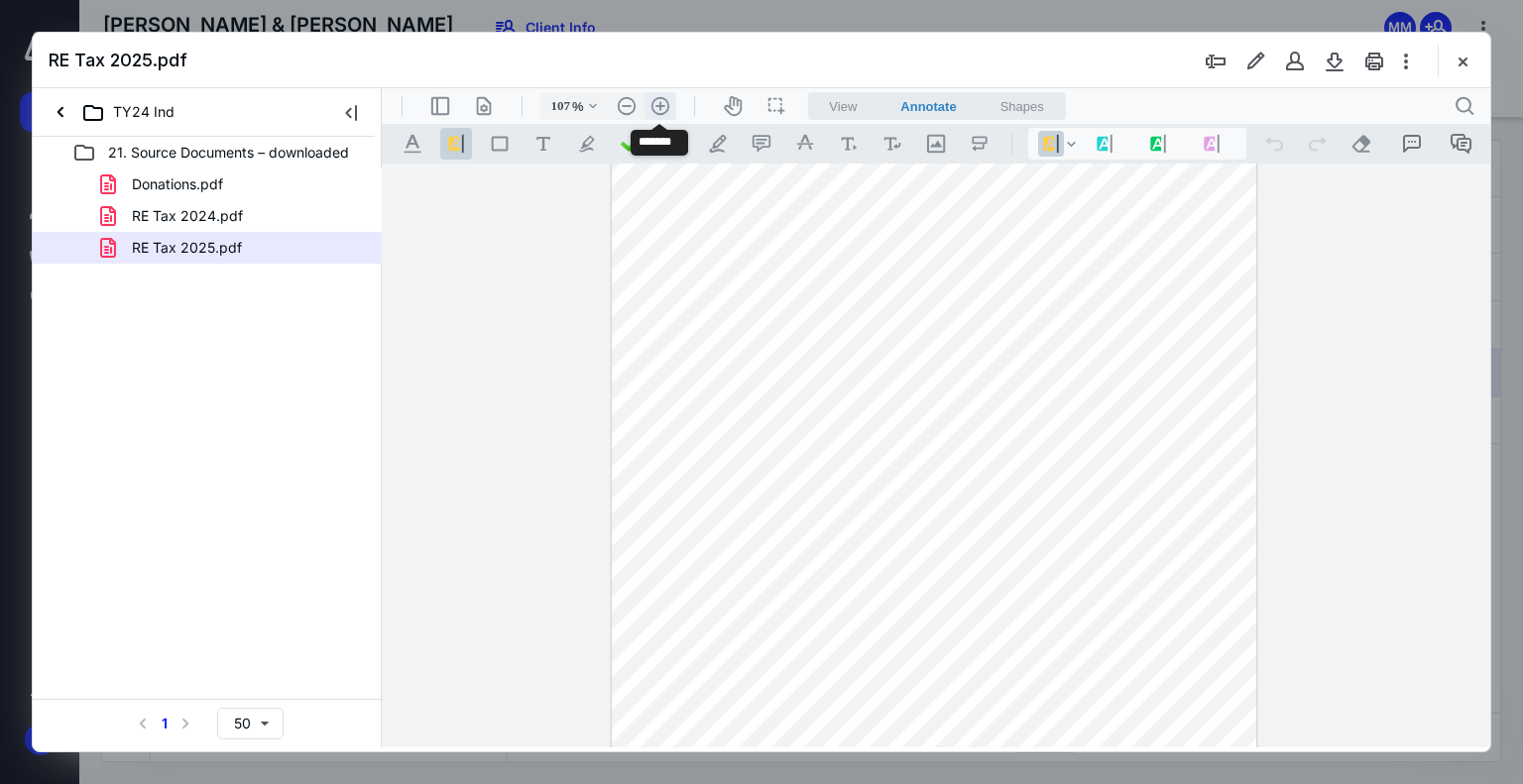 click on ".cls-1{fill:#abb0c4;} icon - header - zoom - in - line" at bounding box center [660, 106] 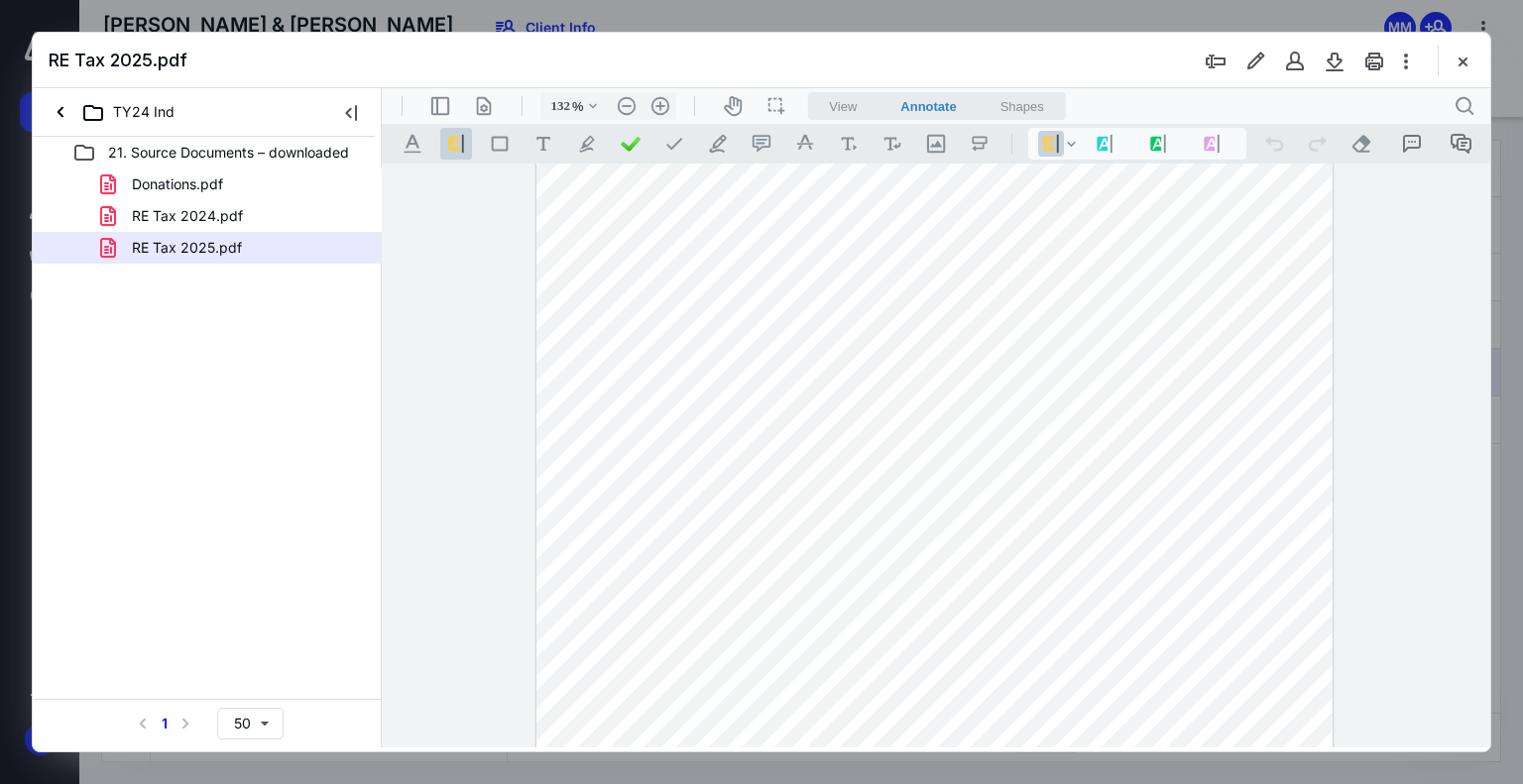 scroll, scrollTop: 0, scrollLeft: 0, axis: both 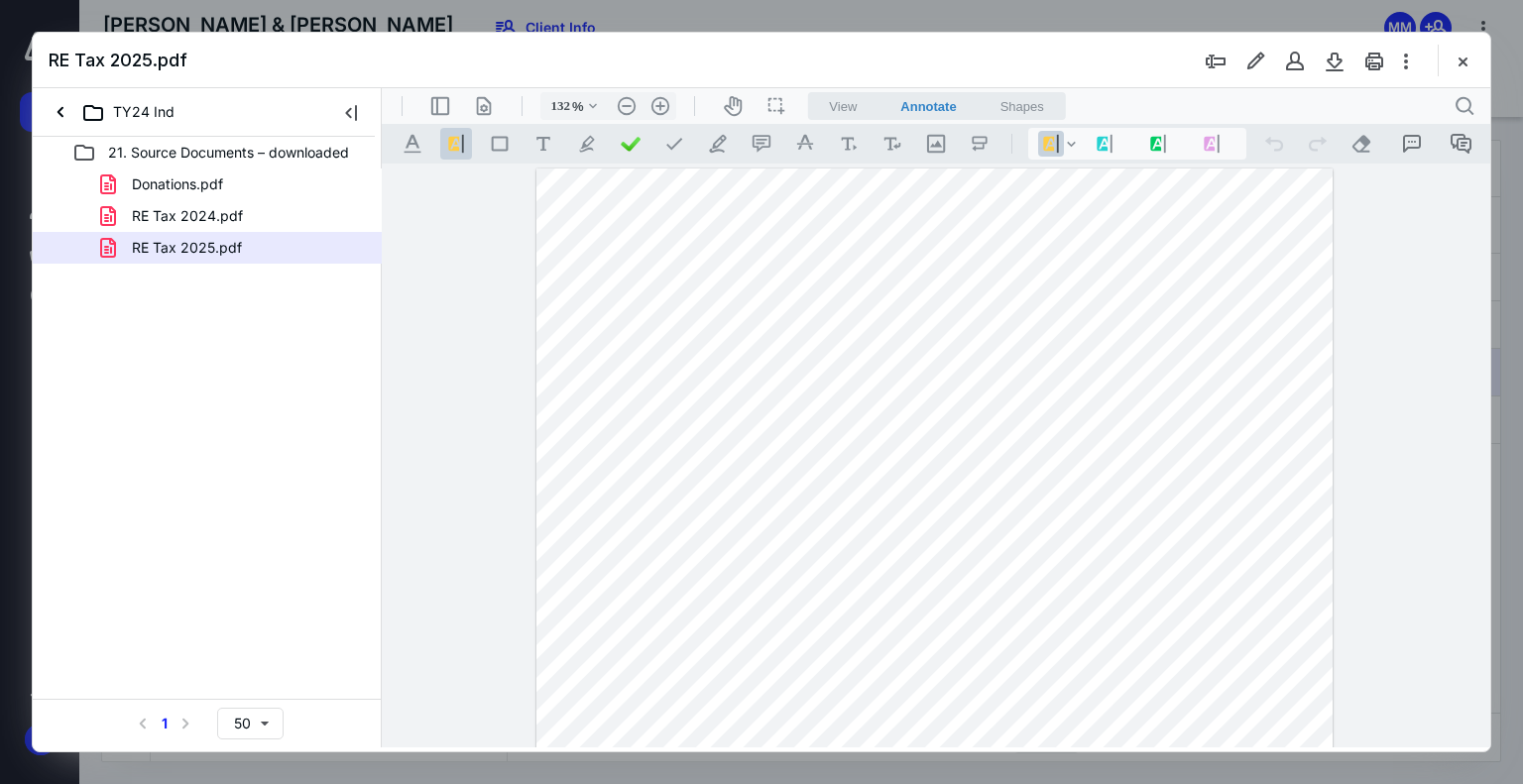 drag, startPoint x: 1250, startPoint y: 464, endPoint x: 1317, endPoint y: 464, distance: 67 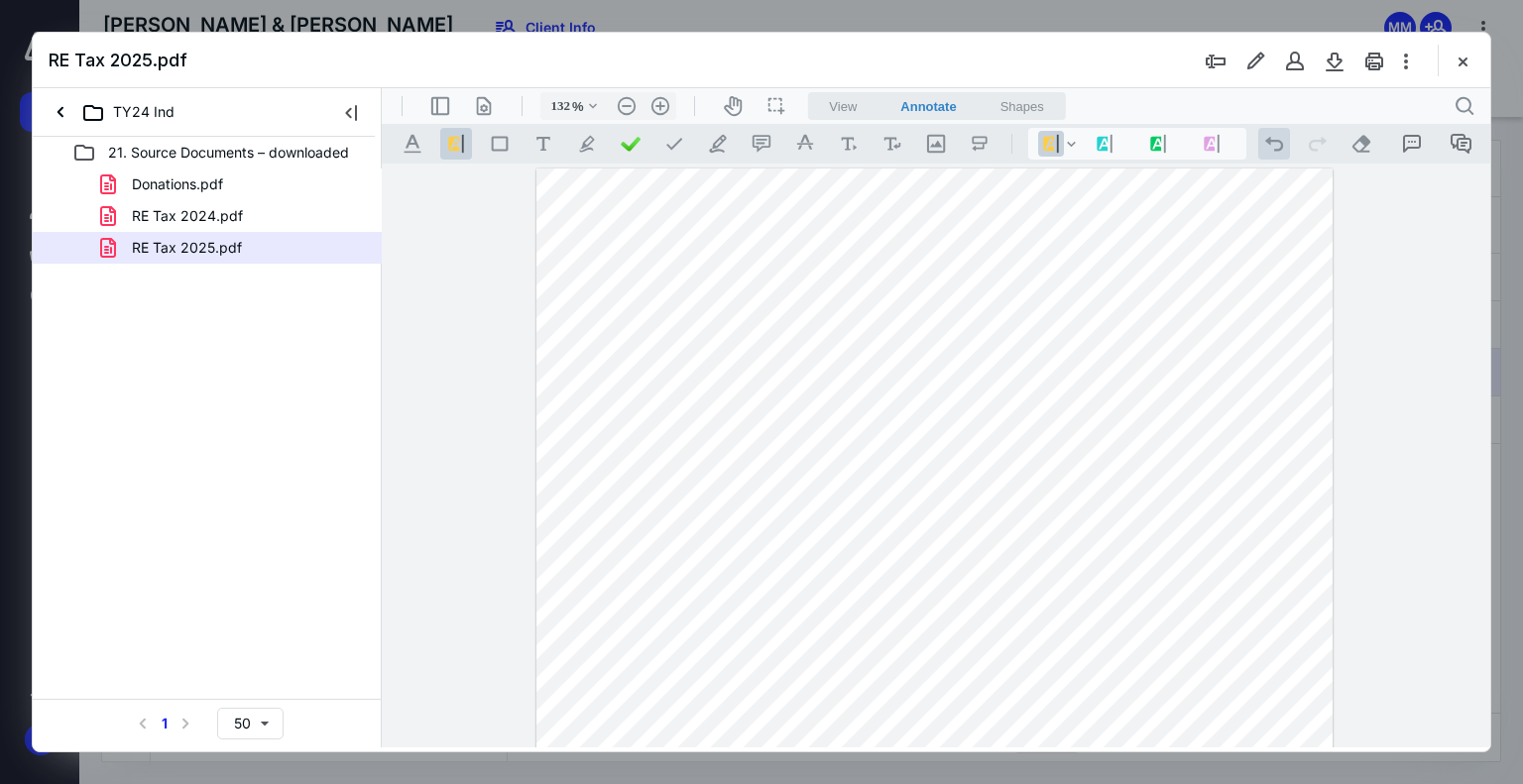 click on ".cls-1{fill:#abb0c4;} icon - operation - undo" at bounding box center (1274, 144) 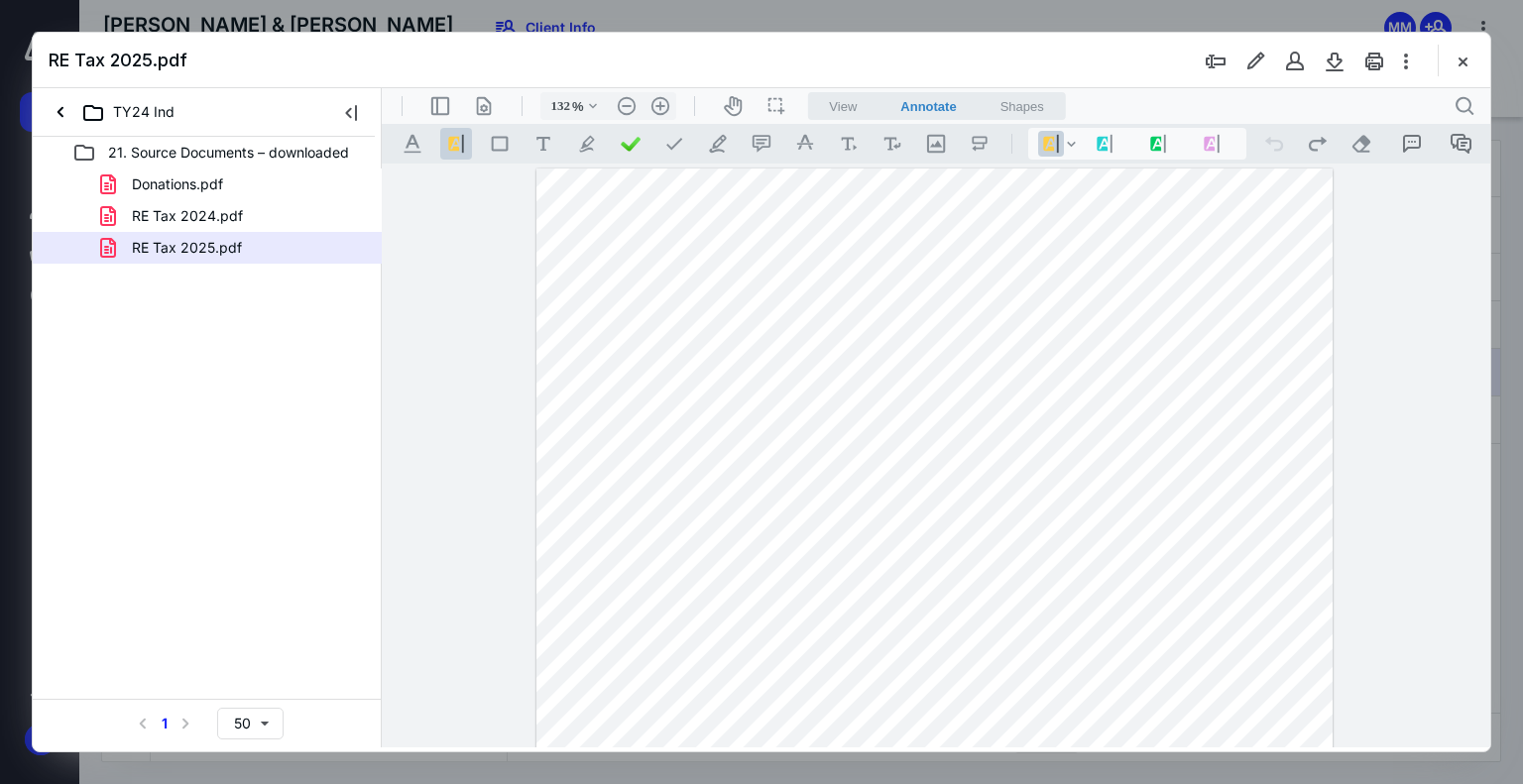 drag, startPoint x: 1251, startPoint y: 448, endPoint x: 1309, endPoint y: 443, distance: 58.21512 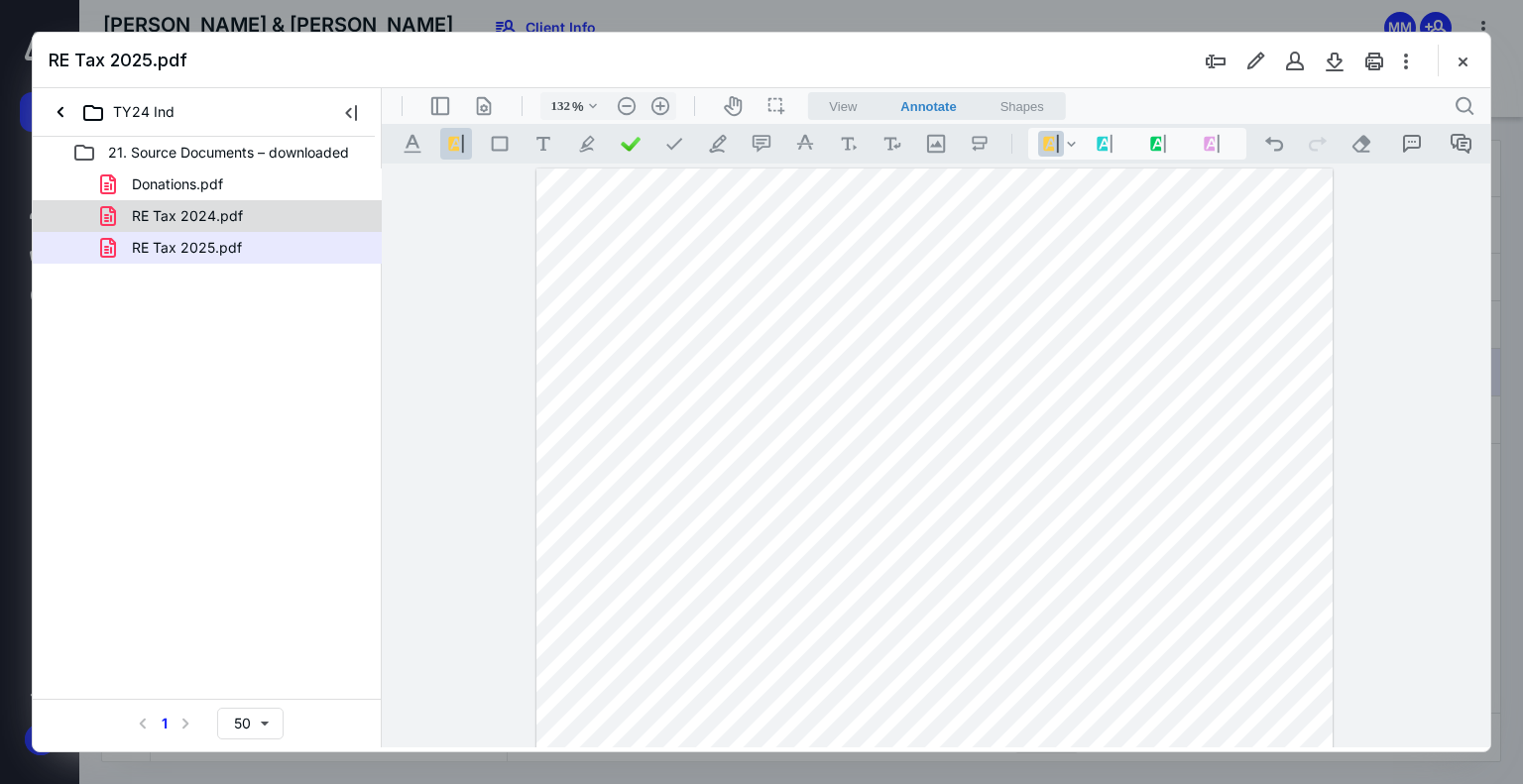 click on "RE Tax 2024.pdf" at bounding box center (235, 216) 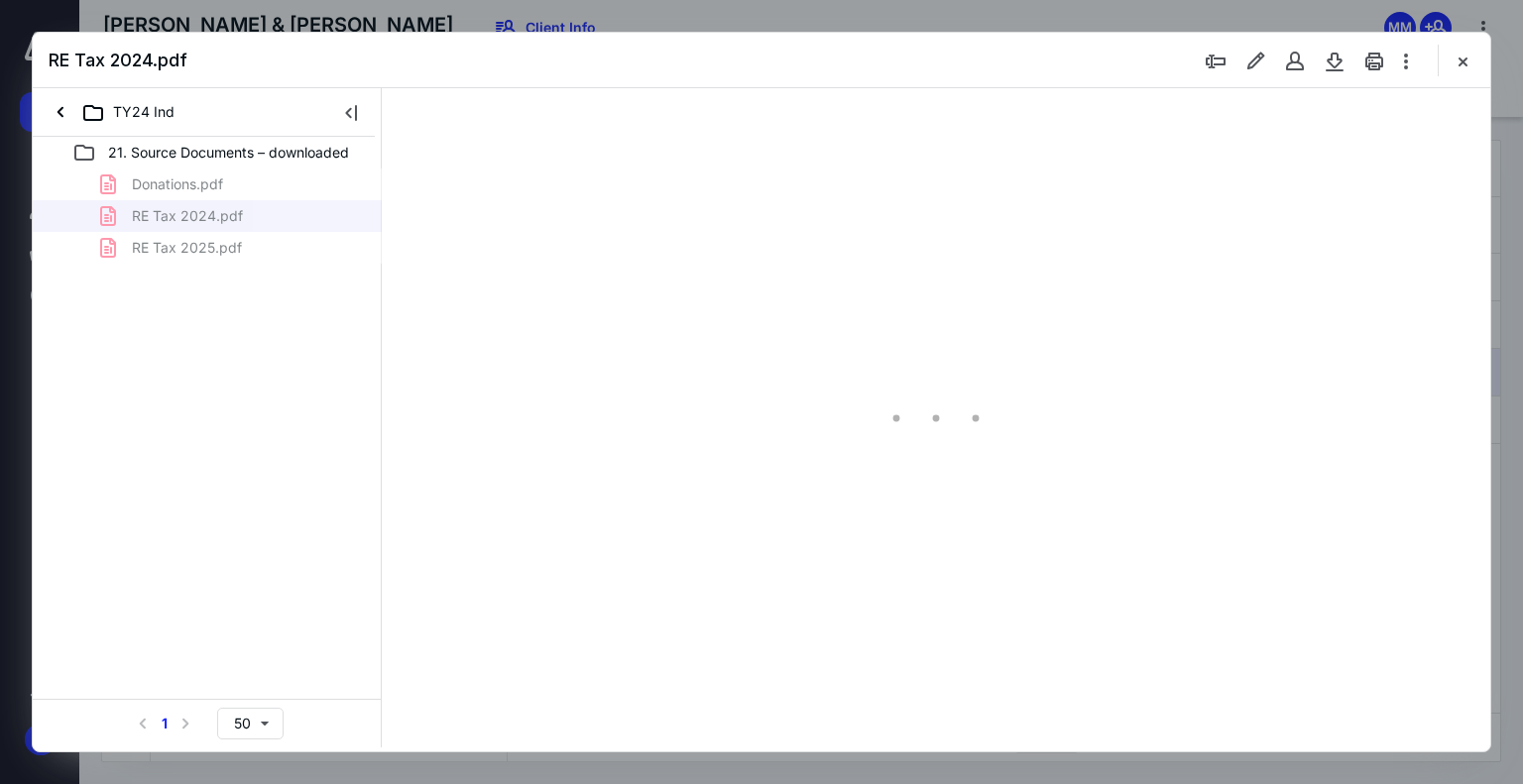 type on "74" 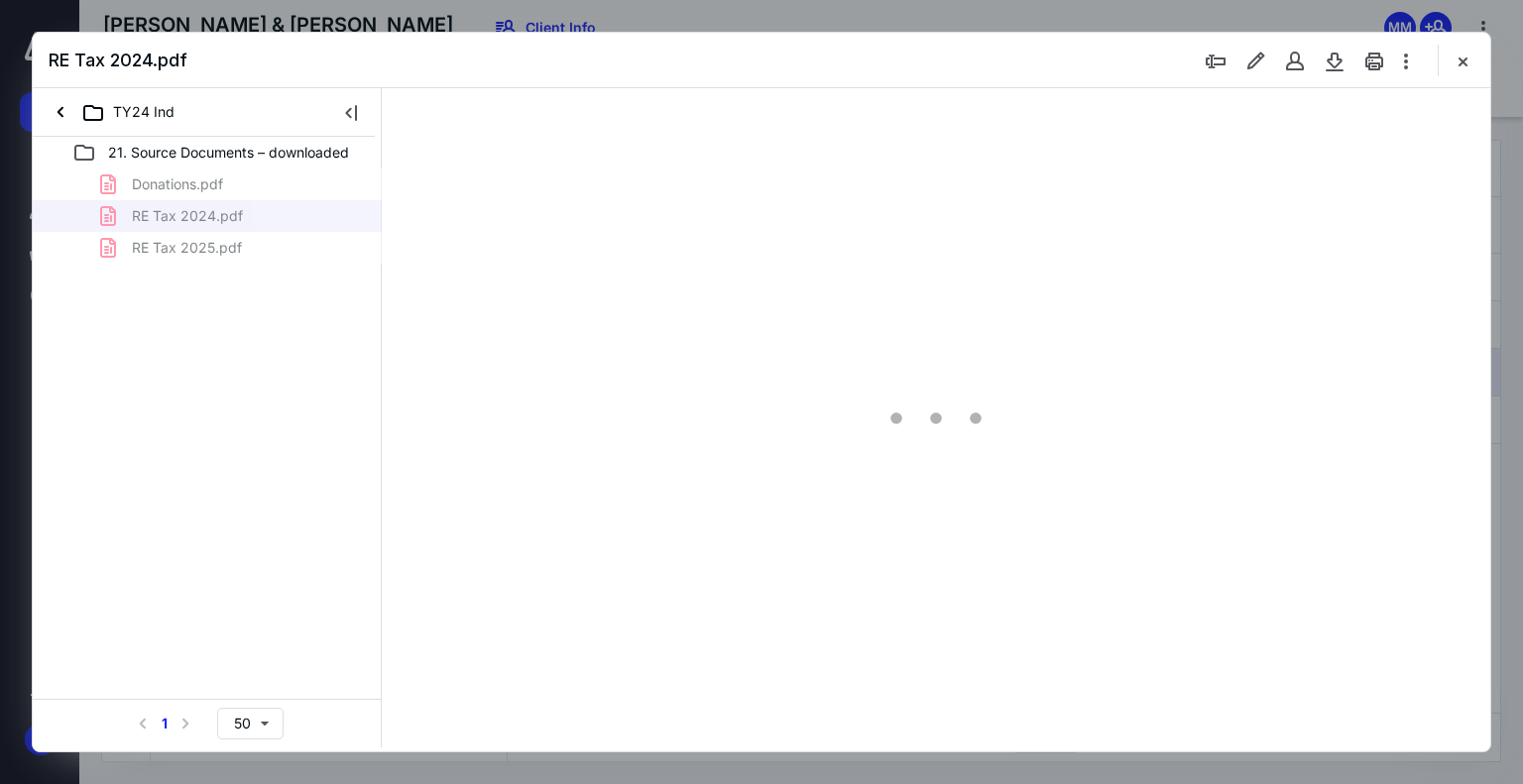 scroll, scrollTop: 0, scrollLeft: 0, axis: both 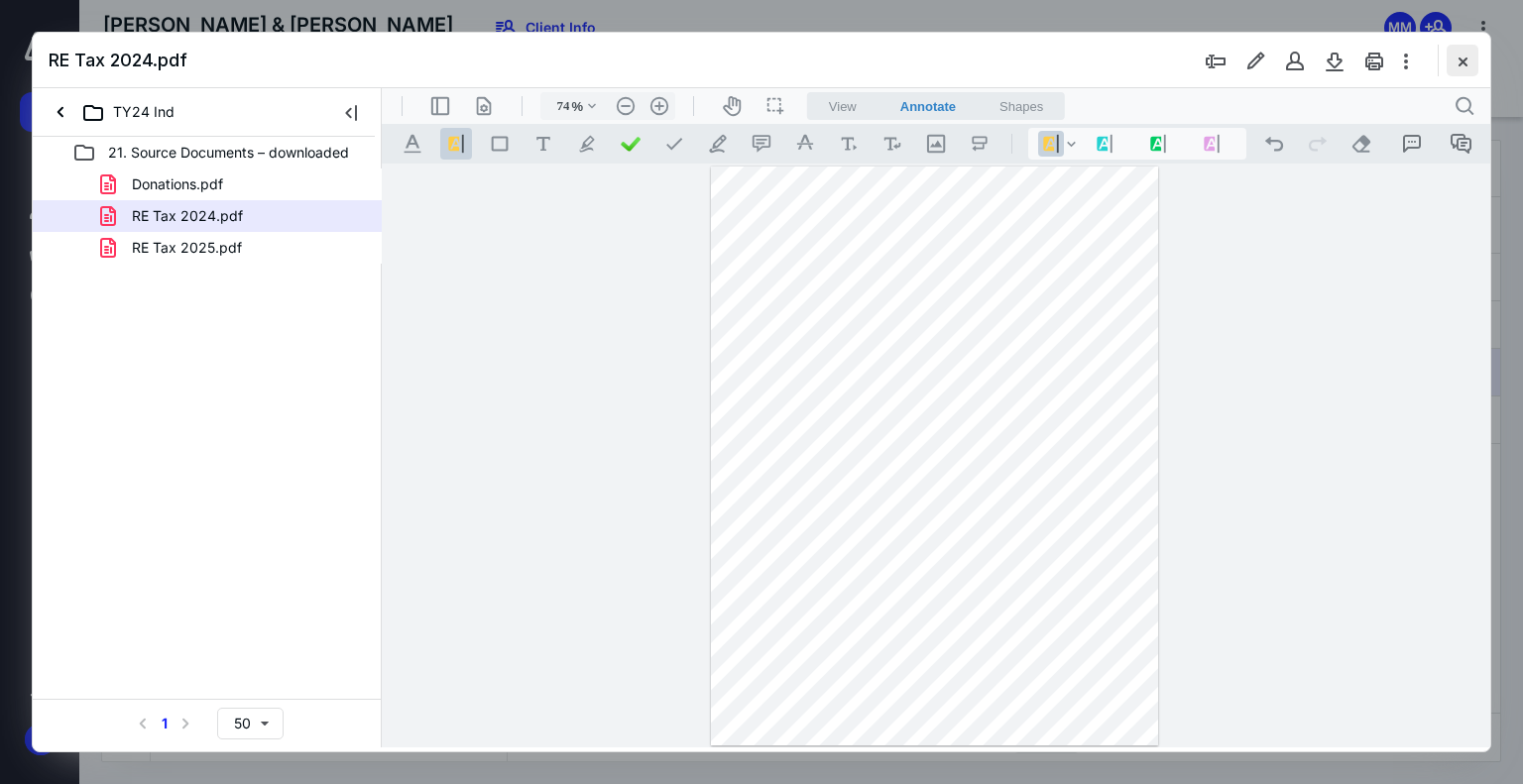 click at bounding box center [1463, 60] 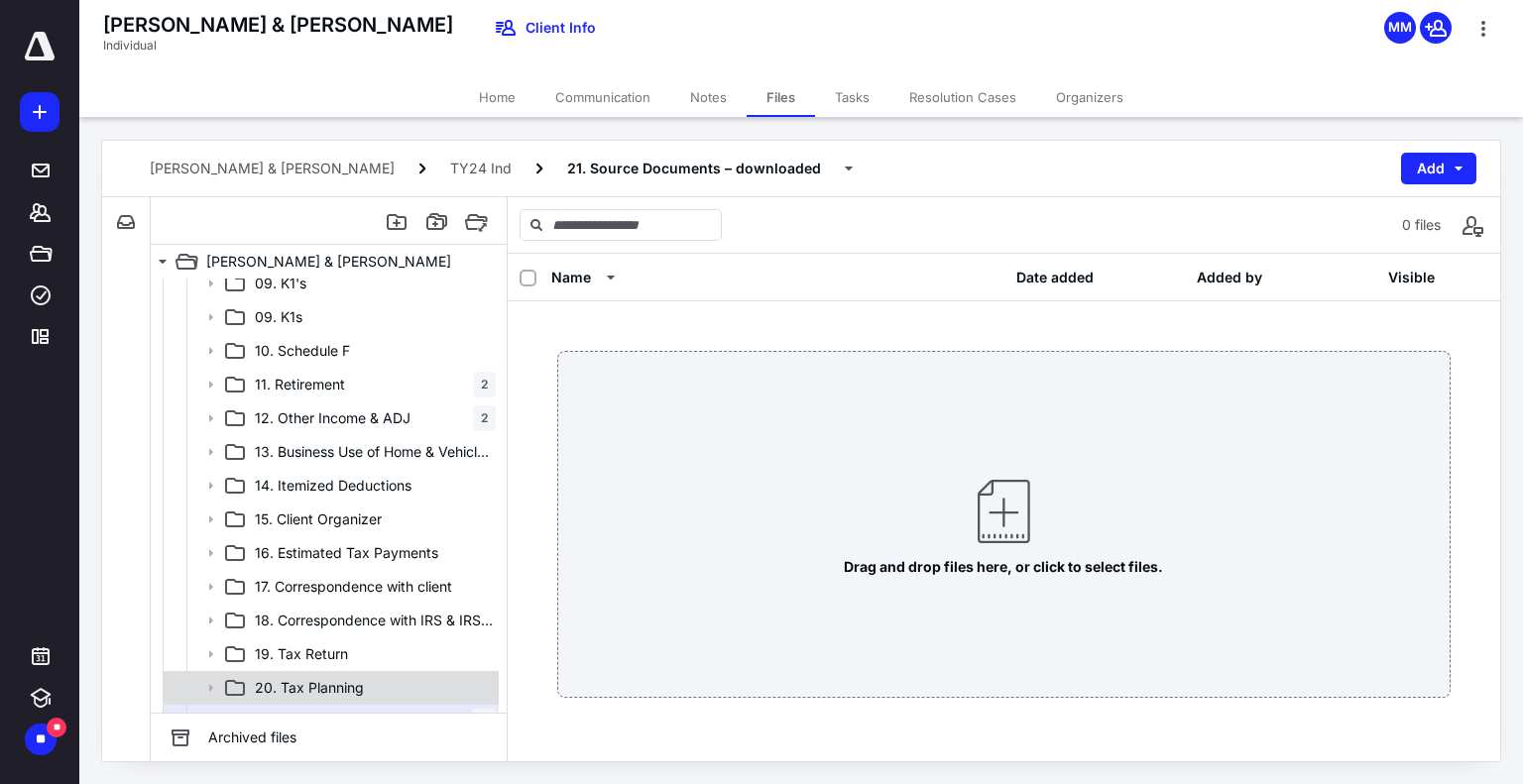 scroll, scrollTop: 642, scrollLeft: 0, axis: vertical 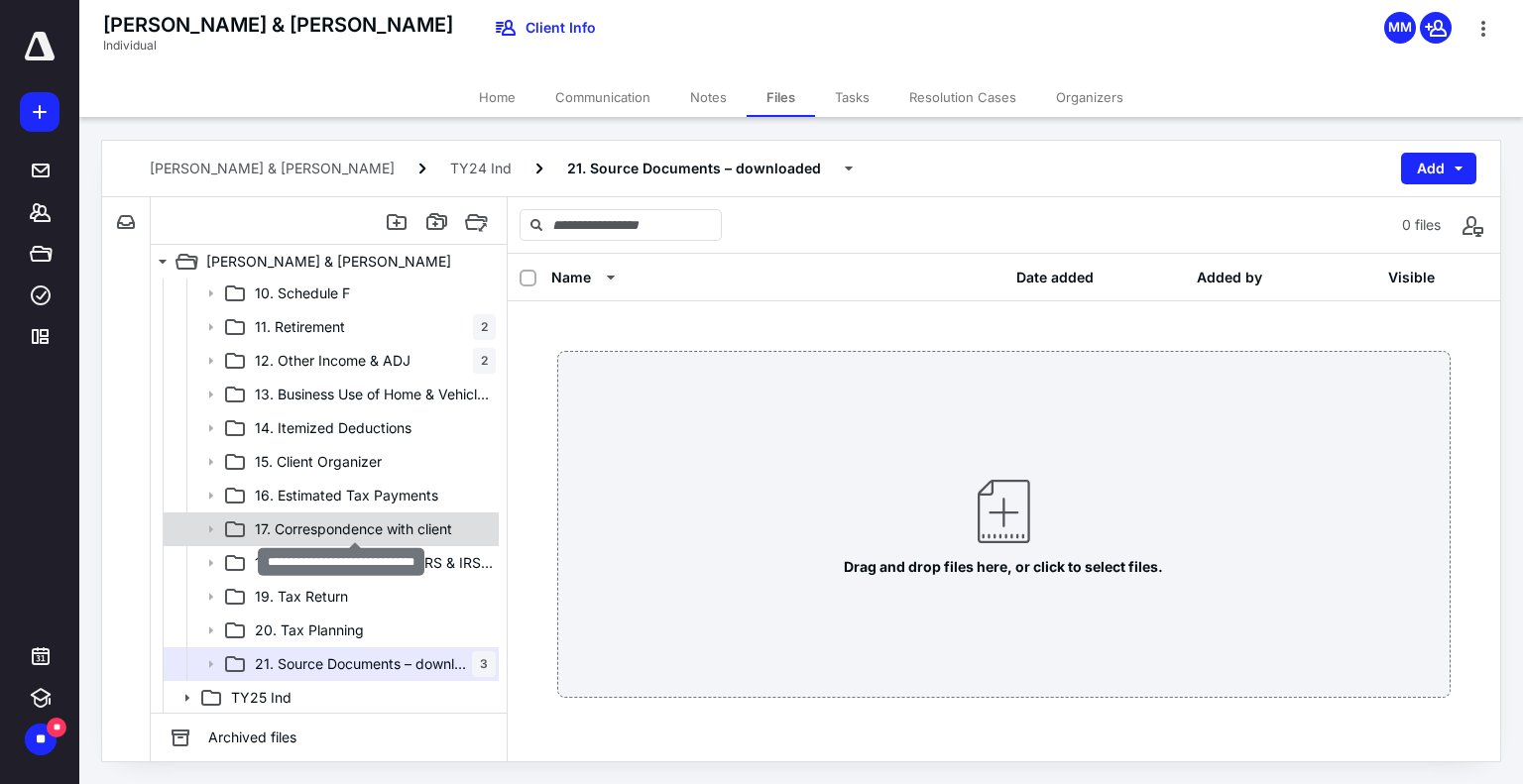click on "17. Correspondence with client" at bounding box center (353, 529) 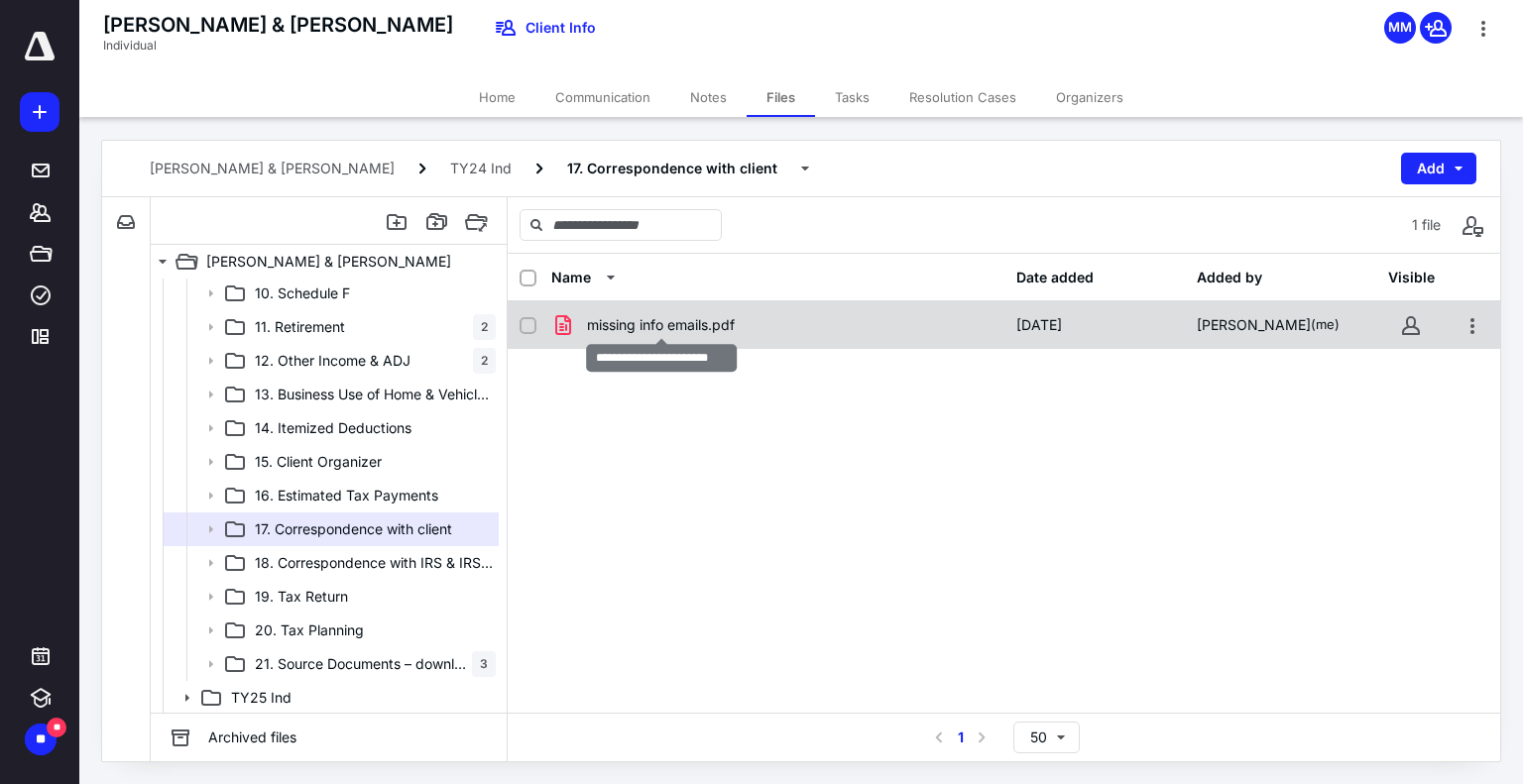 click on "missing info emails.pdf" at bounding box center (660, 325) 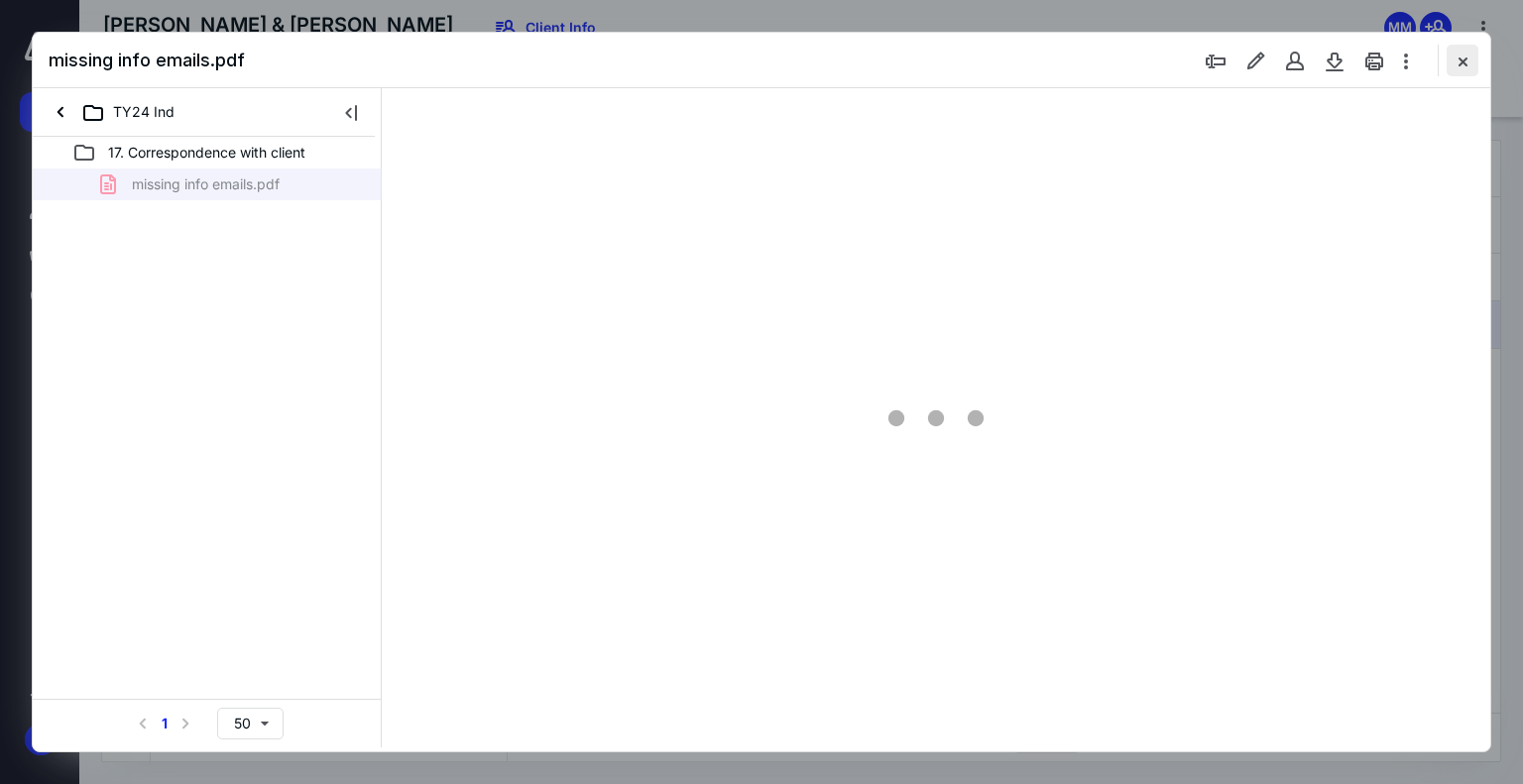 scroll, scrollTop: 0, scrollLeft: 0, axis: both 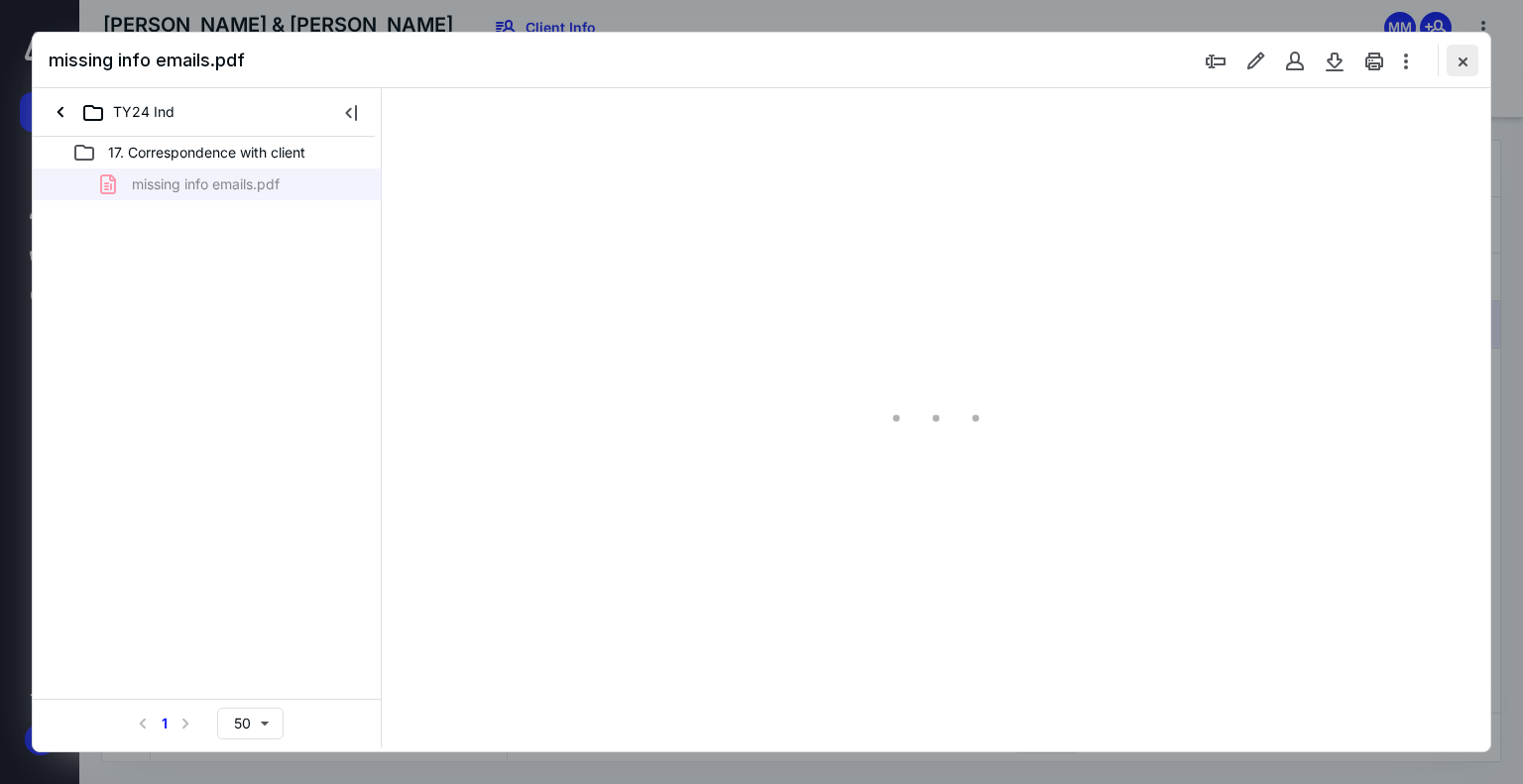 type on "74" 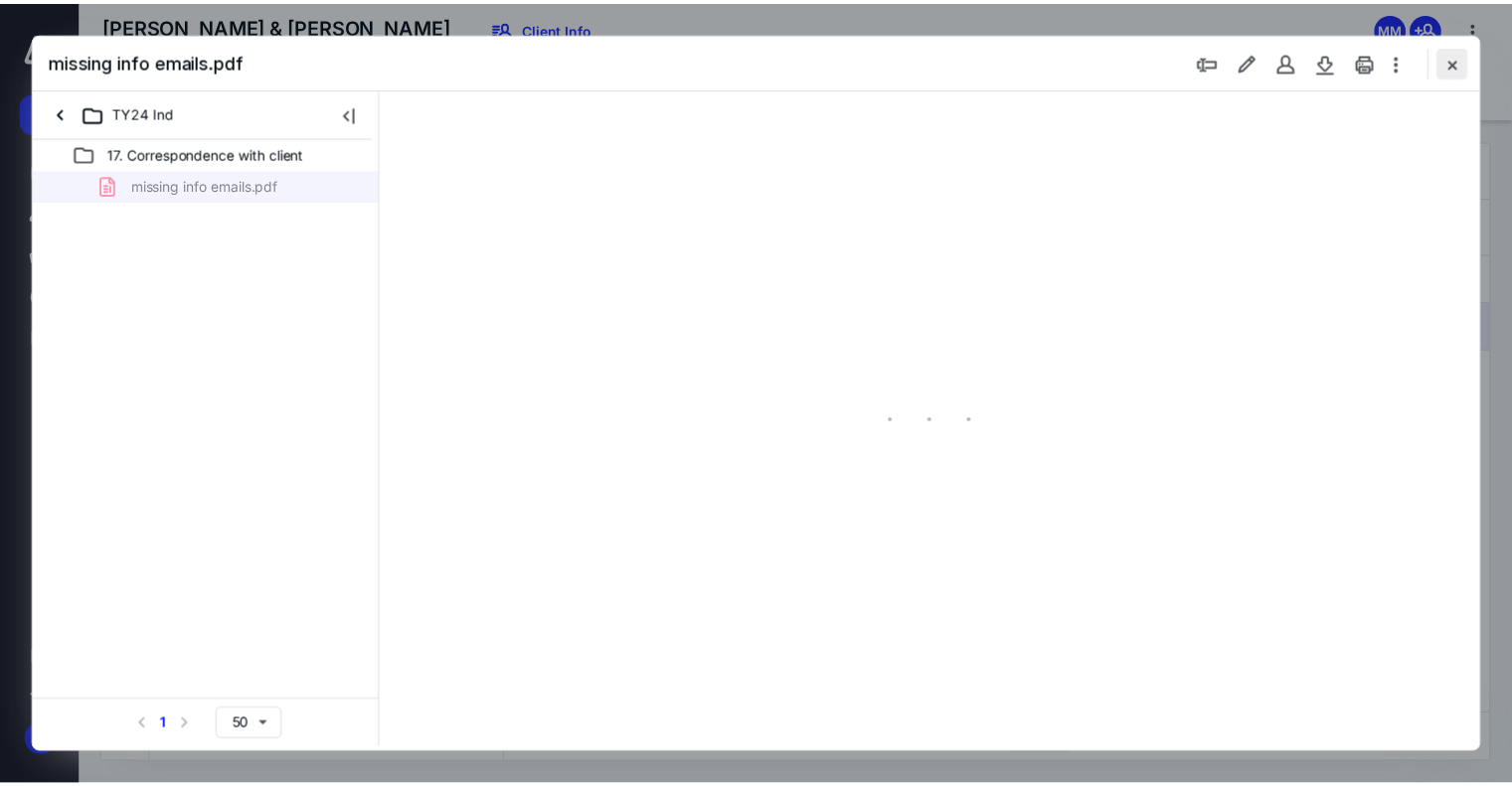 scroll, scrollTop: 79, scrollLeft: 0, axis: vertical 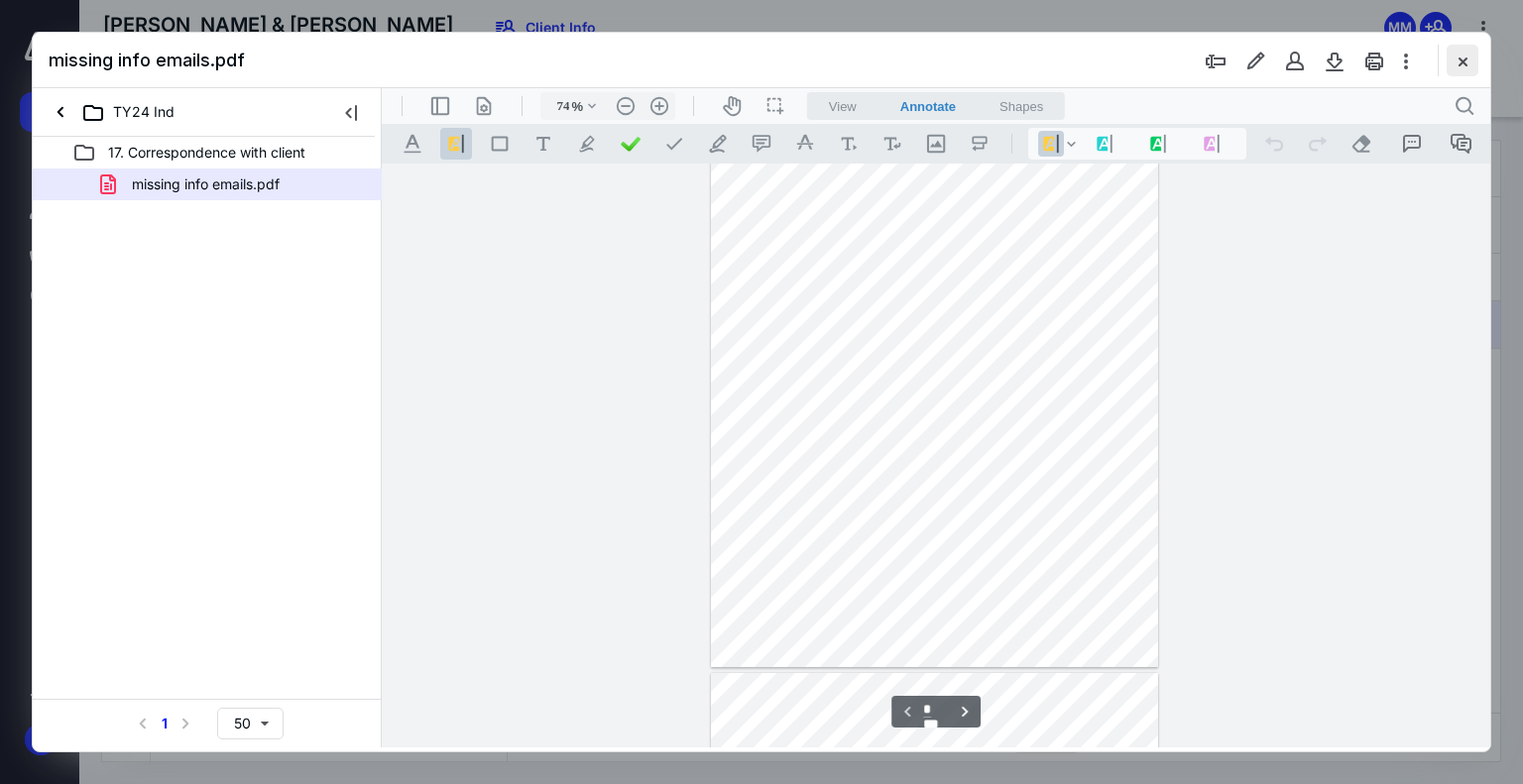 click at bounding box center [1463, 60] 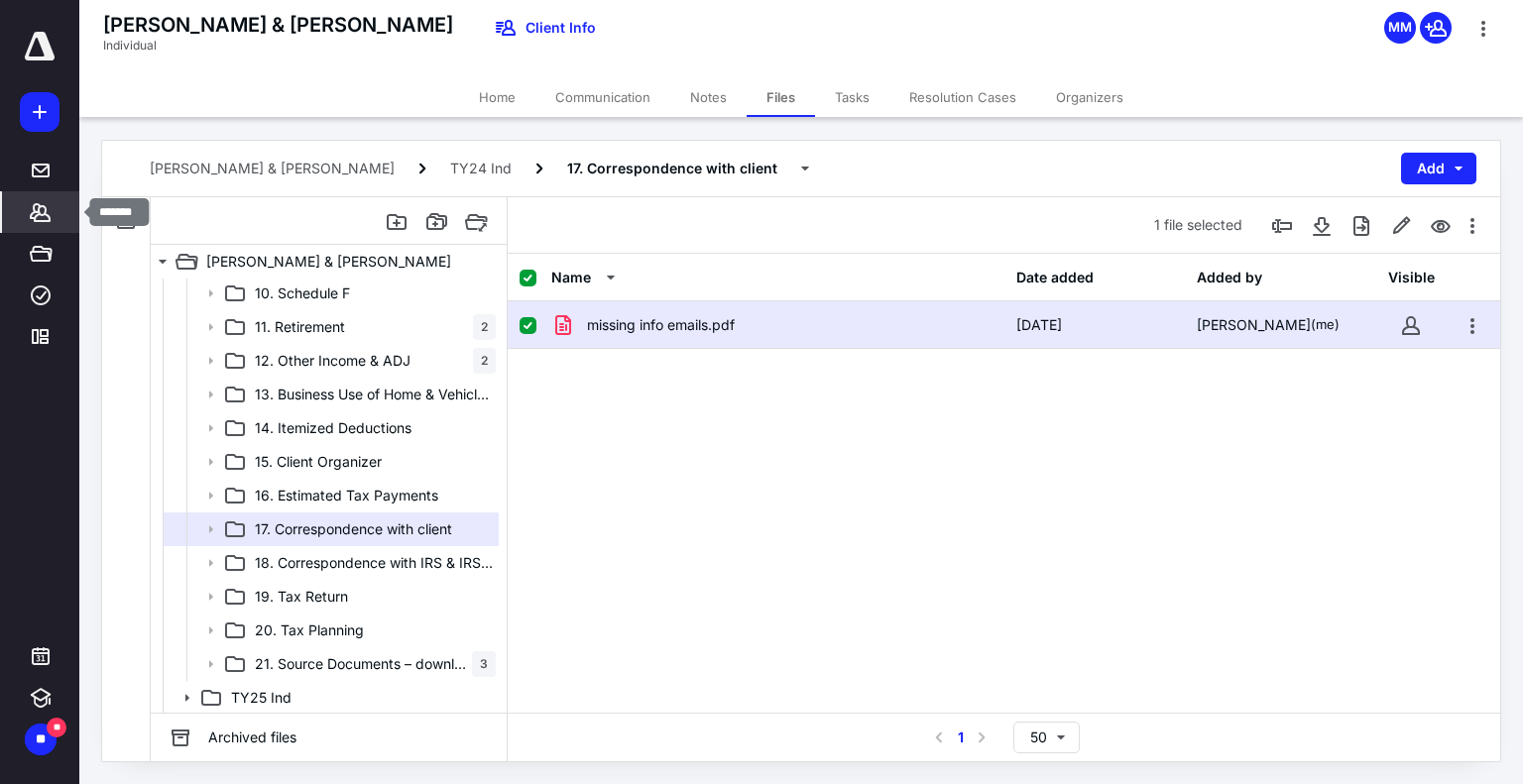 click 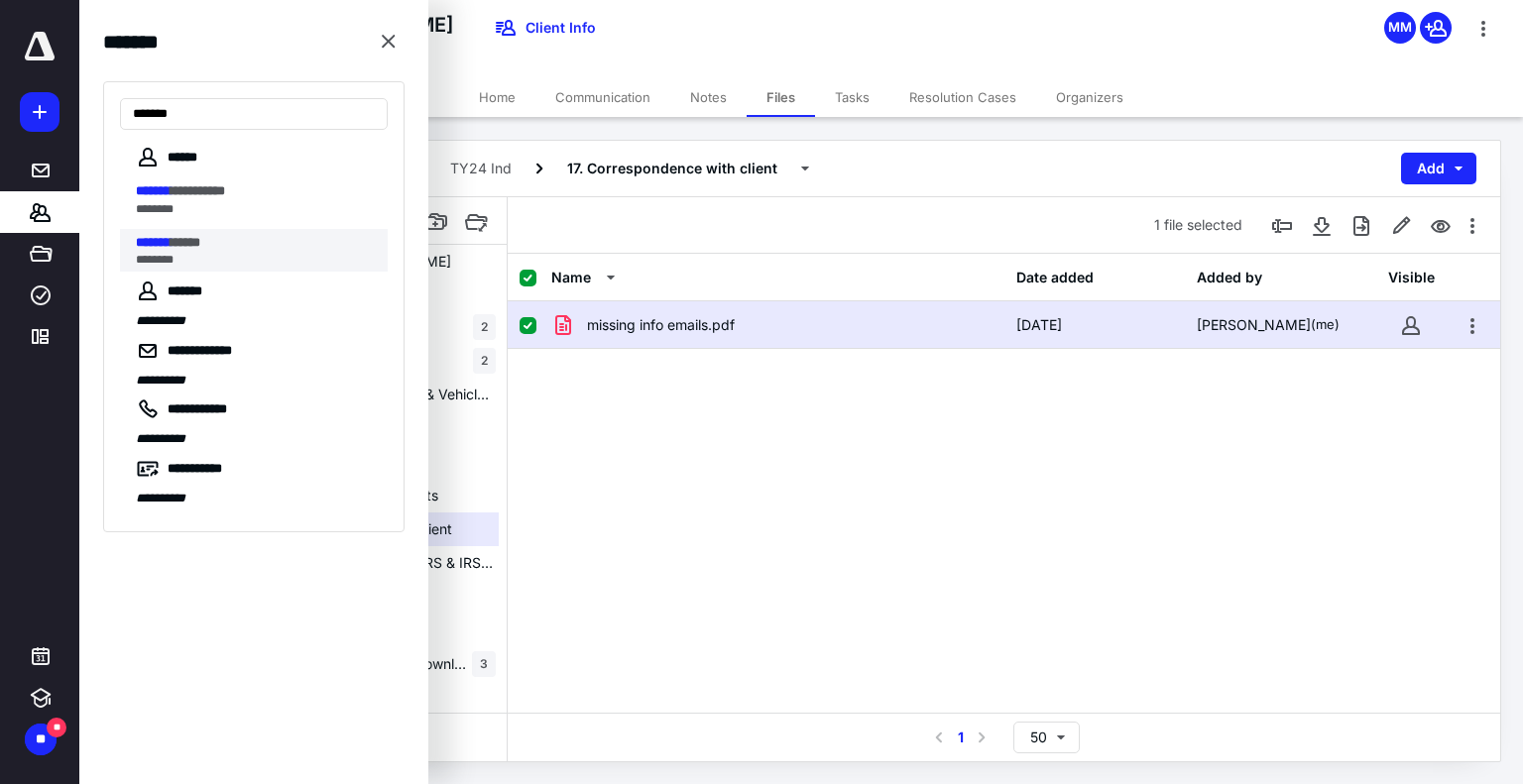 type on "*******" 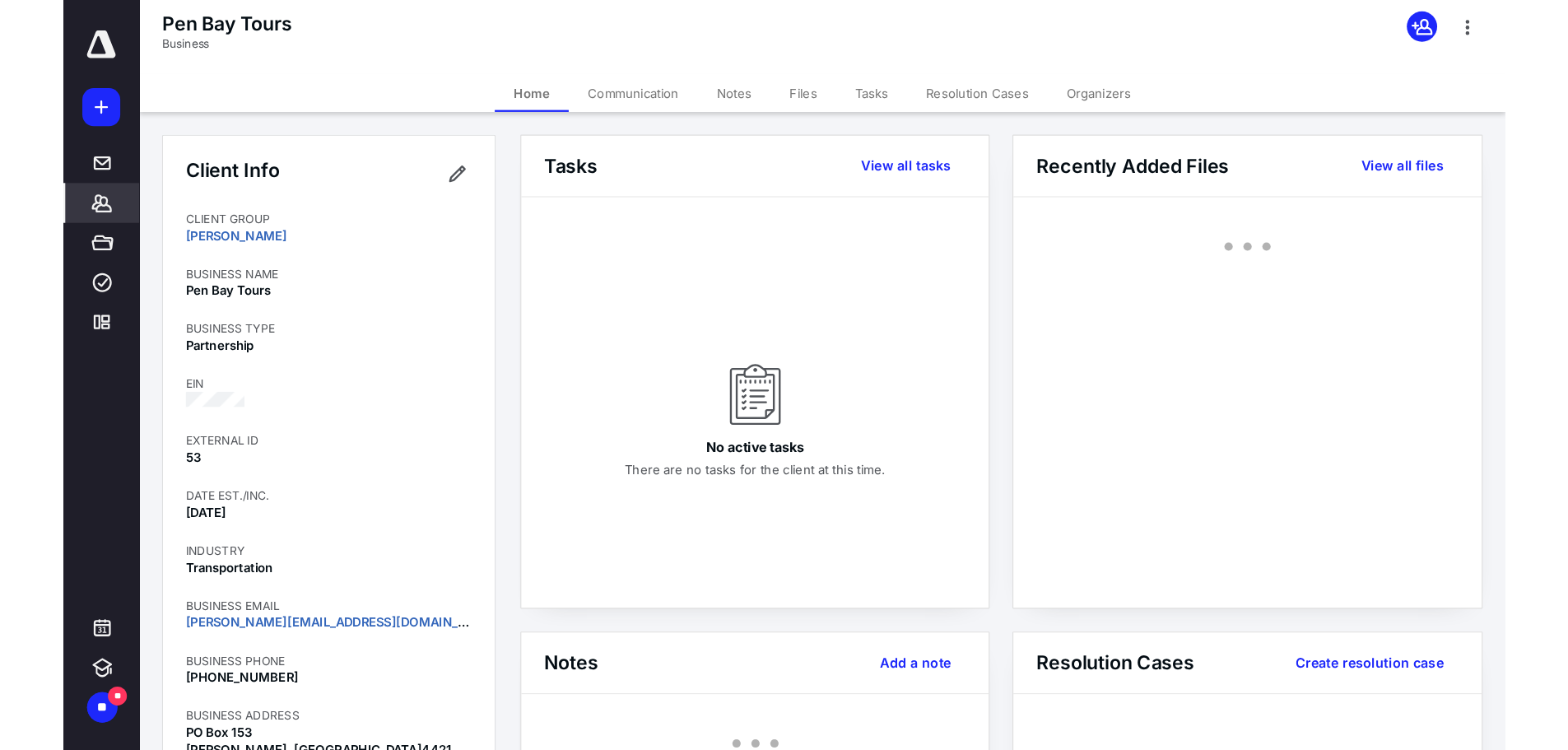 scroll, scrollTop: 82, scrollLeft: 0, axis: vertical 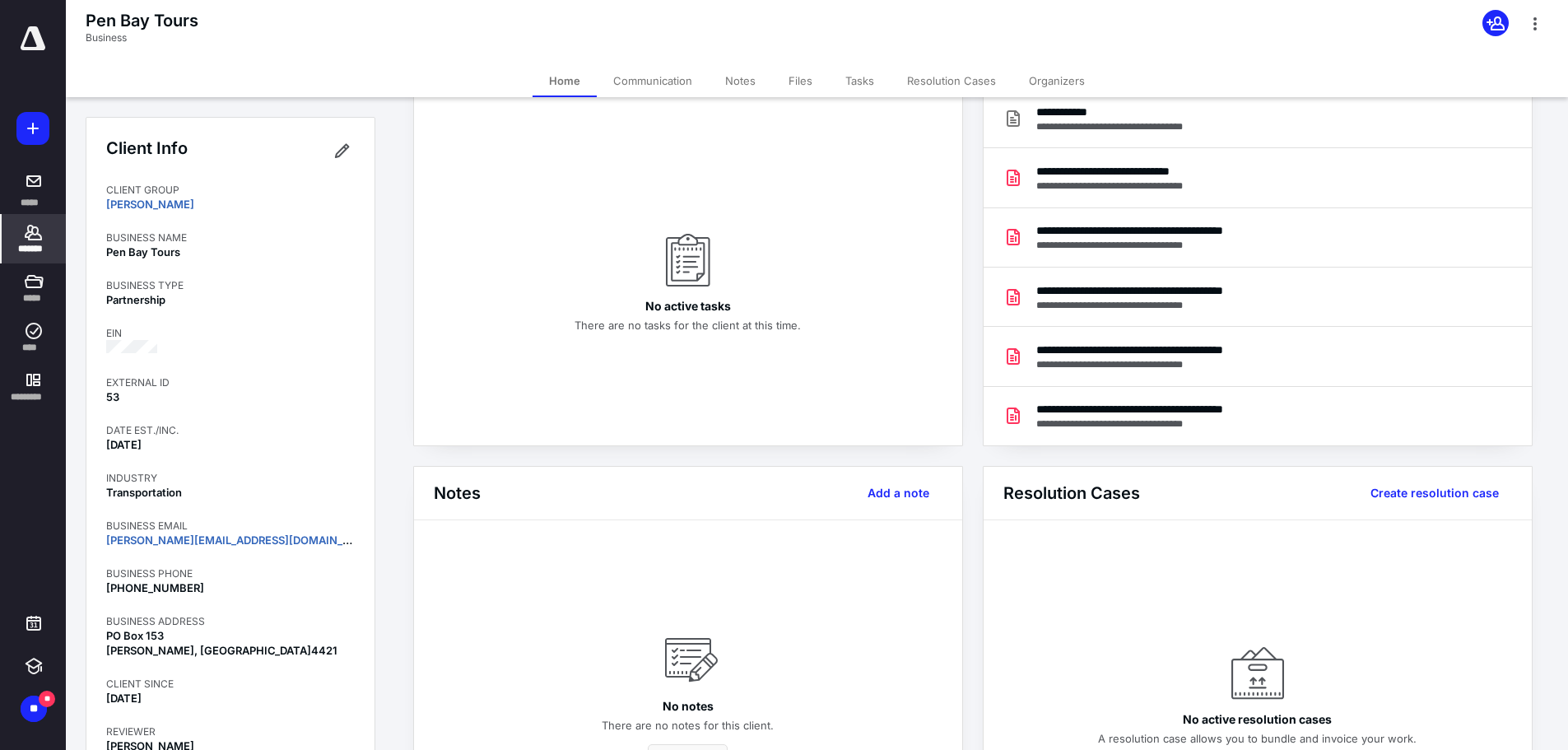 click on "Files" at bounding box center (800, 81) 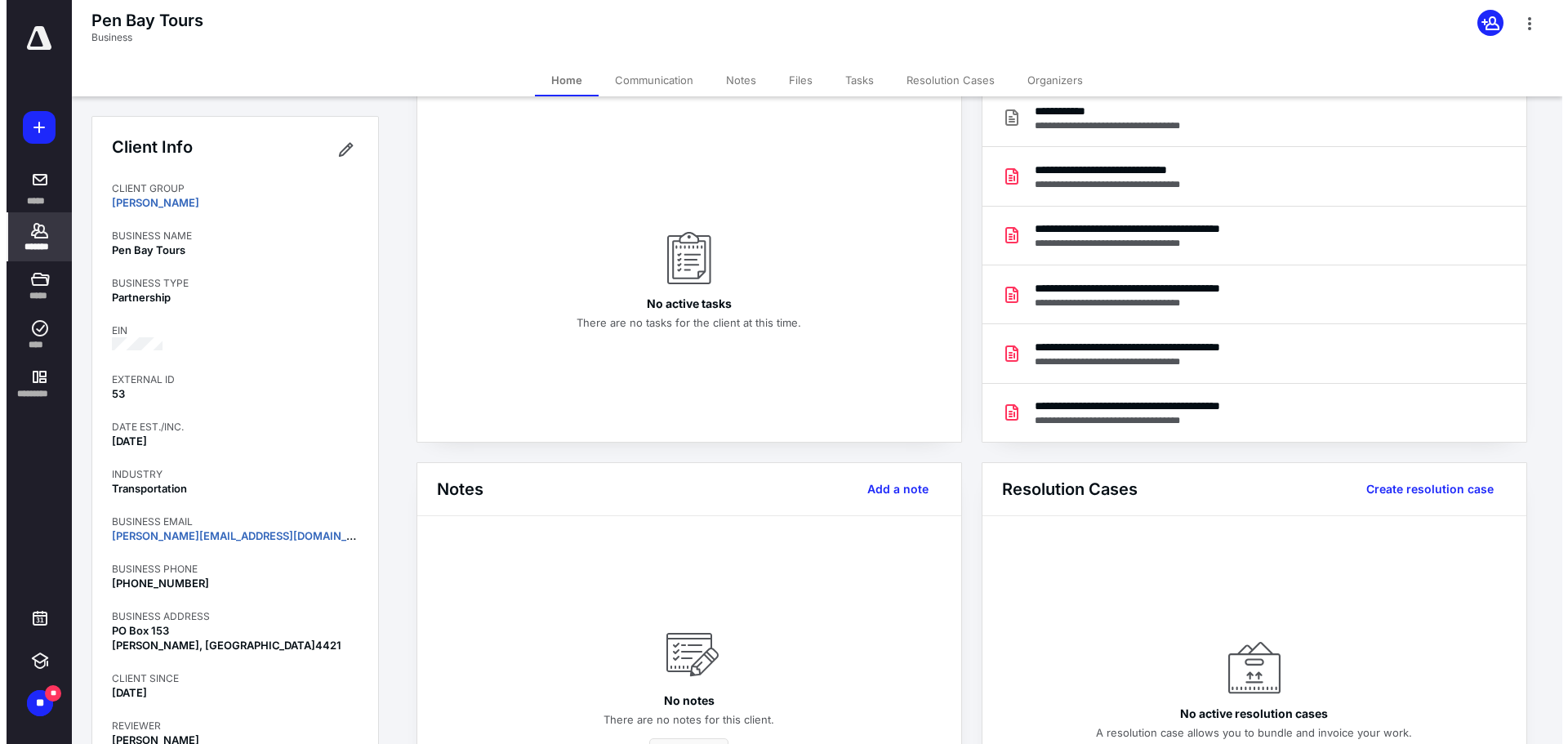 scroll, scrollTop: 0, scrollLeft: 0, axis: both 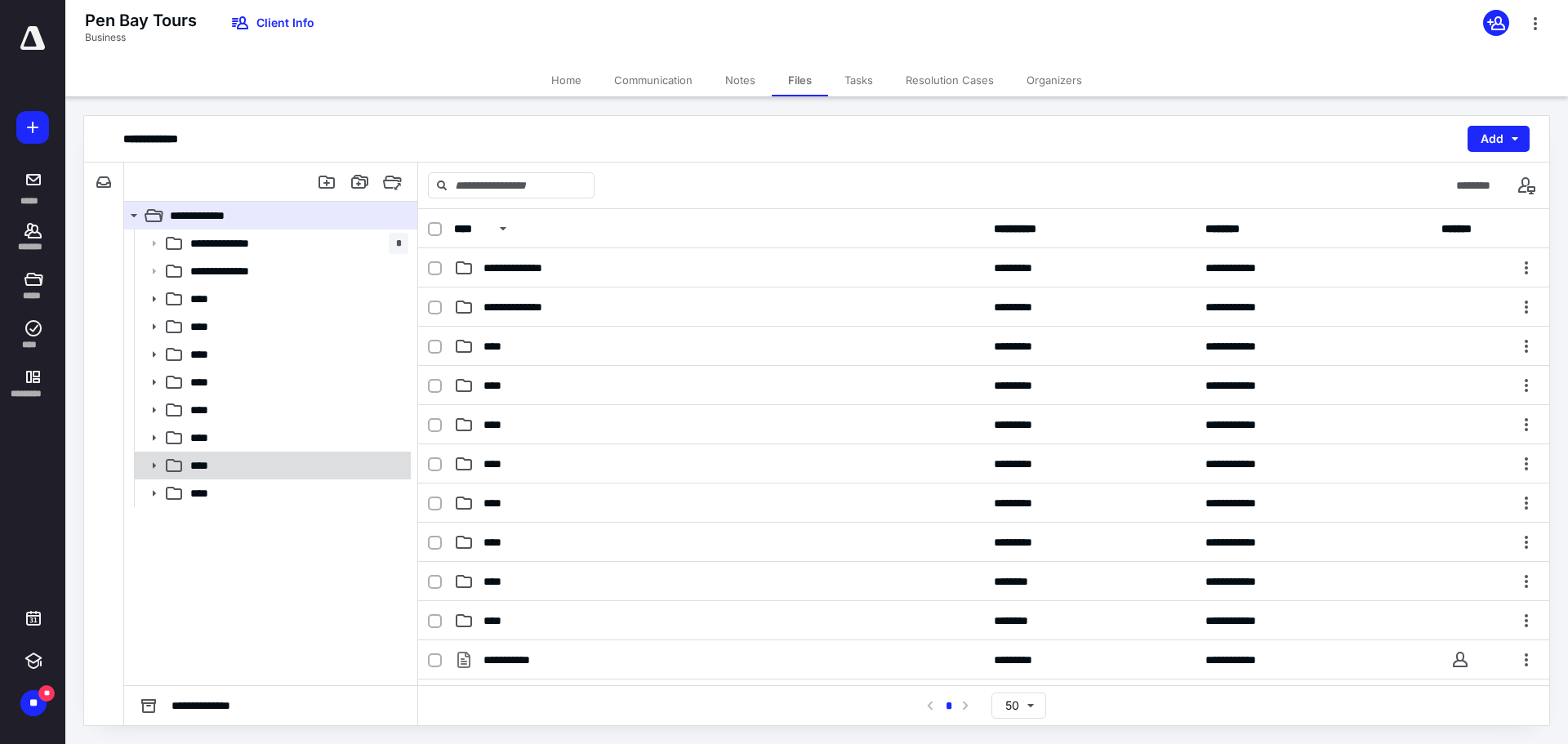 click 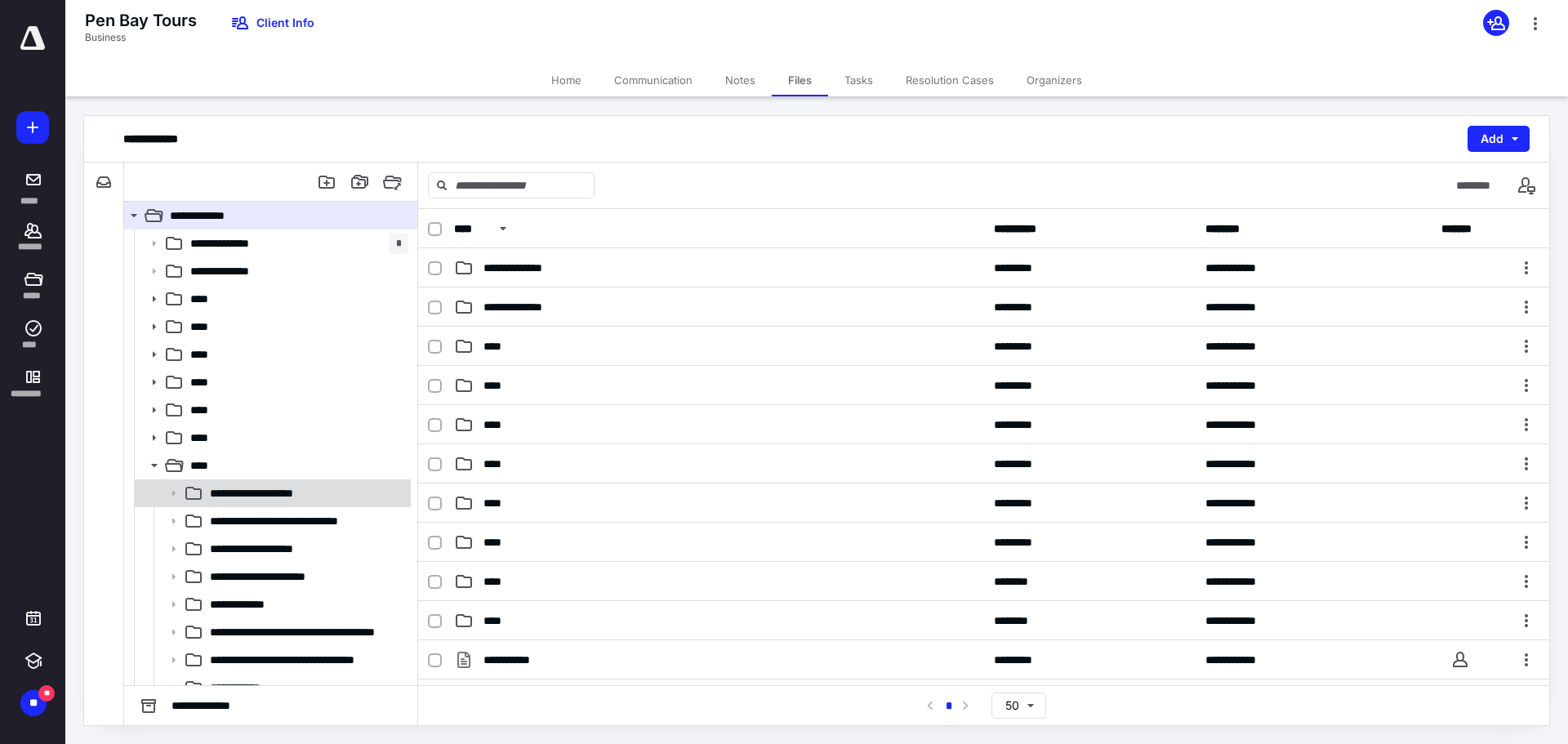 click on "**********" at bounding box center (262, 493) 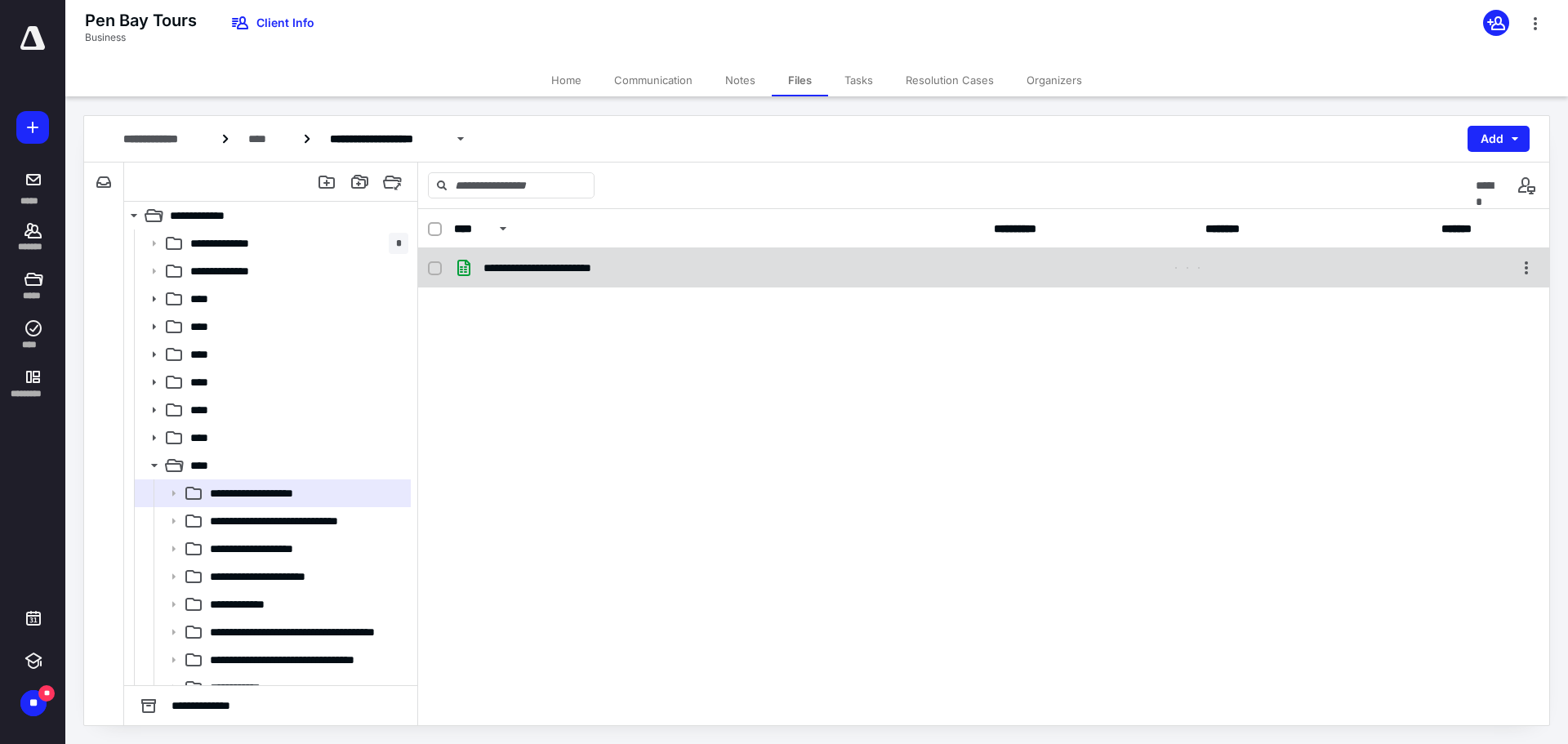 click on "**********" at bounding box center [983, 268] 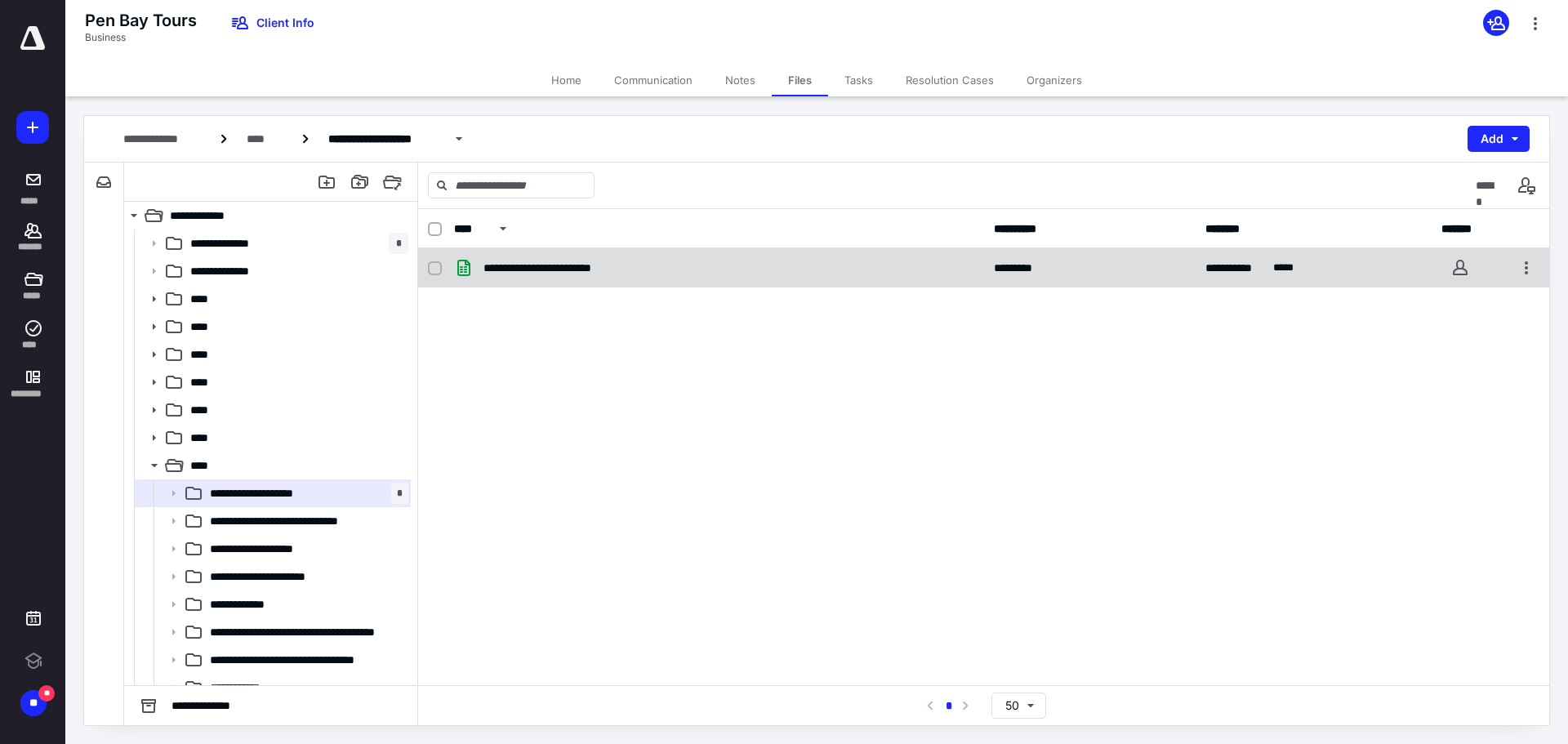 scroll, scrollTop: 0, scrollLeft: 0, axis: both 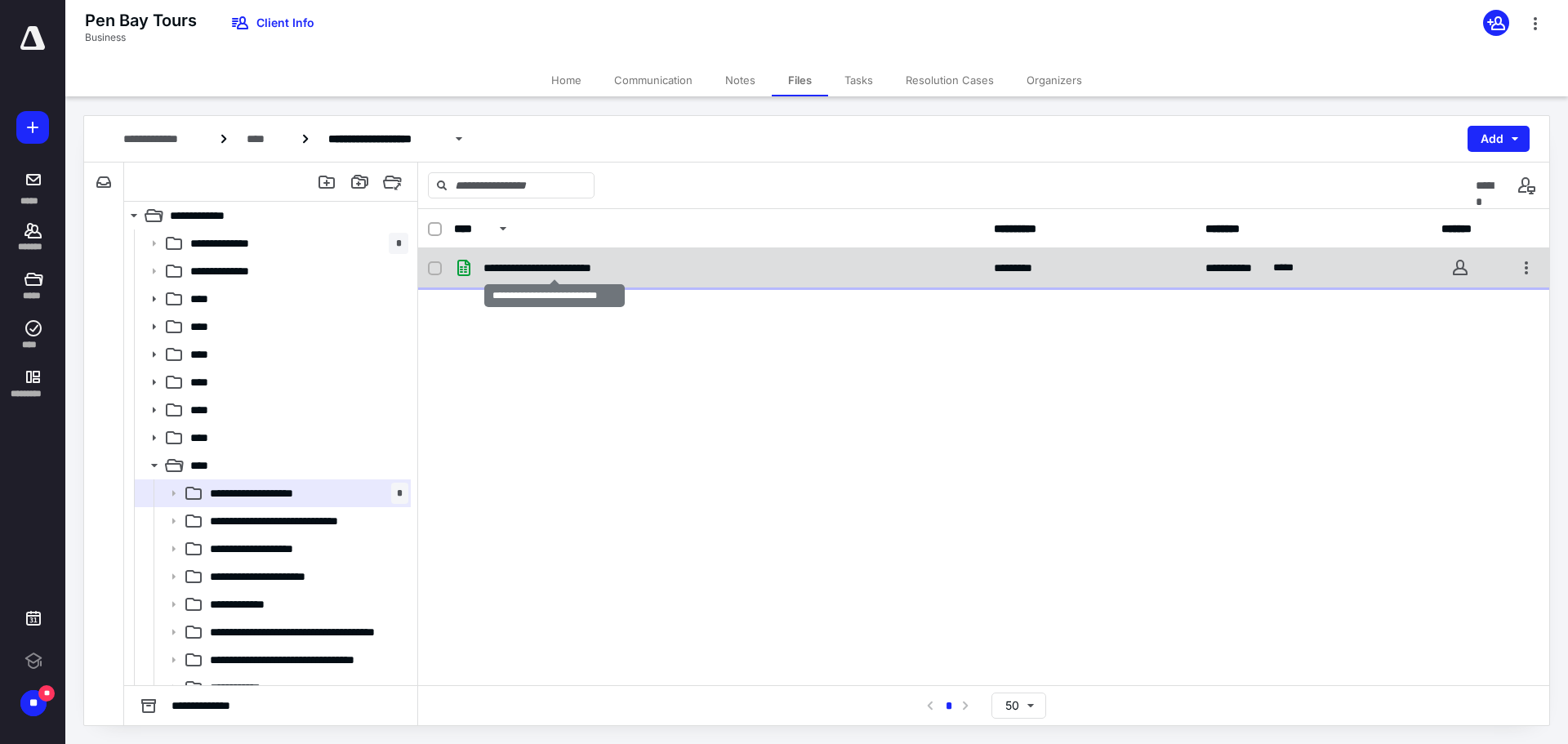 click on "**********" at bounding box center [555, 268] 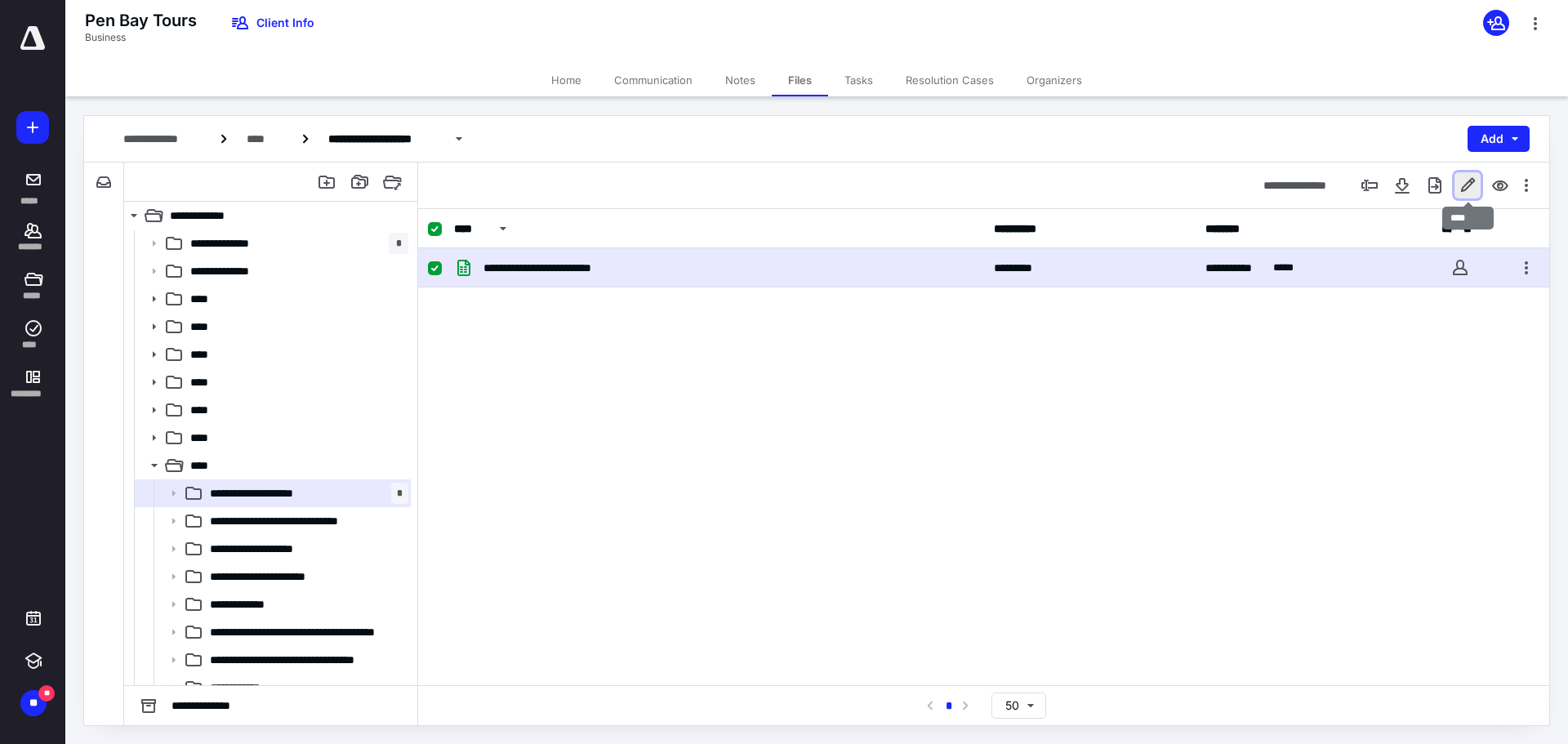 click at bounding box center [1468, 185] 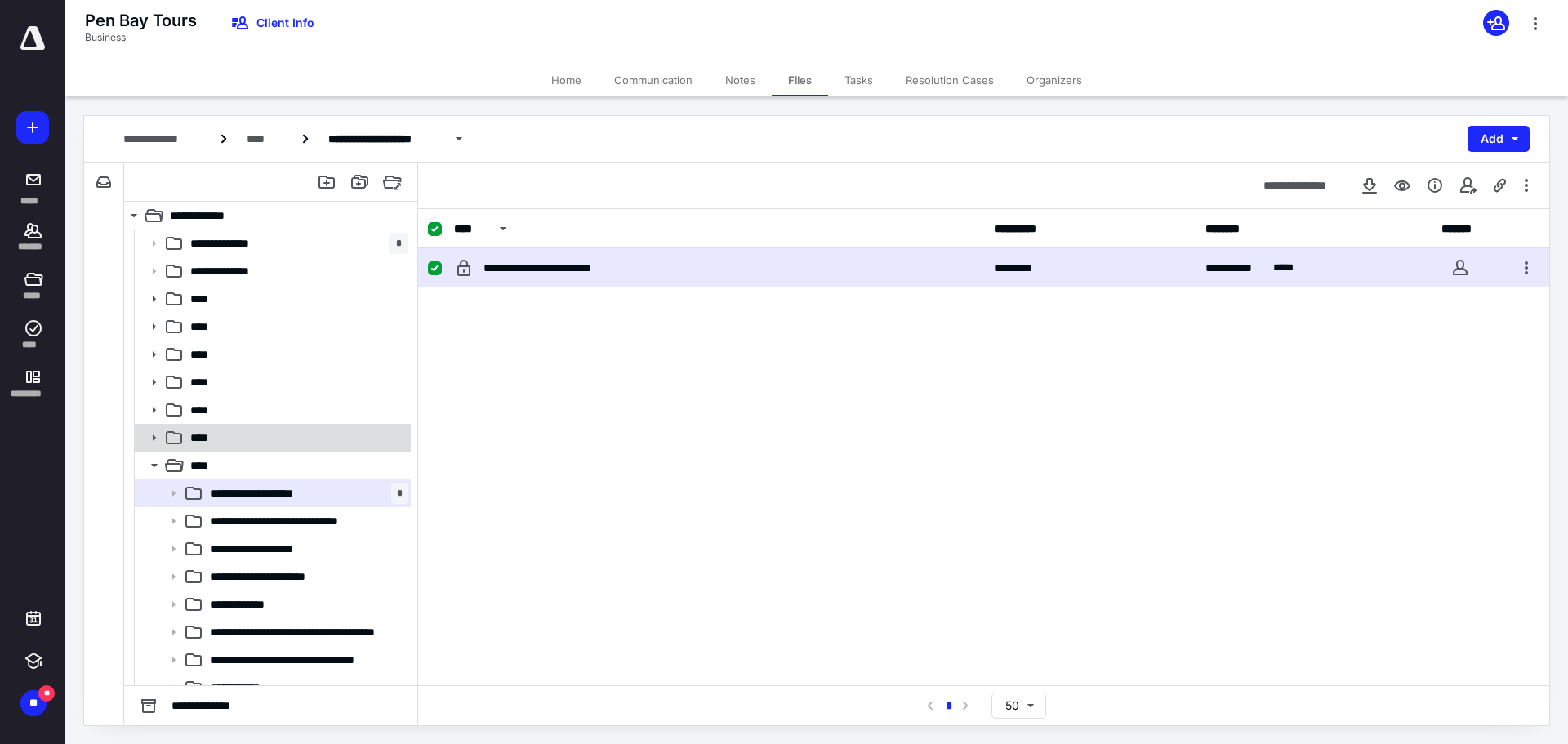 click 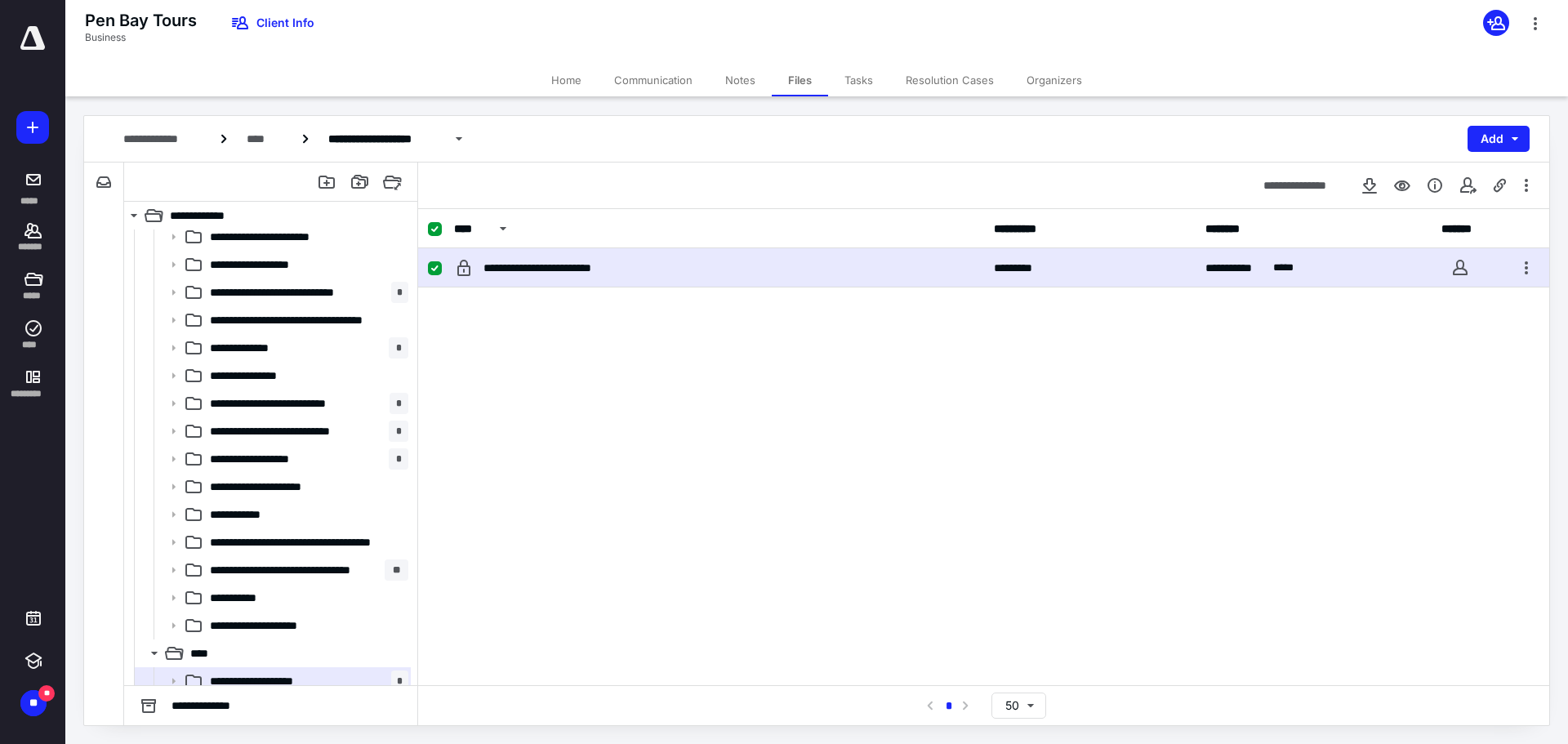 scroll, scrollTop: 327, scrollLeft: 0, axis: vertical 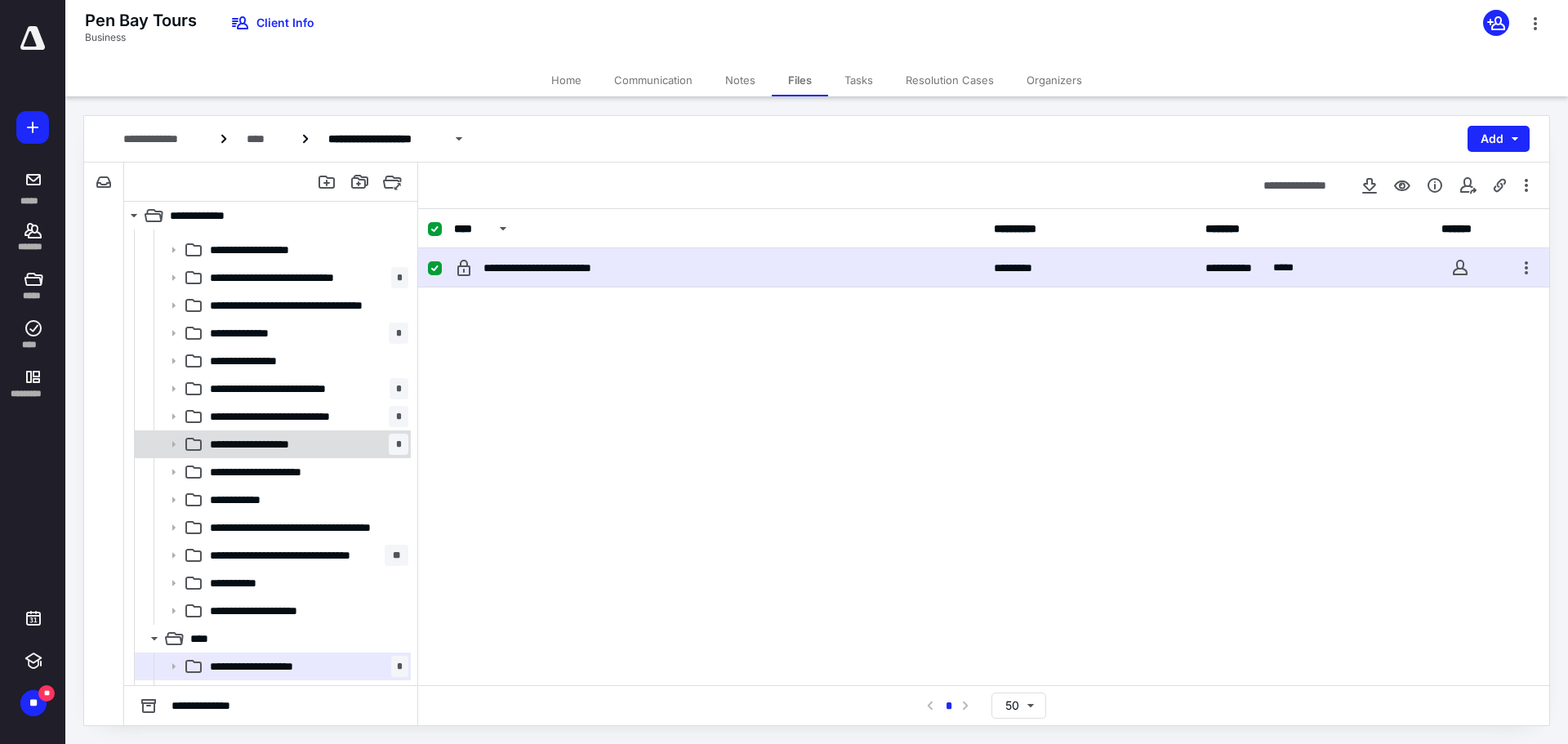 click on "**********" at bounding box center [265, 444] 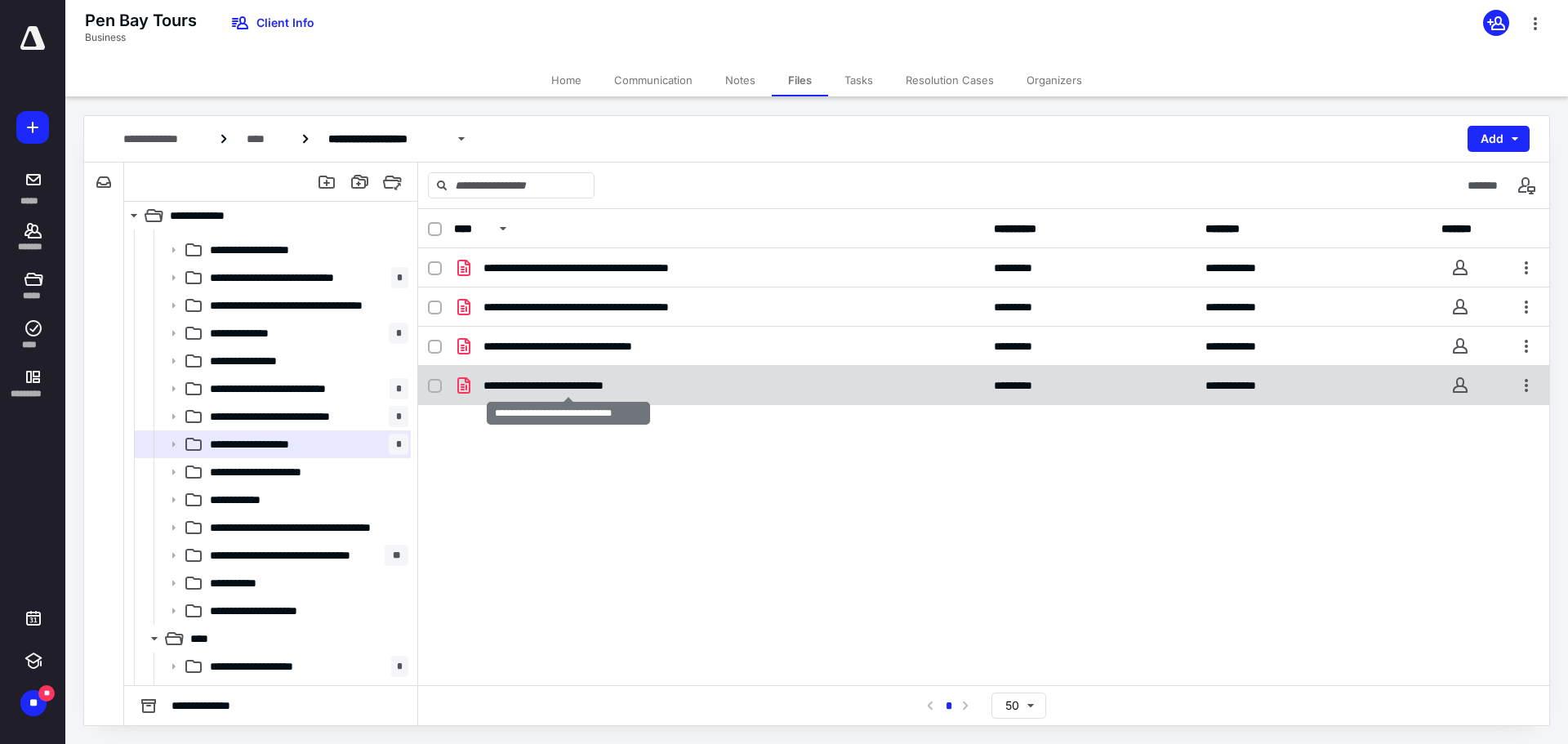 click on "**********" at bounding box center [568, 385] 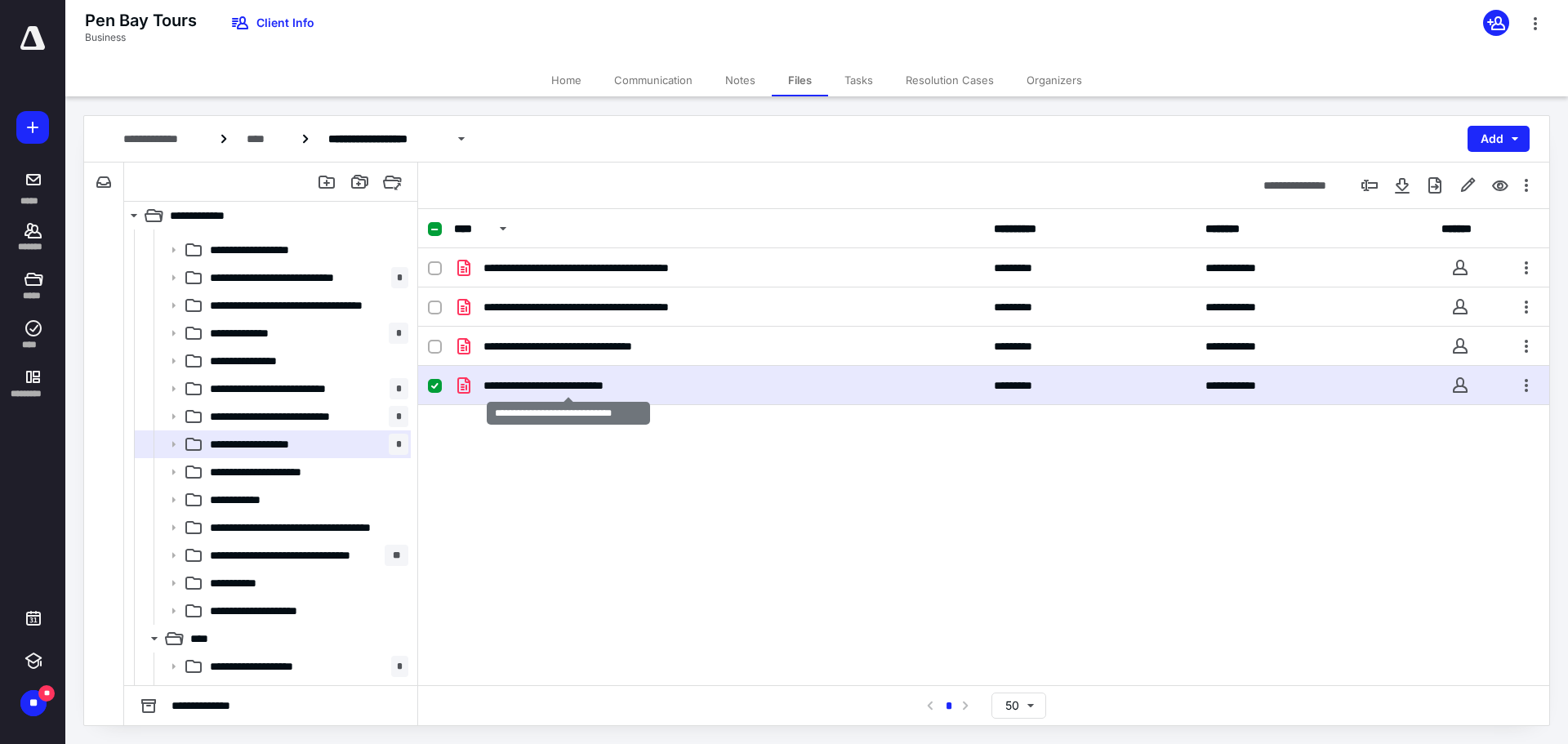 click on "**********" at bounding box center (568, 385) 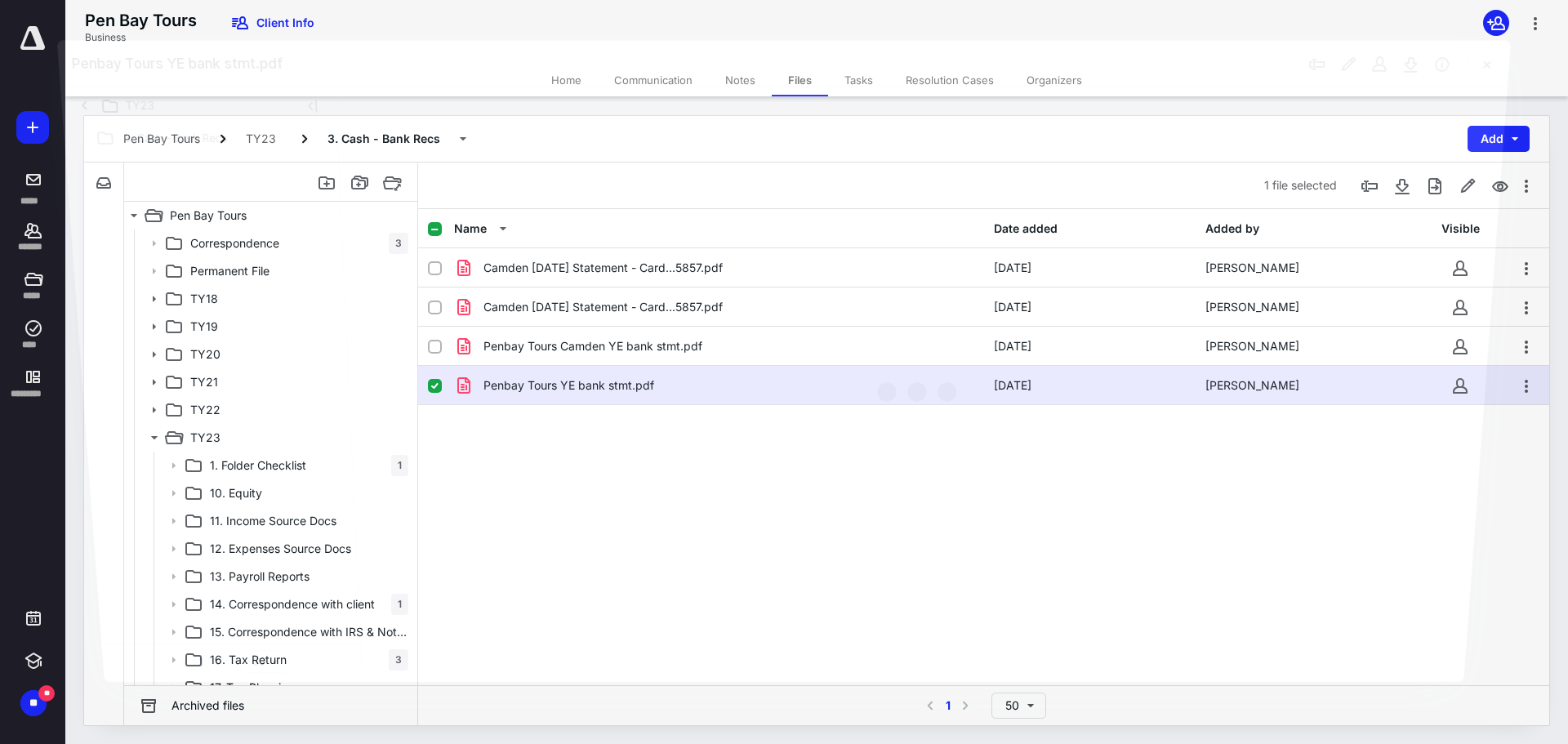 scroll, scrollTop: 327, scrollLeft: 0, axis: vertical 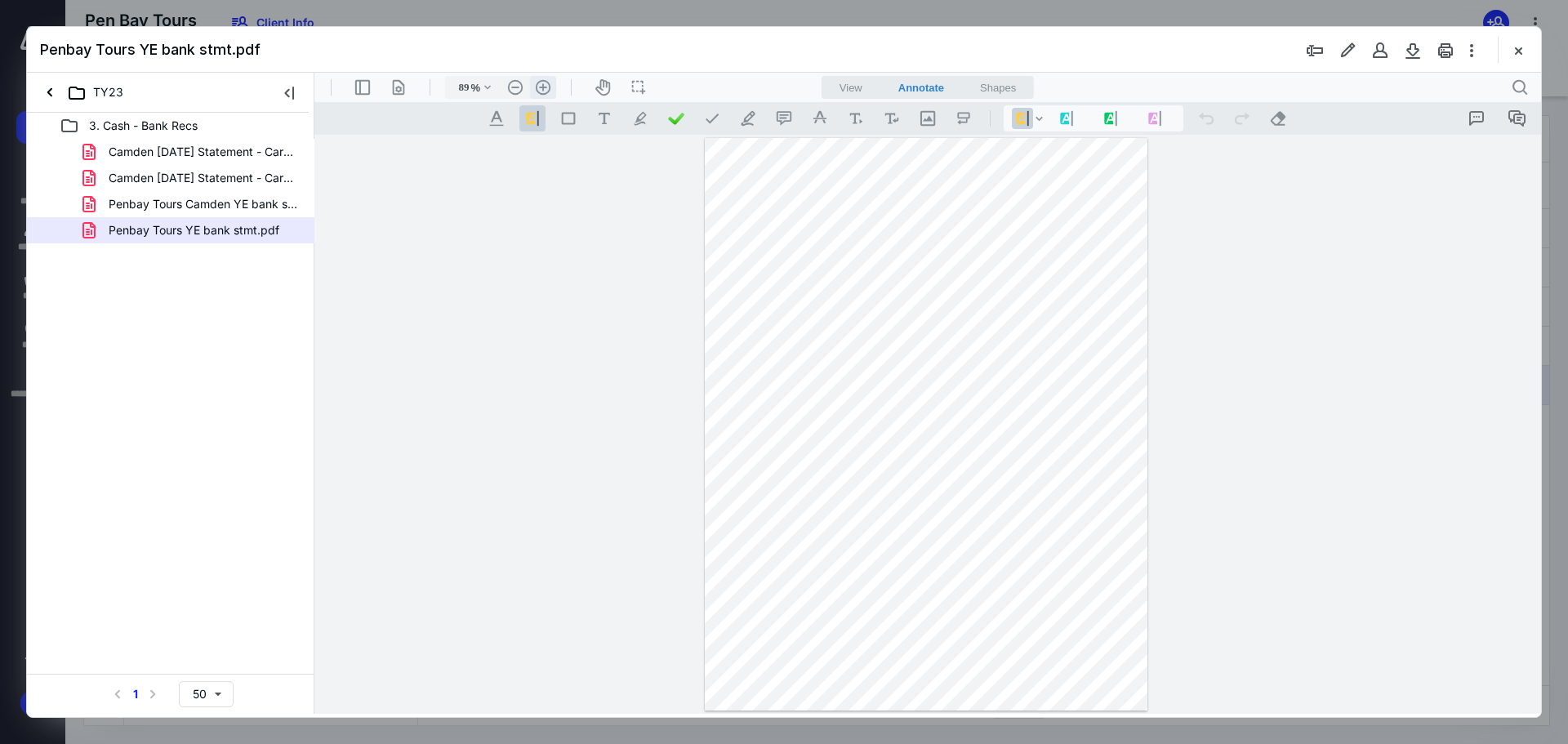click on ".cls-1{fill:#abb0c4;} icon - header - zoom - in - line" at bounding box center [543, 87] 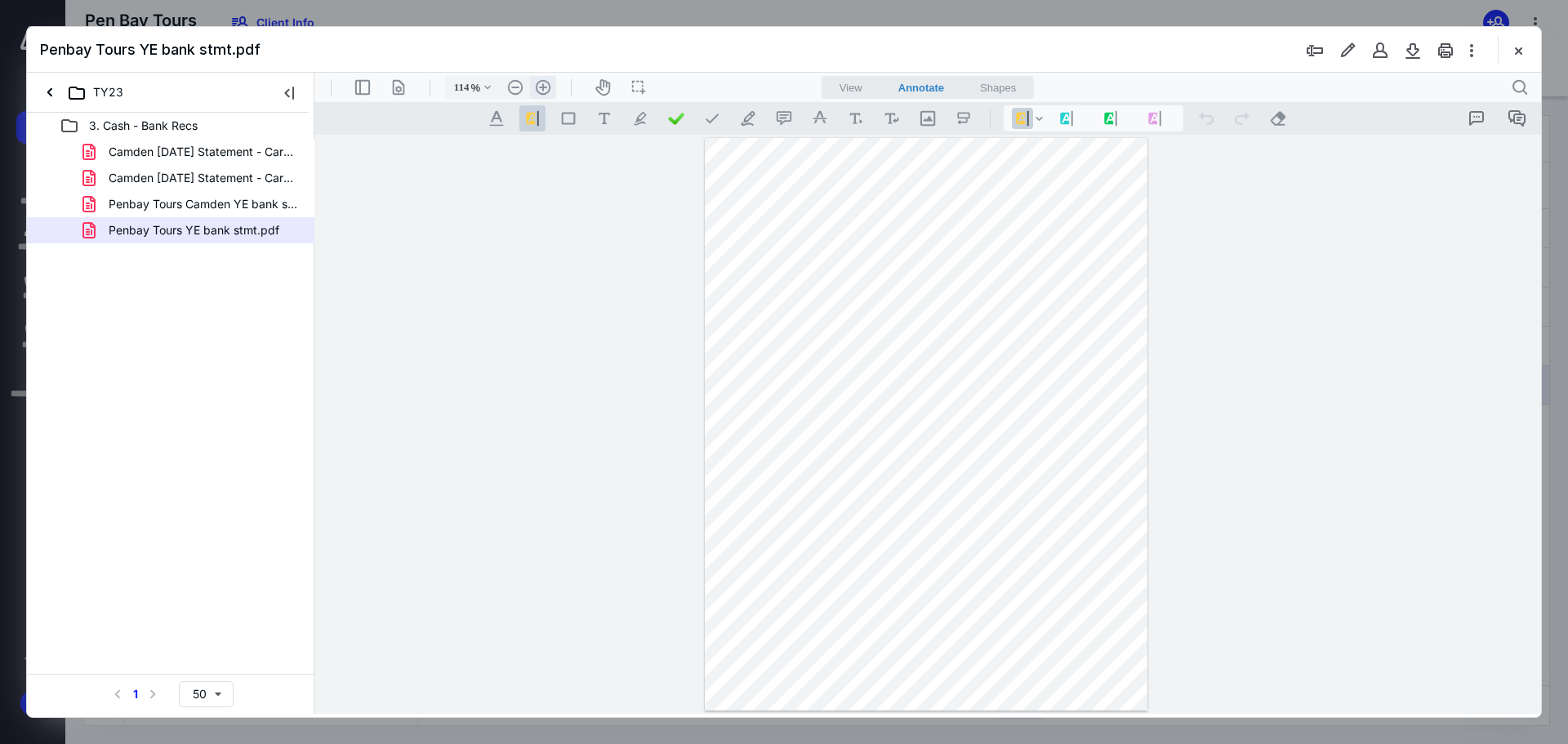 click on ".cls-1{fill:#abb0c4;} icon - header - zoom - in - line" at bounding box center (543, 87) 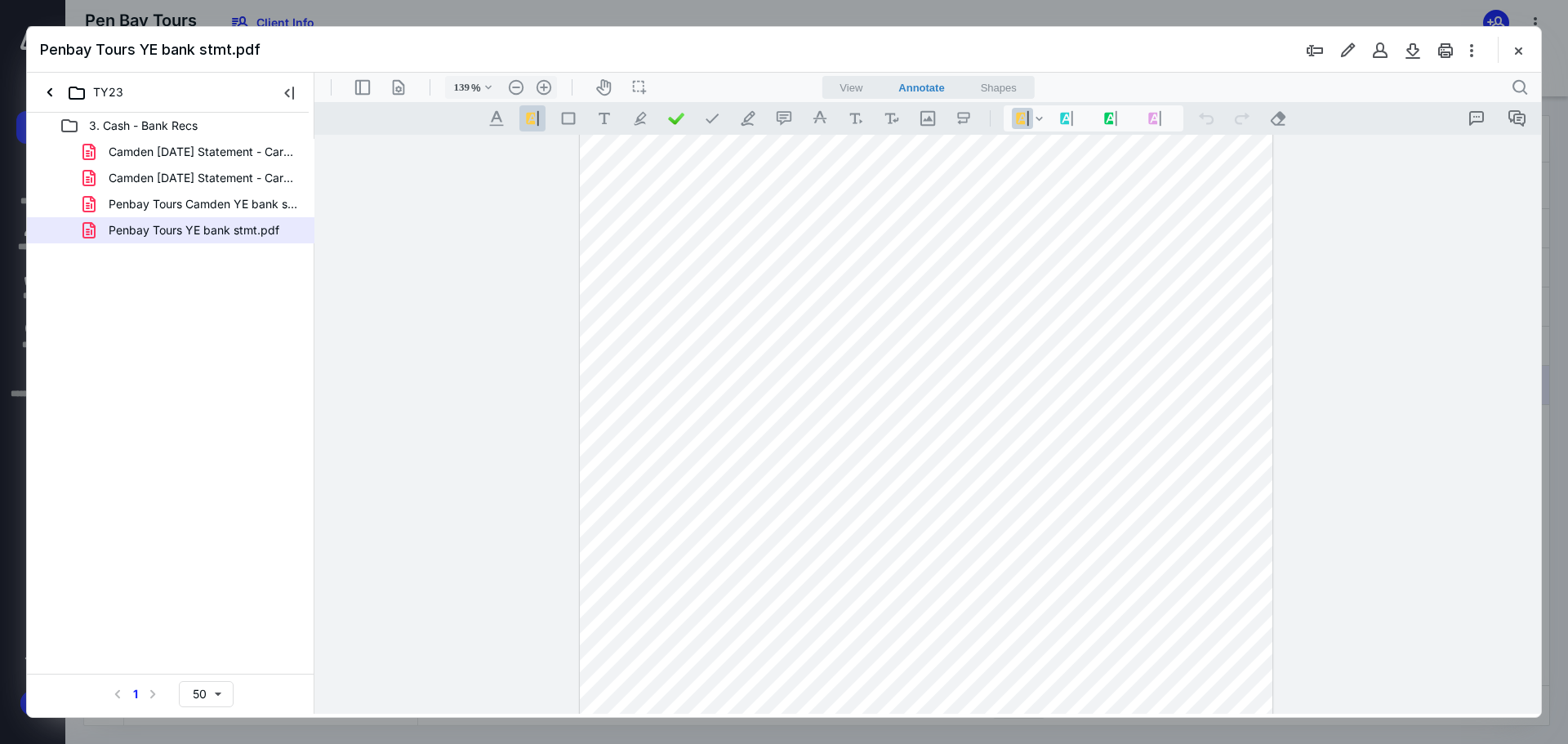 scroll, scrollTop: 327, scrollLeft: 0, axis: vertical 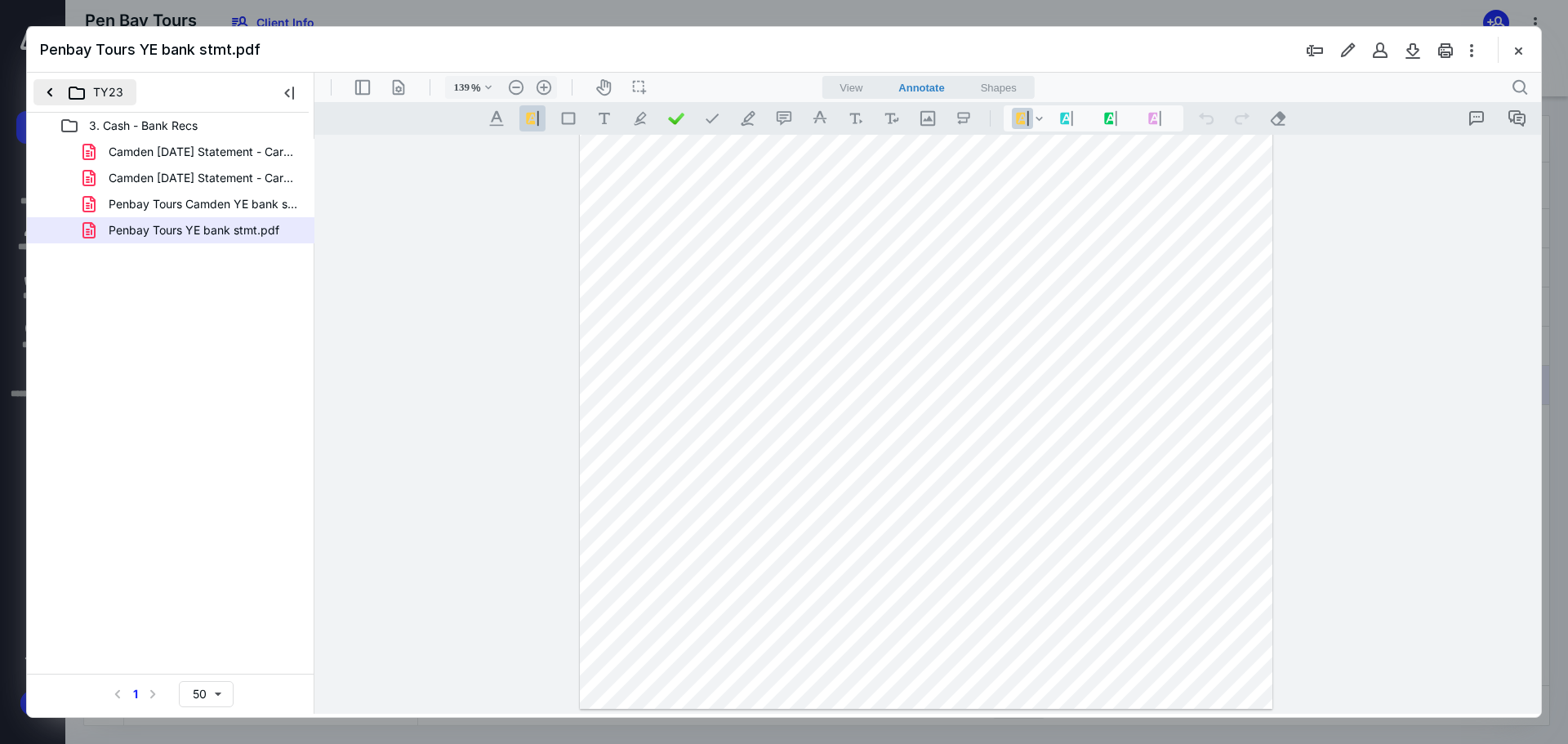 click on "TY23" at bounding box center [85, 92] 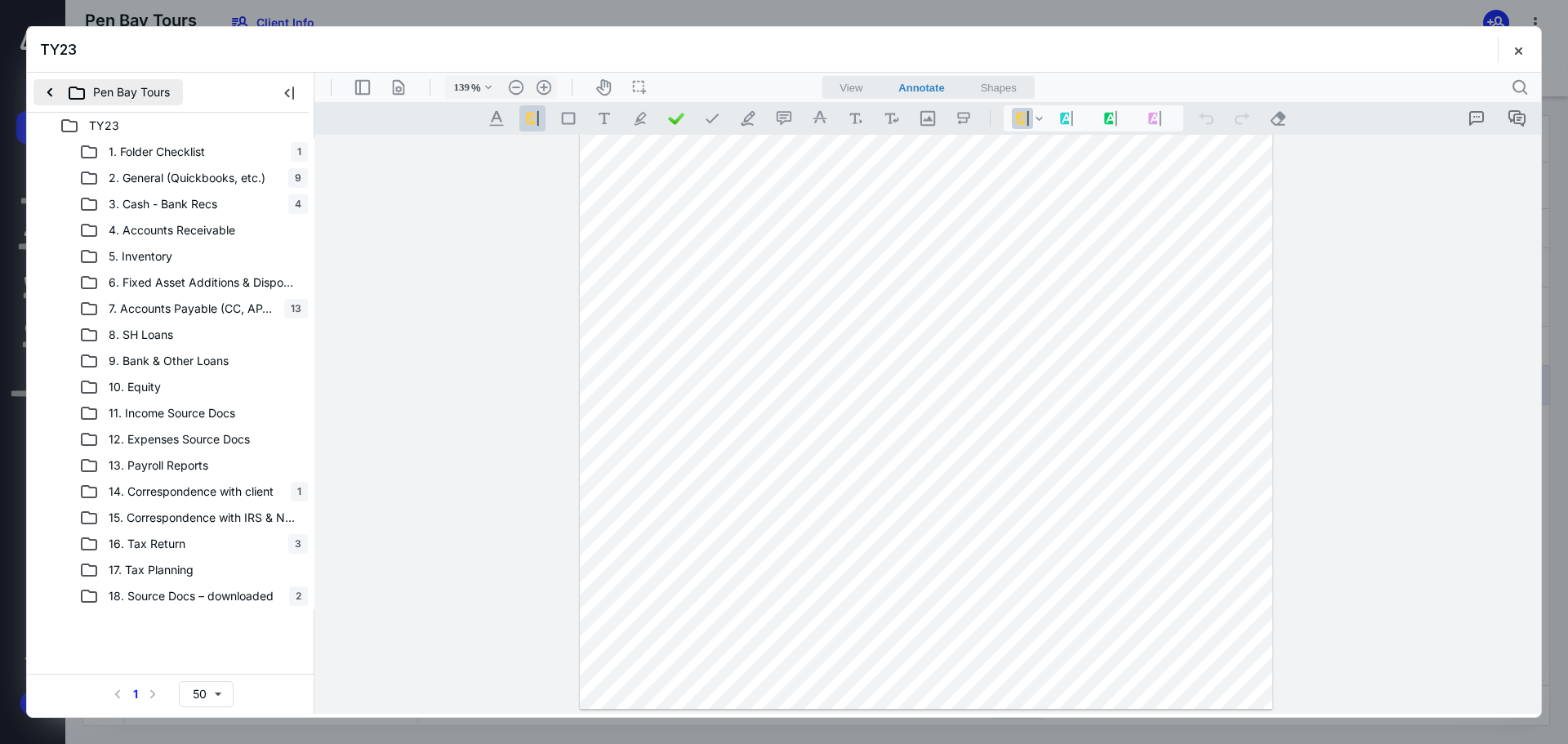click on "Pen Bay Tours" at bounding box center (108, 92) 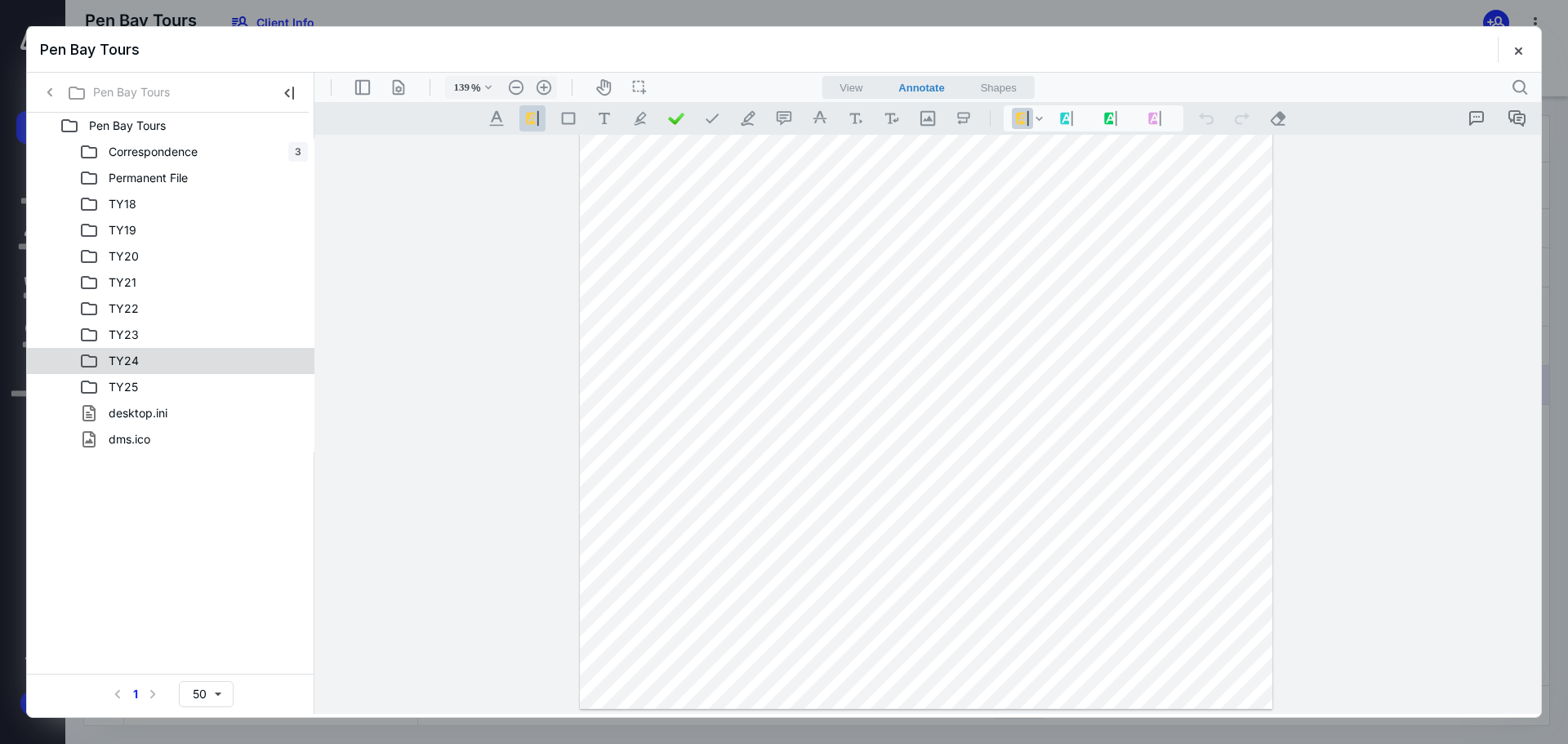 click on "TY24" at bounding box center [194, 361] 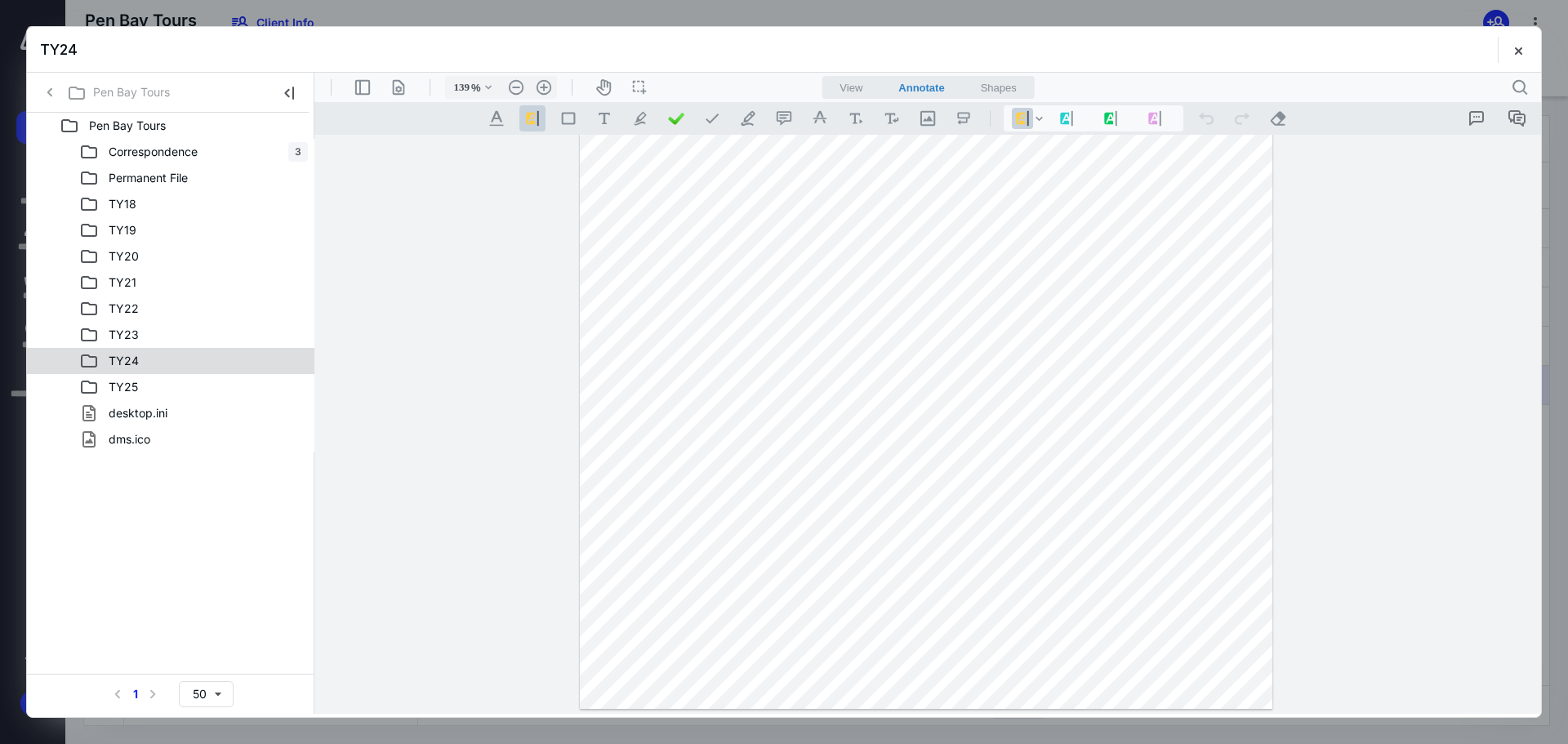 click on "TY24" at bounding box center (194, 361) 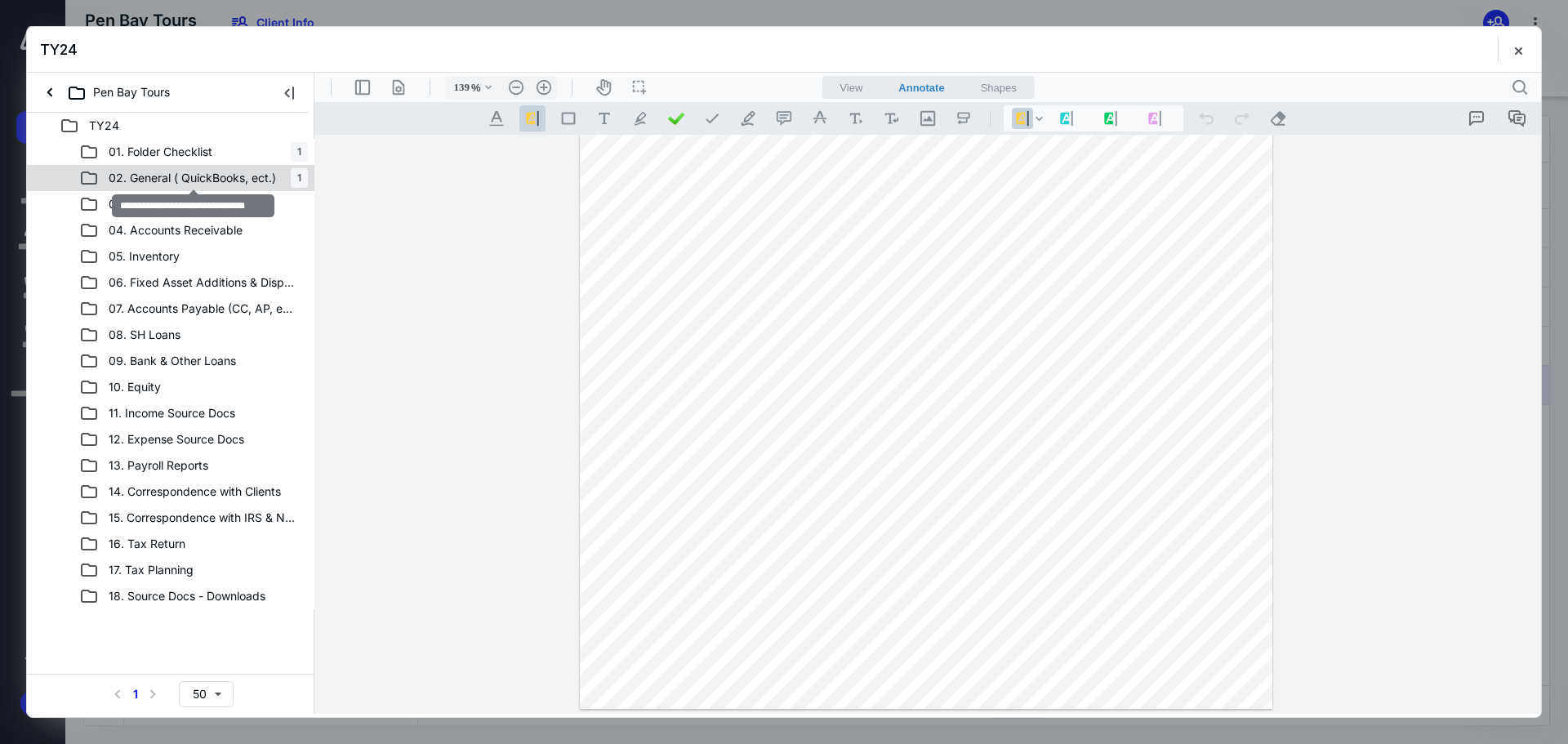 click on "02. General ( QuickBooks, ect.)" at bounding box center [192, 178] 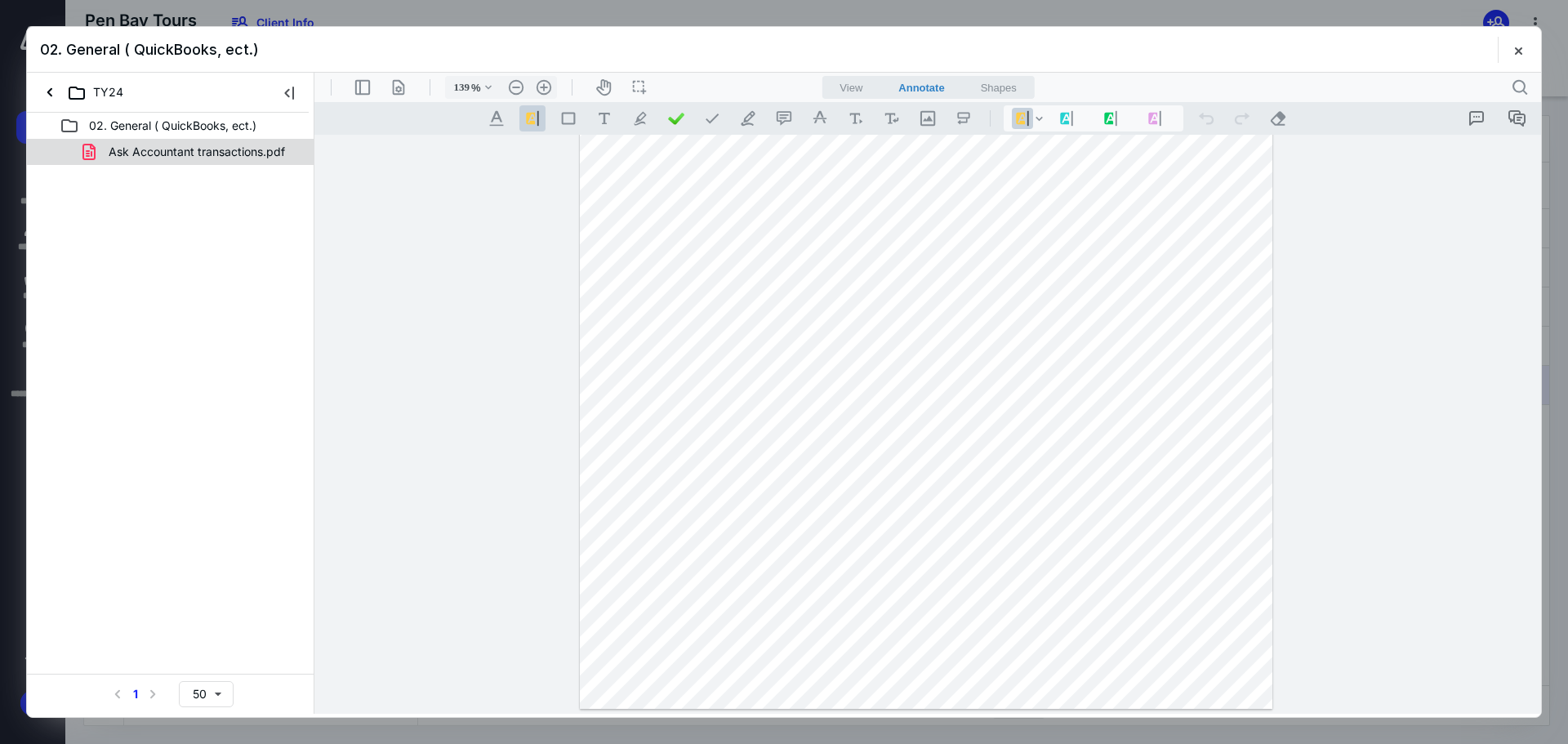 click on "Ask Accountant transactions.pdf" at bounding box center [187, 152] 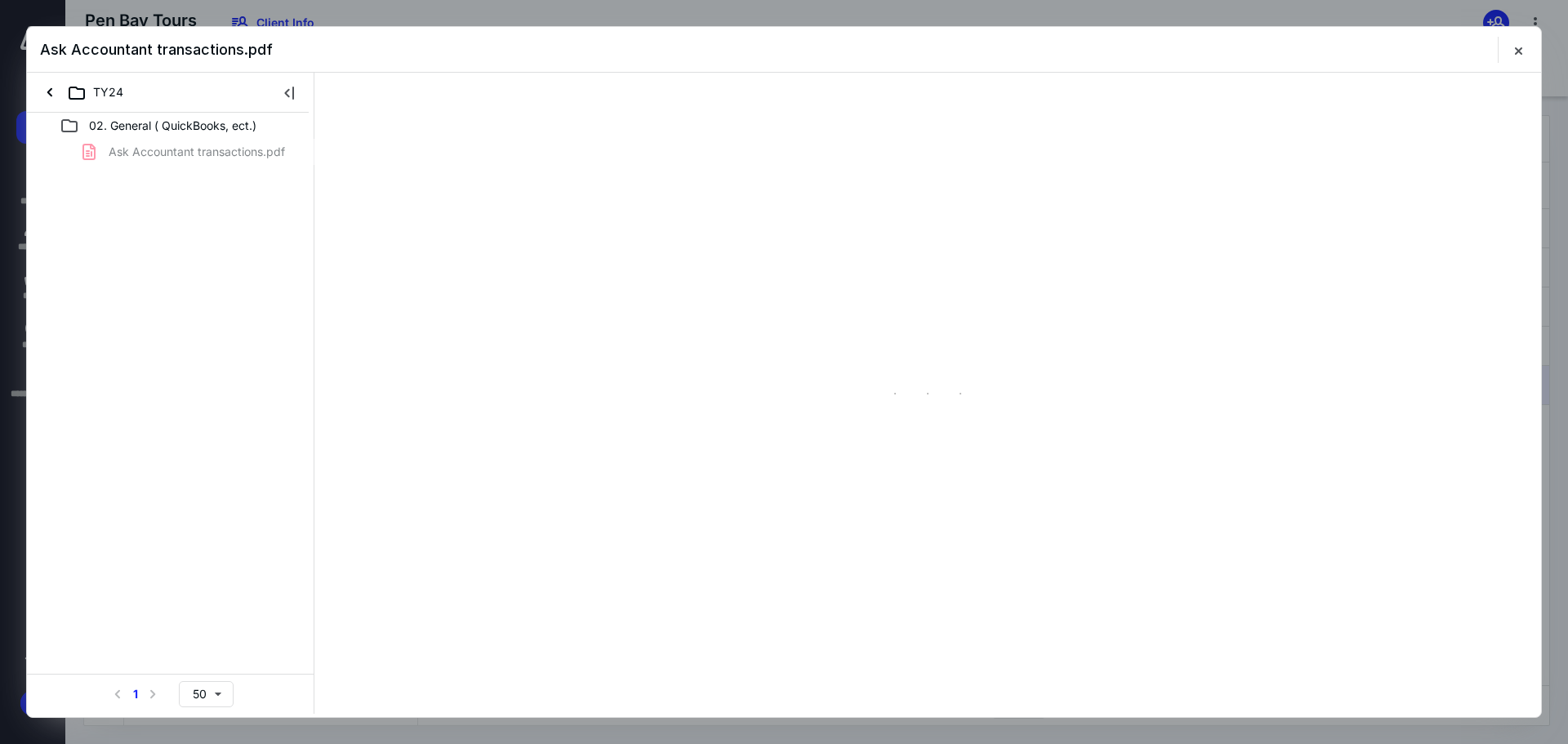 click on "Ask Accountant transactions.pdf" at bounding box center [171, 152] 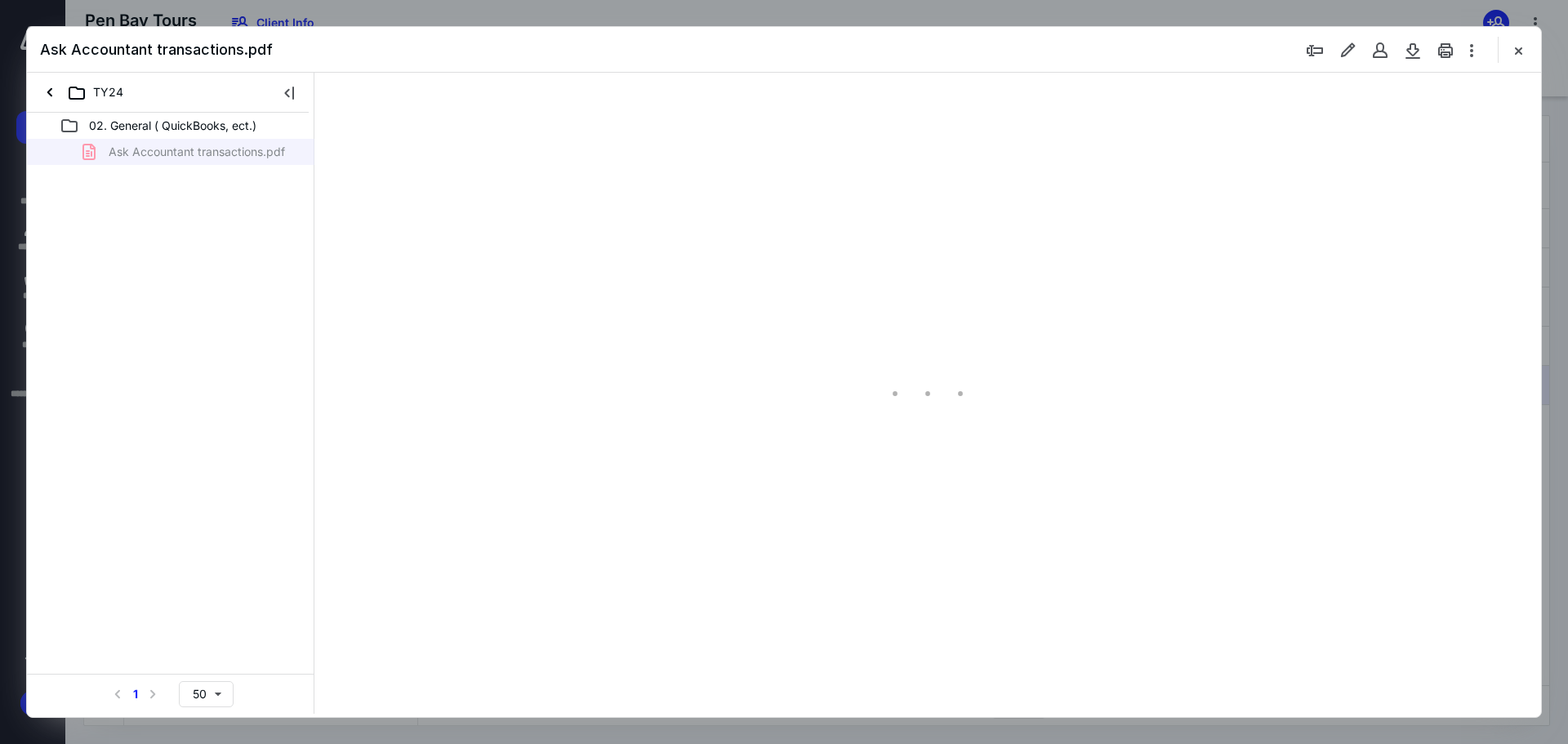 scroll, scrollTop: 0, scrollLeft: 0, axis: both 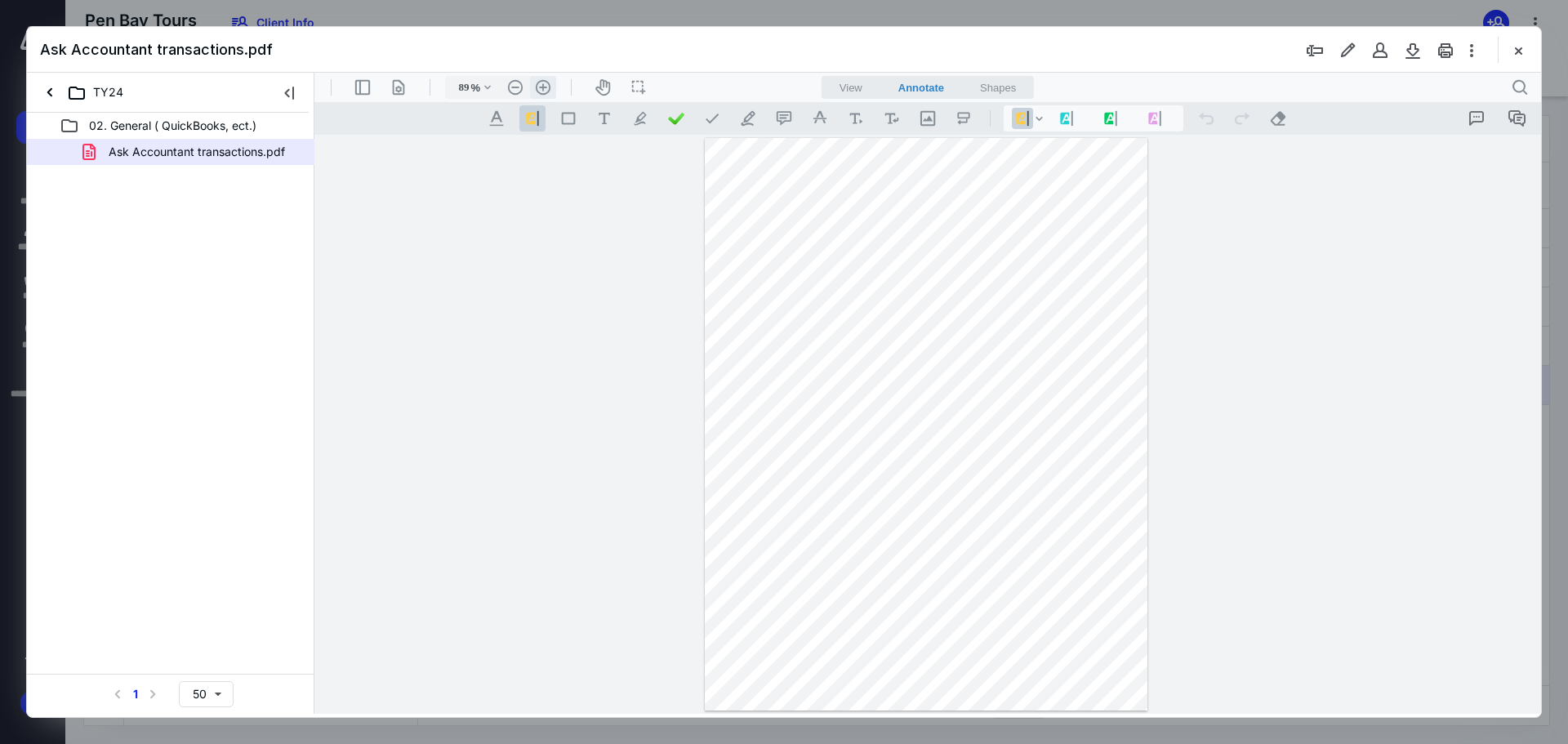 click on ".cls-1{fill:#abb0c4;} icon - header - zoom - in - line" at bounding box center [543, 87] 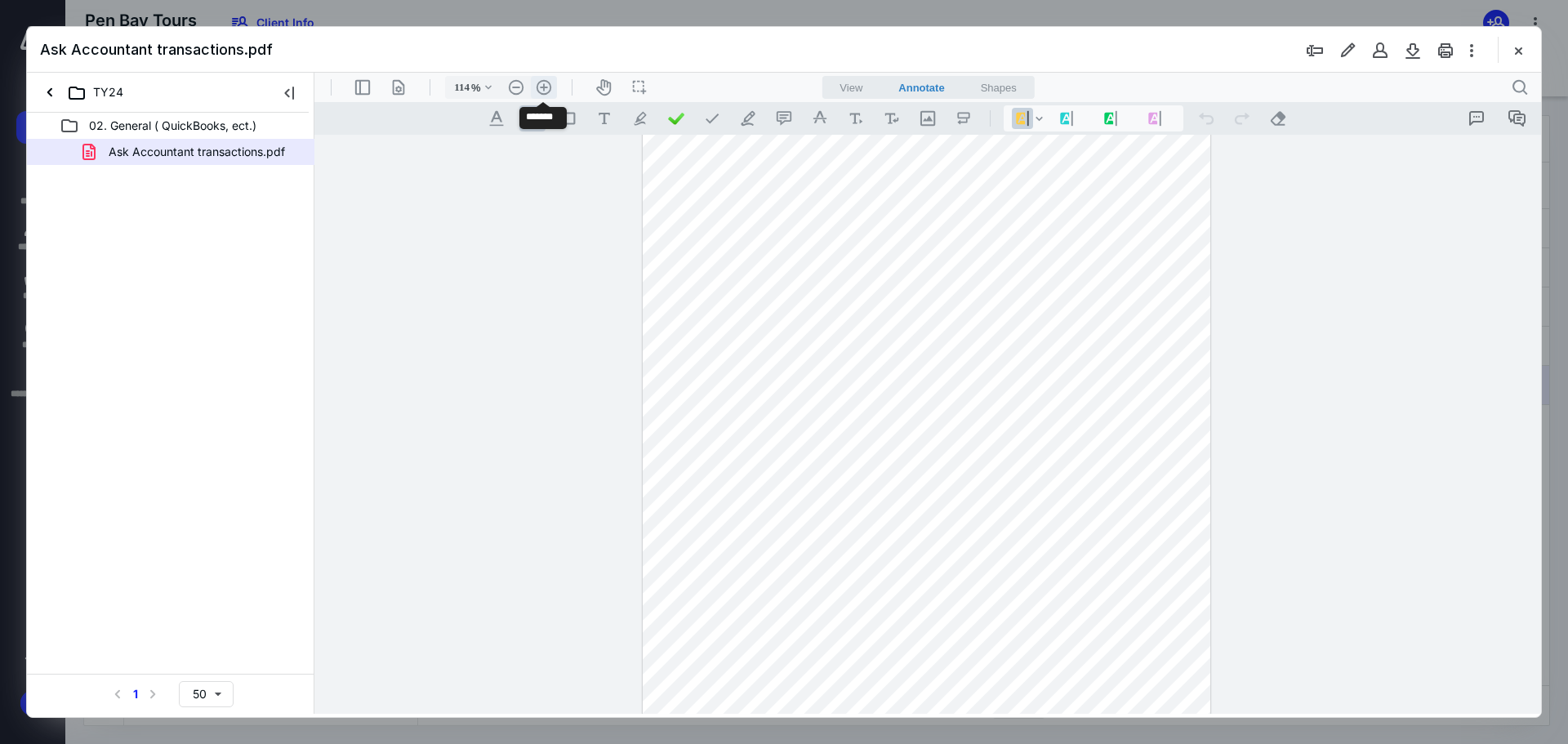 click on ".cls-1{fill:#abb0c4;} icon - header - zoom - in - line" at bounding box center (544, 87) 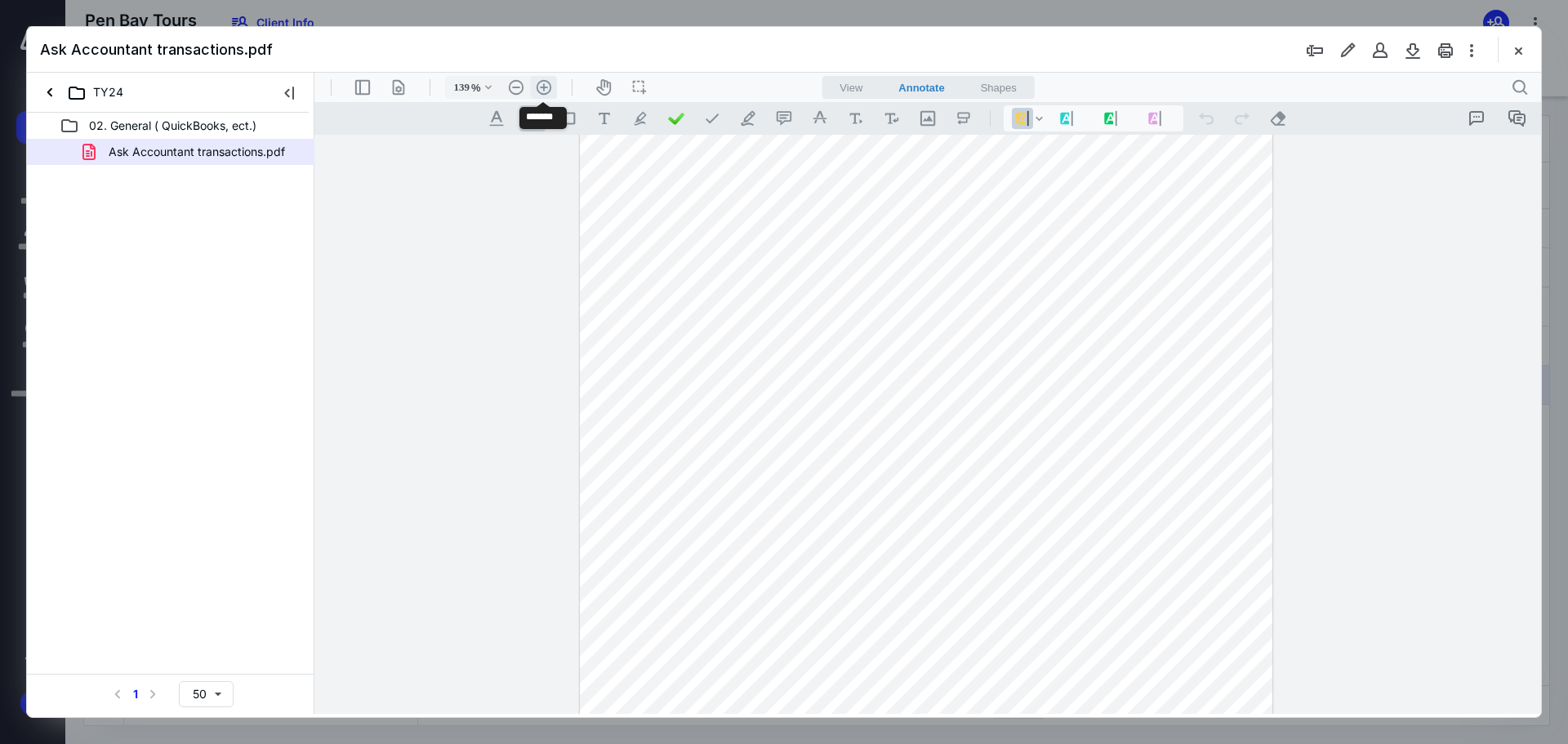 click on ".cls-1{fill:#abb0c4;} icon - header - zoom - in - line" at bounding box center [544, 87] 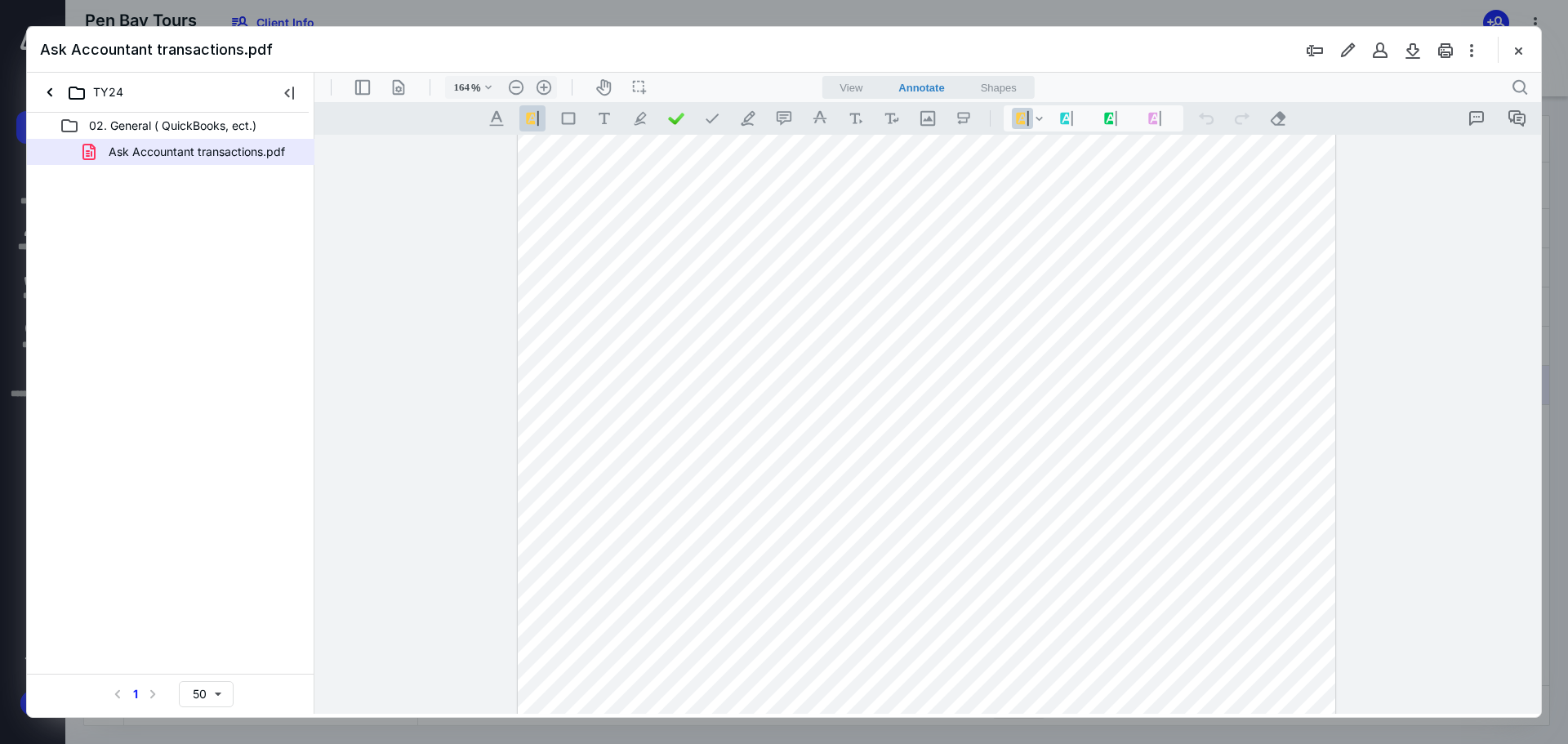 scroll, scrollTop: 0, scrollLeft: 0, axis: both 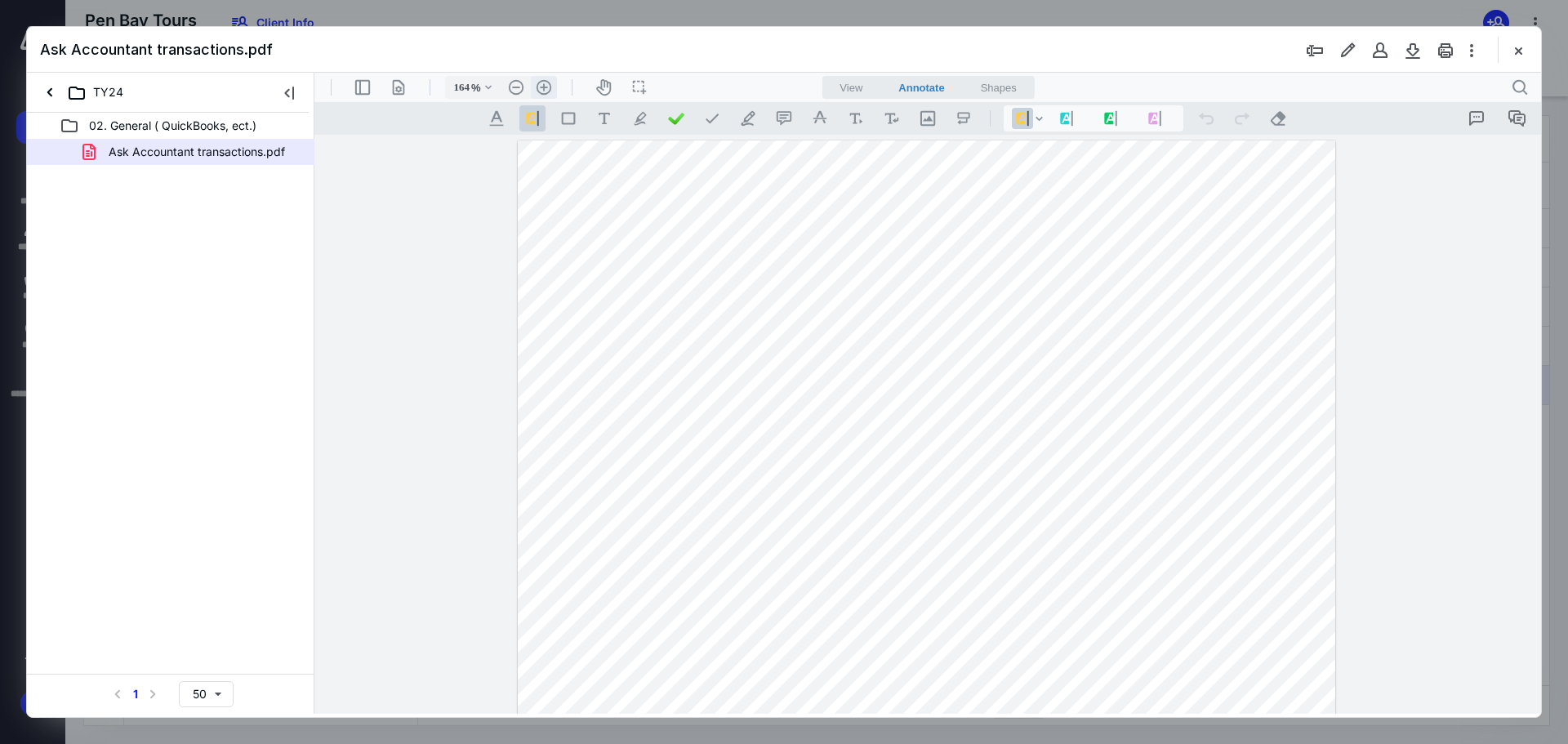 click on ".cls-1{fill:#abb0c4;} icon - header - zoom - in - line" at bounding box center (544, 87) 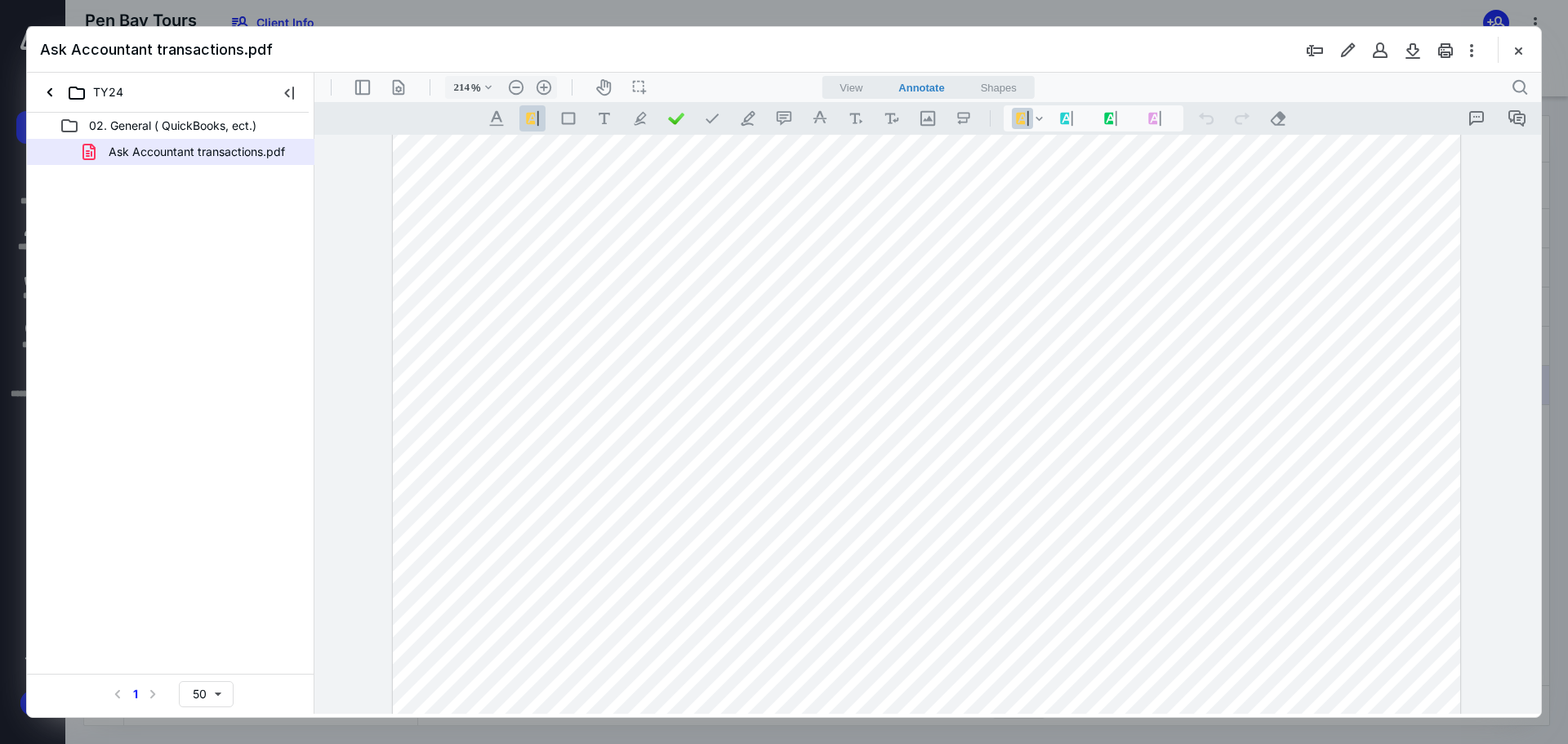 scroll, scrollTop: 0, scrollLeft: 0, axis: both 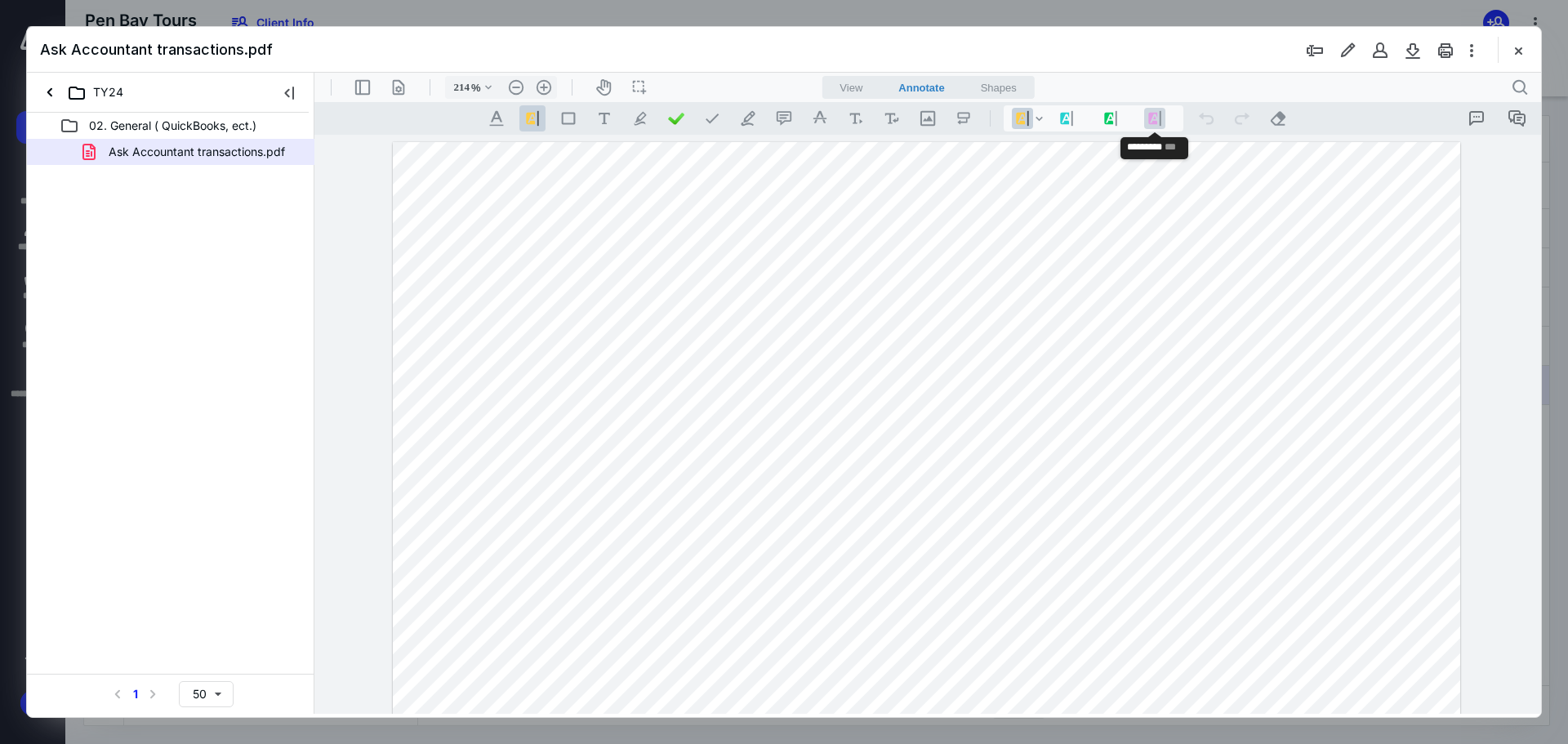 click on ".cls-1{fill:#8c8c8c;} icon - line - tool - highlight" at bounding box center (1155, 118) 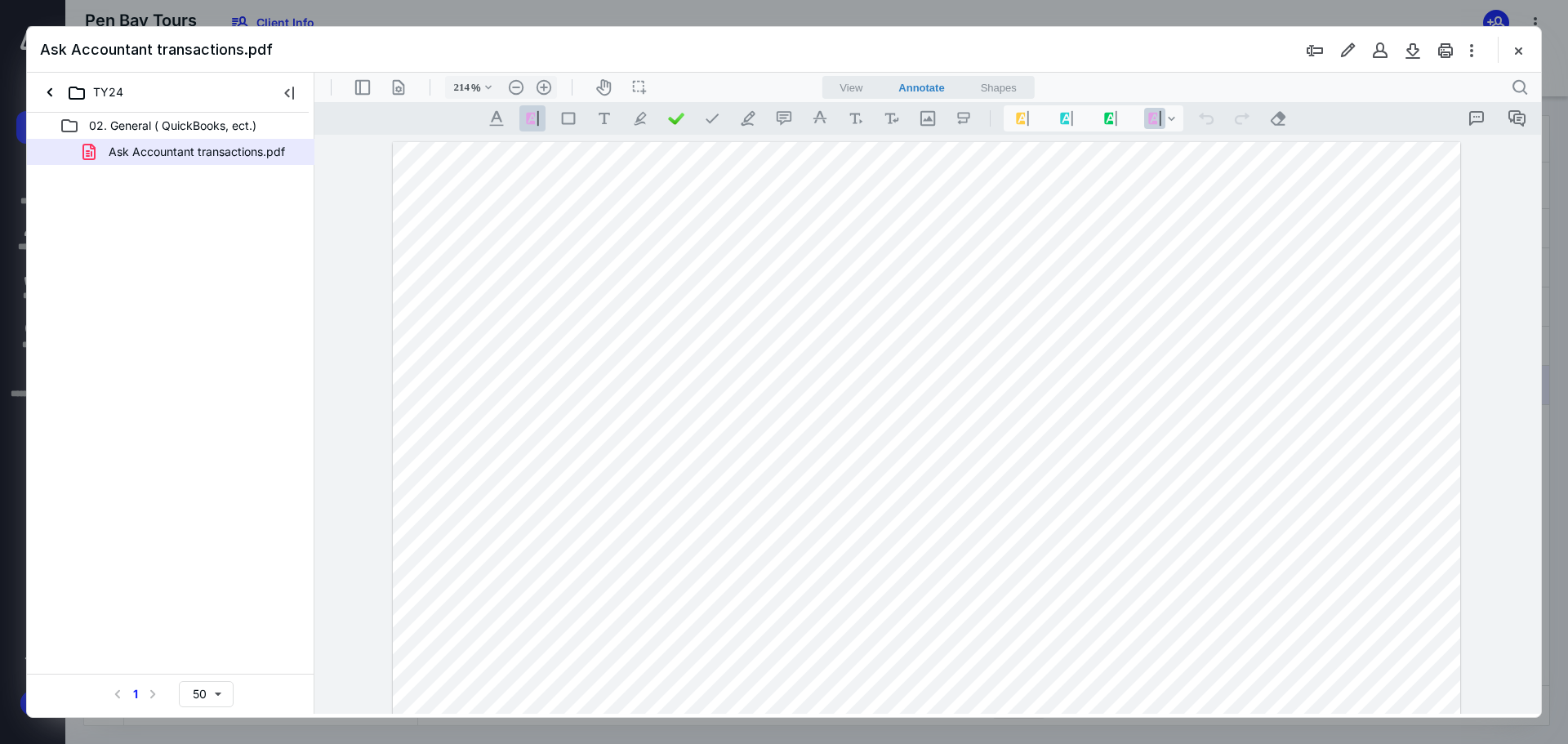 drag, startPoint x: 1325, startPoint y: 338, endPoint x: 1368, endPoint y: 341, distance: 43.104524 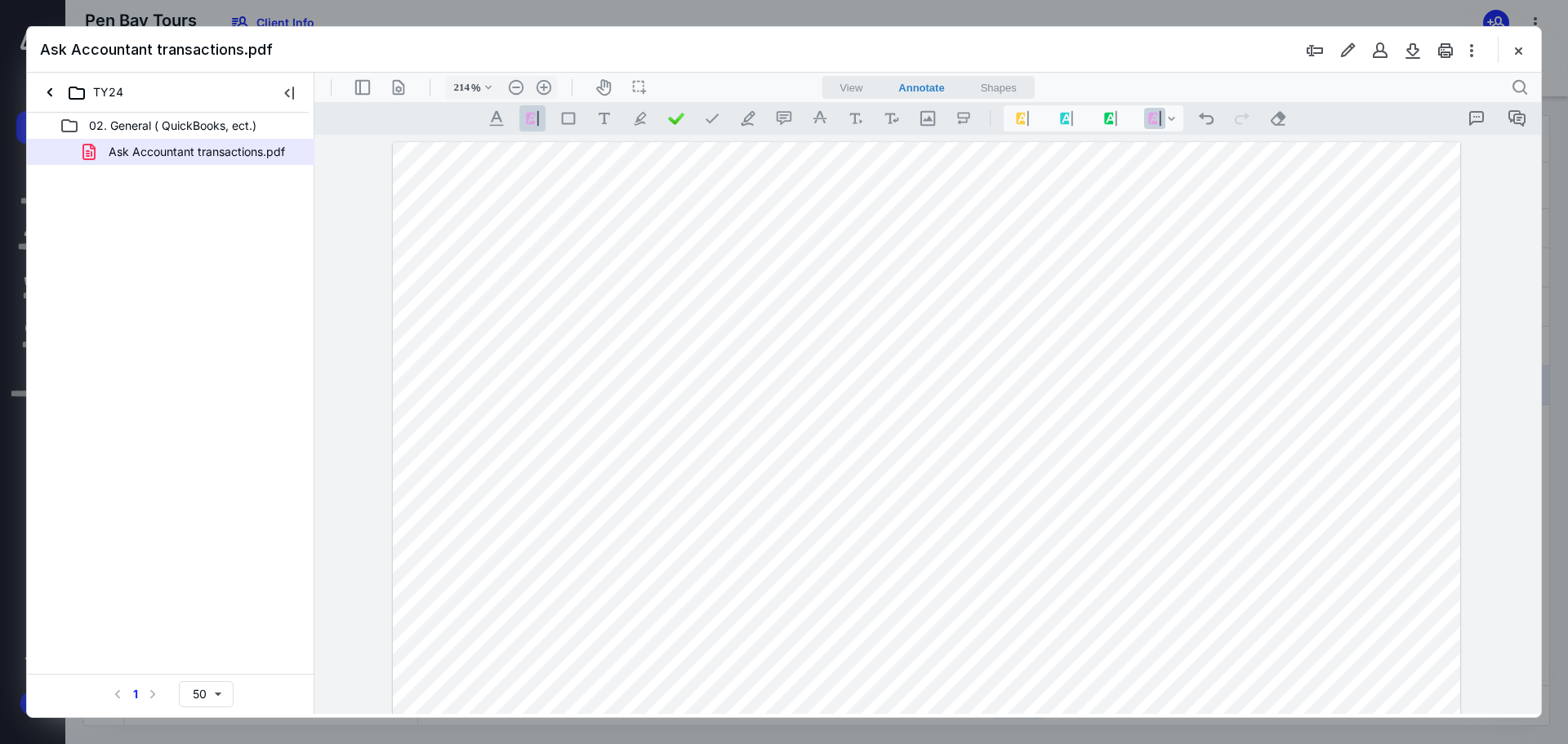 drag, startPoint x: 1326, startPoint y: 384, endPoint x: 1370, endPoint y: 383, distance: 44.011362 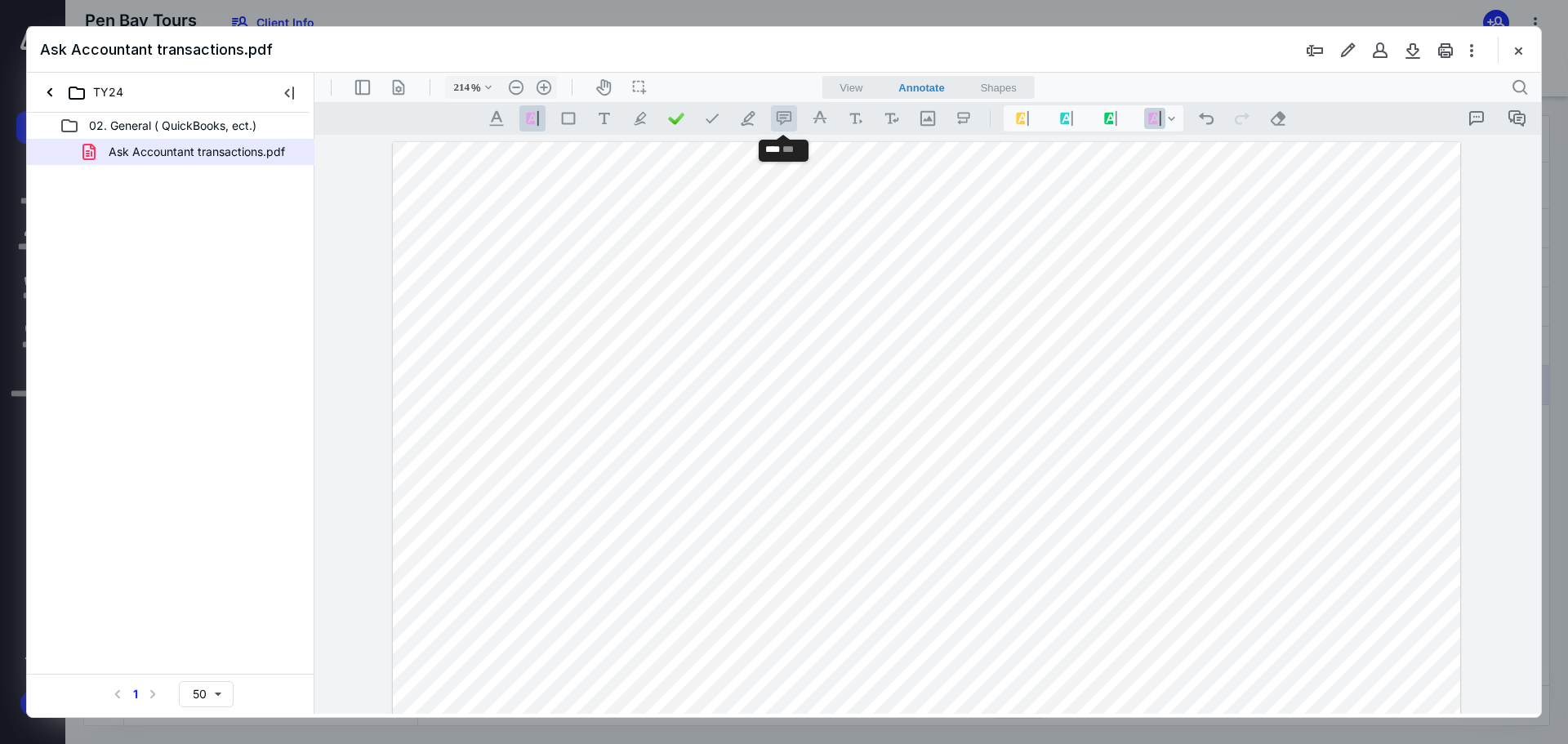 click on ".cls-1{fill:#abb0c4;} icon - tool - comment - line" at bounding box center [784, 118] 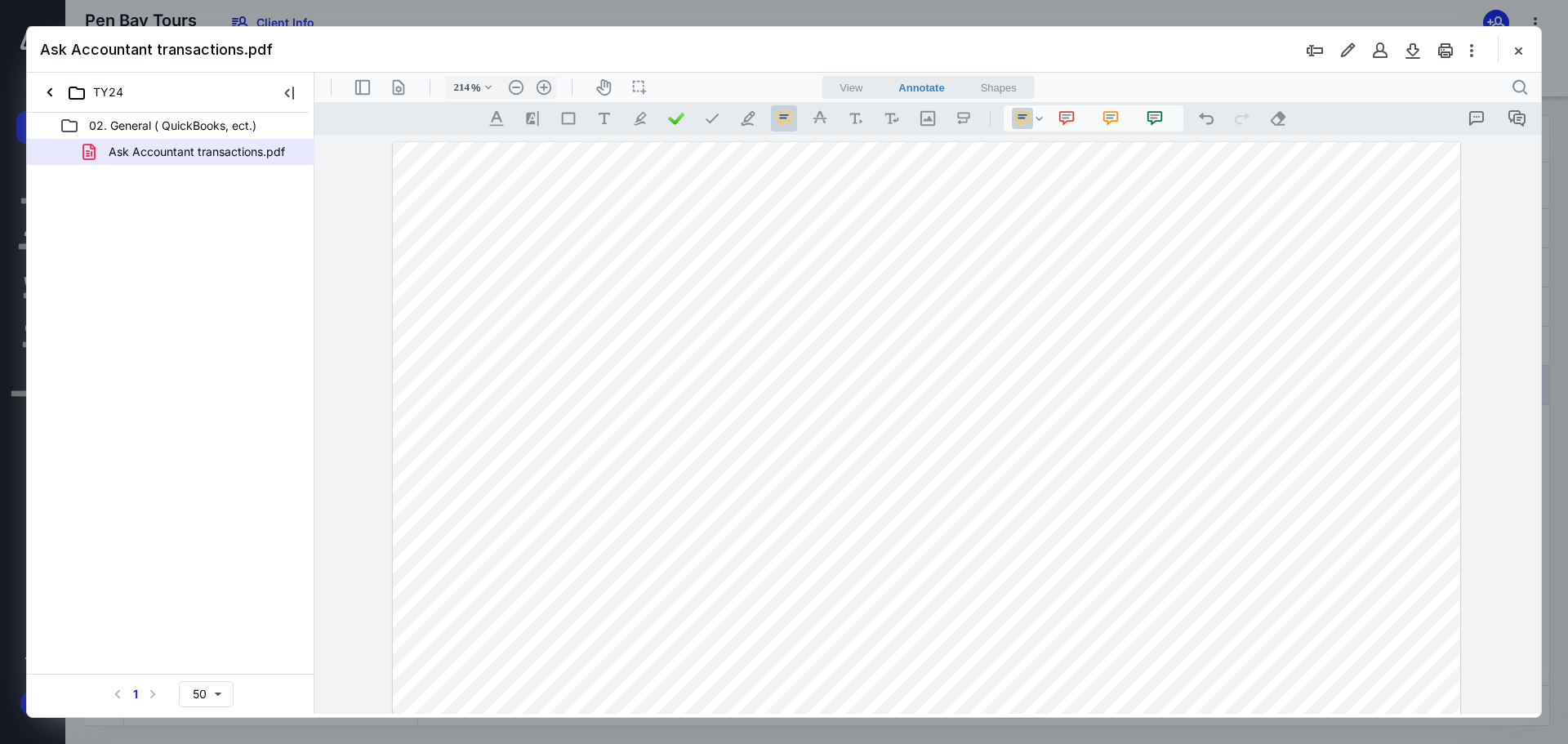 click at bounding box center [926, 833] 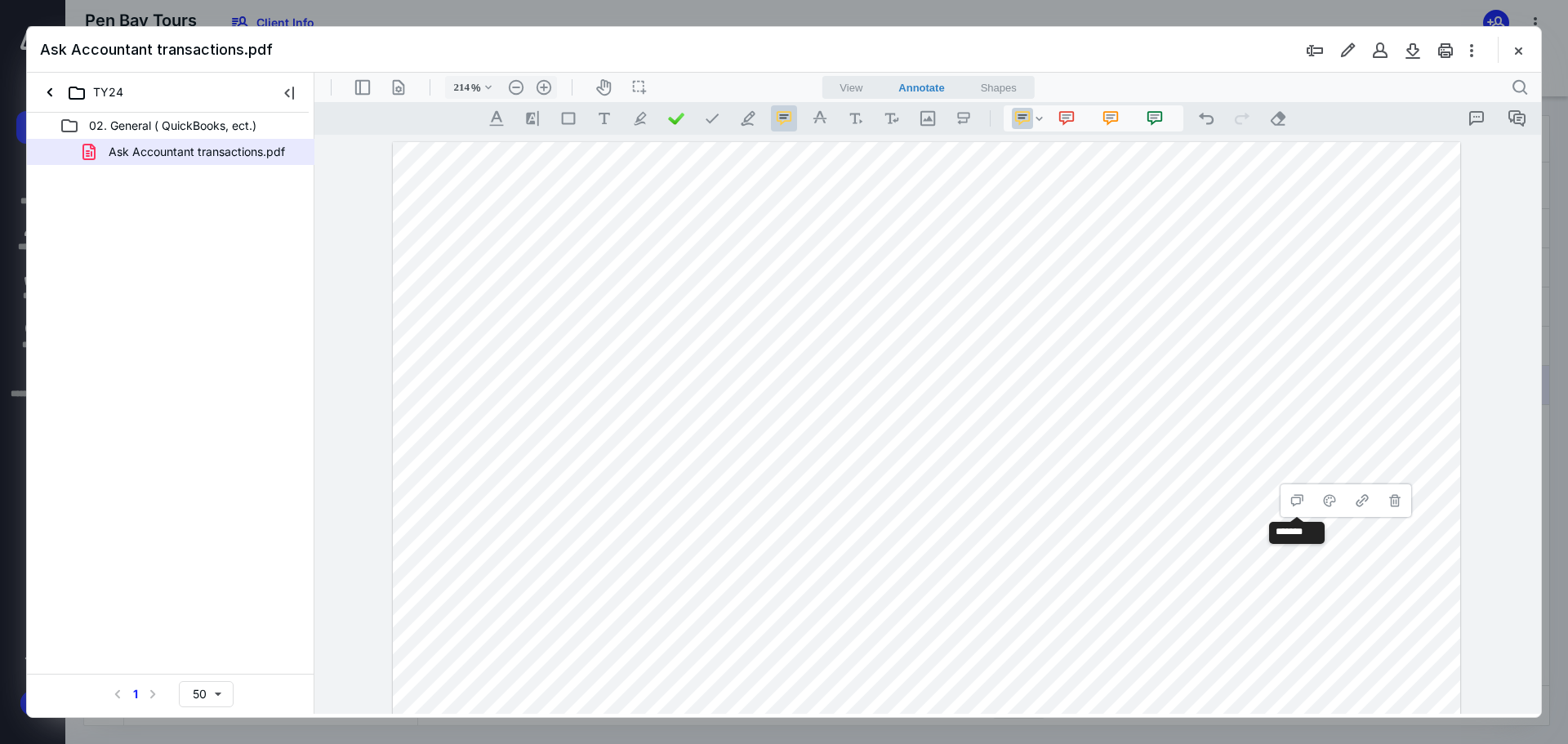 click at bounding box center (926, 833) 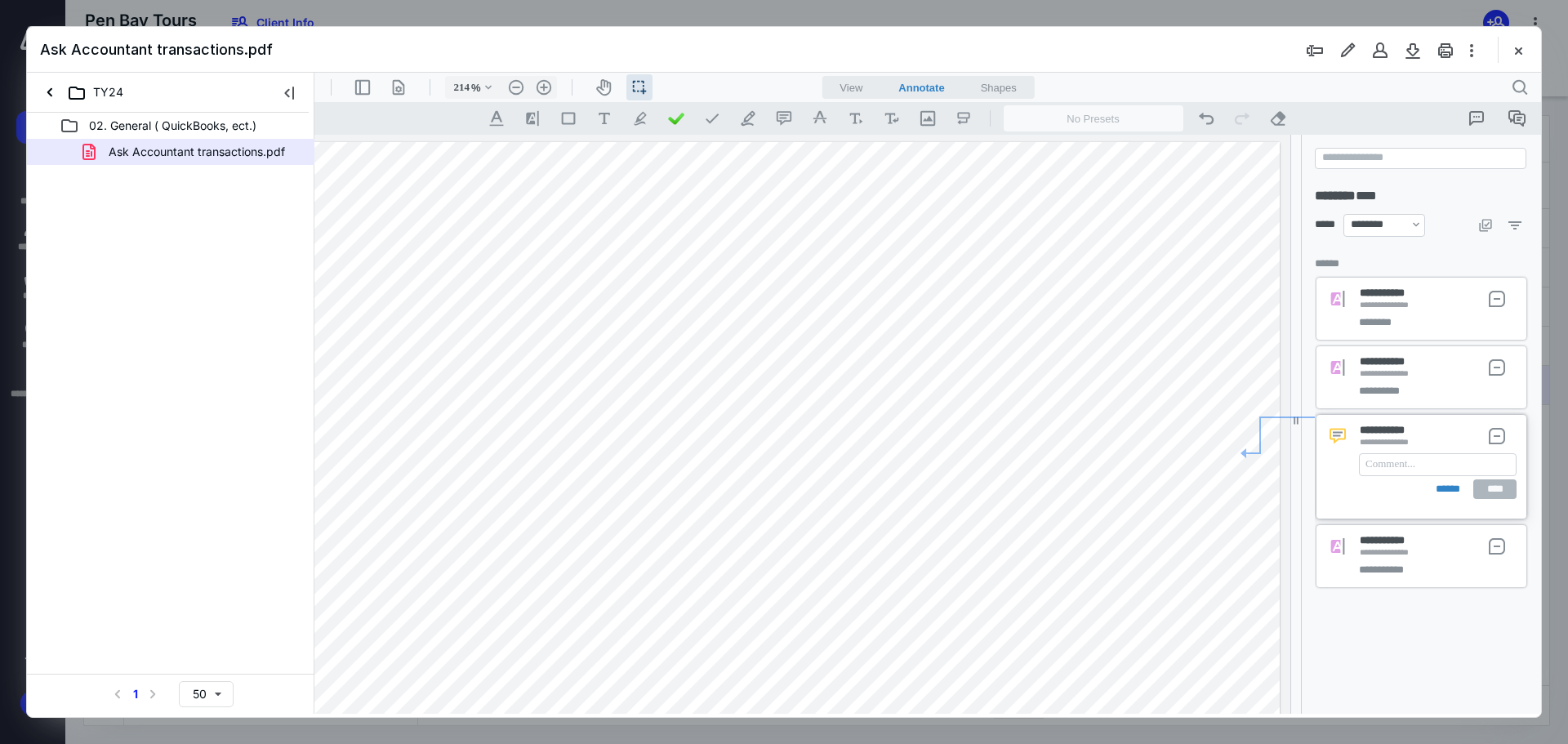 scroll, scrollTop: 0, scrollLeft: 115, axis: horizontal 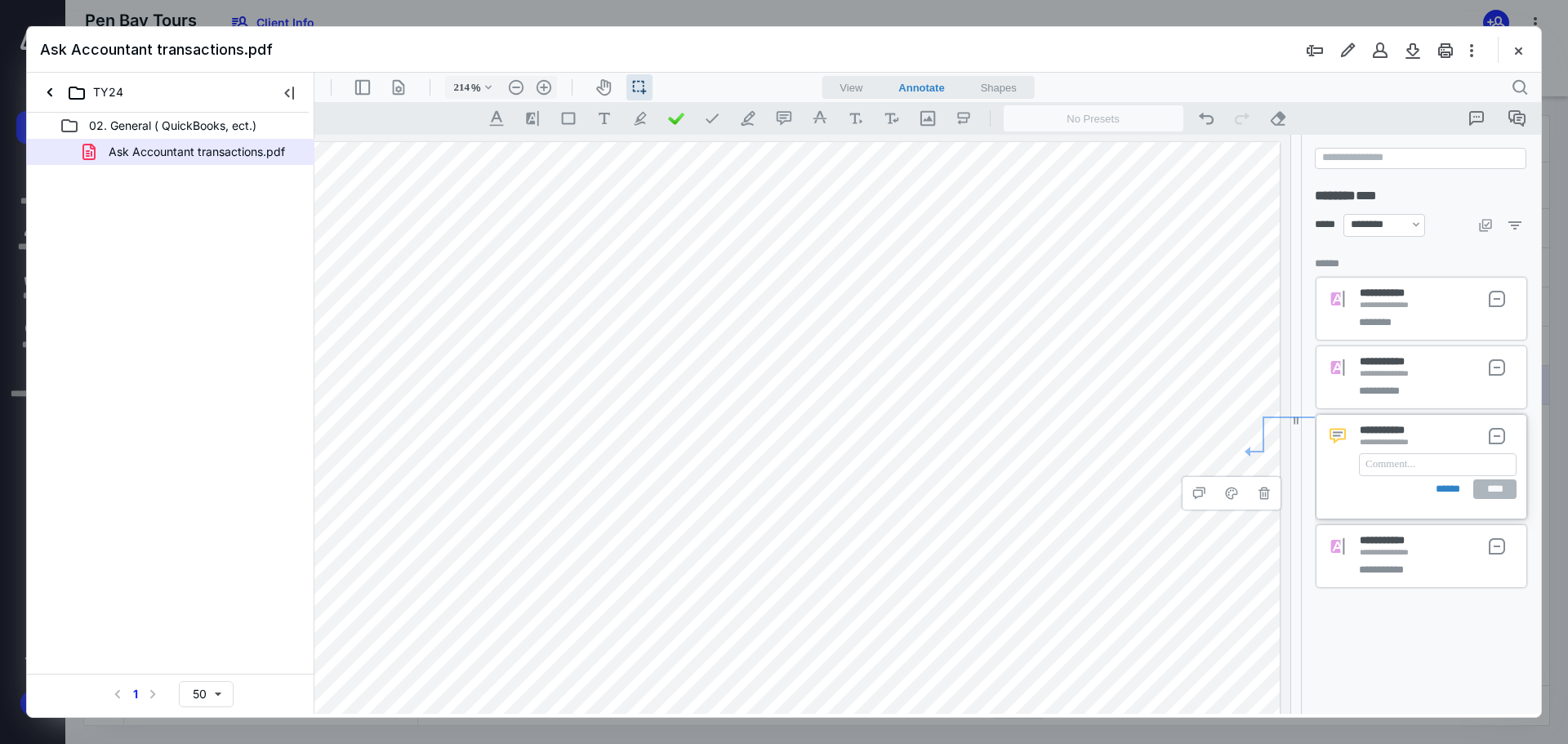 drag, startPoint x: 1144, startPoint y: 474, endPoint x: 1208, endPoint y: 455, distance: 66.76077 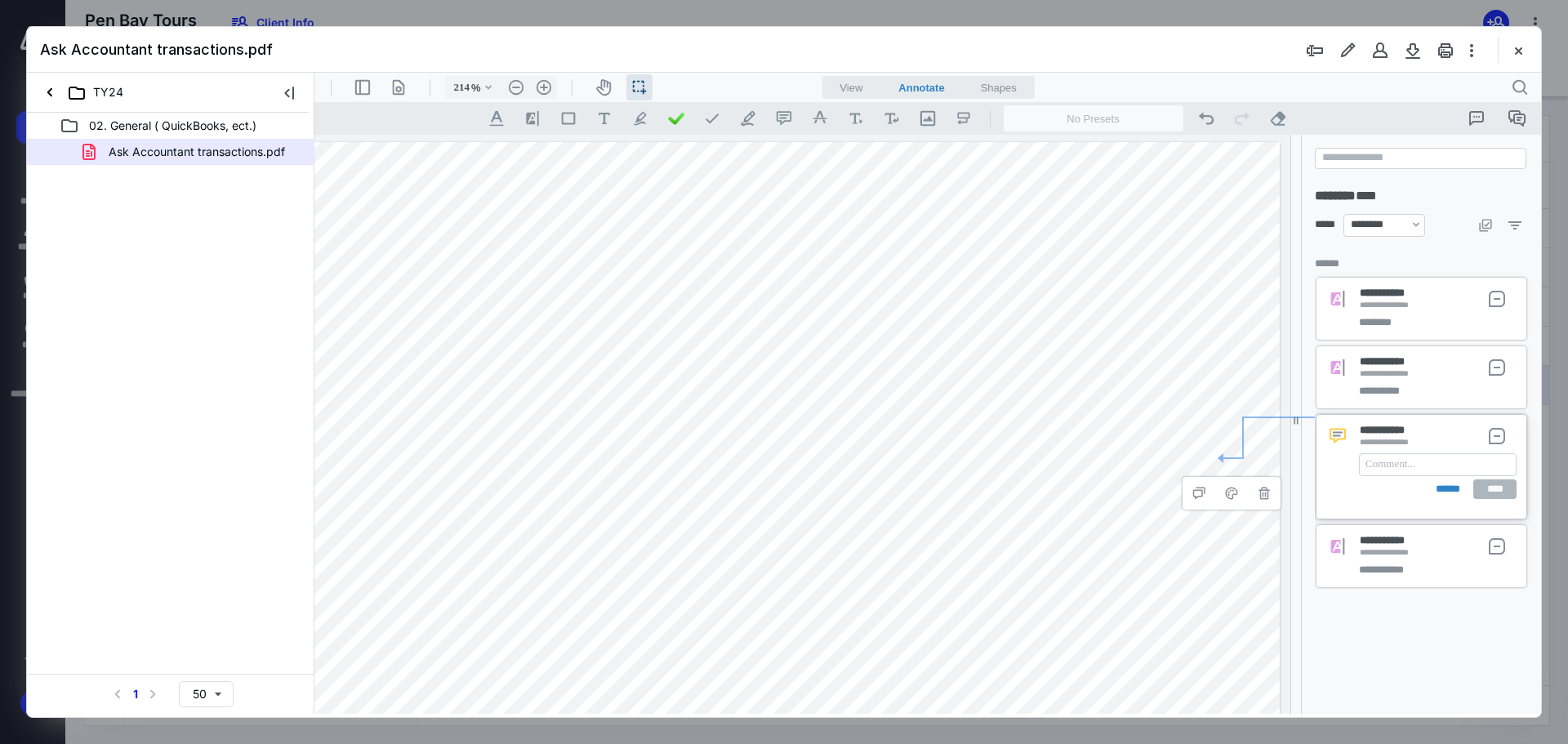 type 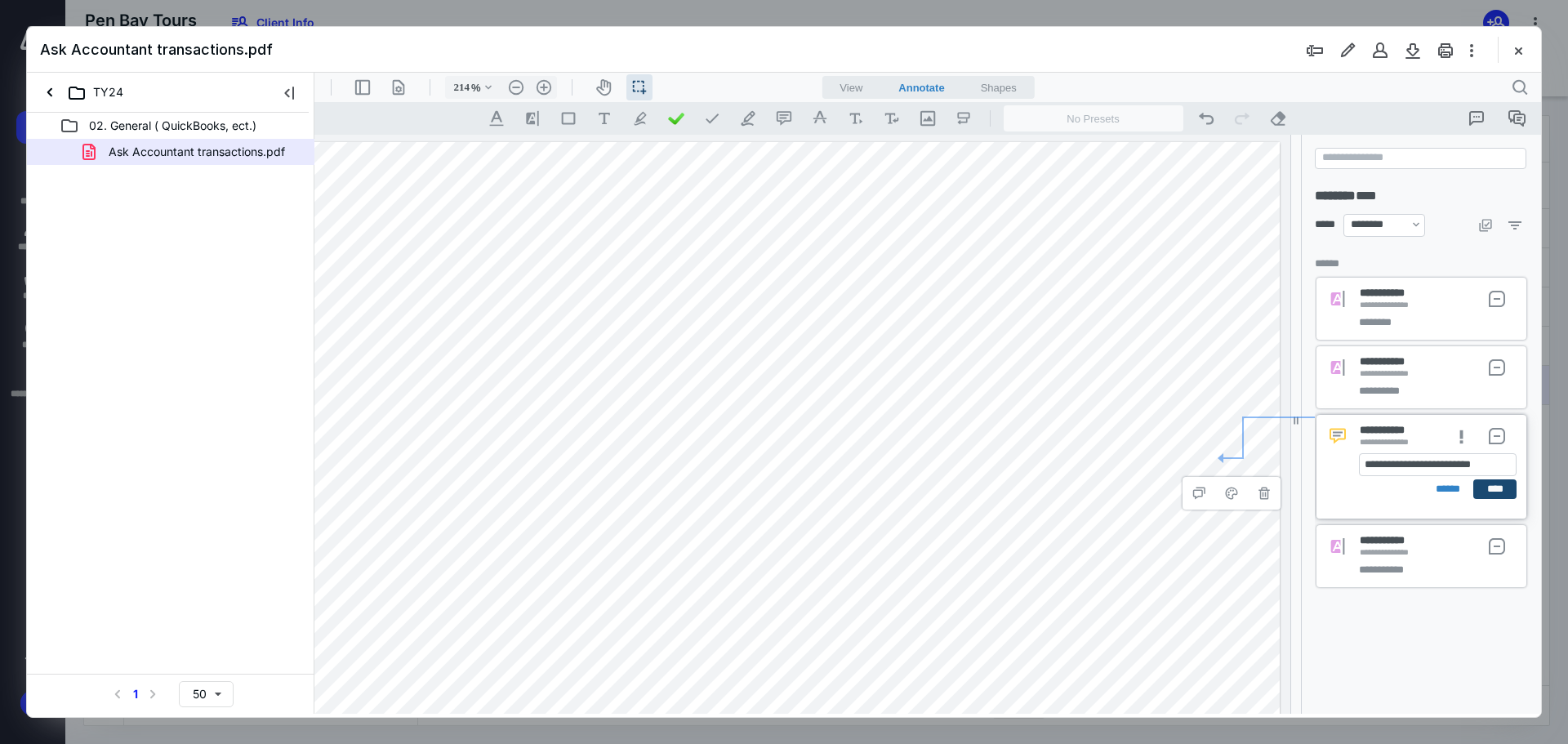 click on "****" at bounding box center [1494, 489] 